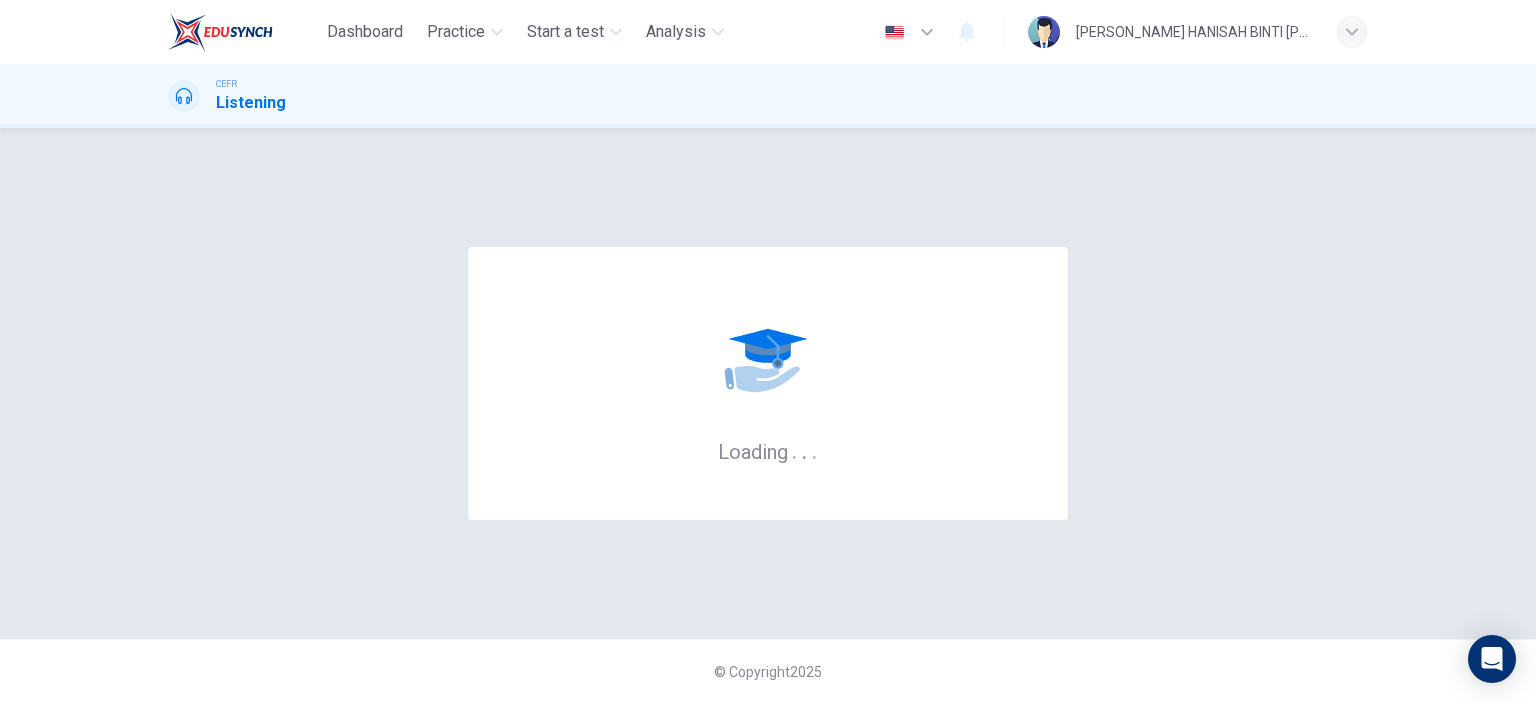 scroll, scrollTop: 0, scrollLeft: 0, axis: both 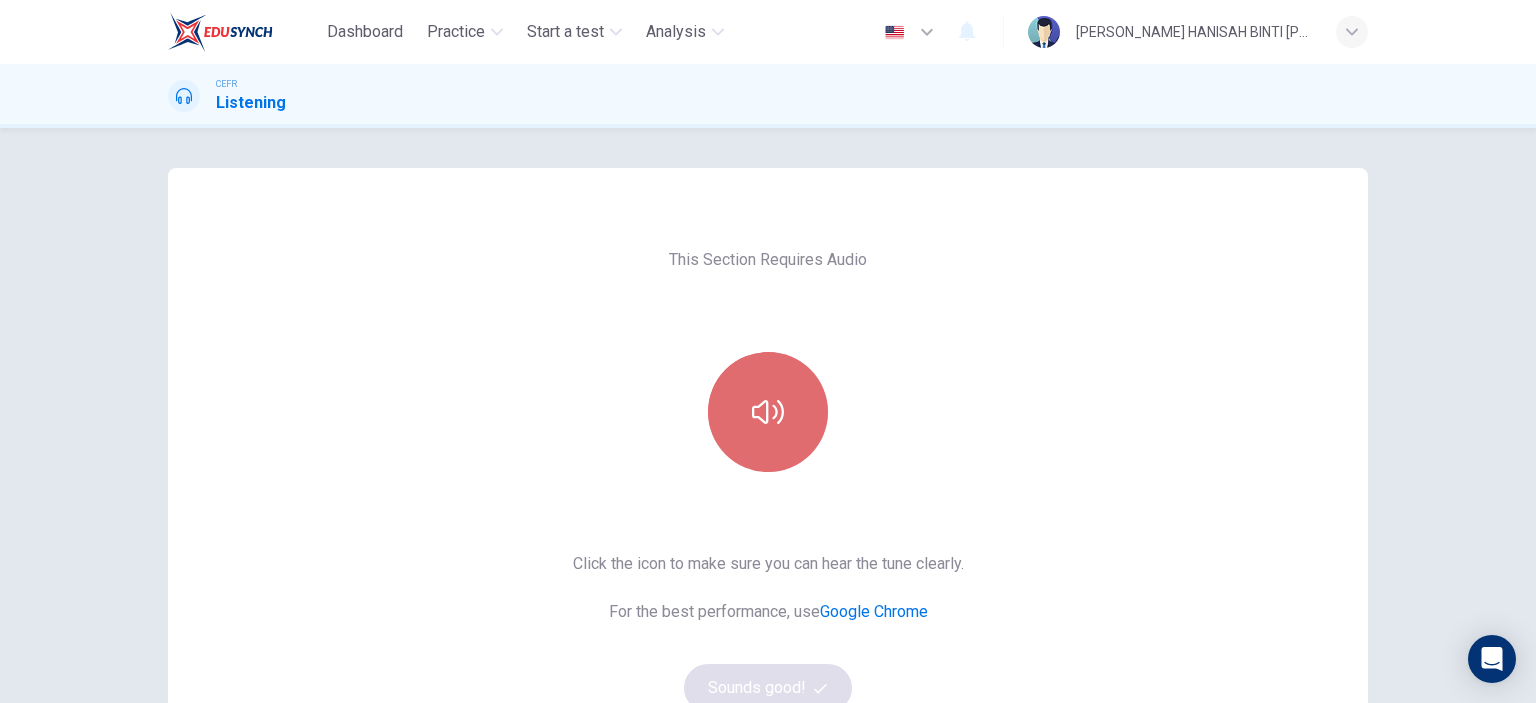 click at bounding box center [768, 412] 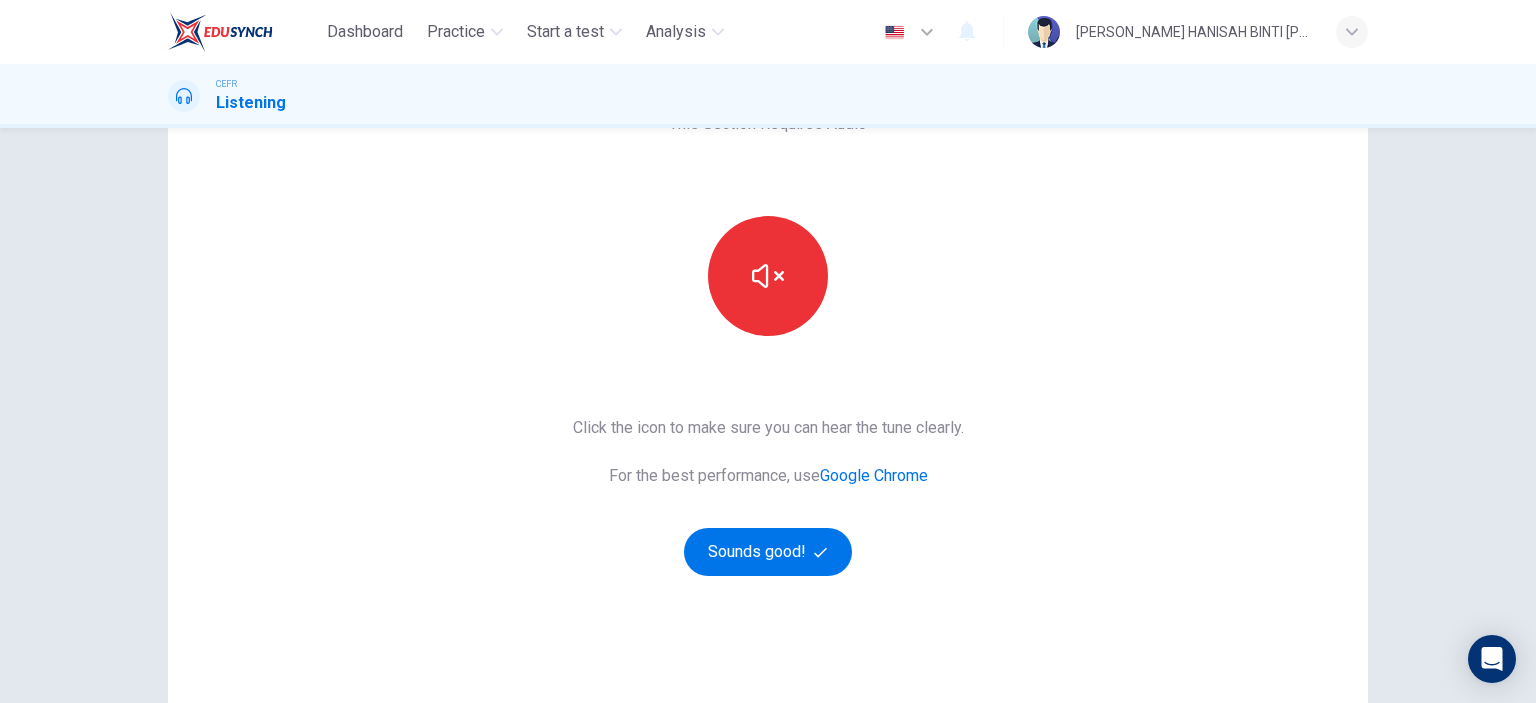 scroll, scrollTop: 181, scrollLeft: 0, axis: vertical 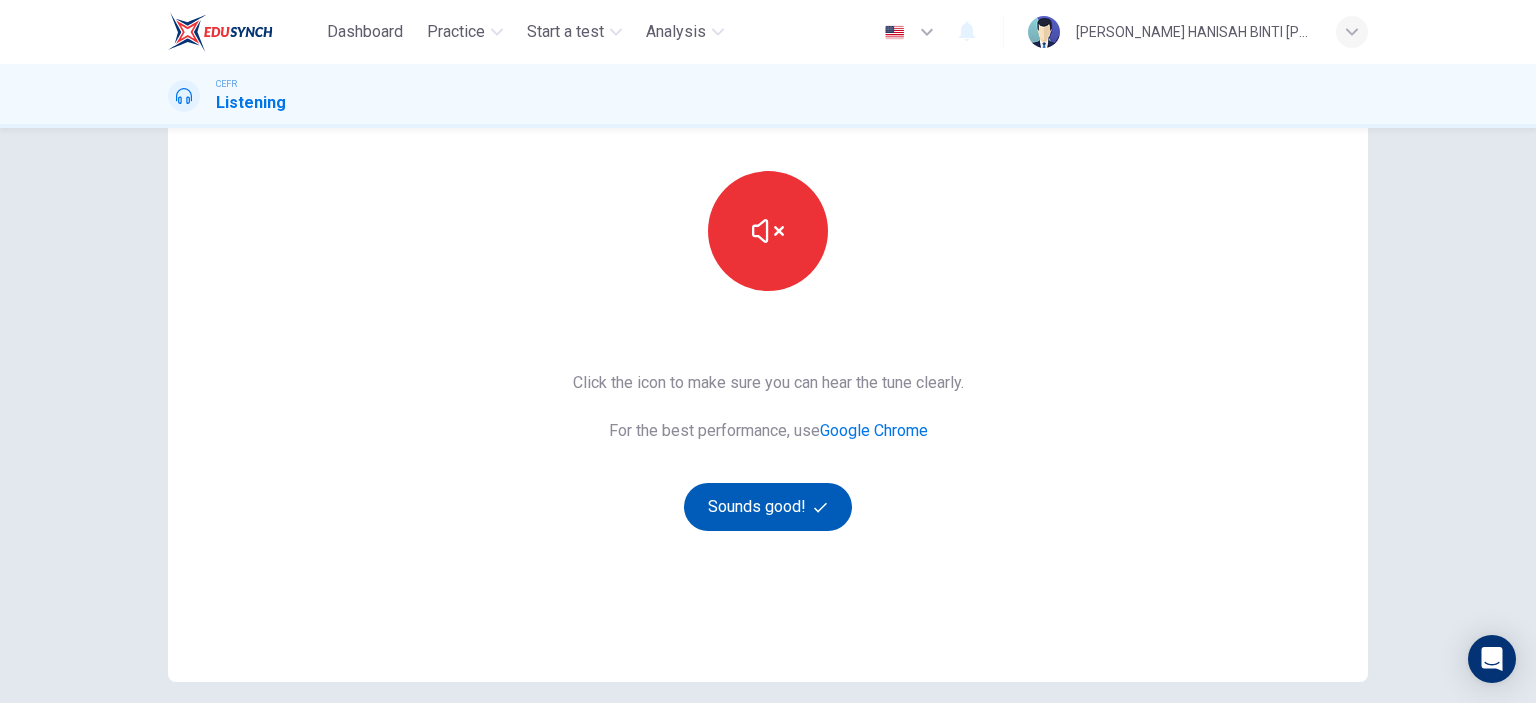 click on "Sounds good!" at bounding box center (768, 507) 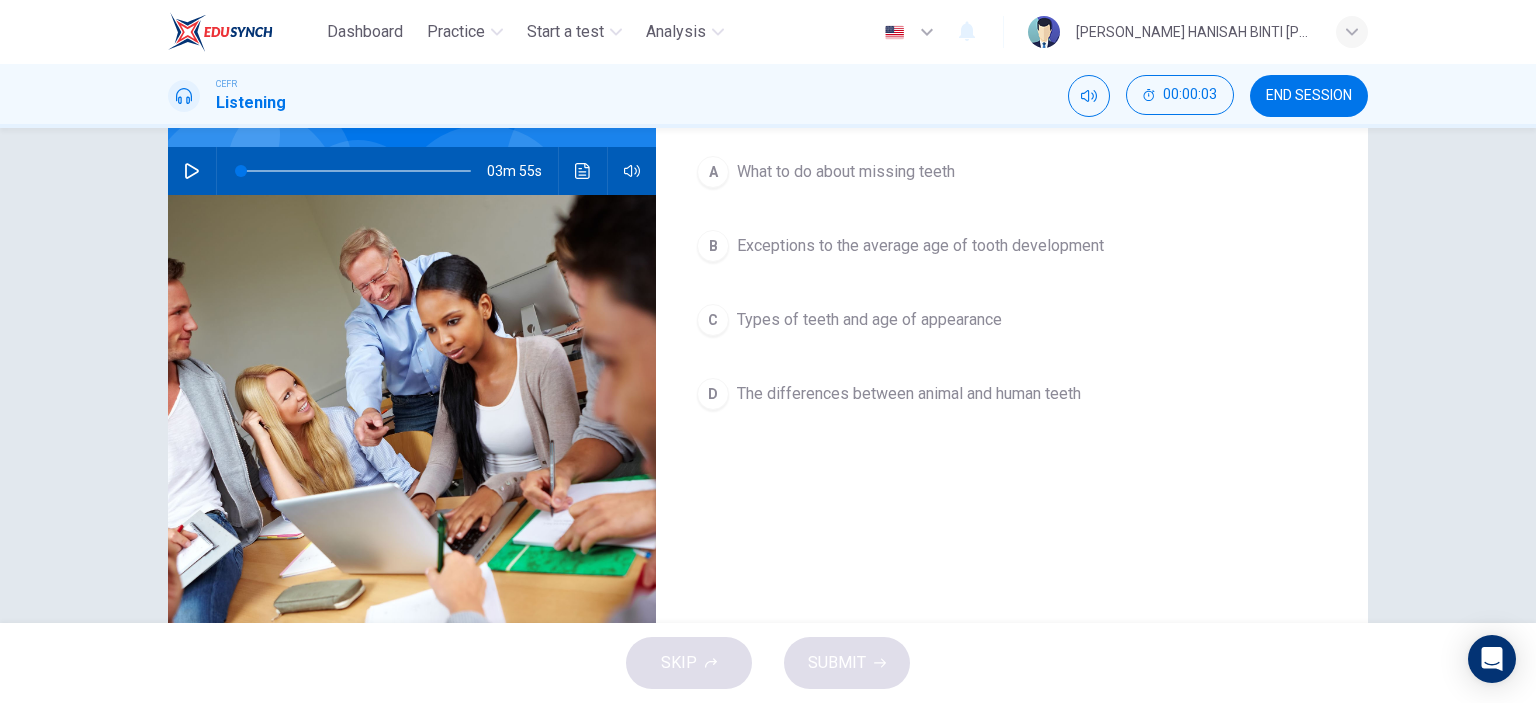 click at bounding box center (192, 171) 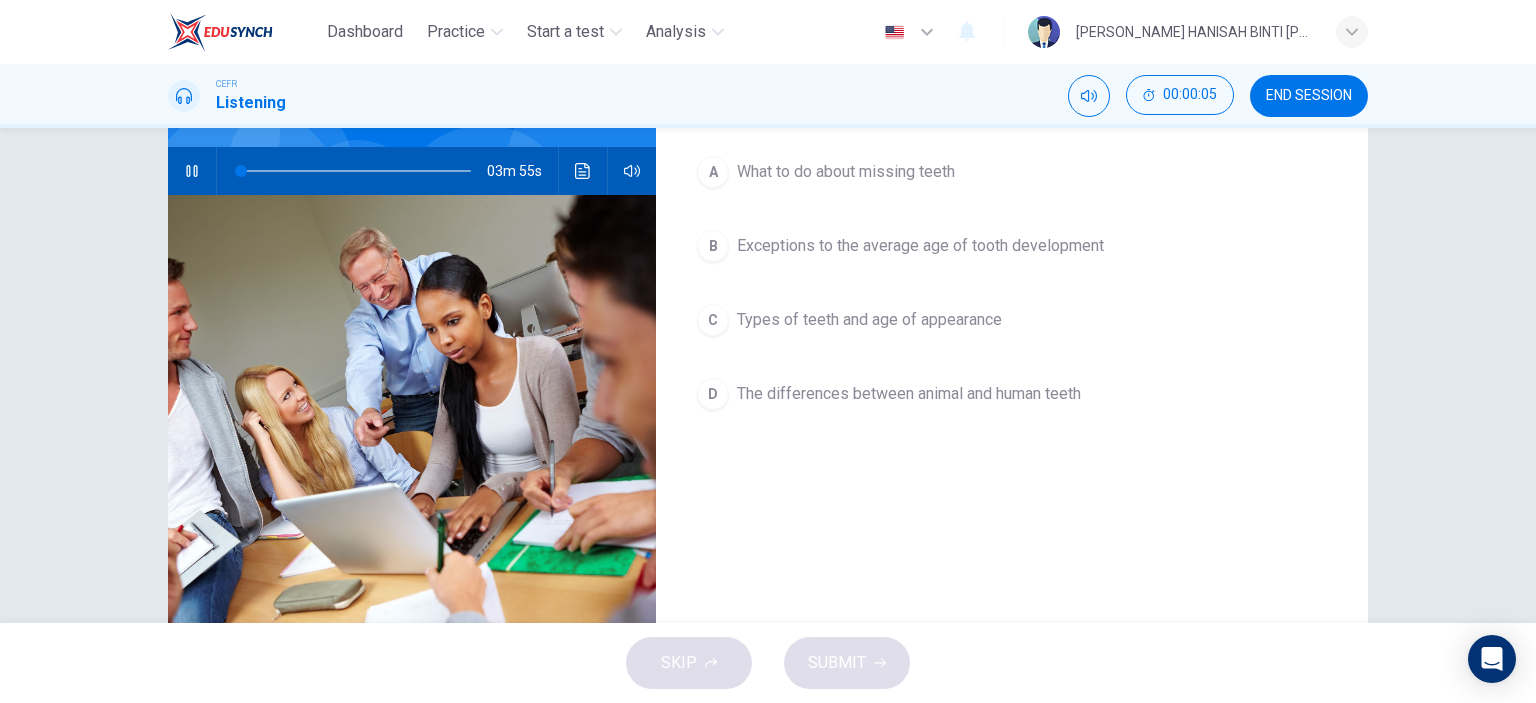 type on "0" 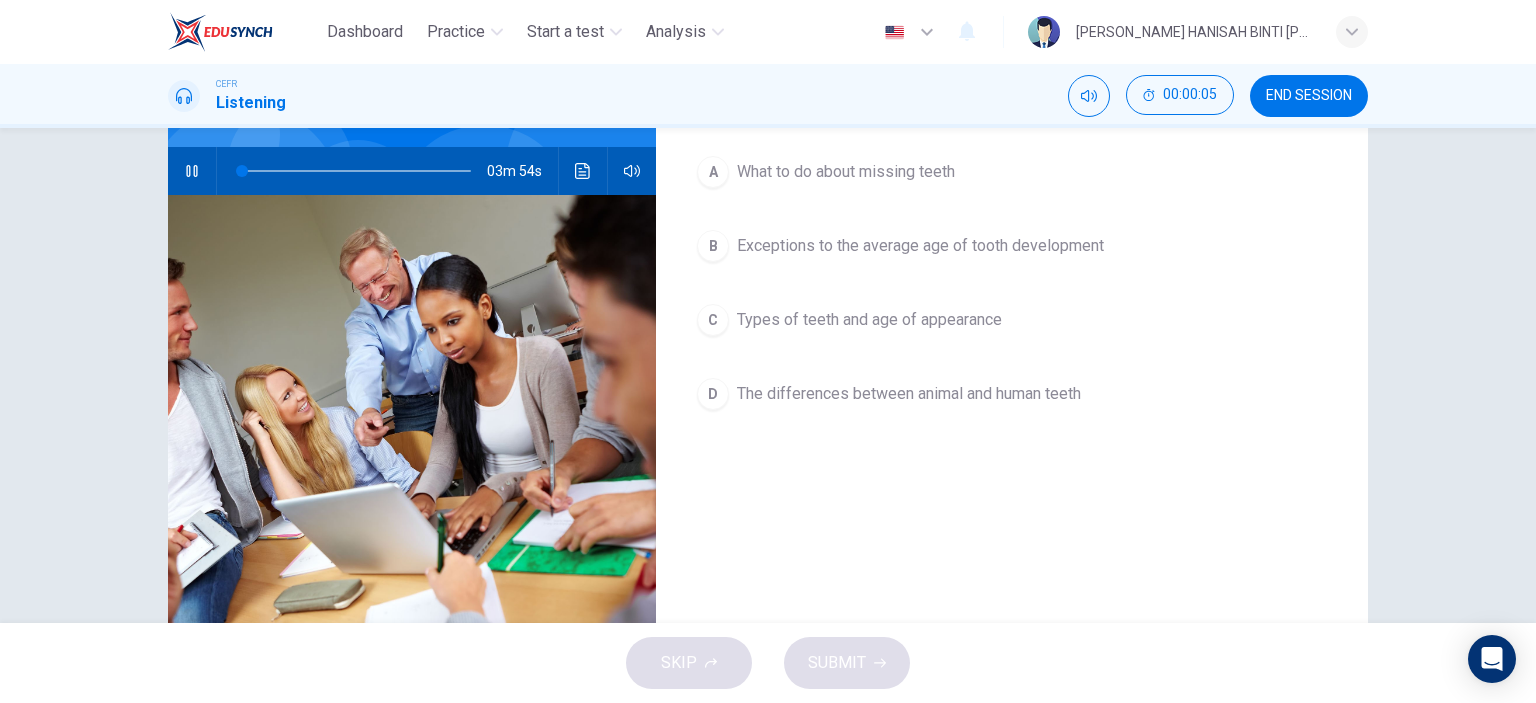 type 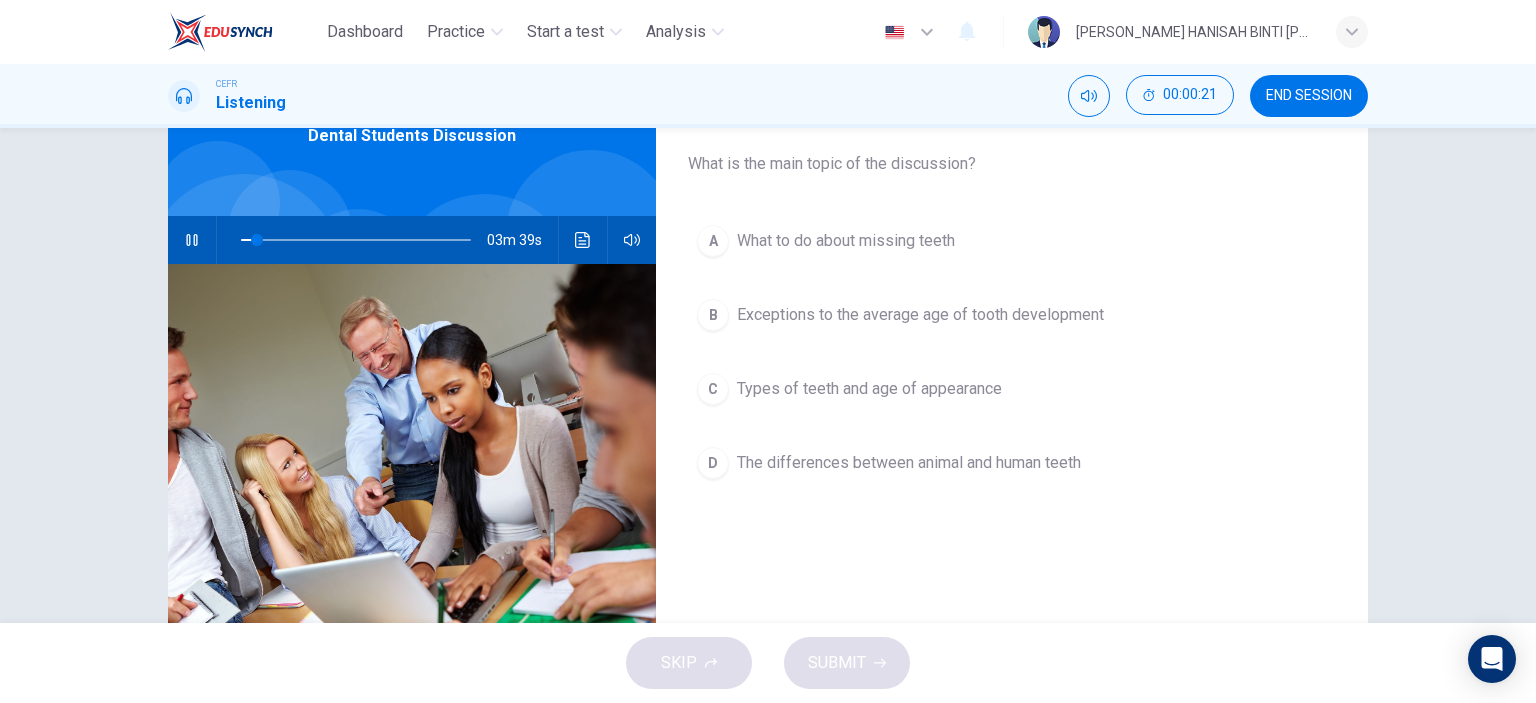 scroll, scrollTop: 108, scrollLeft: 0, axis: vertical 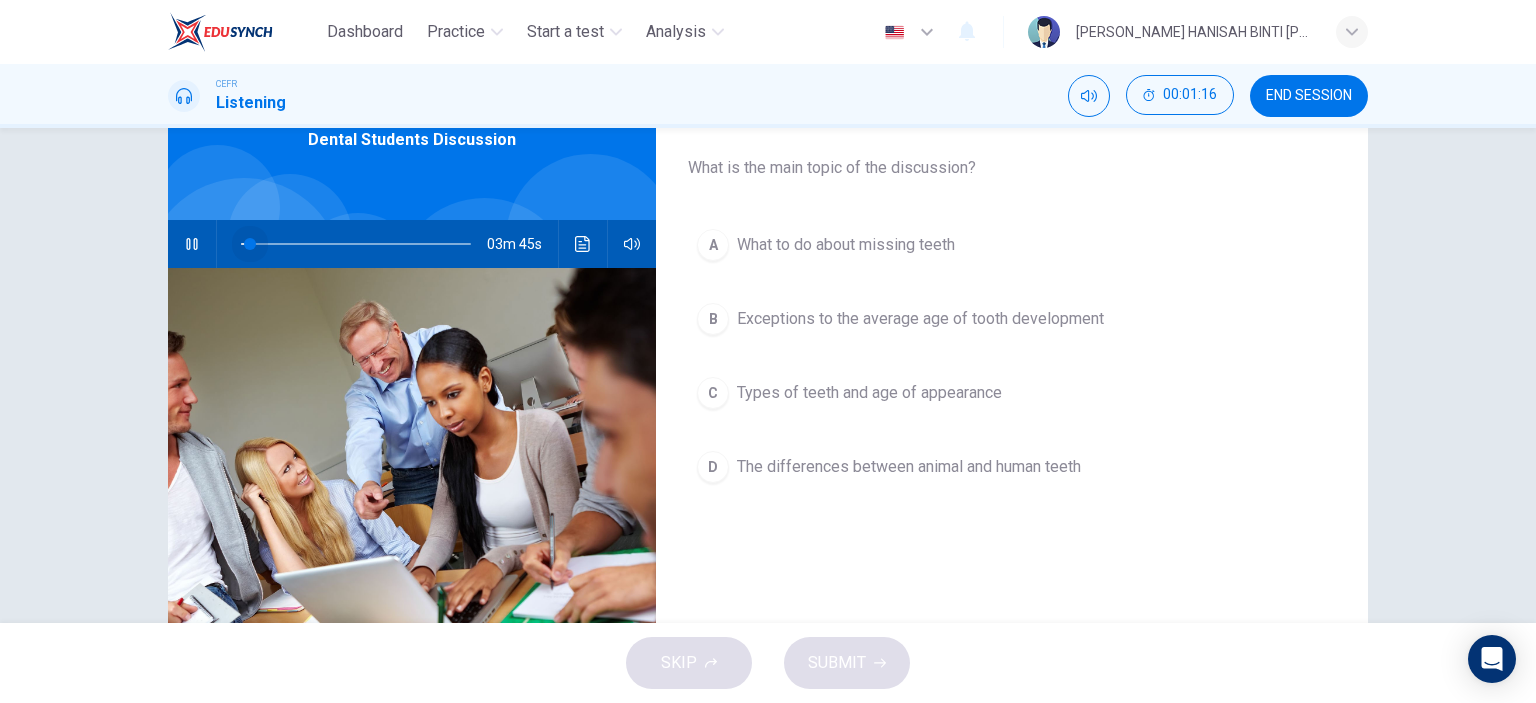 click at bounding box center [356, 244] 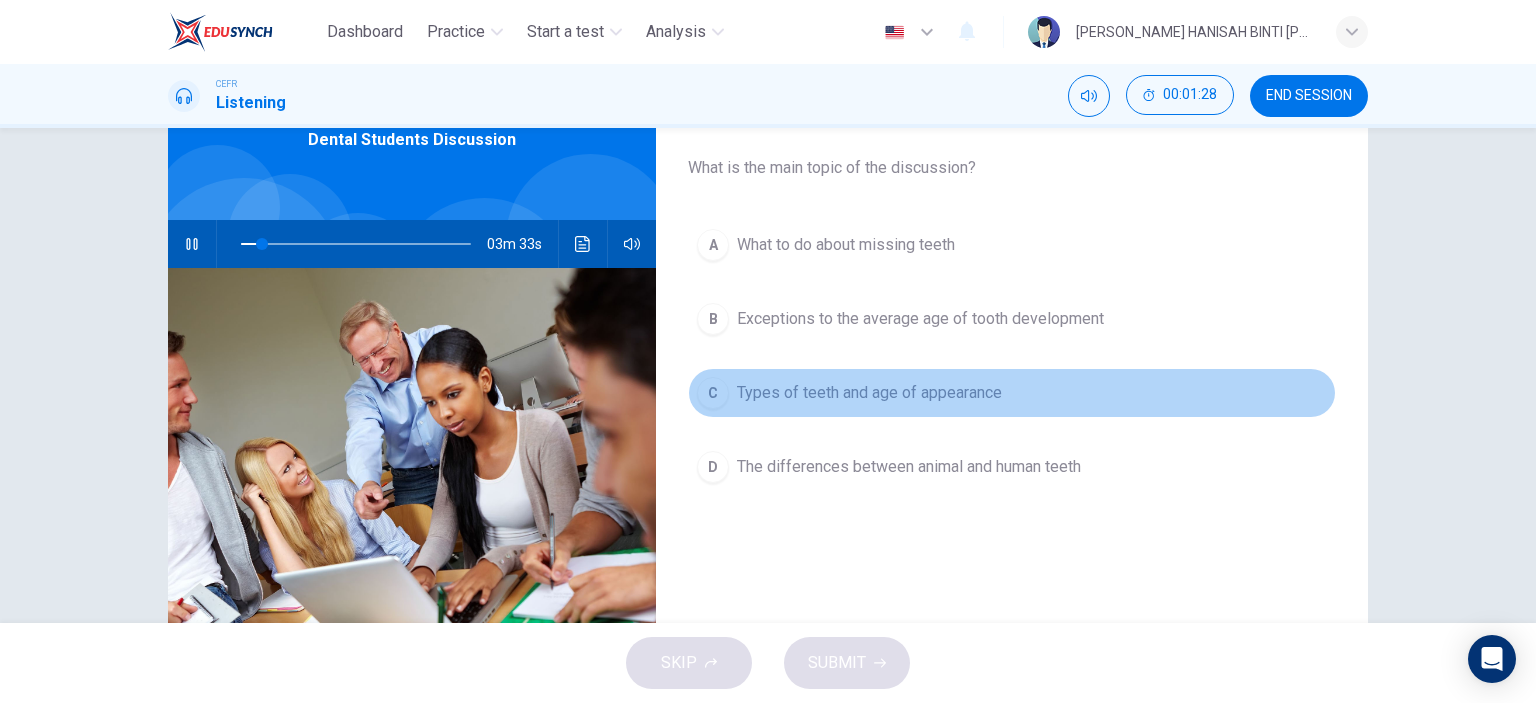 click on "Types of teeth and age of appearance" at bounding box center (869, 393) 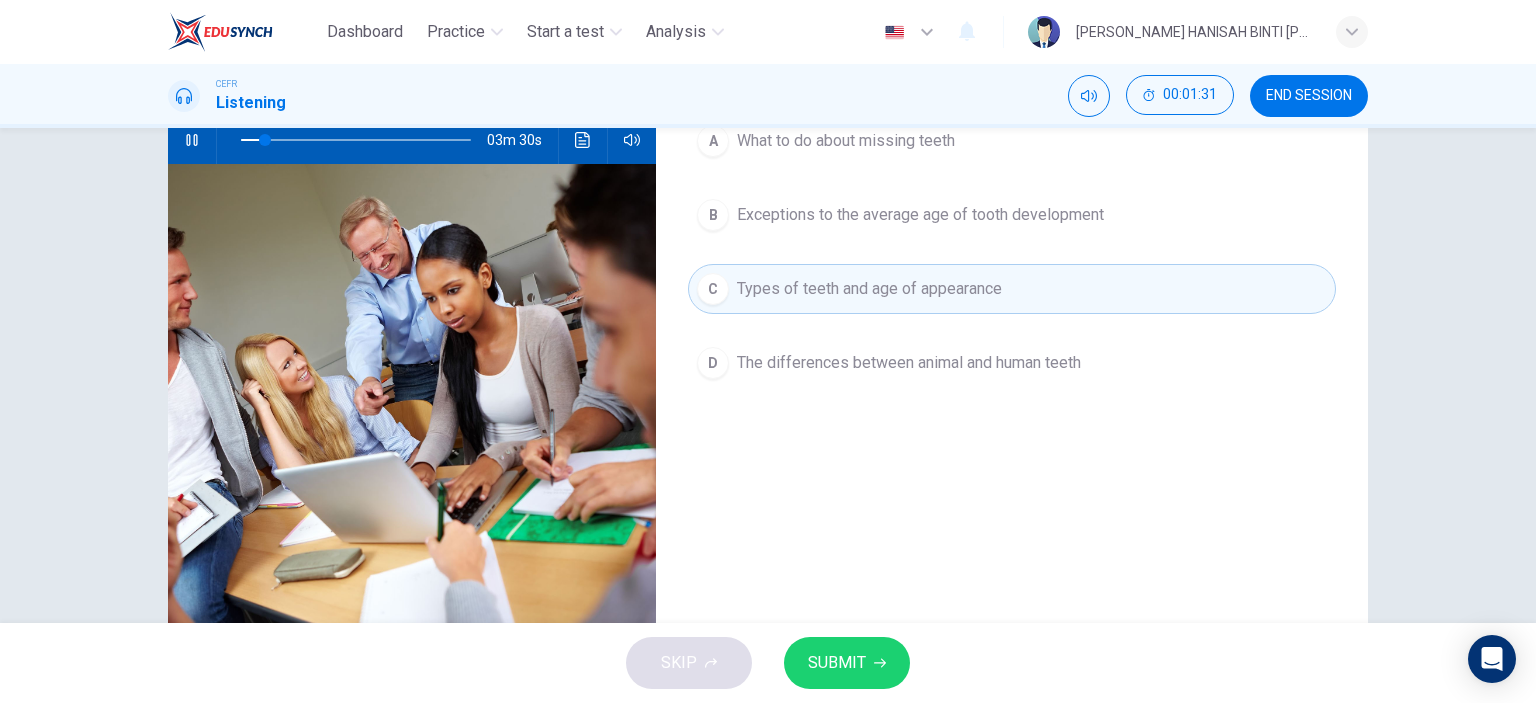 scroll, scrollTop: 223, scrollLeft: 0, axis: vertical 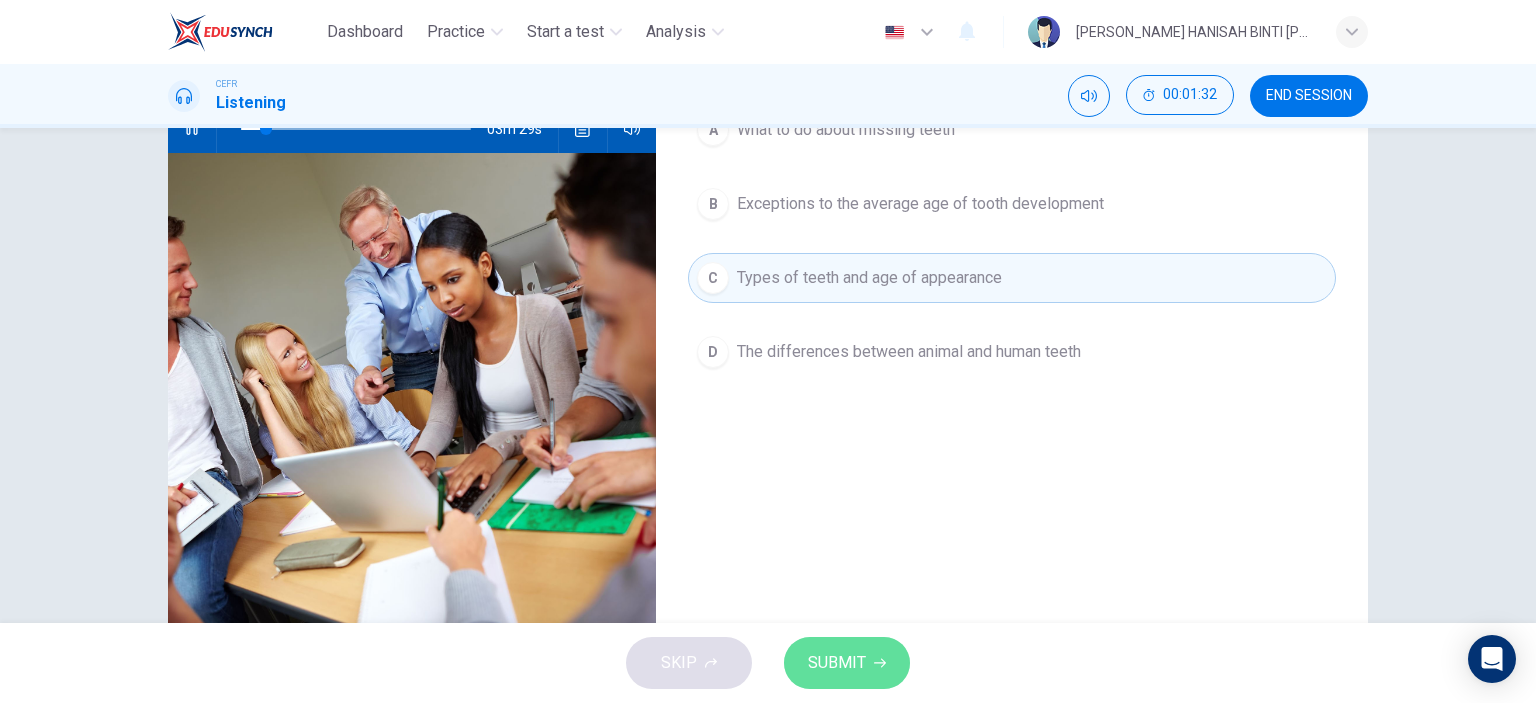 click on "SUBMIT" at bounding box center (847, 663) 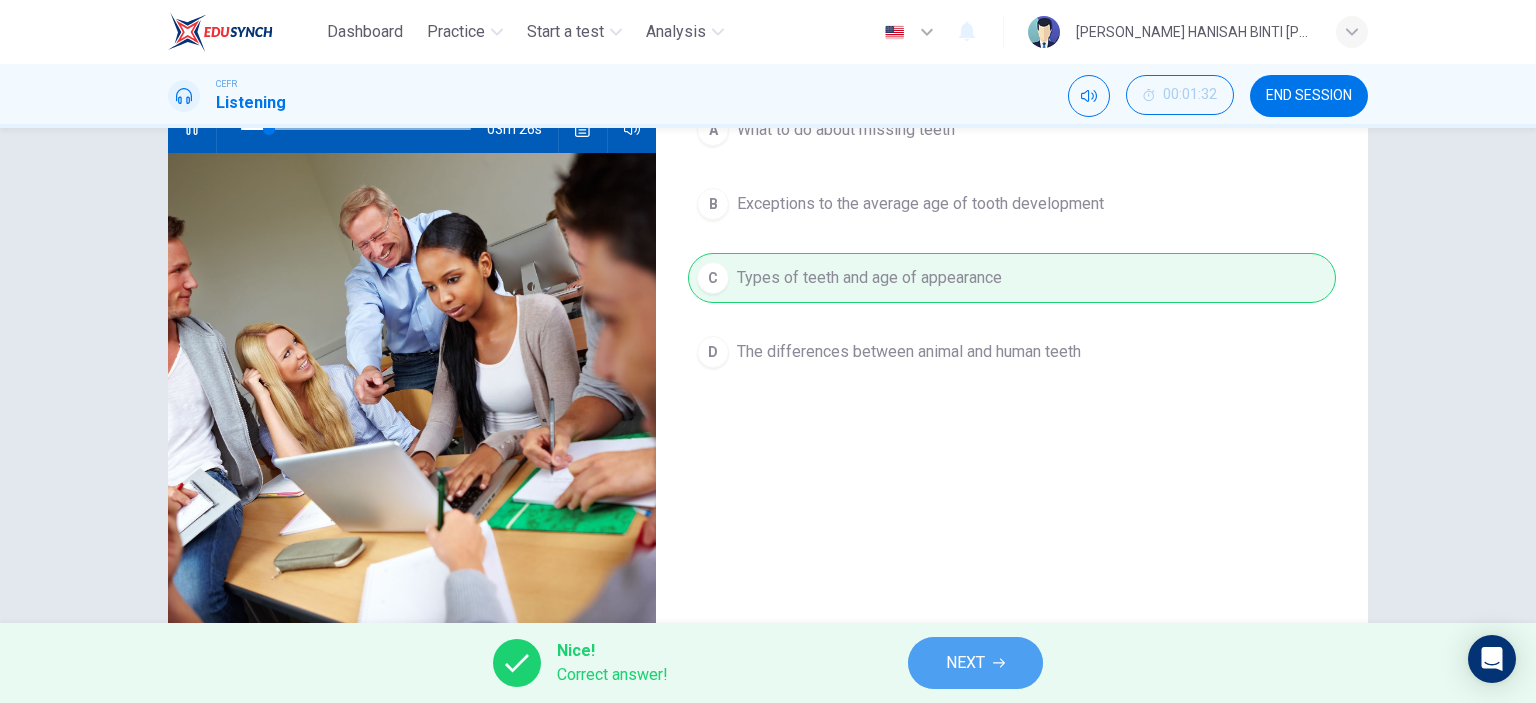 click on "NEXT" at bounding box center [975, 663] 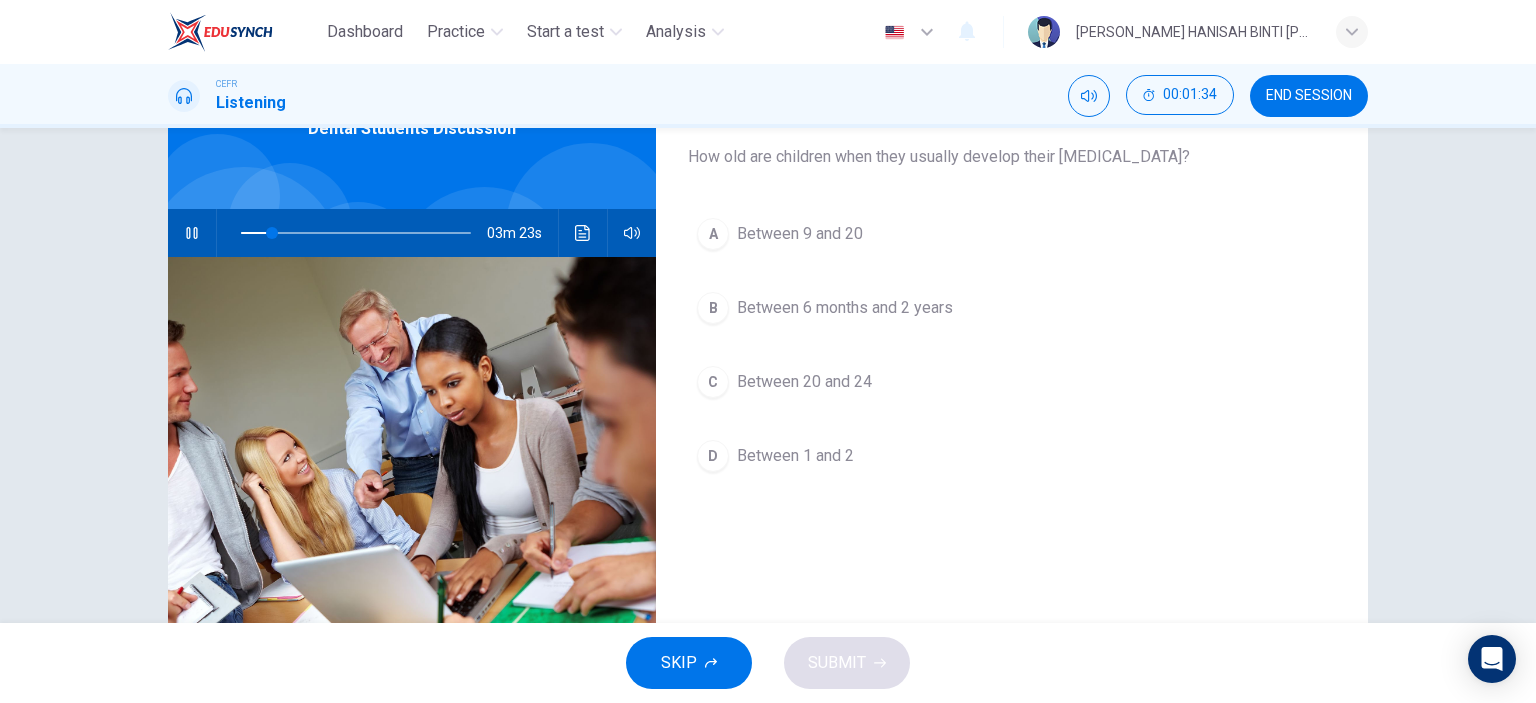 scroll, scrollTop: 111, scrollLeft: 0, axis: vertical 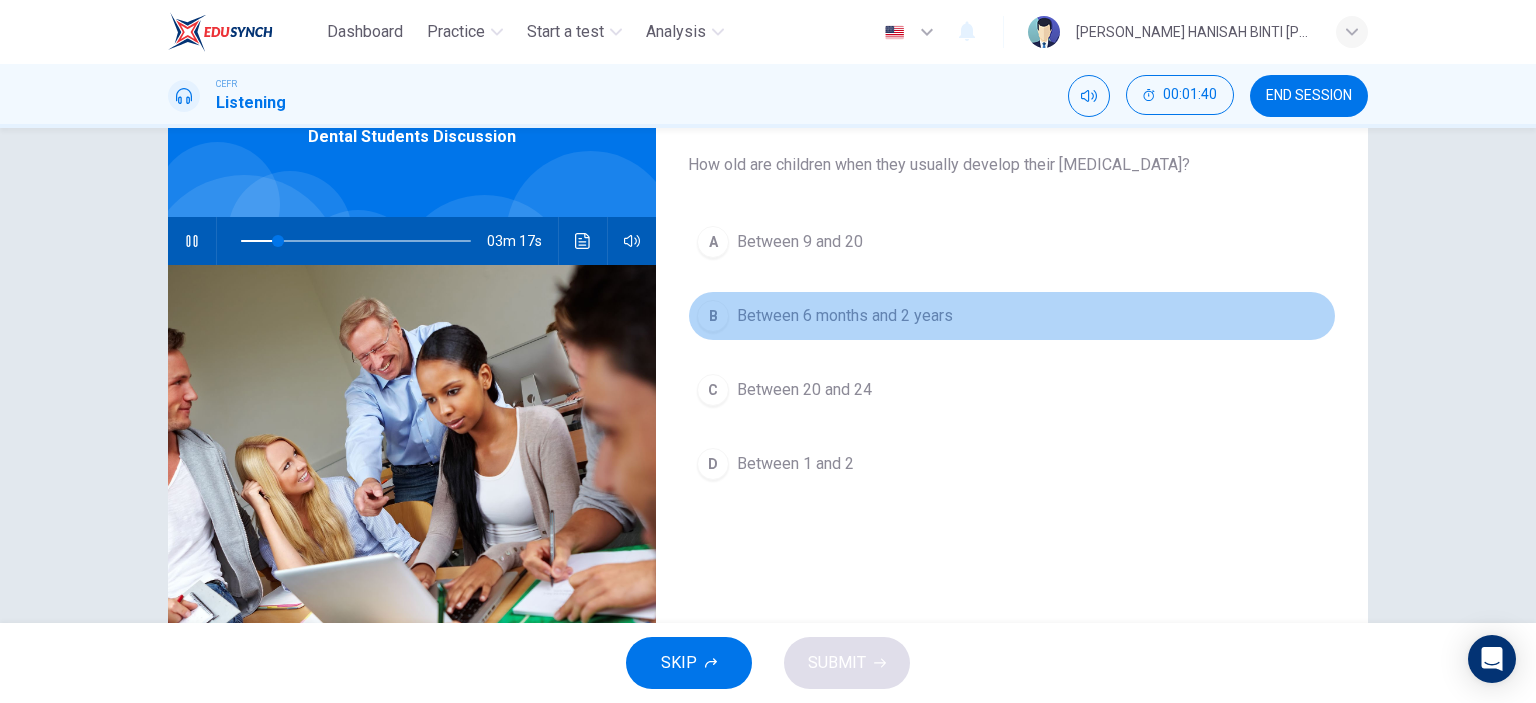 click on "Between 6 months and 2 years" at bounding box center (845, 316) 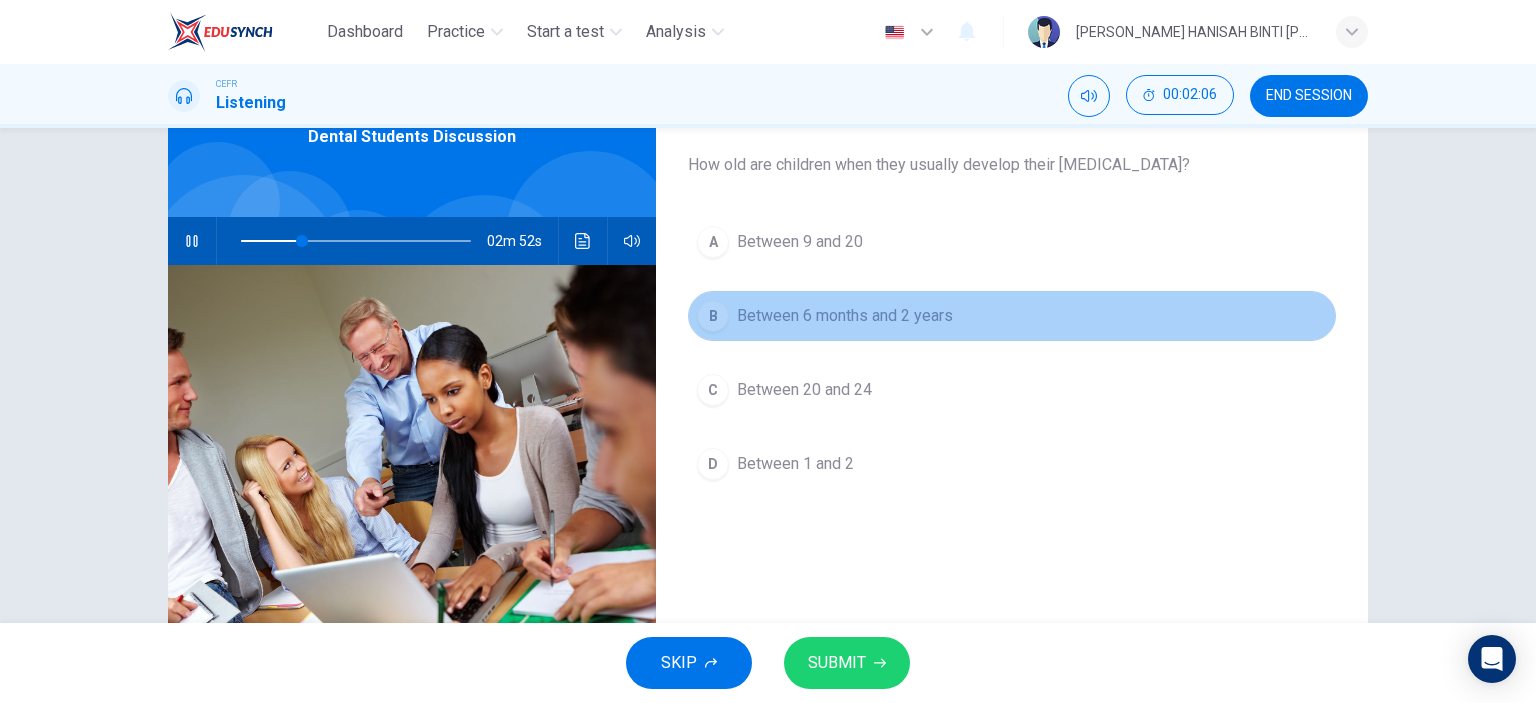 click on "Between 6 months and 2 years" at bounding box center [845, 316] 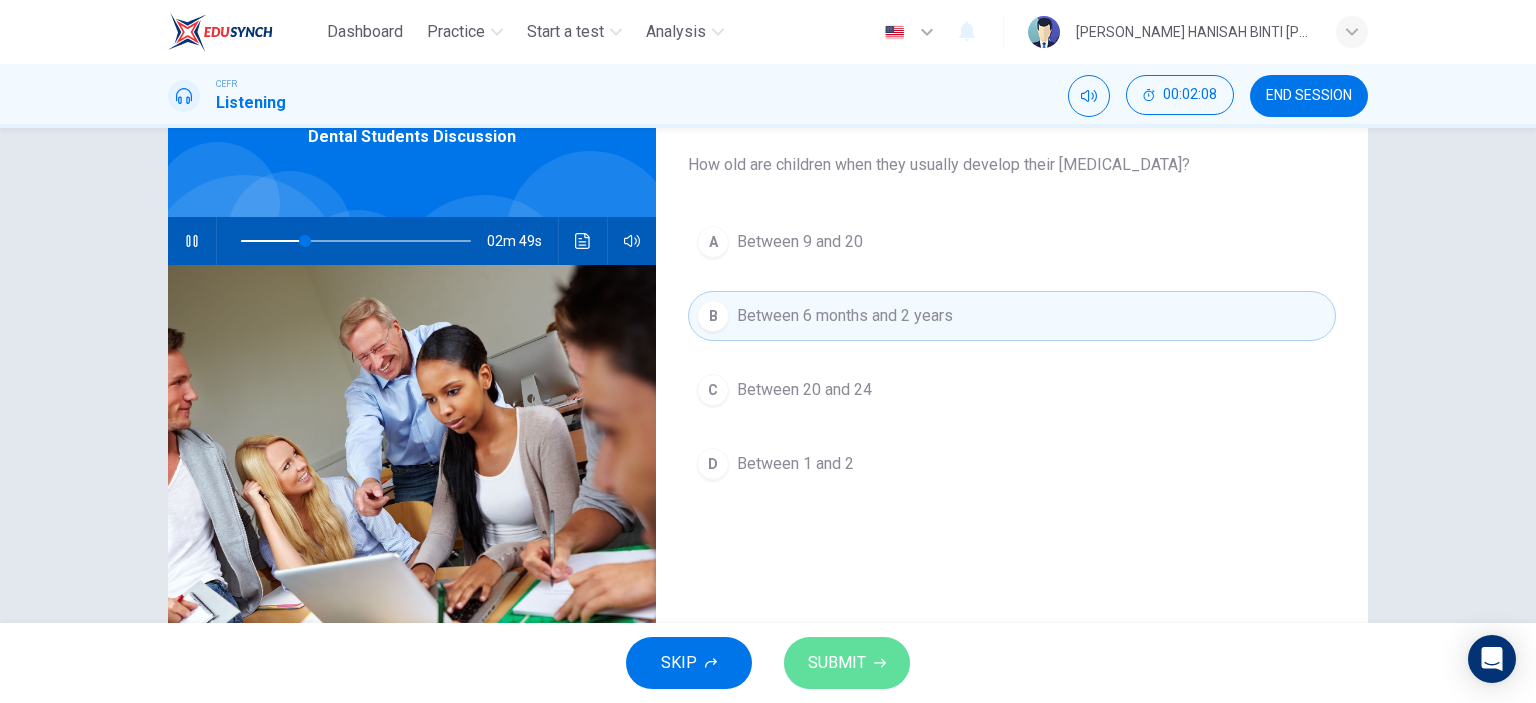 click on "SUBMIT" at bounding box center (837, 663) 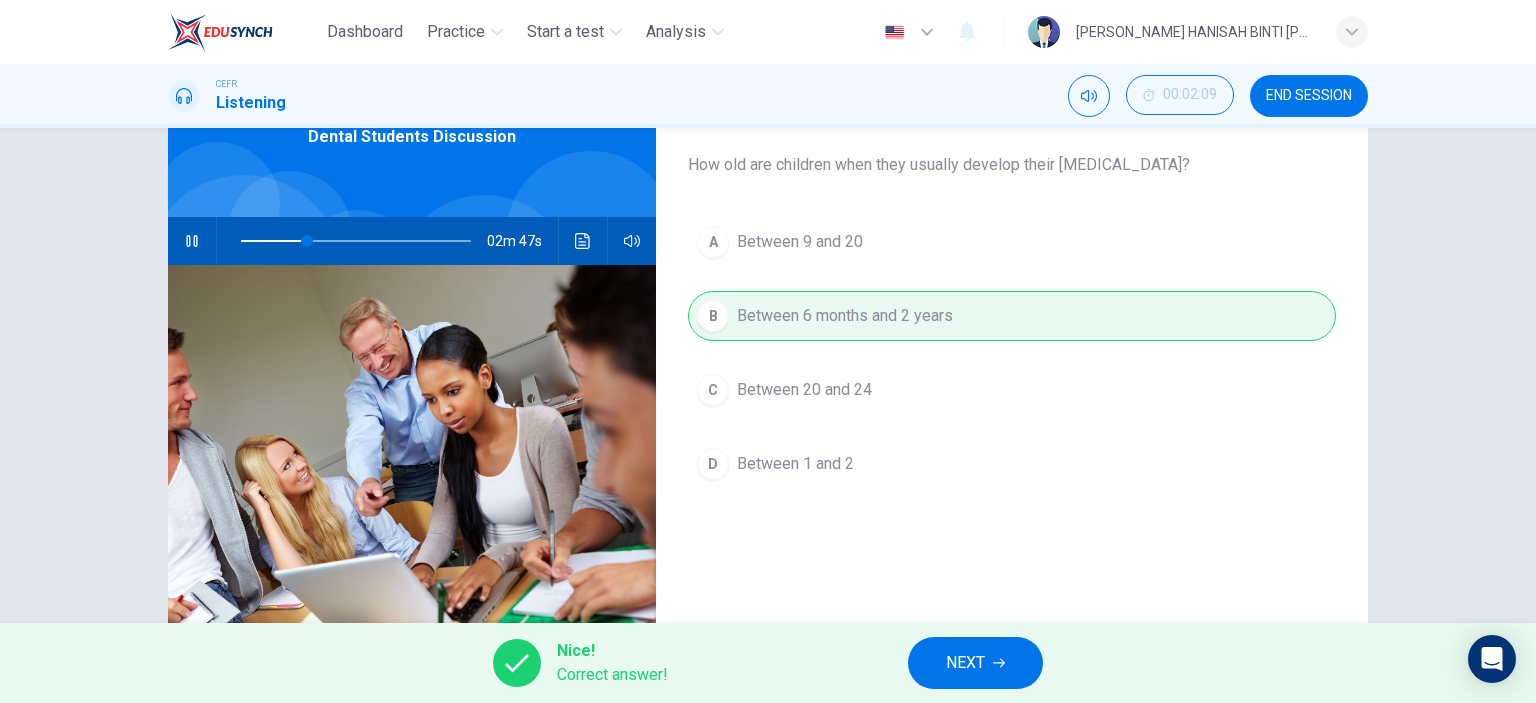 click on "NEXT" at bounding box center (975, 663) 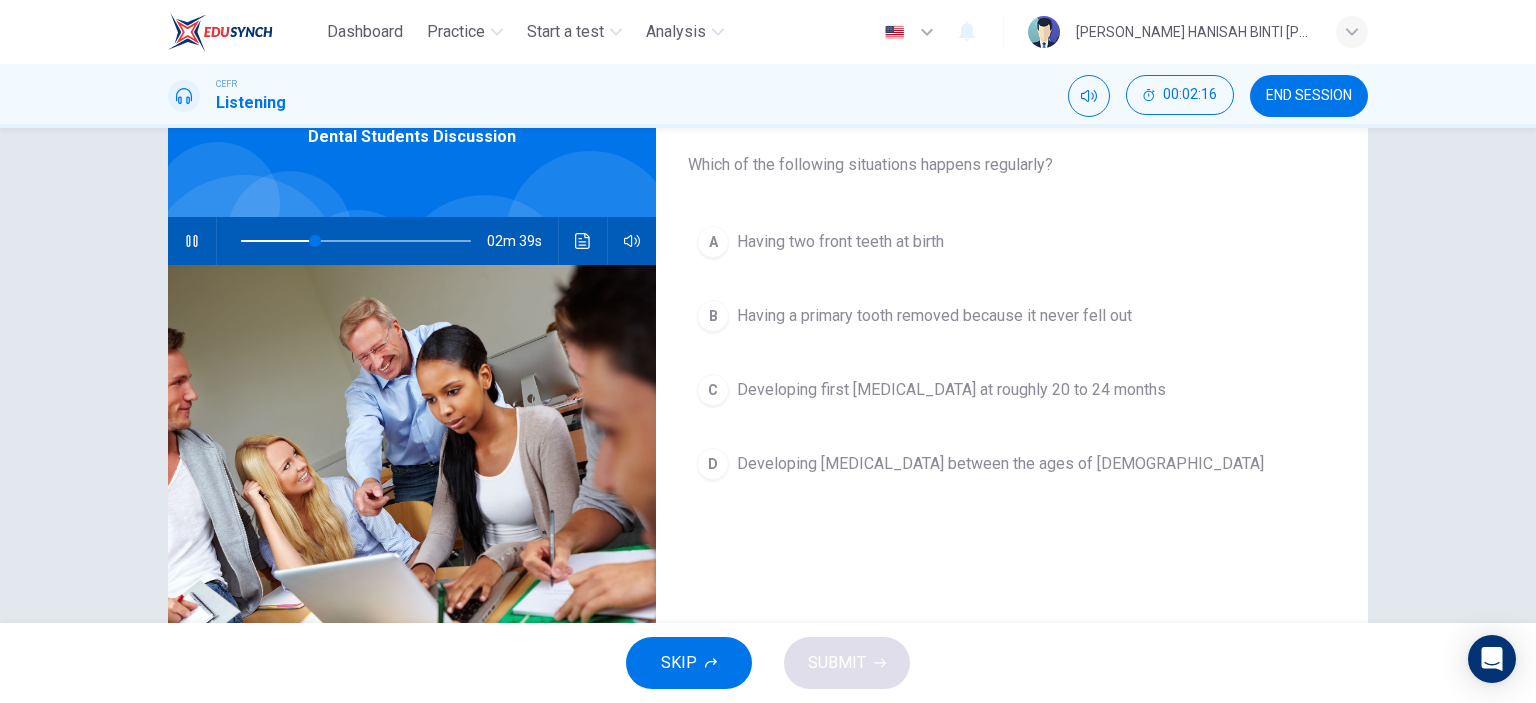 click on "Question 3 Which of the following situations happens regularly? A Having two front teeth at birth B Having a primary tooth removed because it never fell out C Developing first permanent teeth at roughly 20 to 24 months D Developing wisdom teeth between the ages of 17 and 21" at bounding box center (1012, 404) 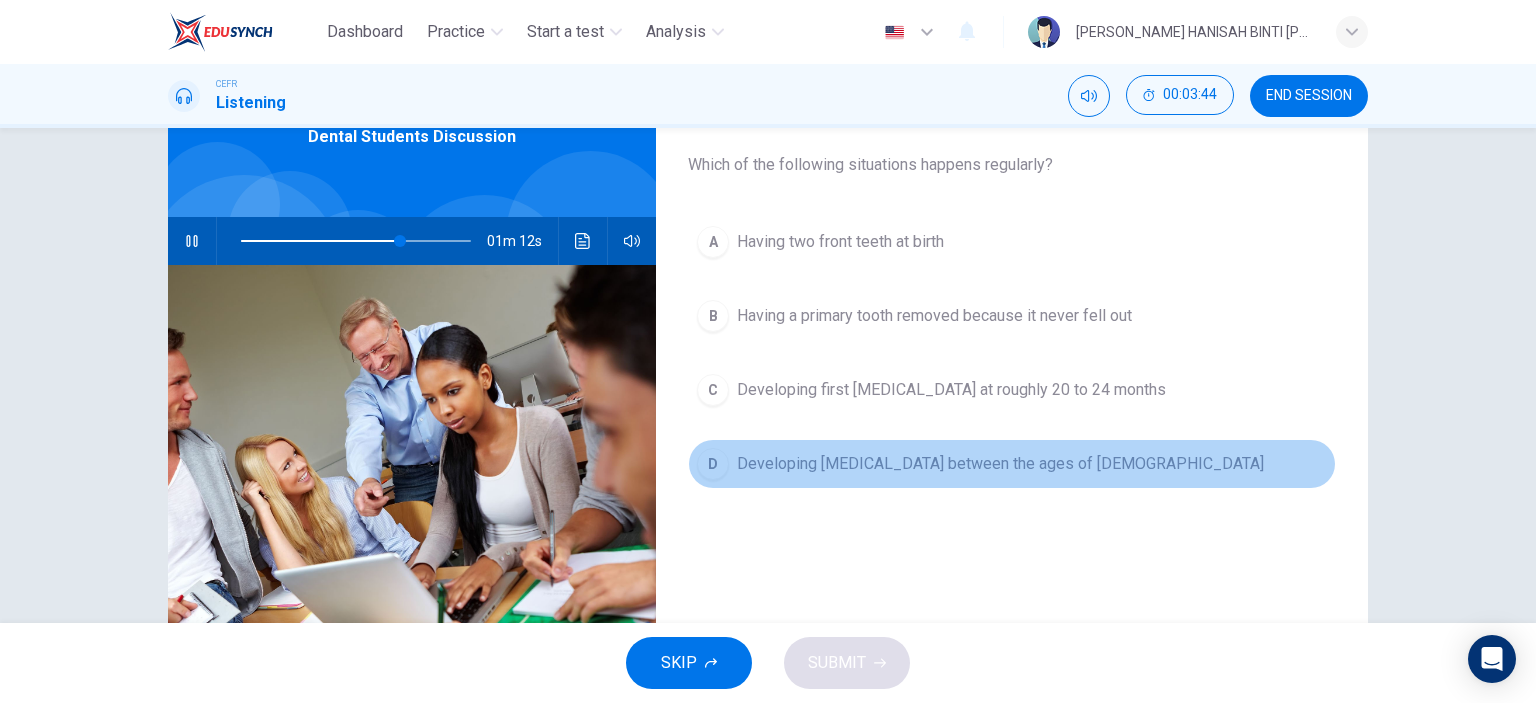 click on "Developing wisdom teeth between the ages of 17 and 21" at bounding box center (1000, 464) 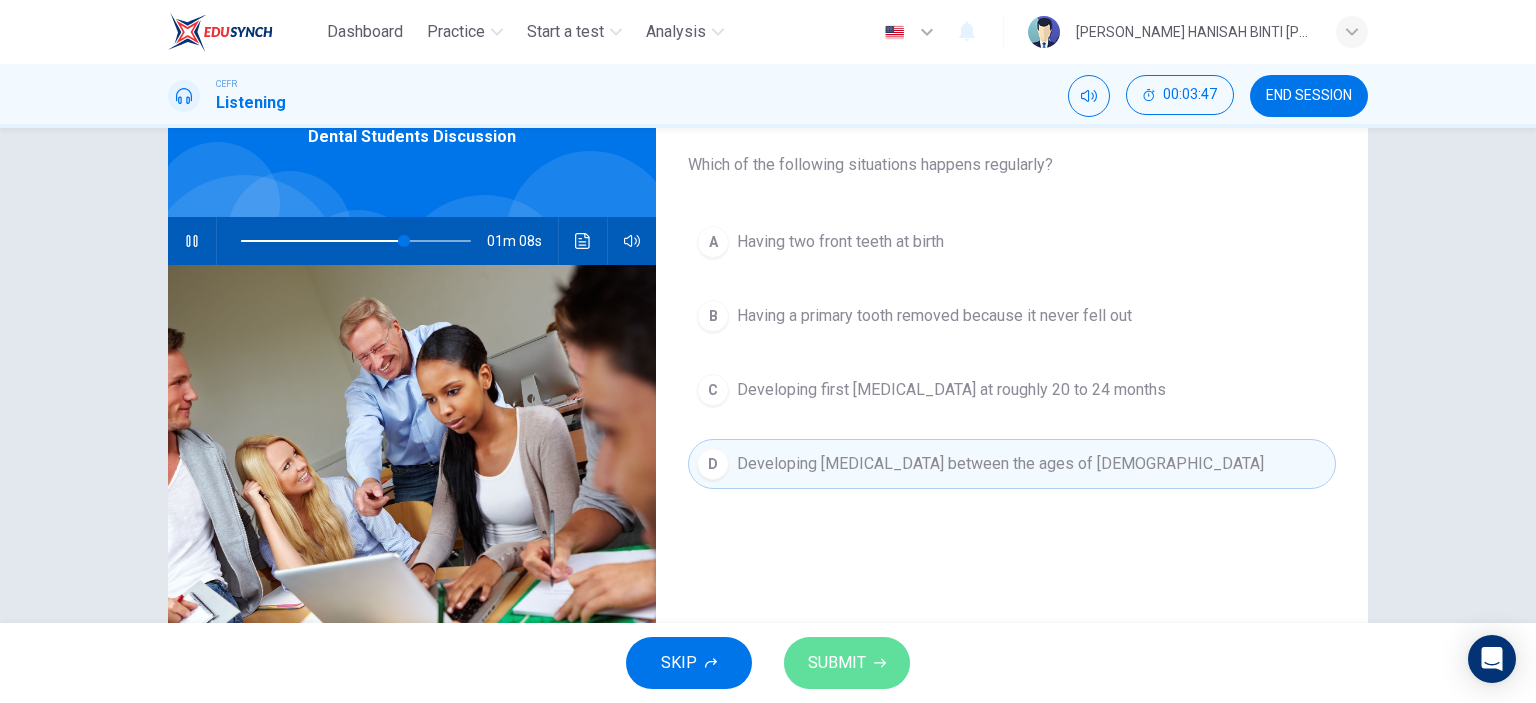 click 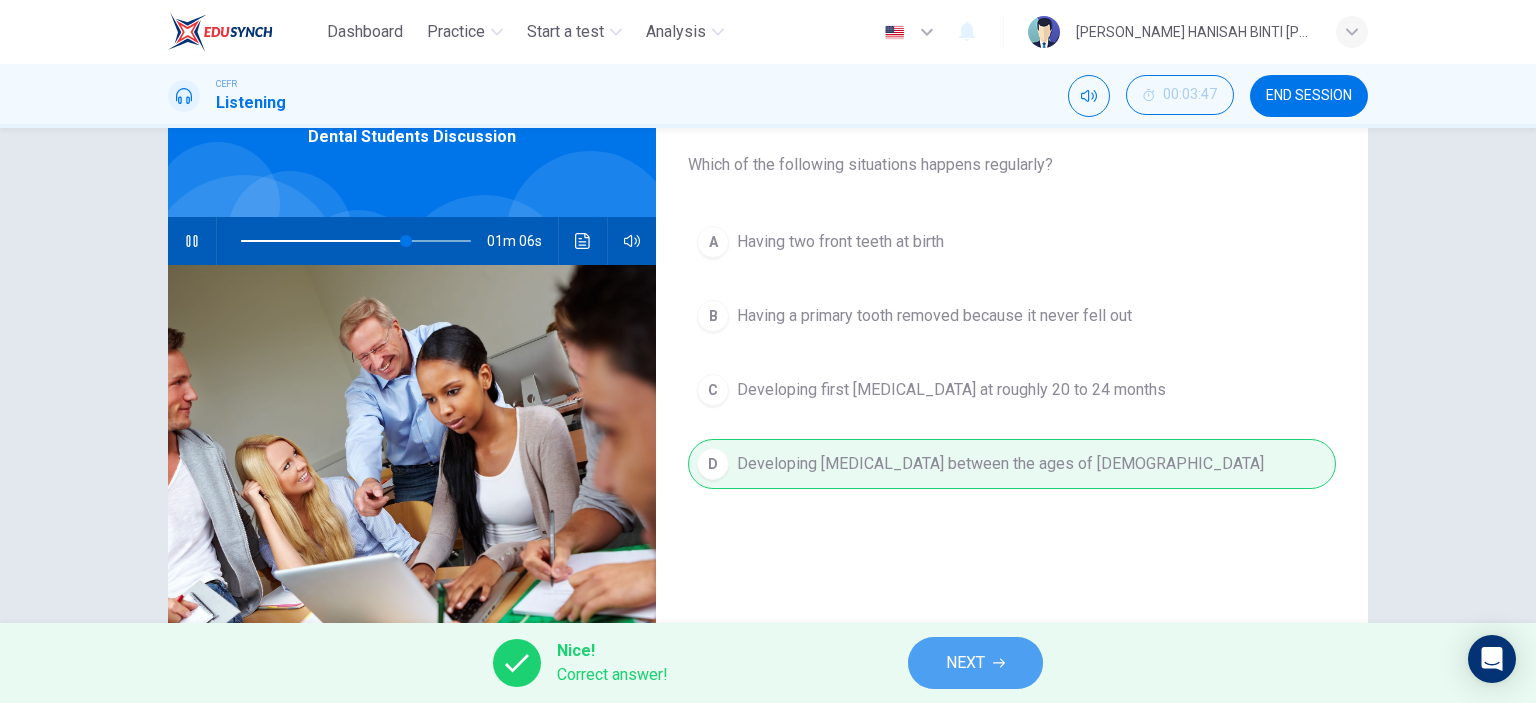 click on "NEXT" at bounding box center (975, 663) 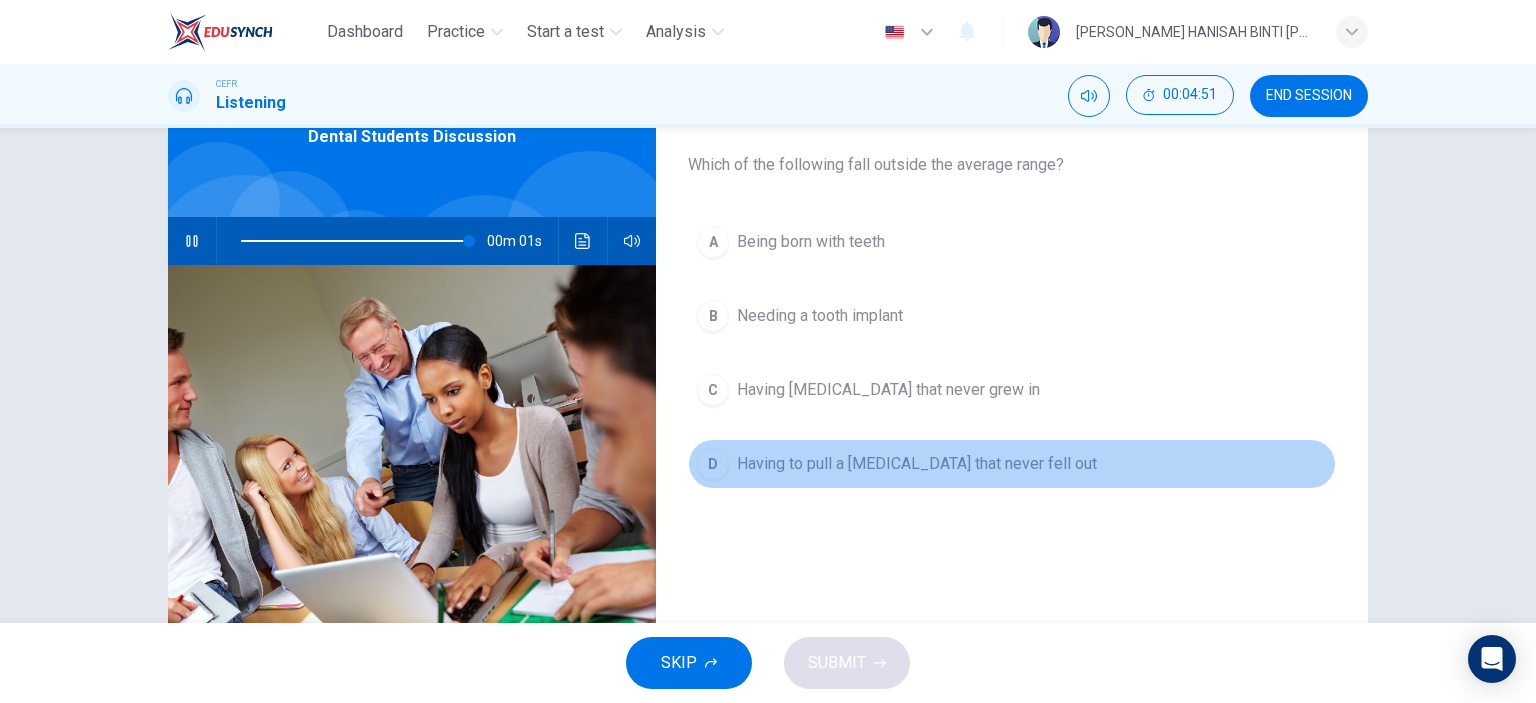 click on "Having to pull a baby tooth that never fell out" at bounding box center [917, 464] 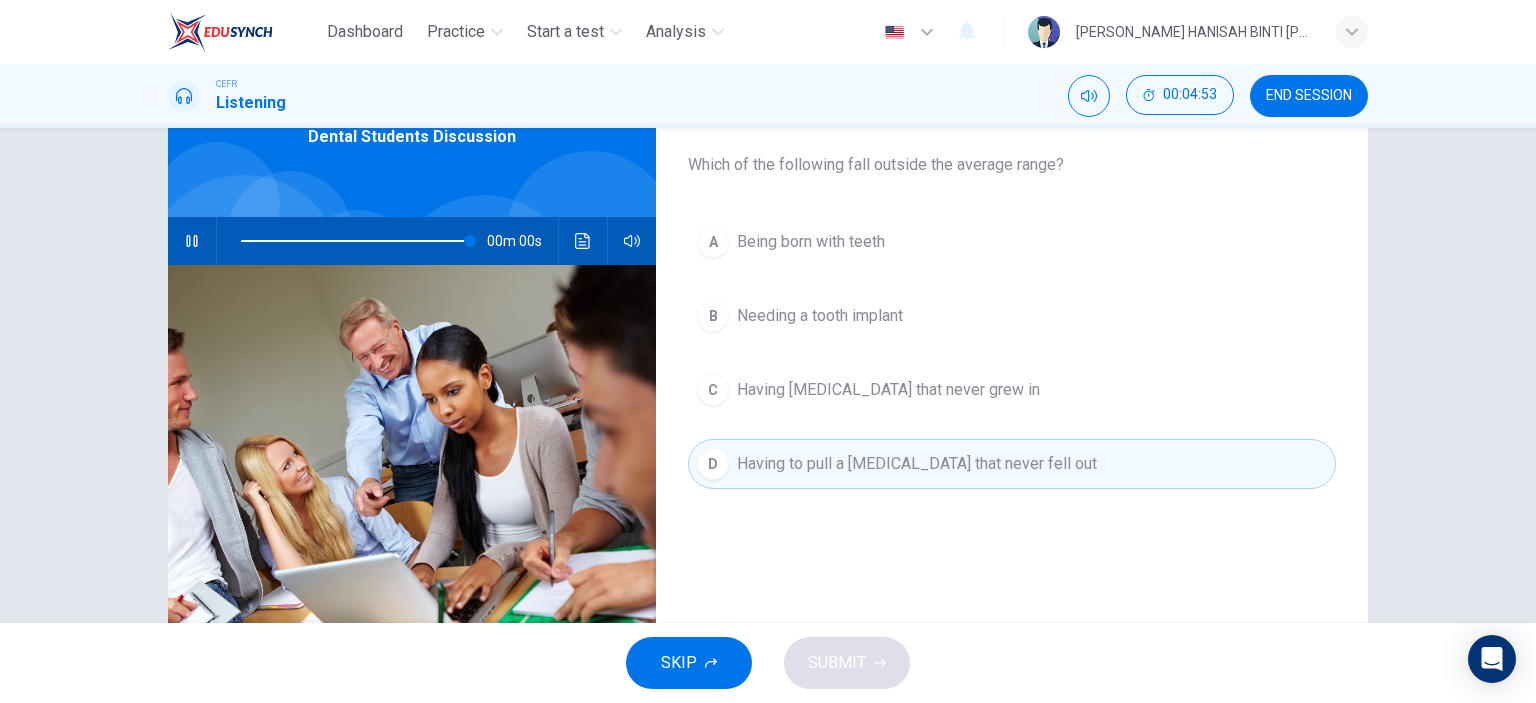 type on "0" 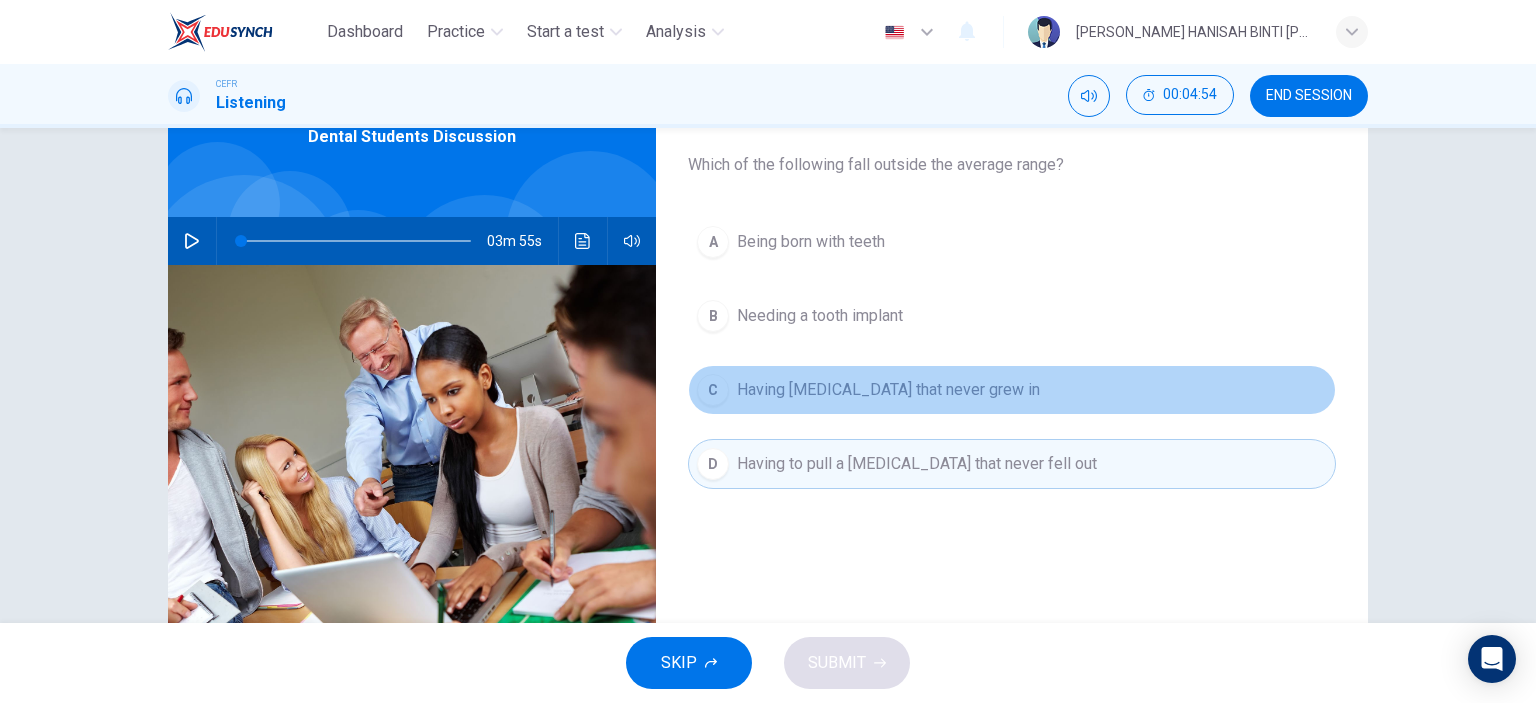 click on "C Having permanent teeth that never grew in" at bounding box center (1012, 390) 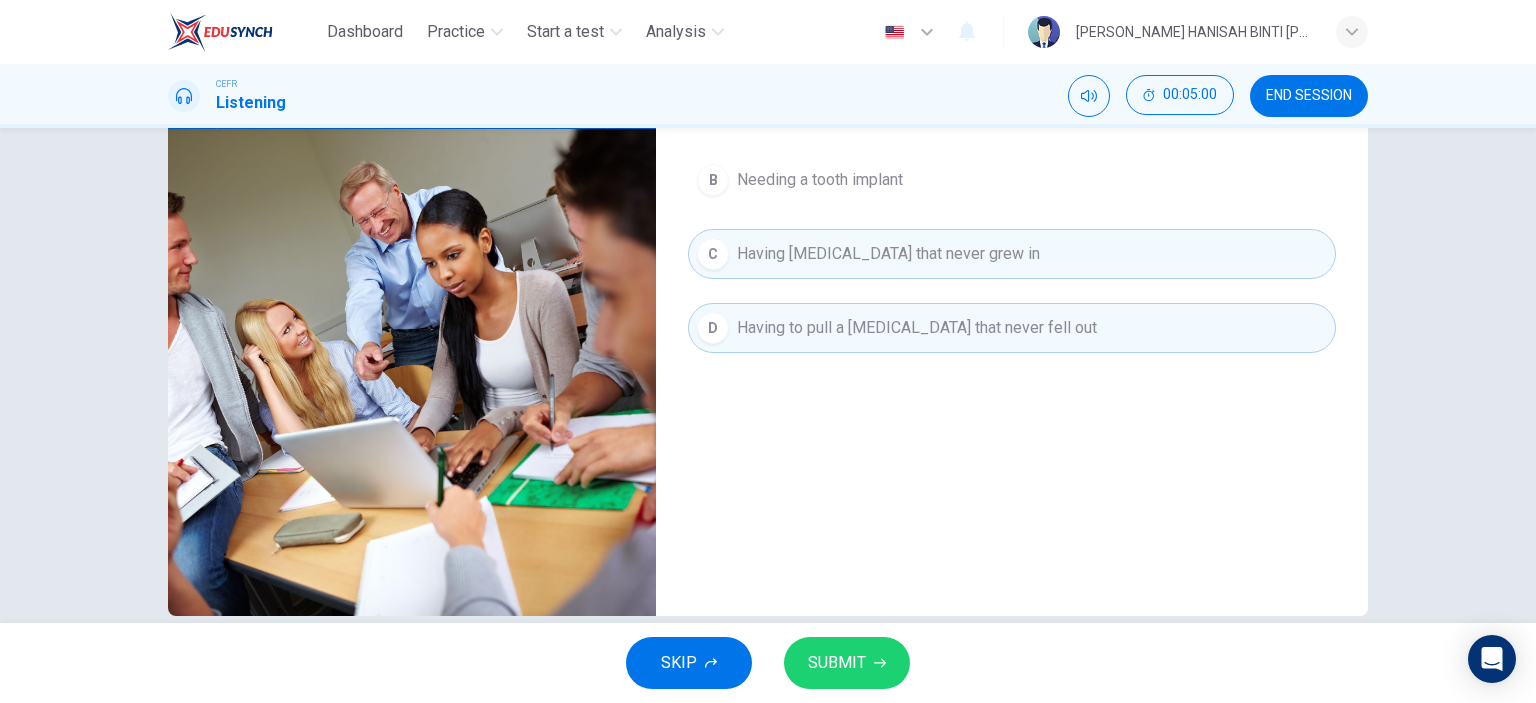 scroll, scrollTop: 280, scrollLeft: 0, axis: vertical 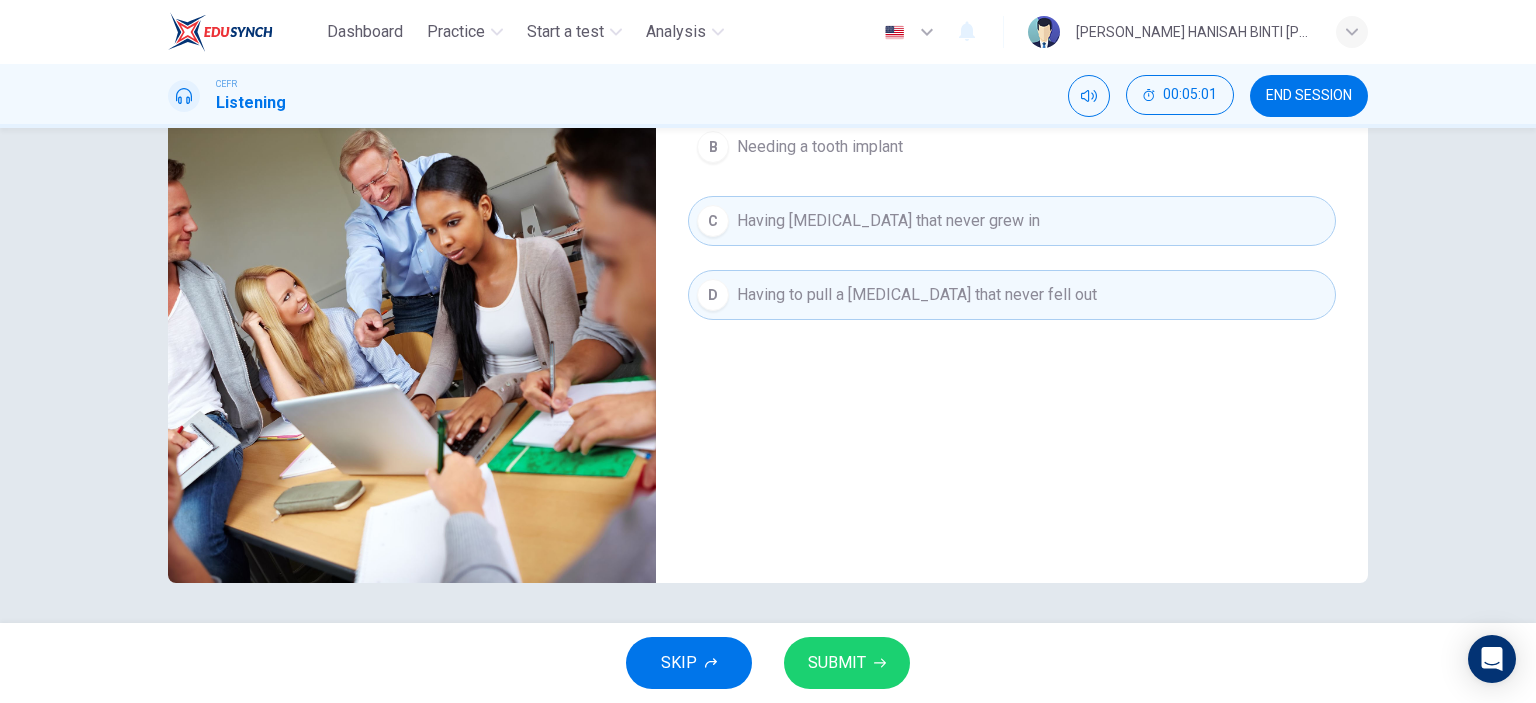 click on "SUBMIT" at bounding box center (837, 663) 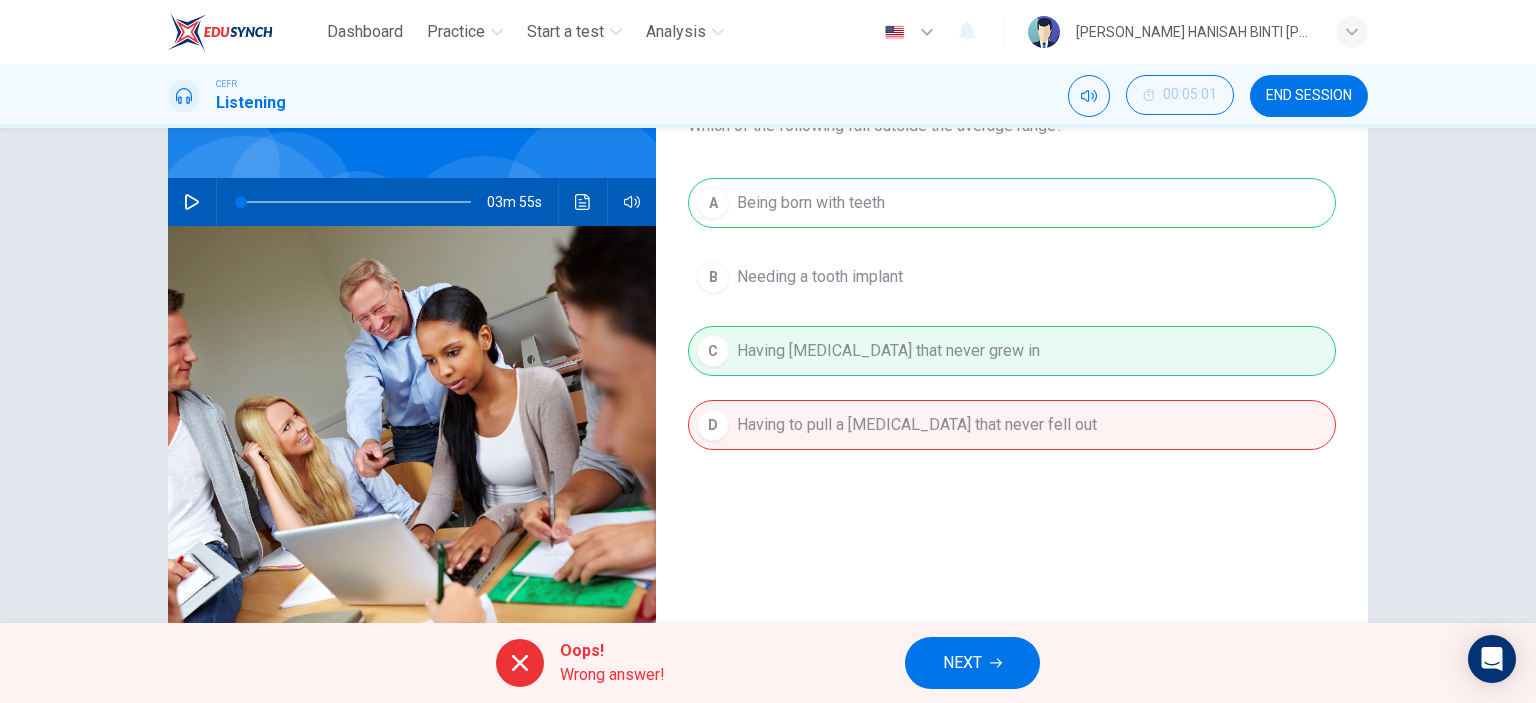 scroll, scrollTop: 280, scrollLeft: 0, axis: vertical 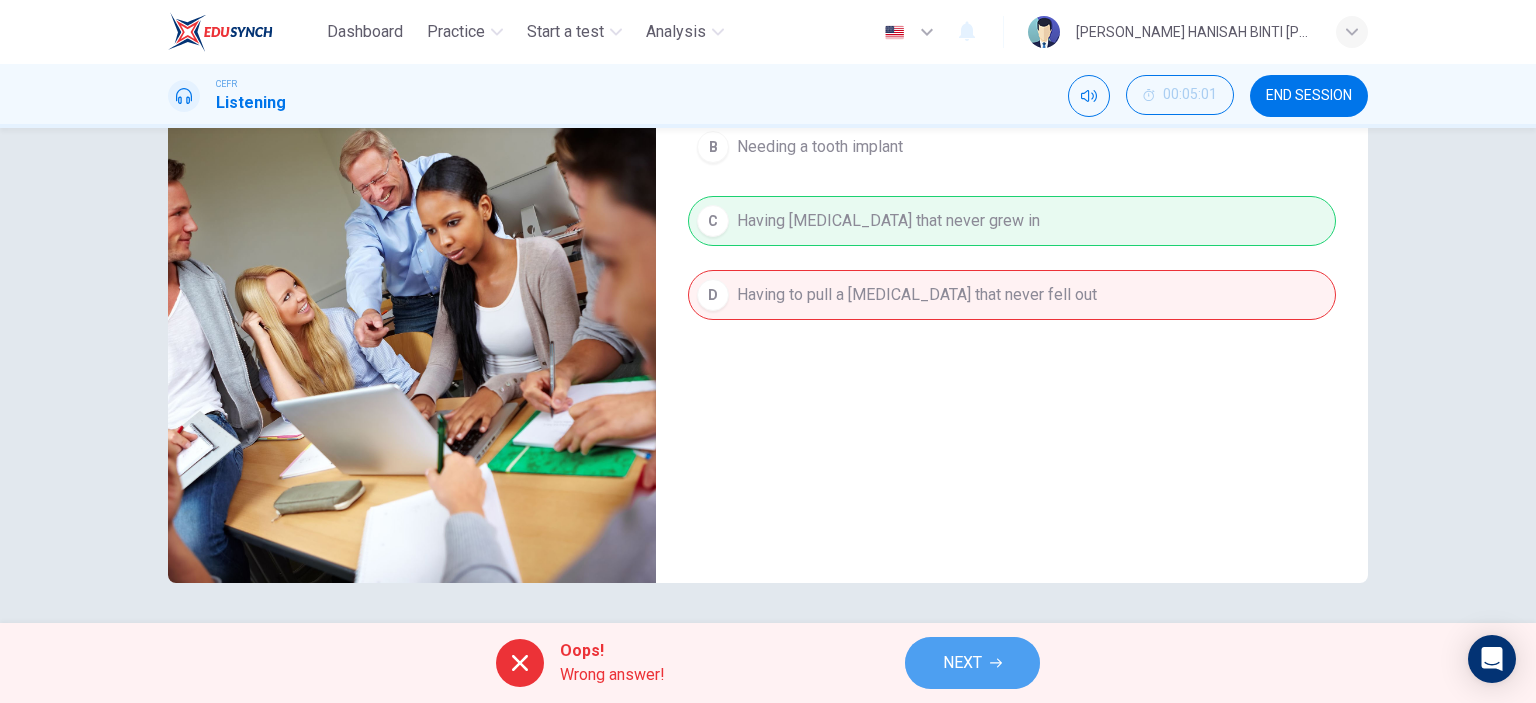 click on "NEXT" at bounding box center [972, 663] 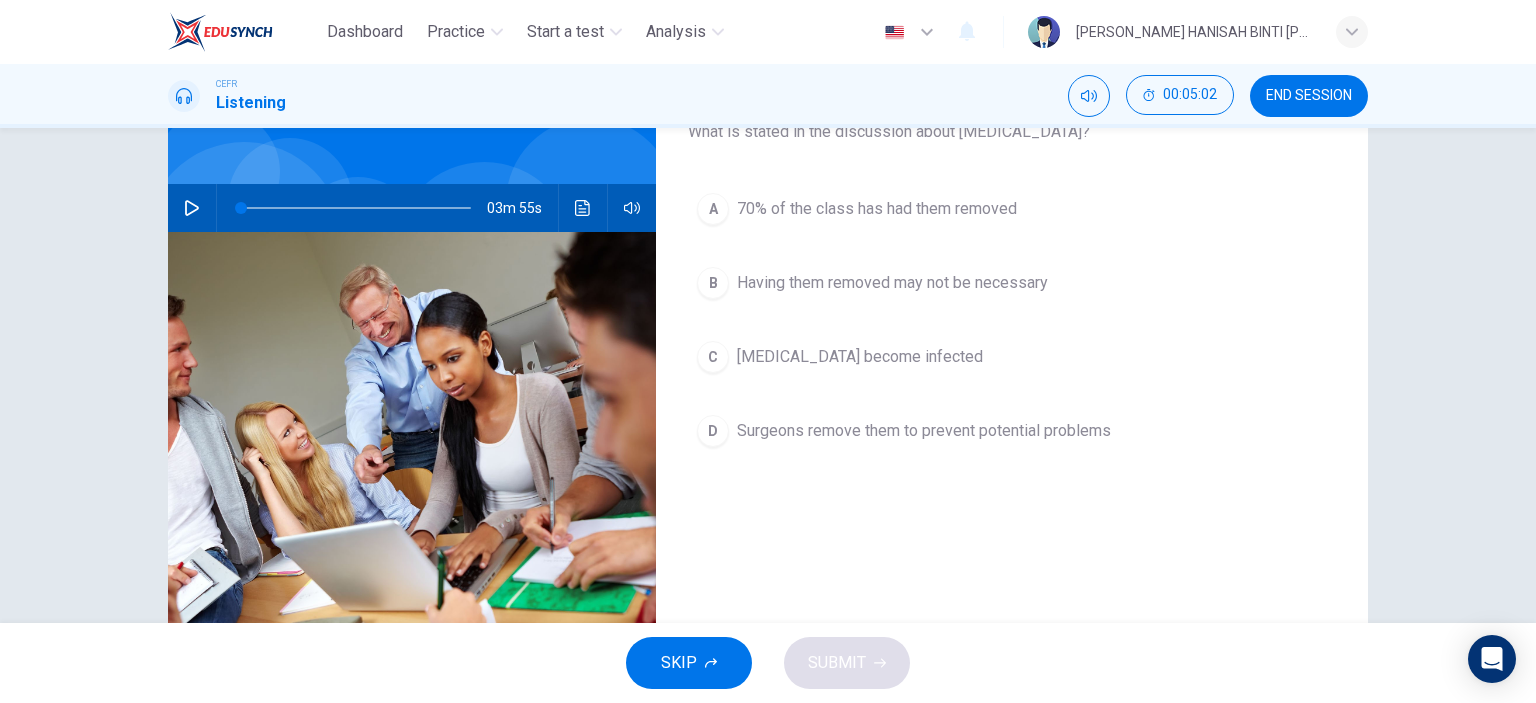 scroll, scrollTop: 125, scrollLeft: 0, axis: vertical 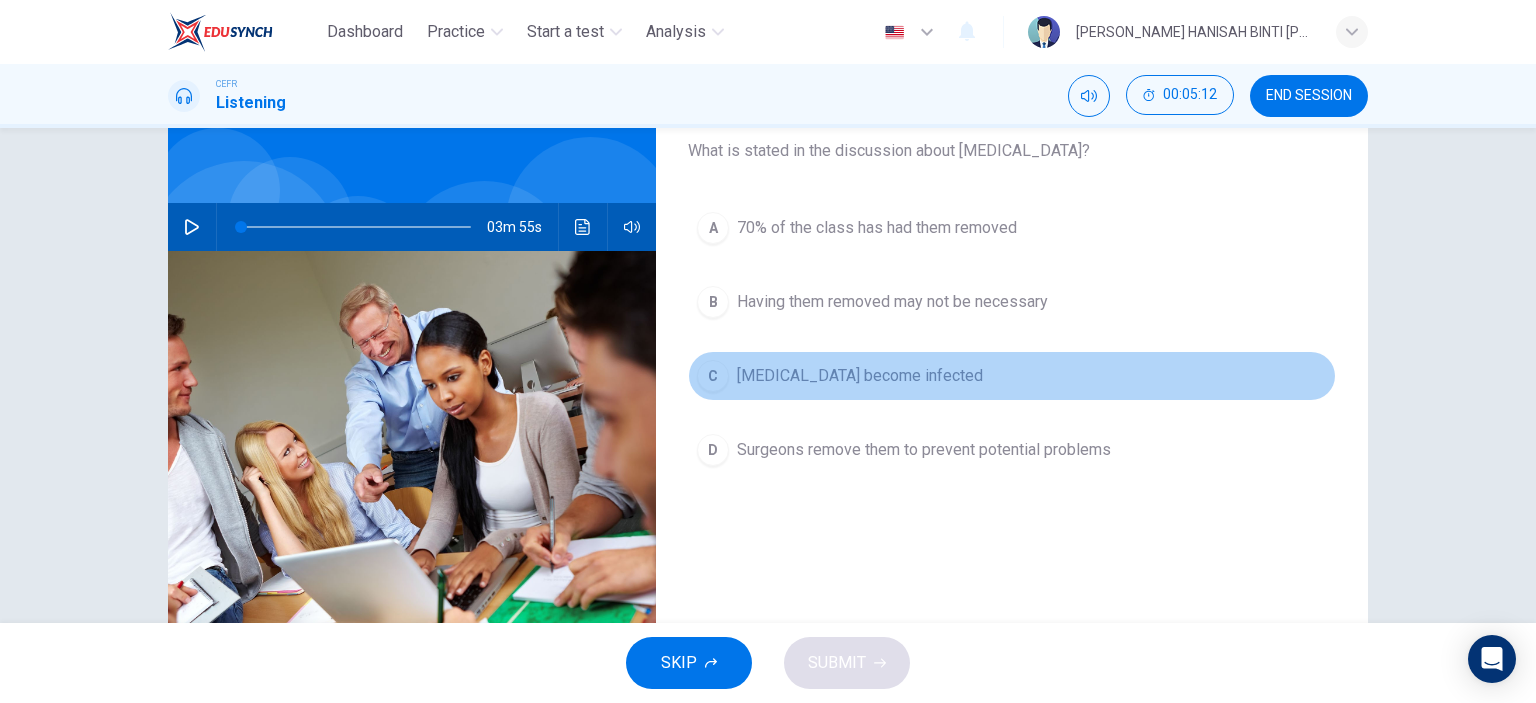 click on "C Impacted wisdom teeth become infected" at bounding box center (1012, 376) 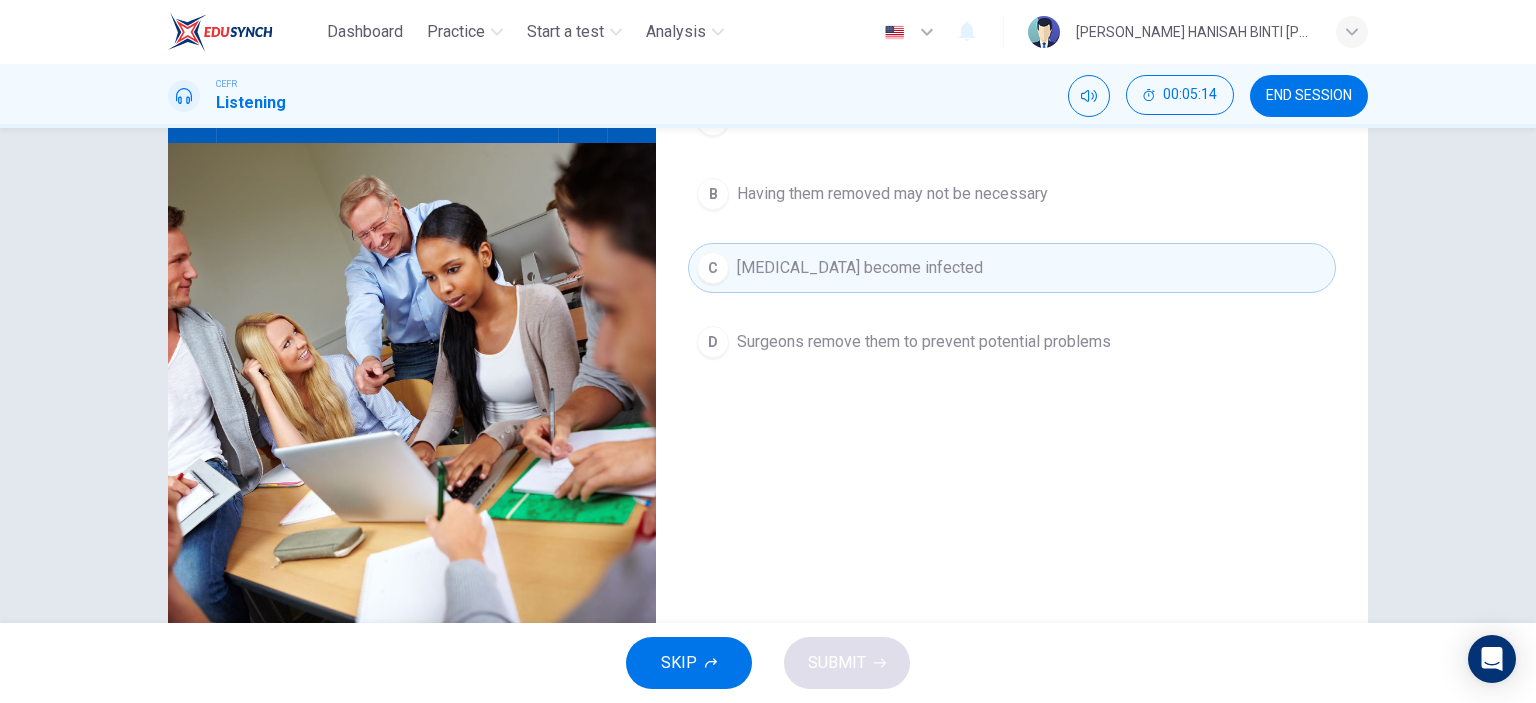 scroll, scrollTop: 240, scrollLeft: 0, axis: vertical 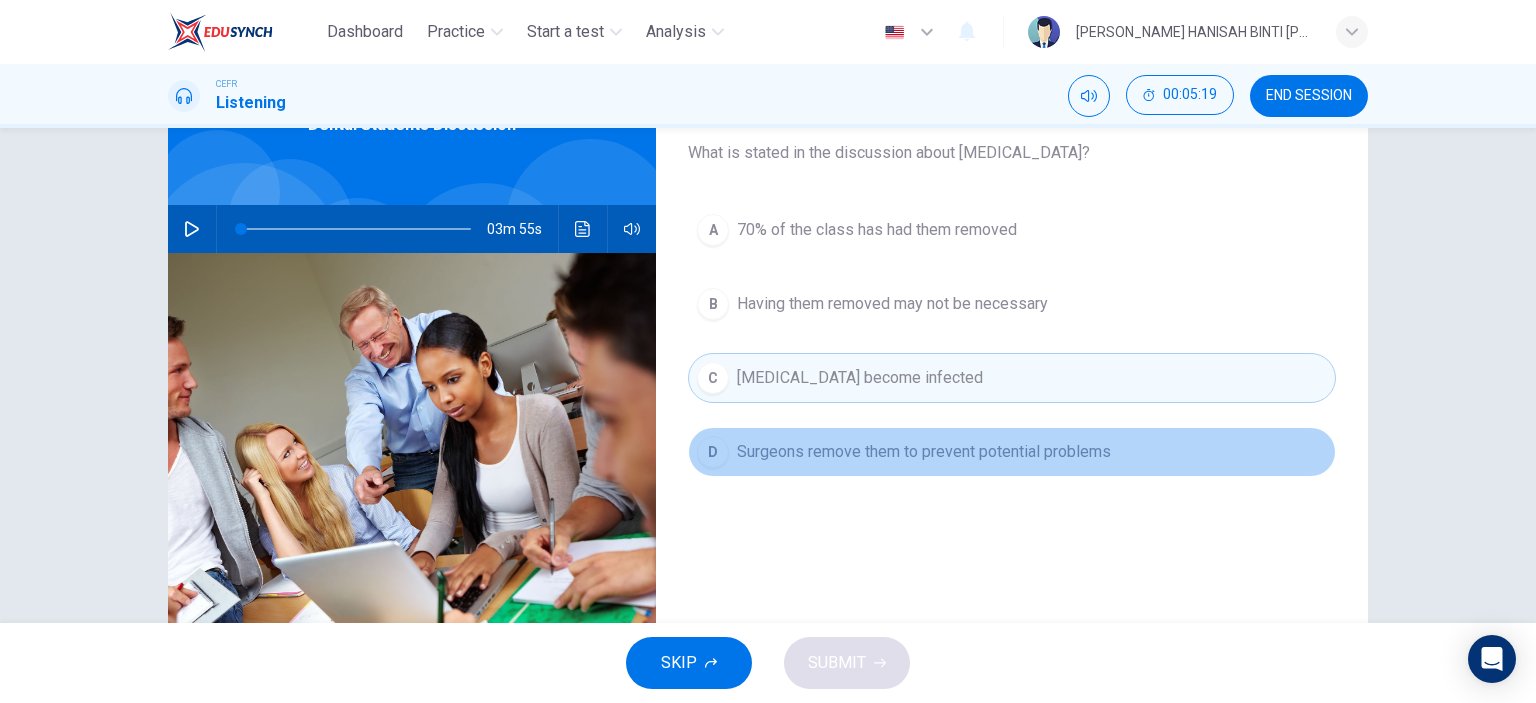 click on "D Surgeons remove them to prevent potential problems" at bounding box center (1012, 452) 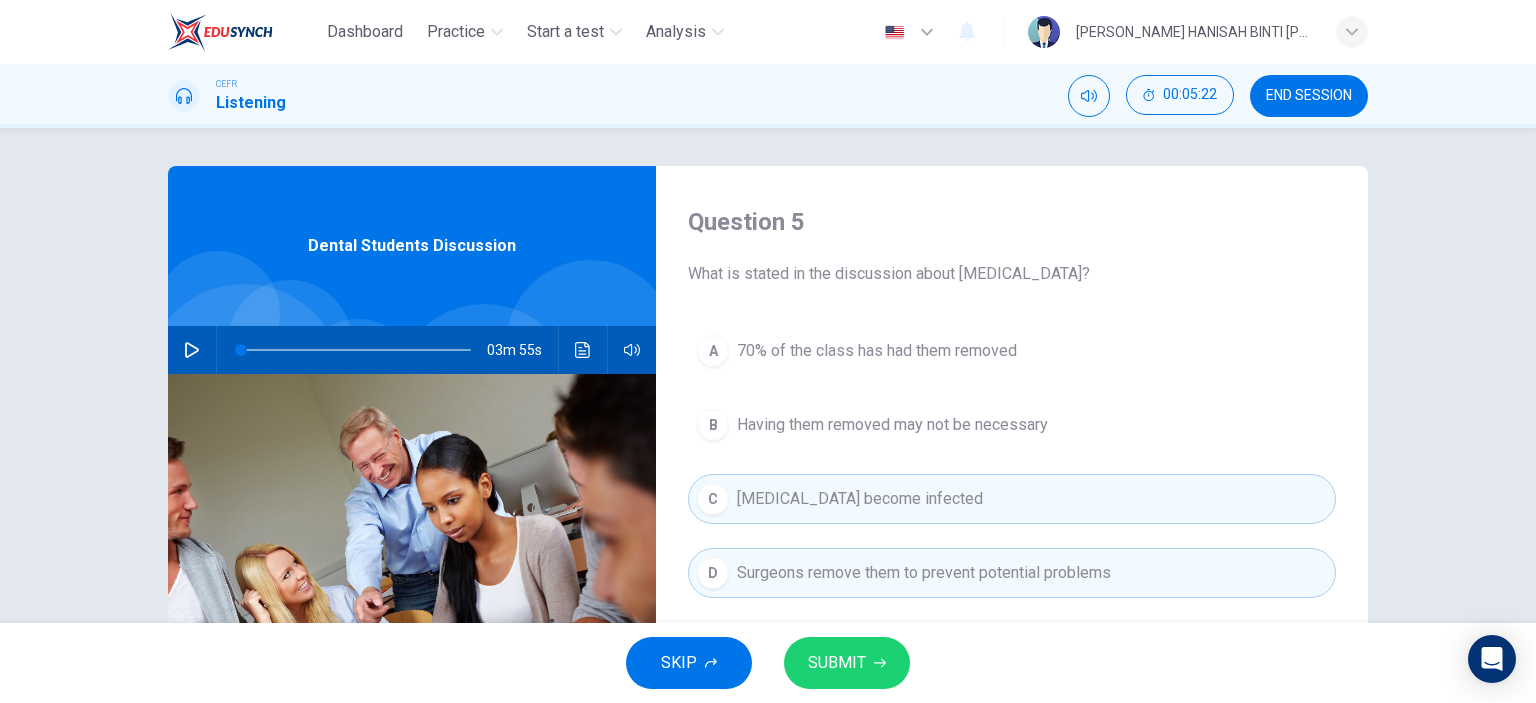 scroll, scrollTop: 1, scrollLeft: 0, axis: vertical 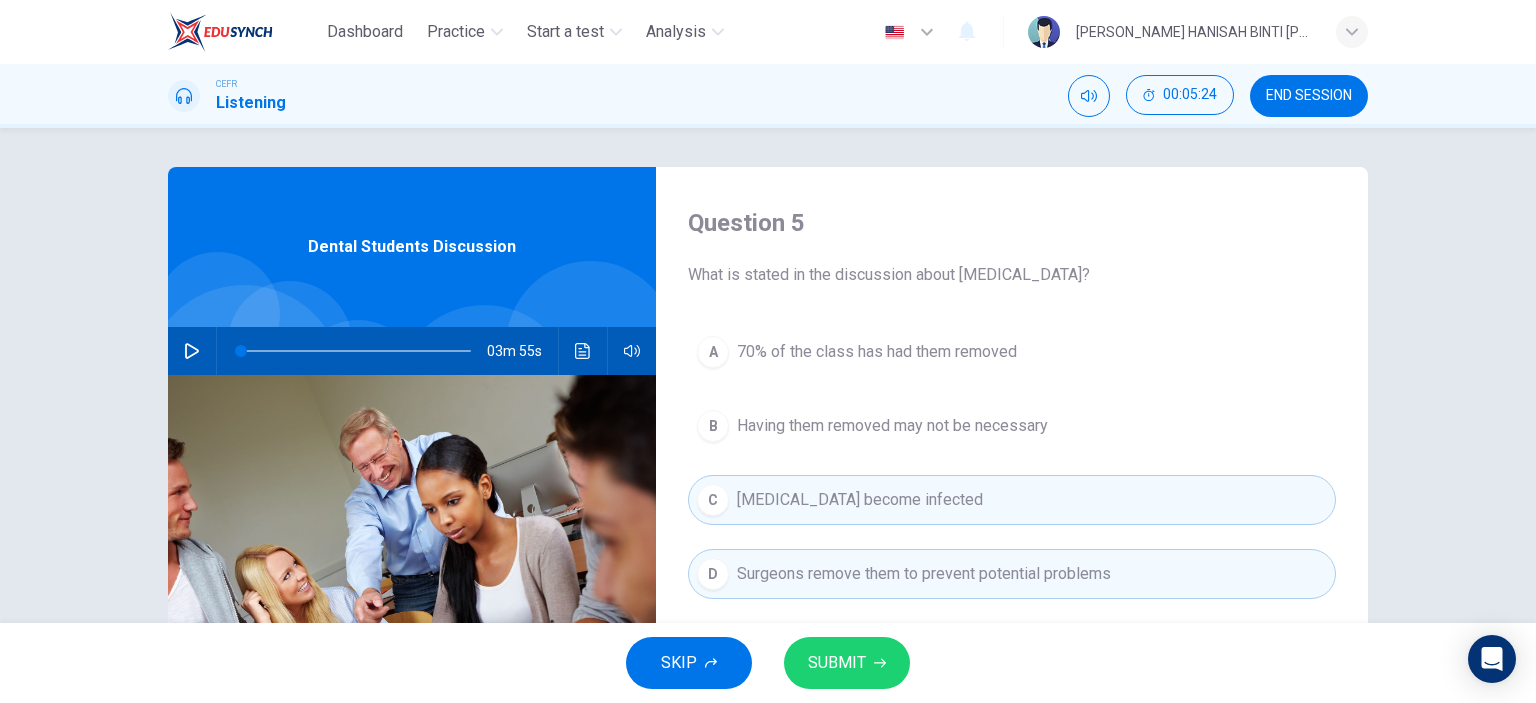 drag, startPoint x: 1052, startPoint y: 450, endPoint x: 1092, endPoint y: 420, distance: 50 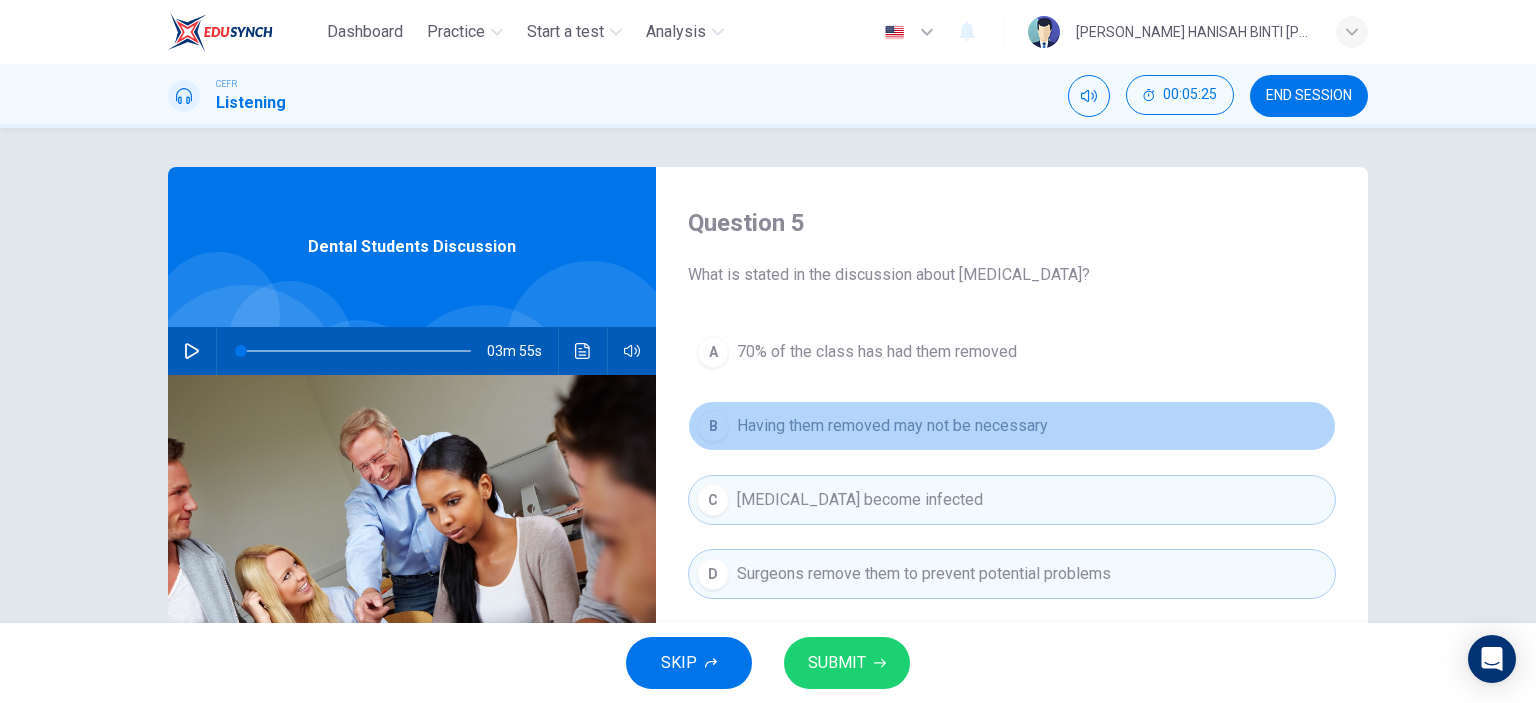 click on "B Having them removed may not be necessary" at bounding box center [1012, 426] 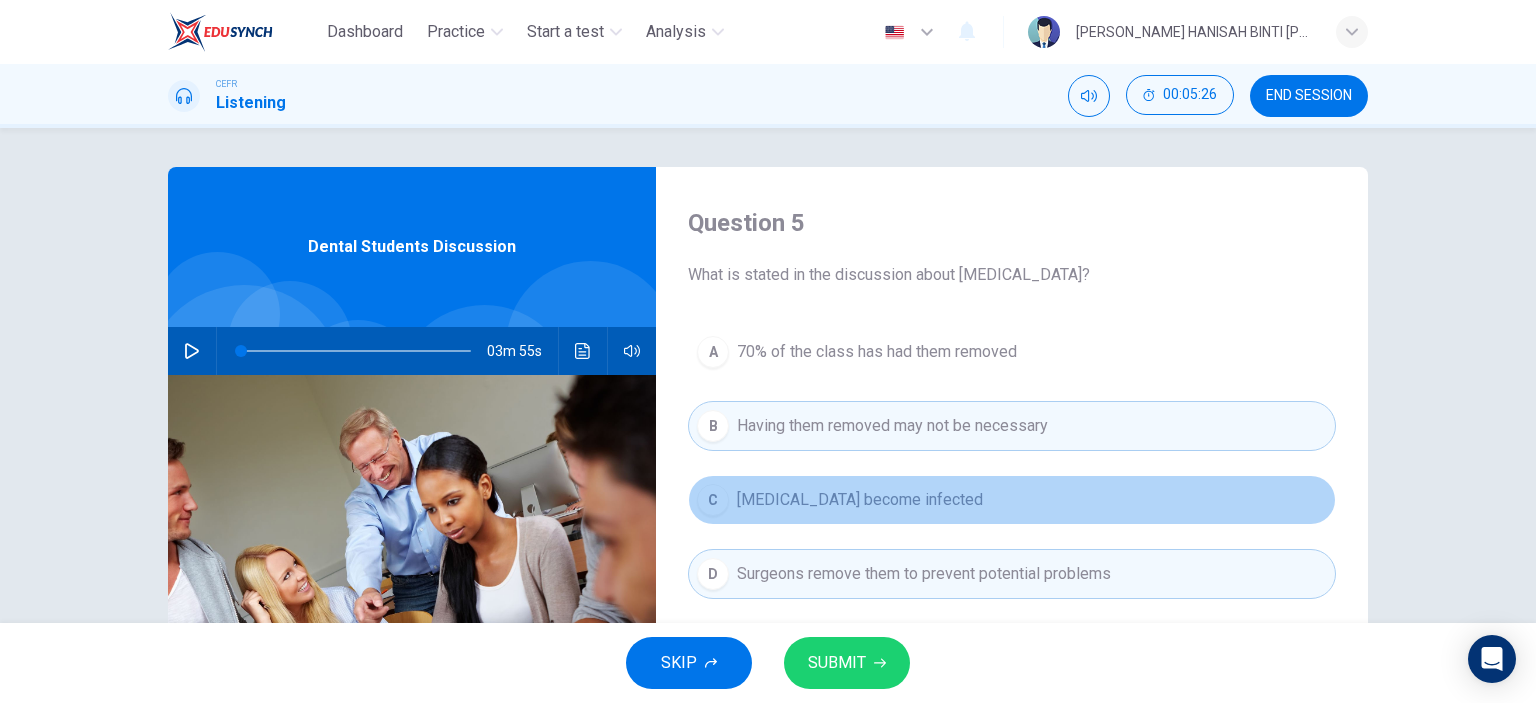 click on "C Impacted wisdom teeth become infected" at bounding box center (1012, 500) 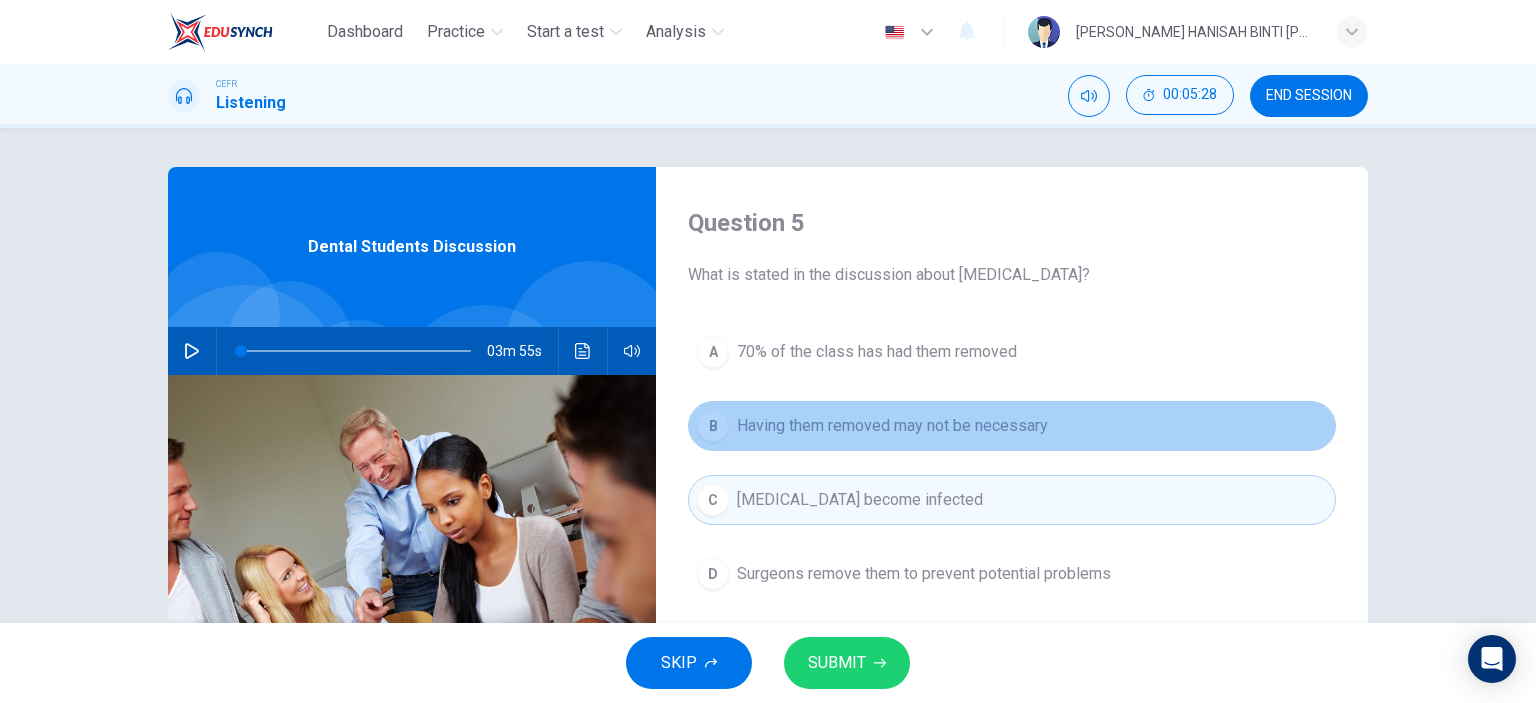 click on "B Having them removed may not be necessary" at bounding box center (1012, 426) 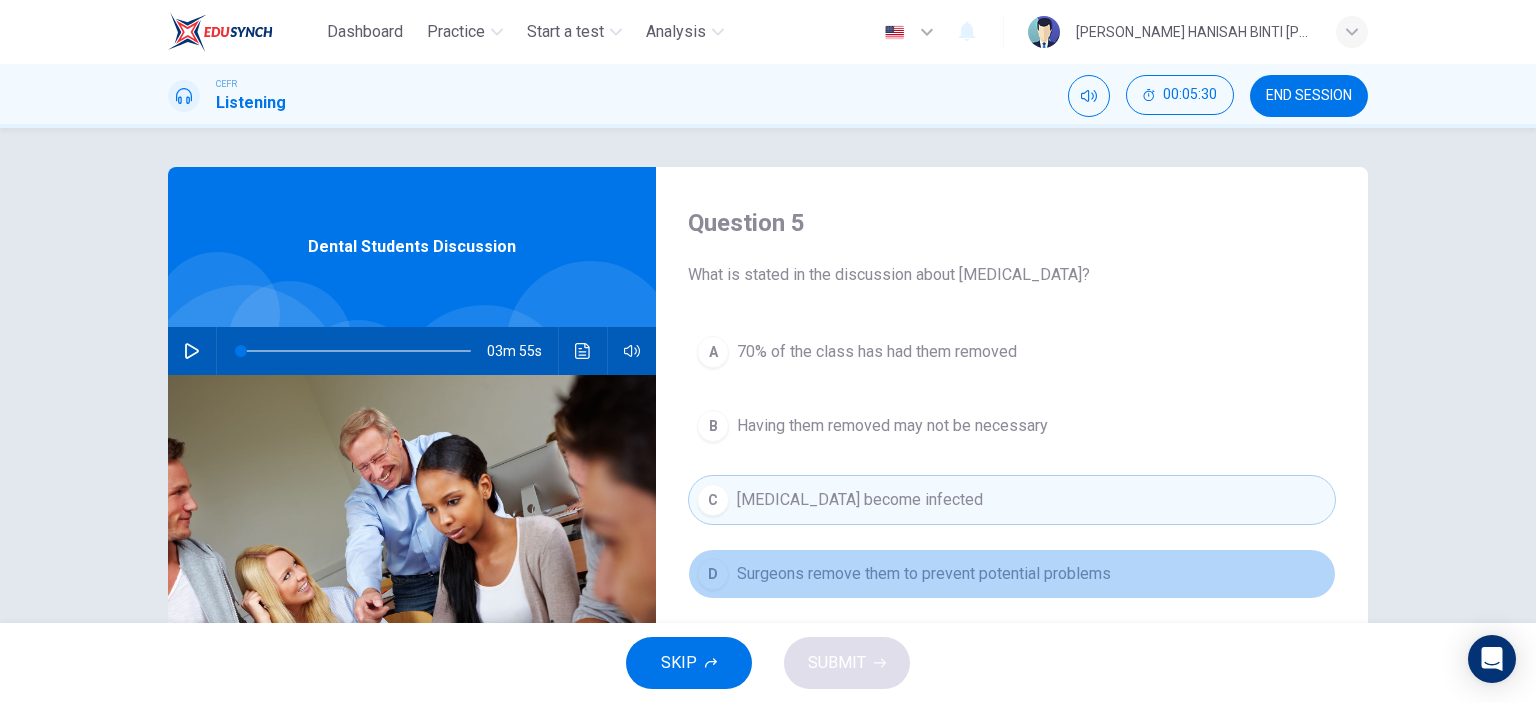 click on "Surgeons remove them to prevent potential problems" at bounding box center [924, 574] 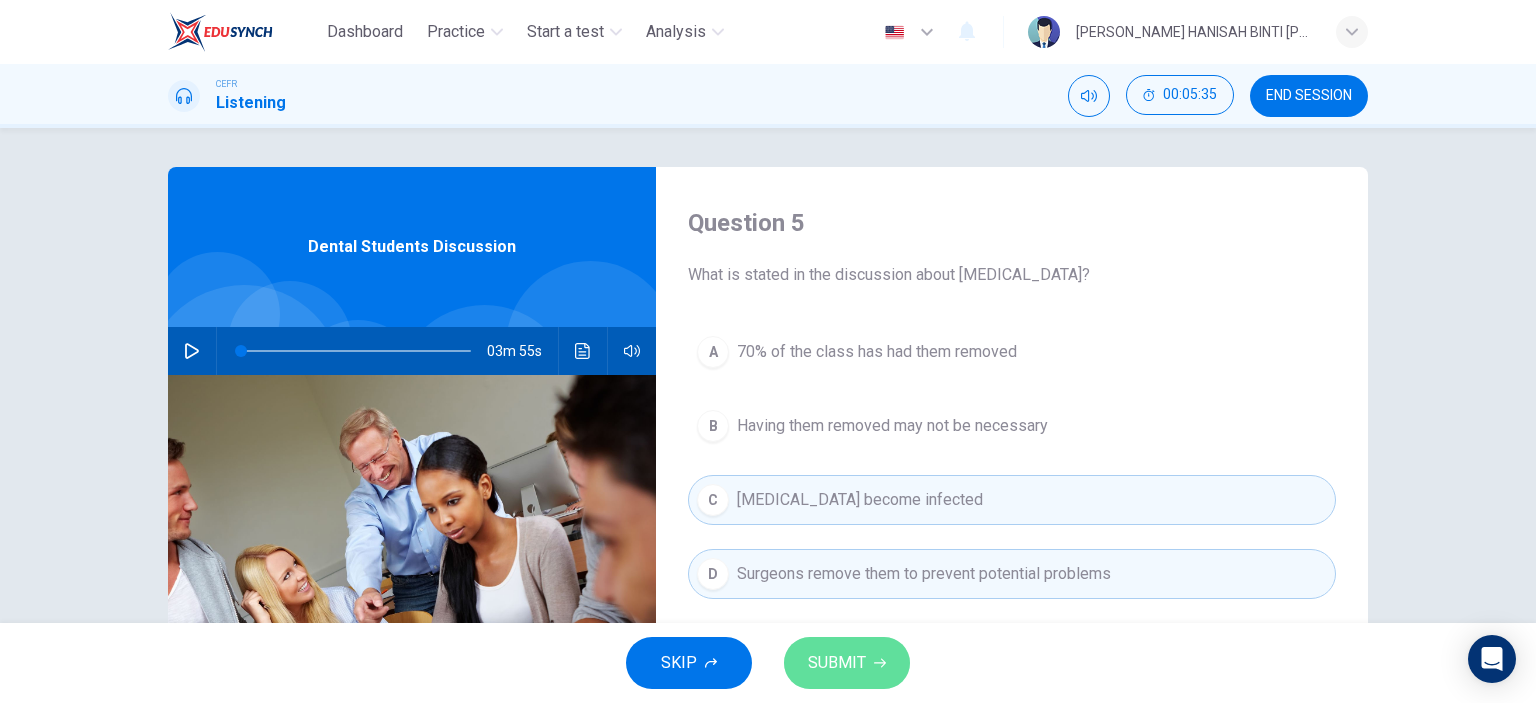 click 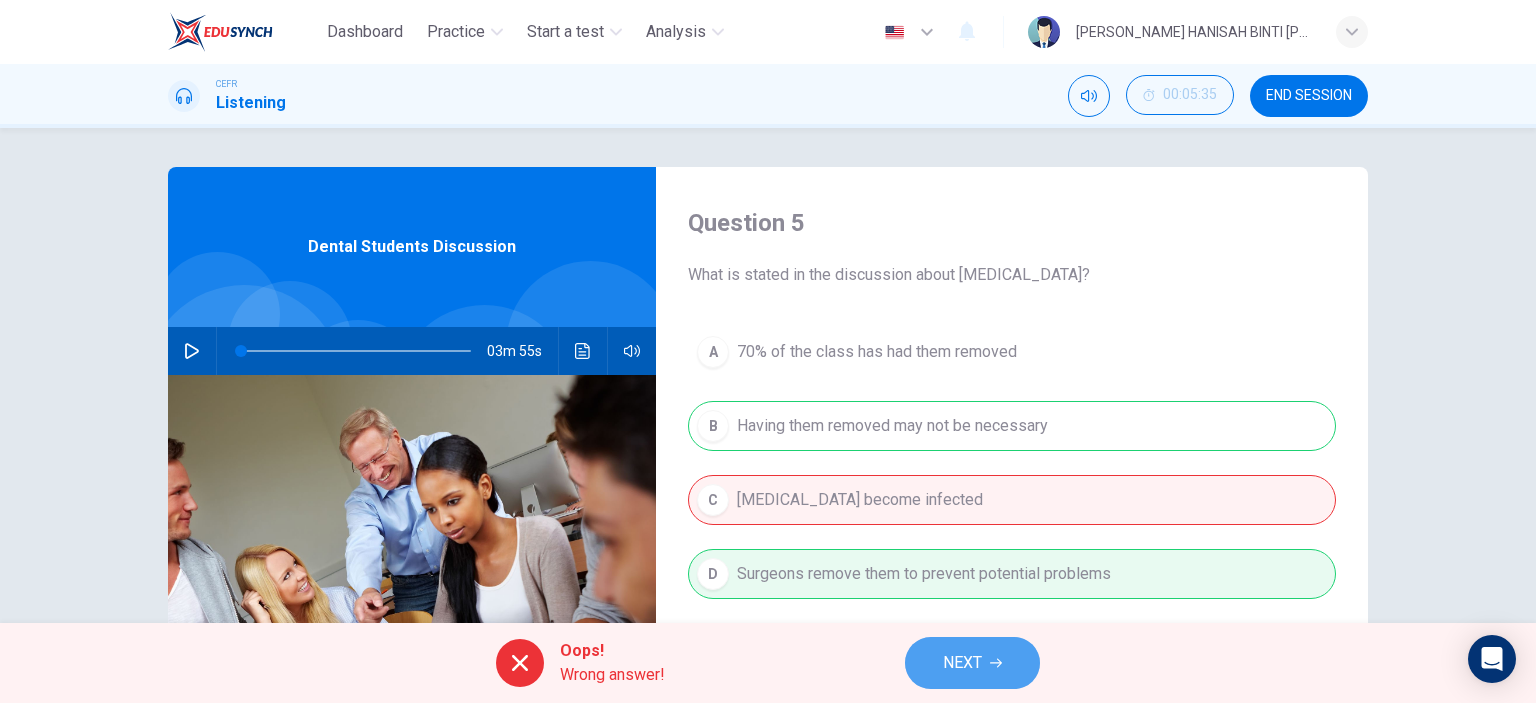 click on "NEXT" at bounding box center (962, 663) 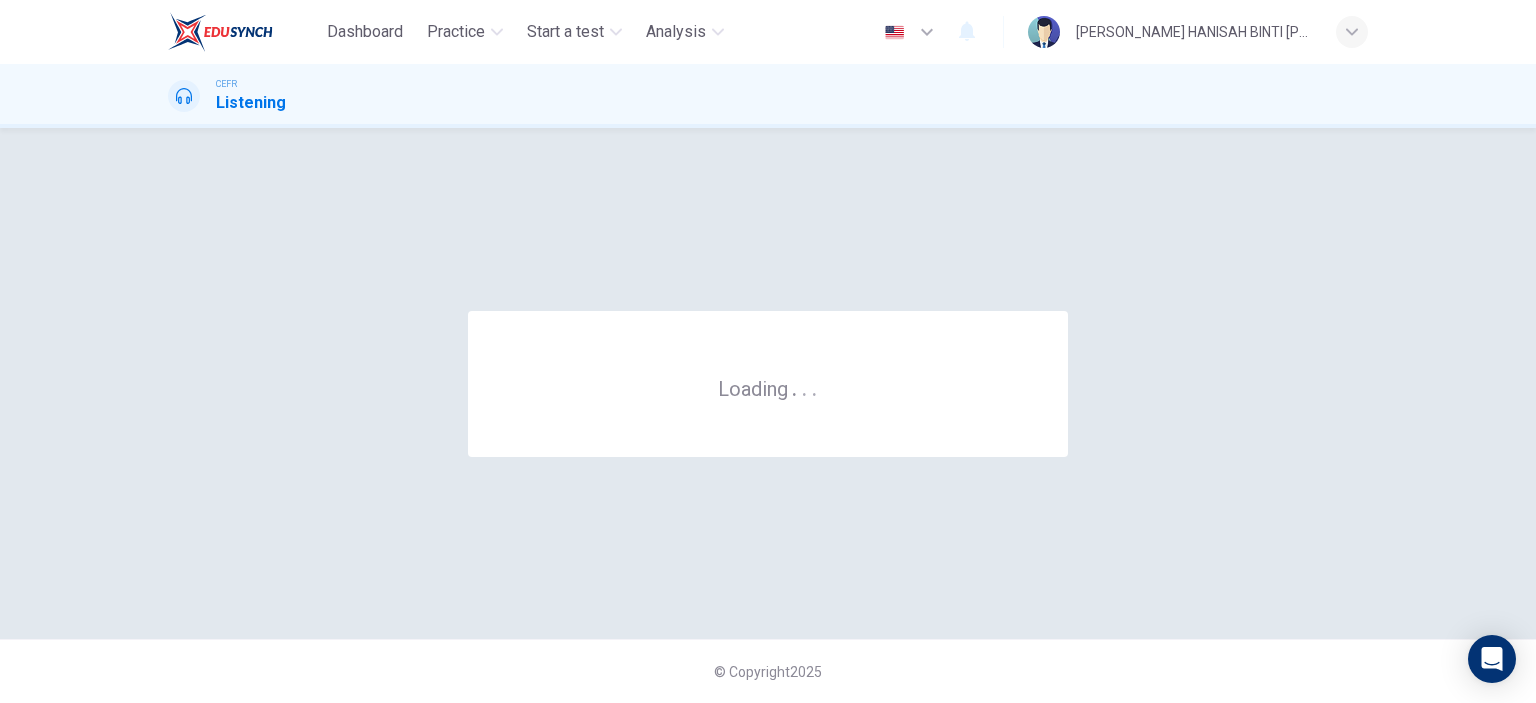scroll, scrollTop: 0, scrollLeft: 0, axis: both 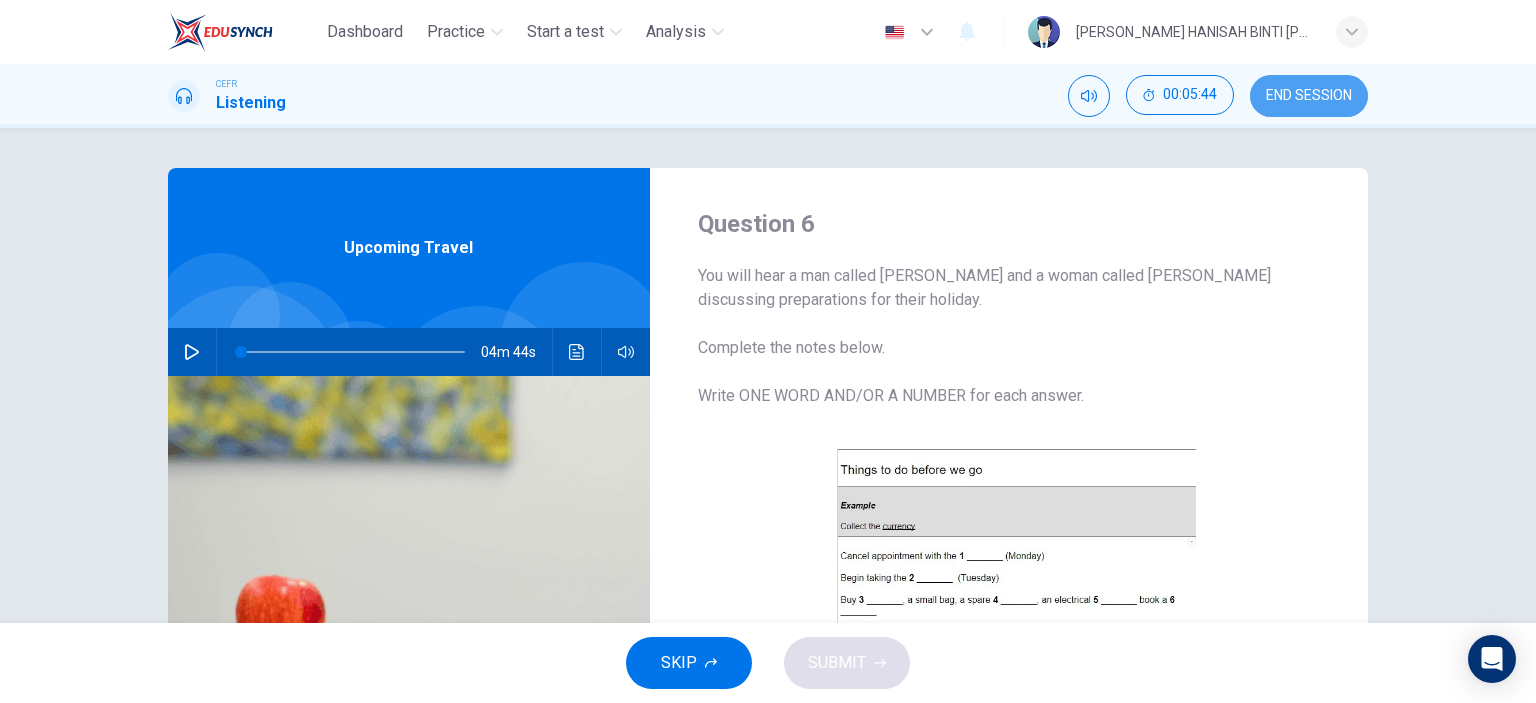 click on "END SESSION" at bounding box center [1309, 96] 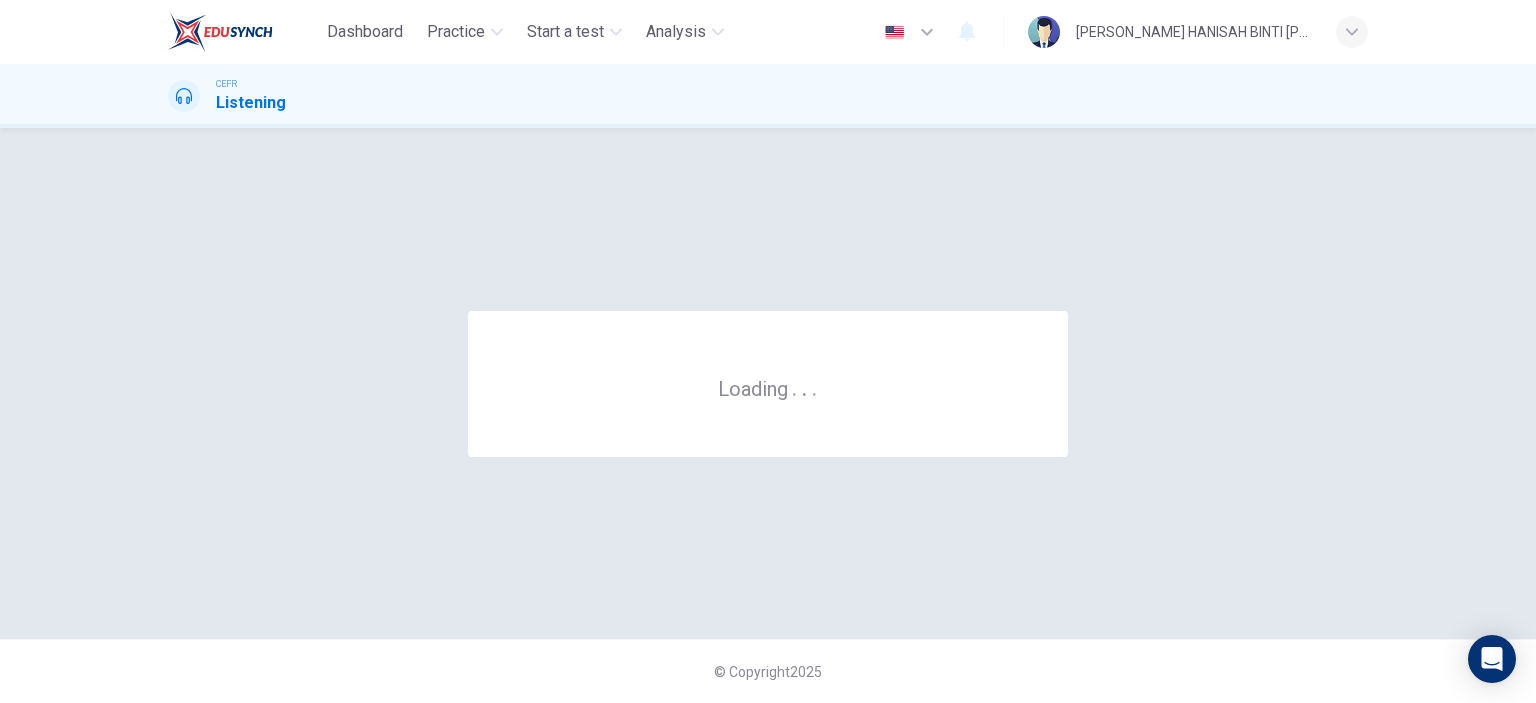 scroll, scrollTop: 0, scrollLeft: 0, axis: both 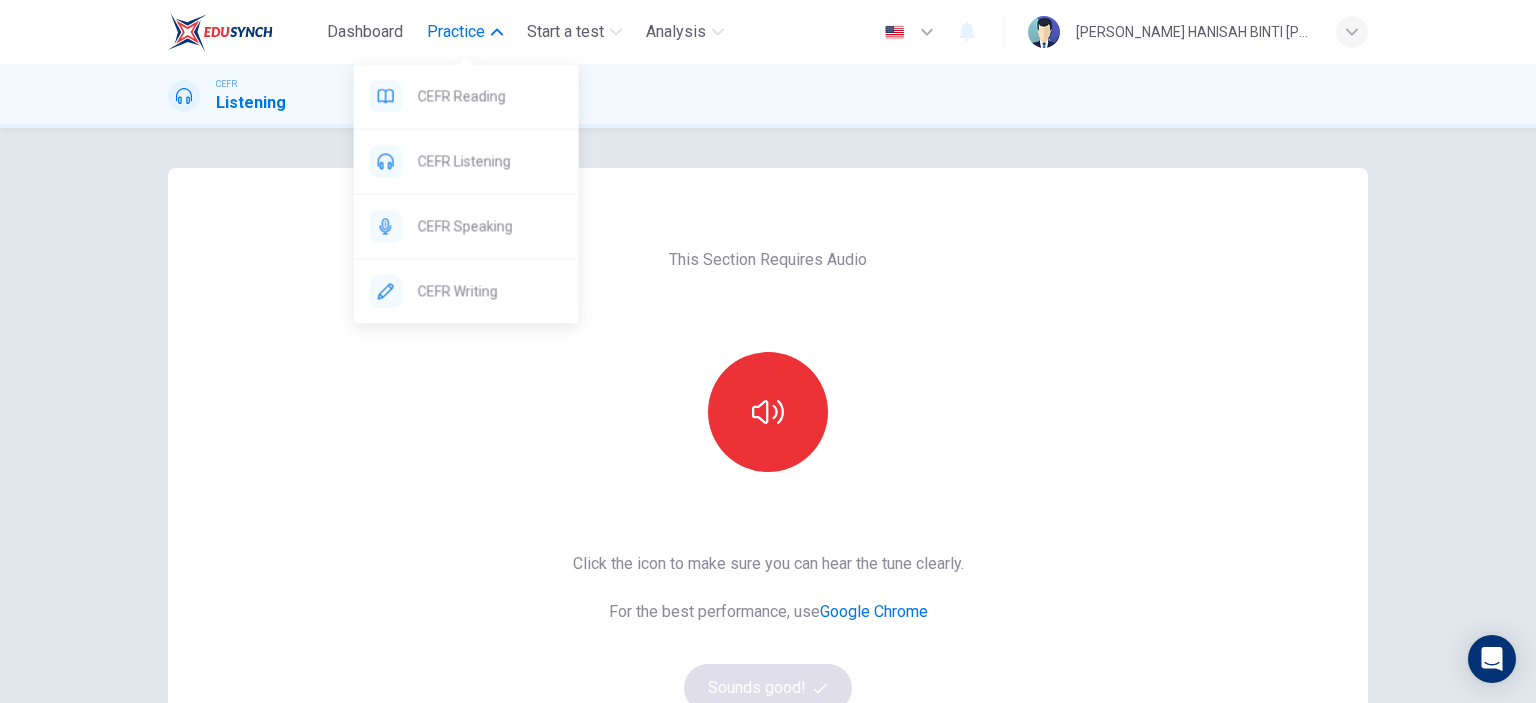 click on "Practice" at bounding box center (456, 32) 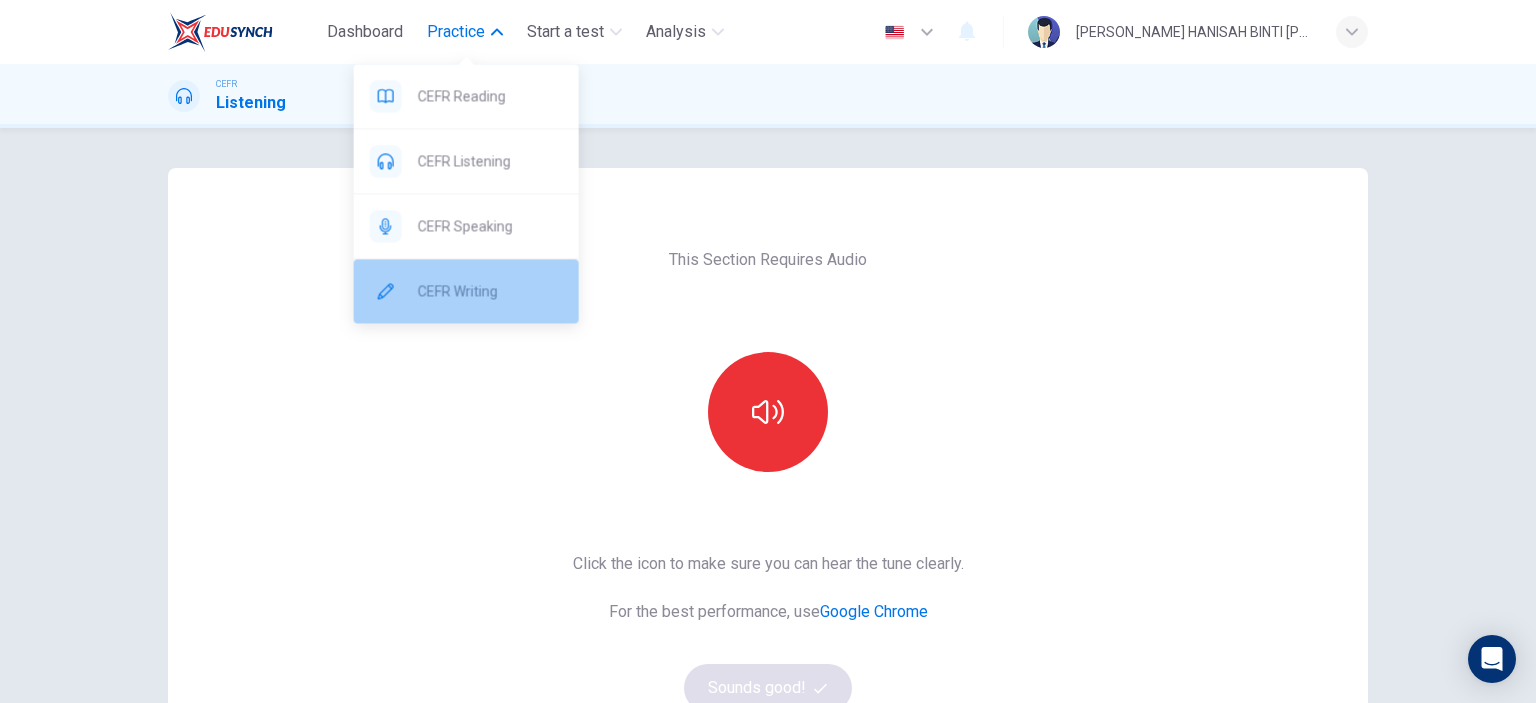 click on "CEFR Writing" at bounding box center [466, 291] 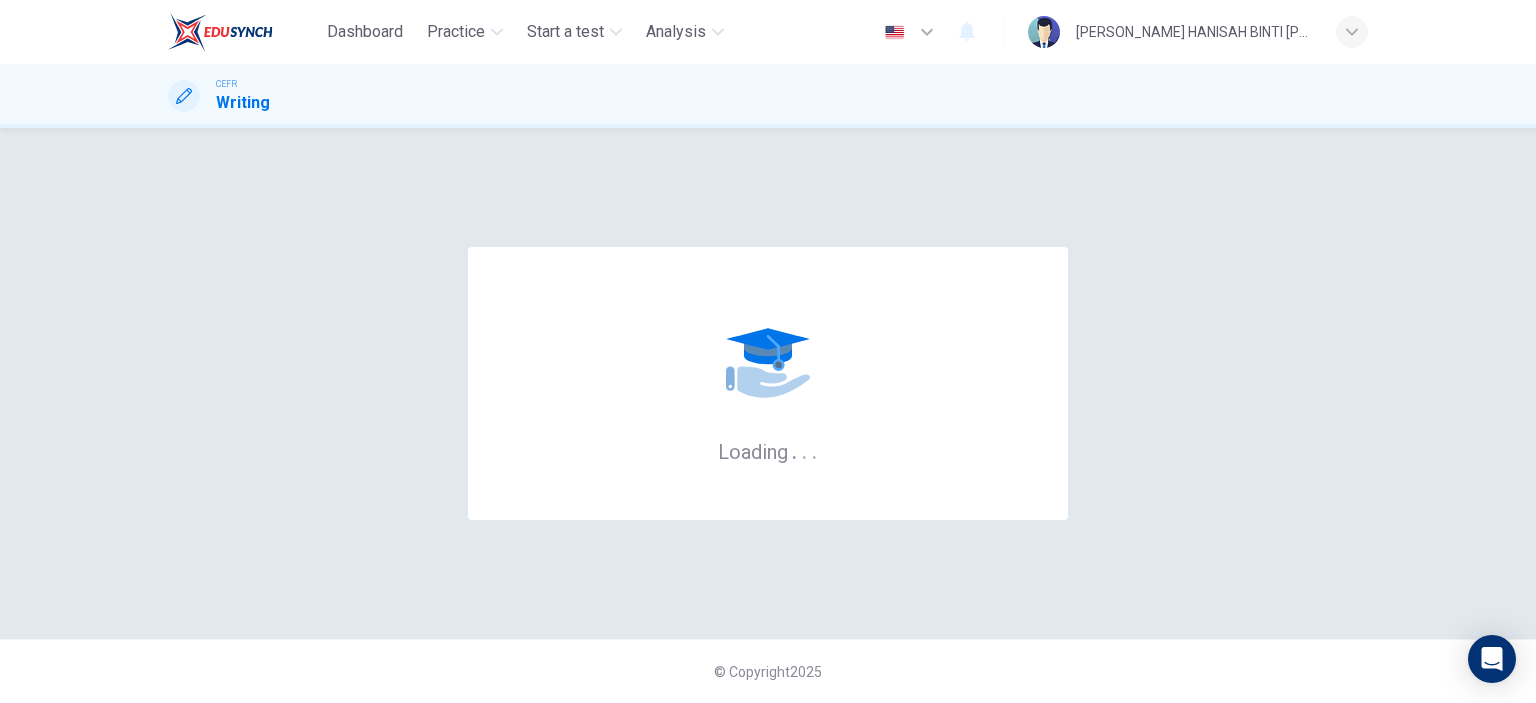 scroll, scrollTop: 0, scrollLeft: 0, axis: both 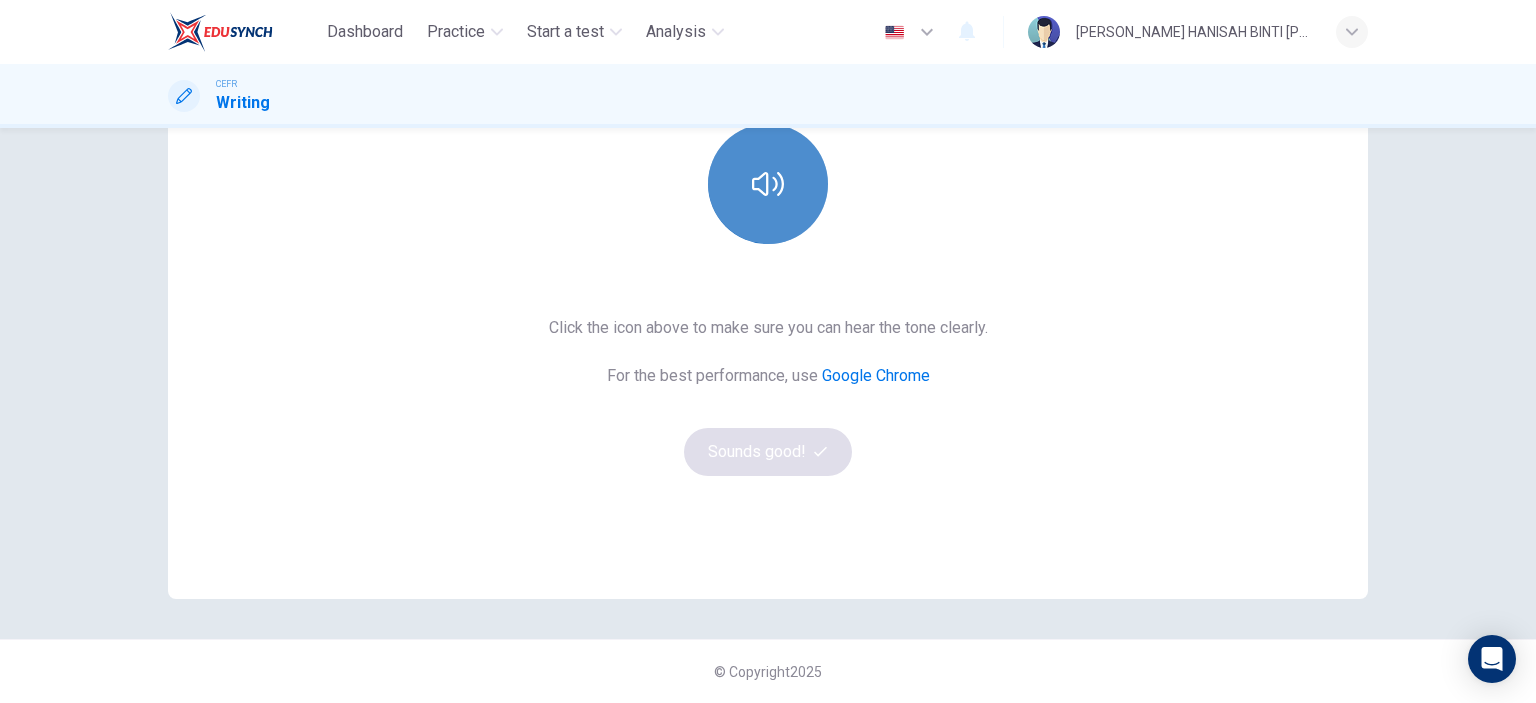 click at bounding box center (768, 184) 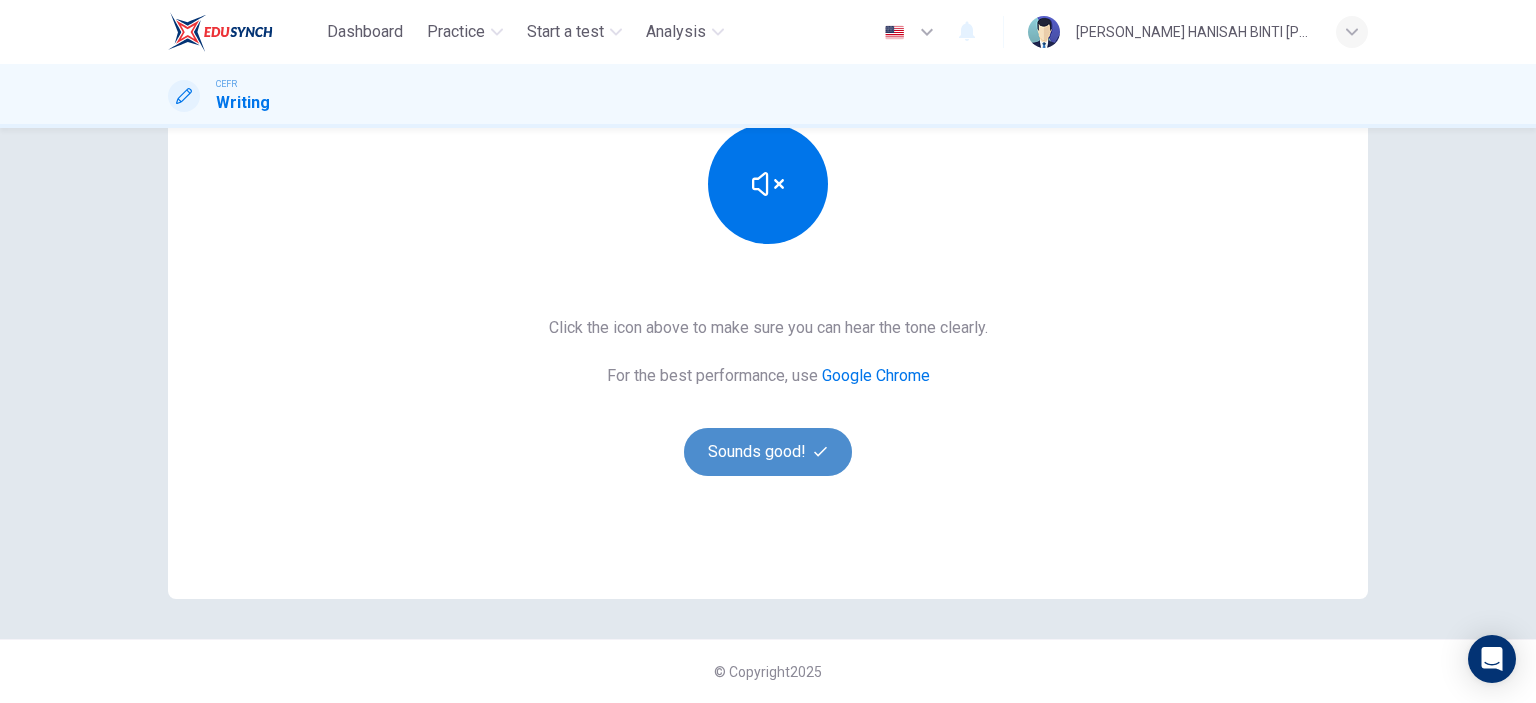 click on "Sounds good!" at bounding box center [768, 452] 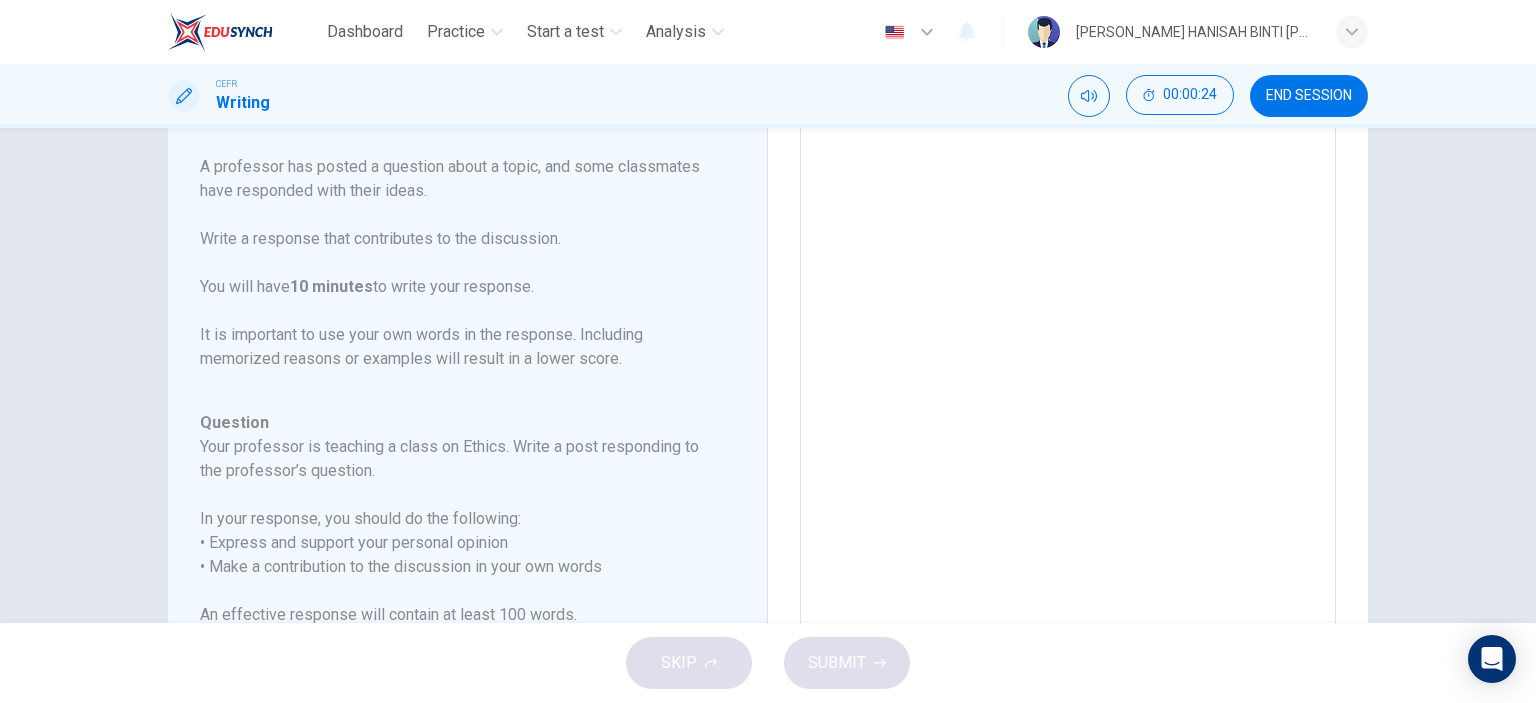 scroll, scrollTop: 395, scrollLeft: 0, axis: vertical 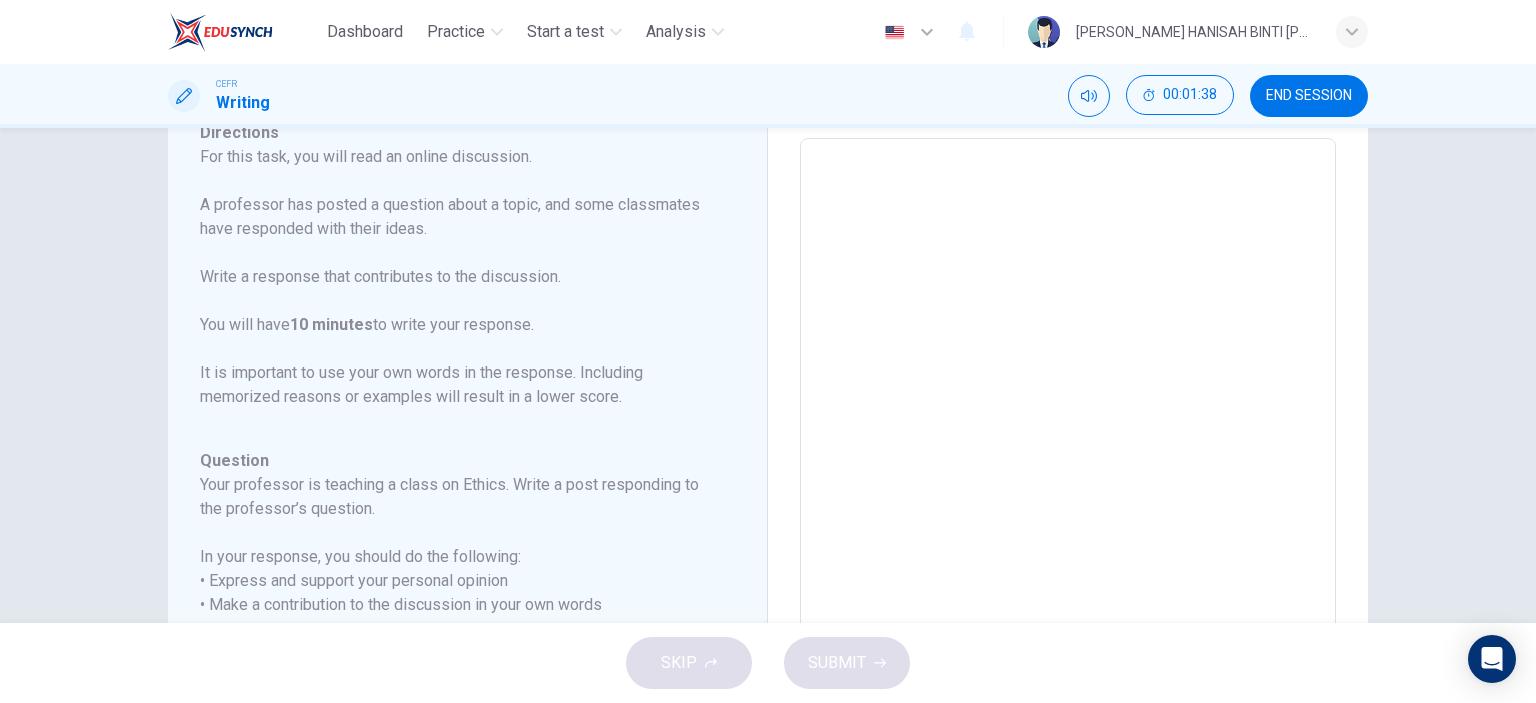 click at bounding box center (1068, 472) 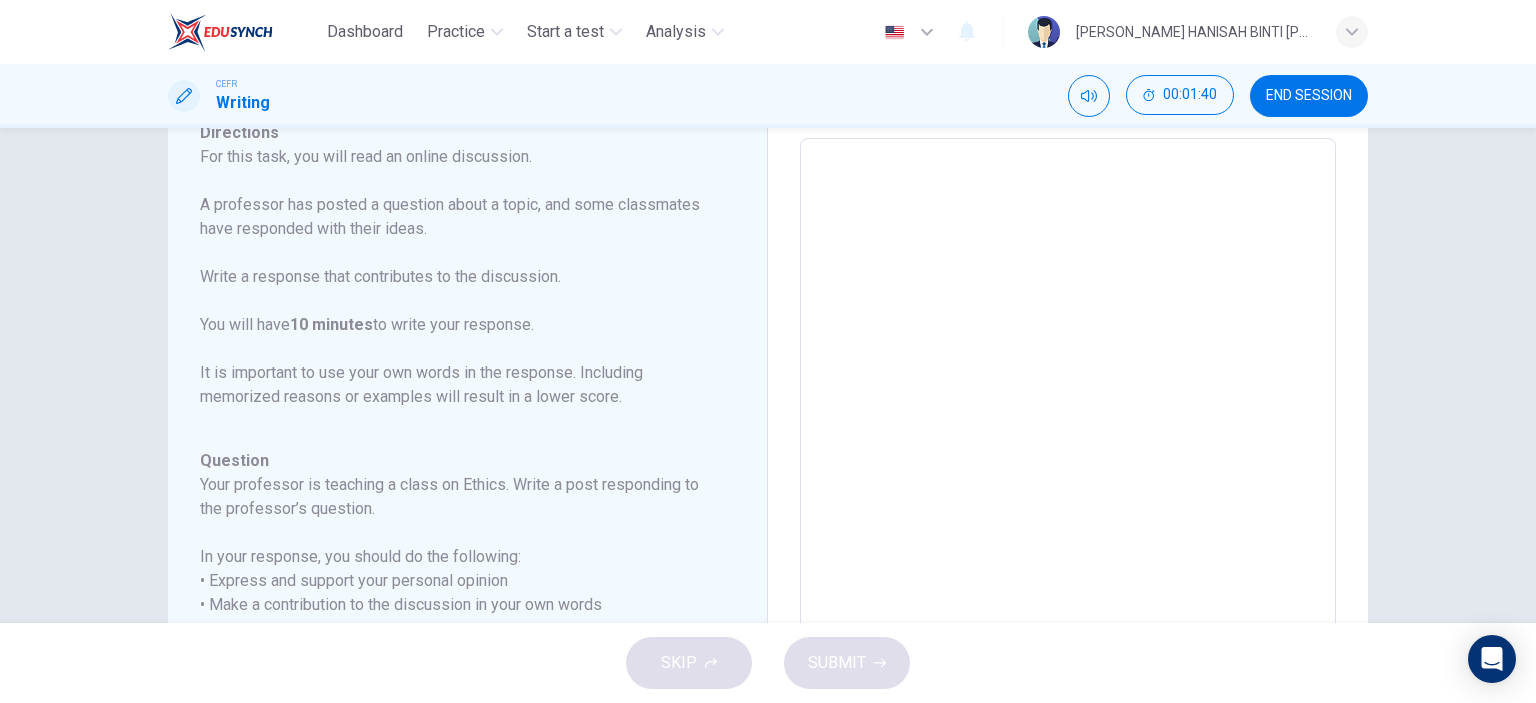 type on "I" 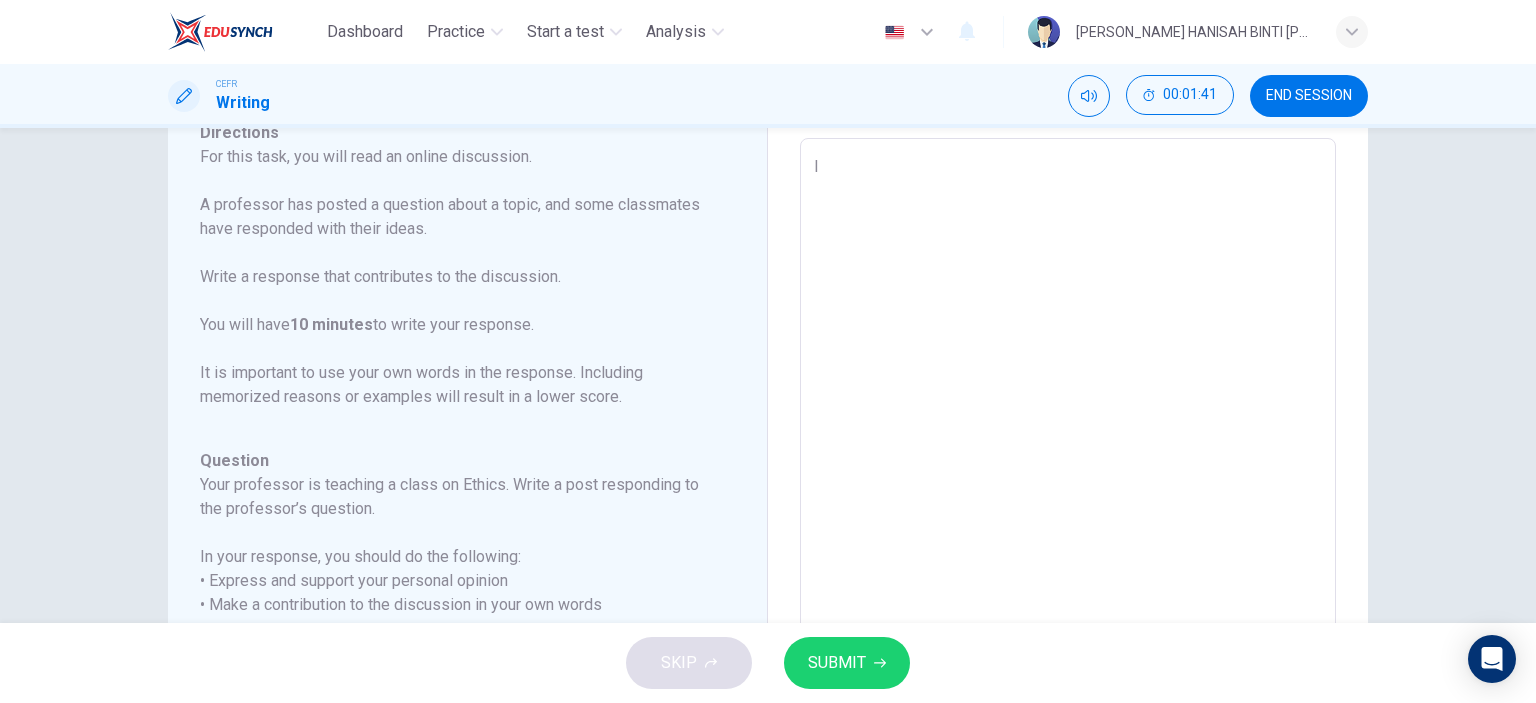 type on "x" 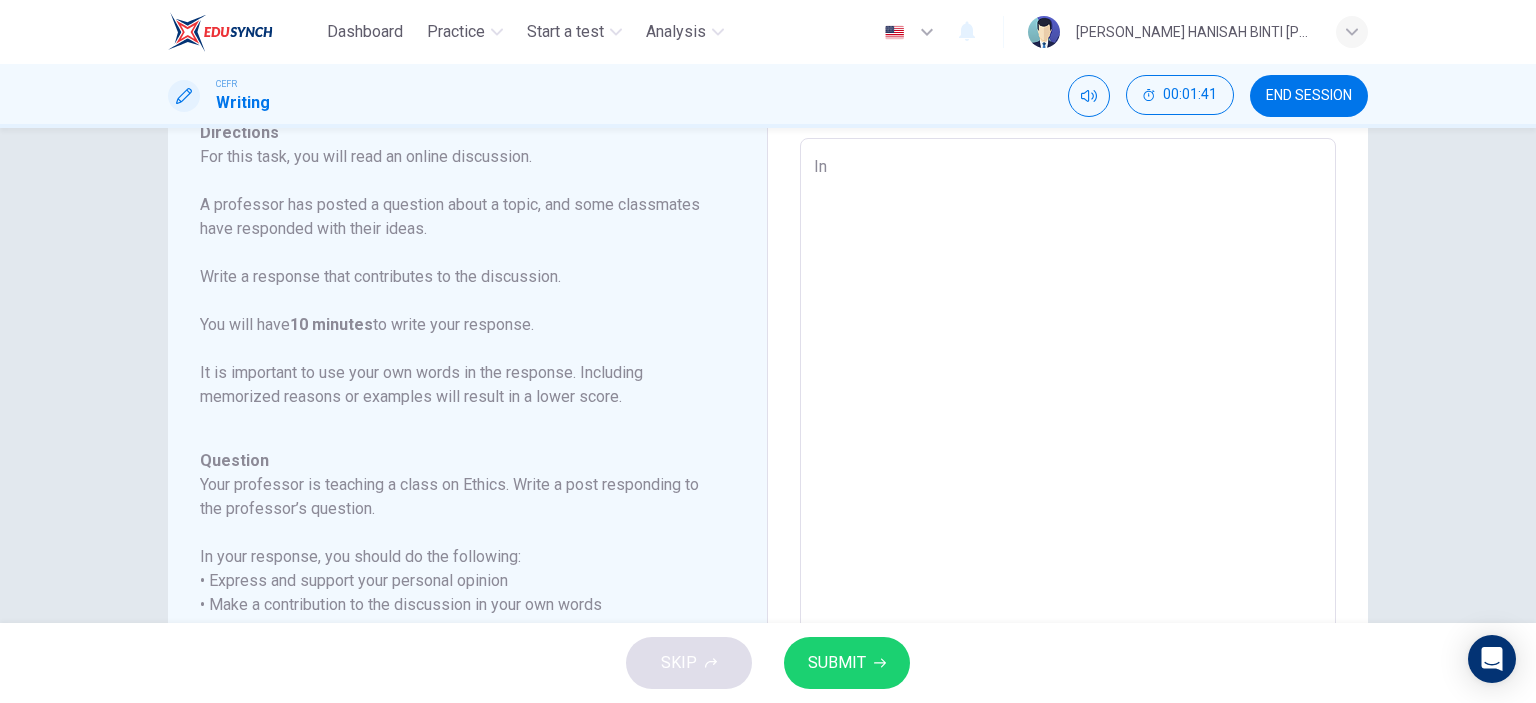 type on "x" 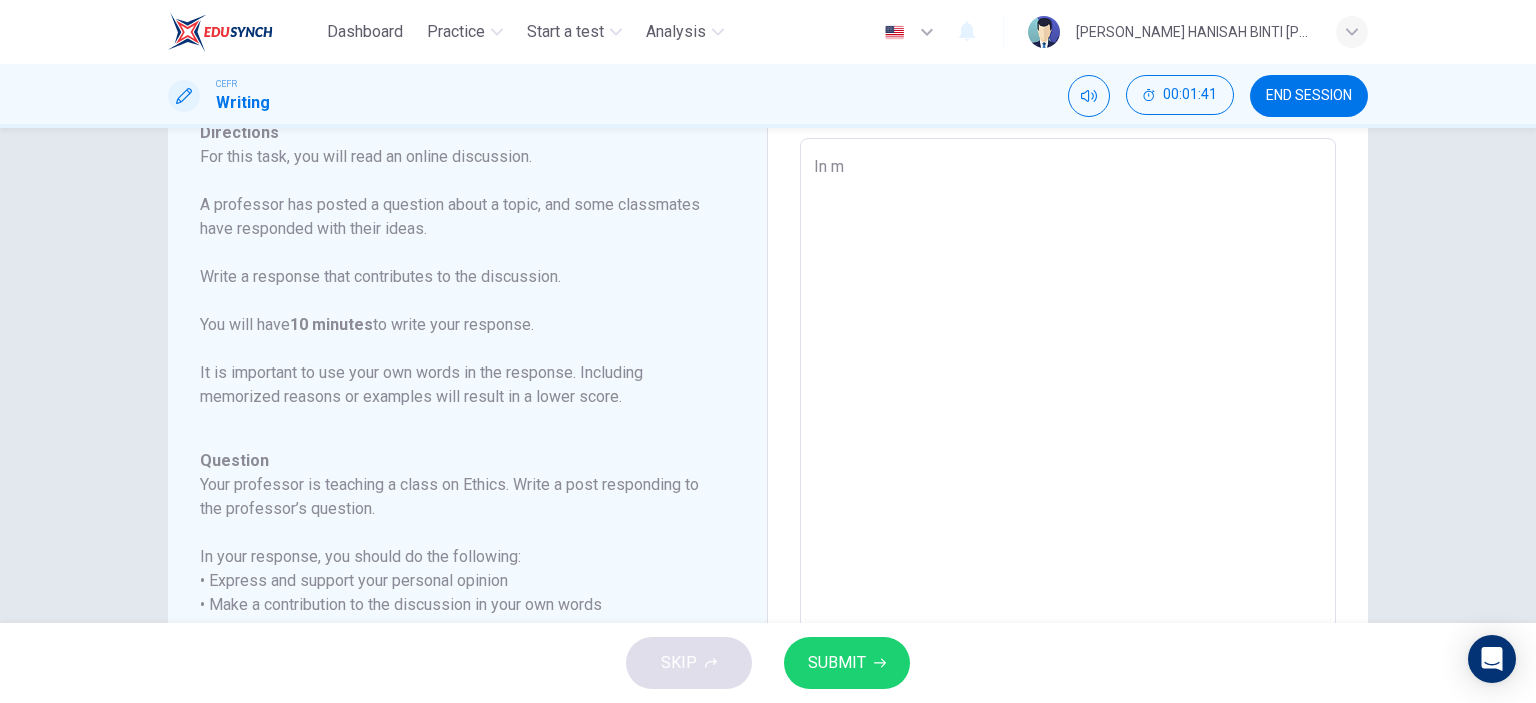 type on "x" 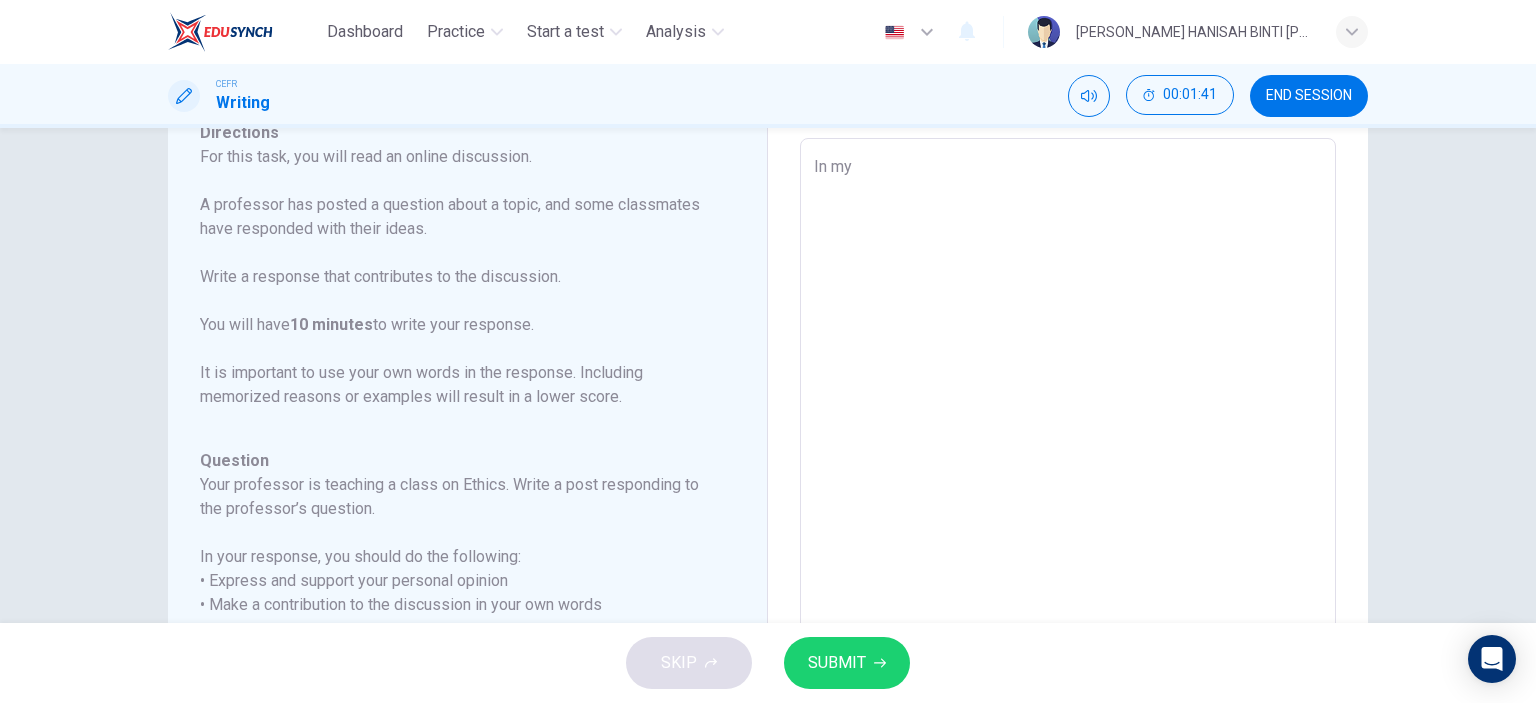 type on "x" 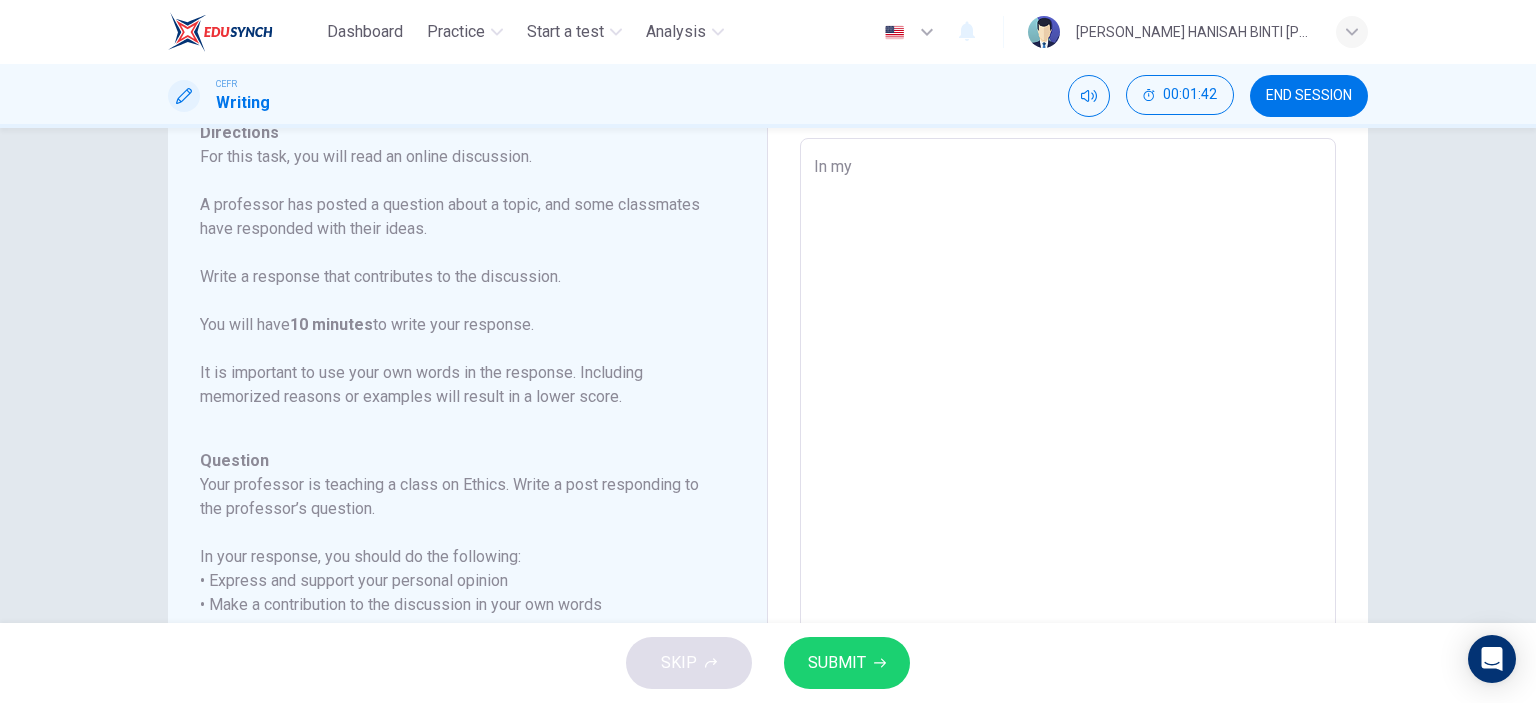 type on "In my" 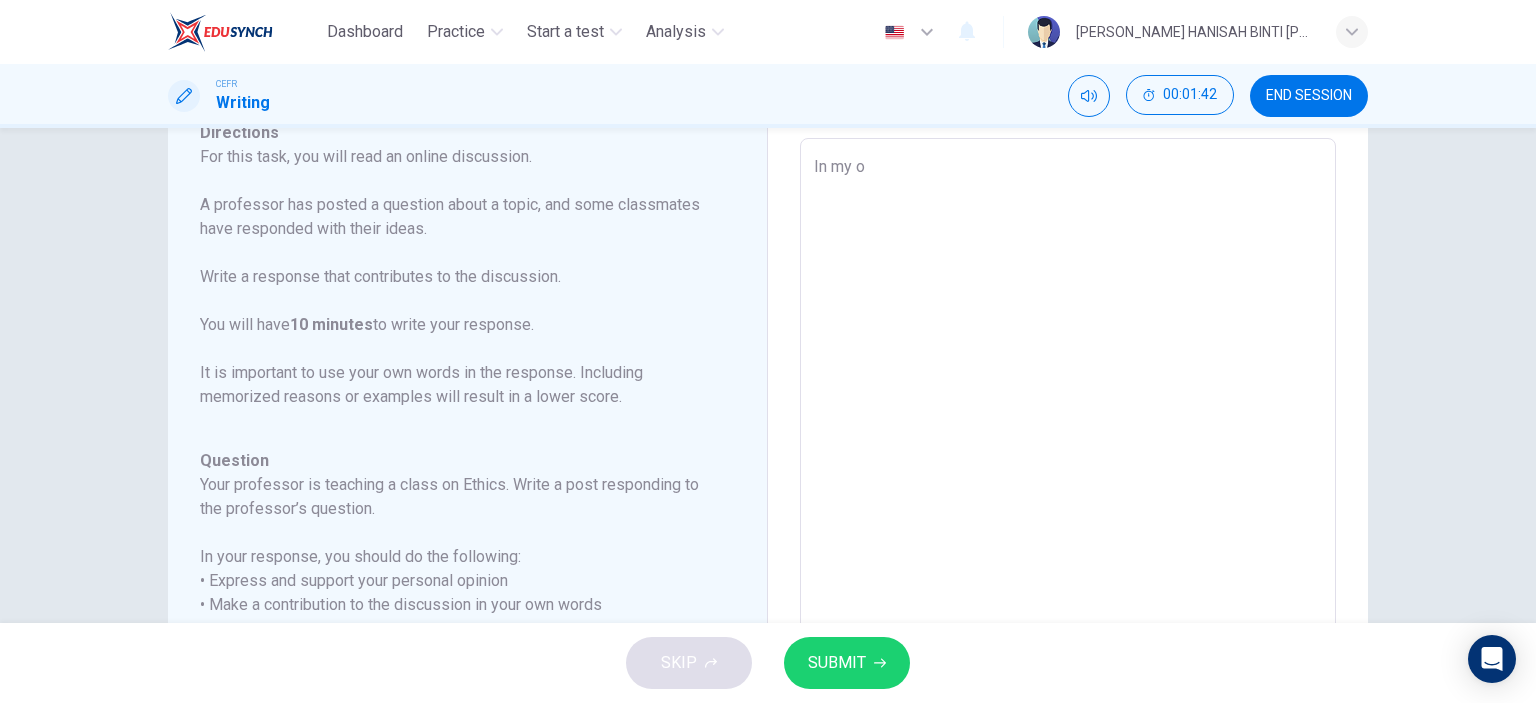 type on "In my op" 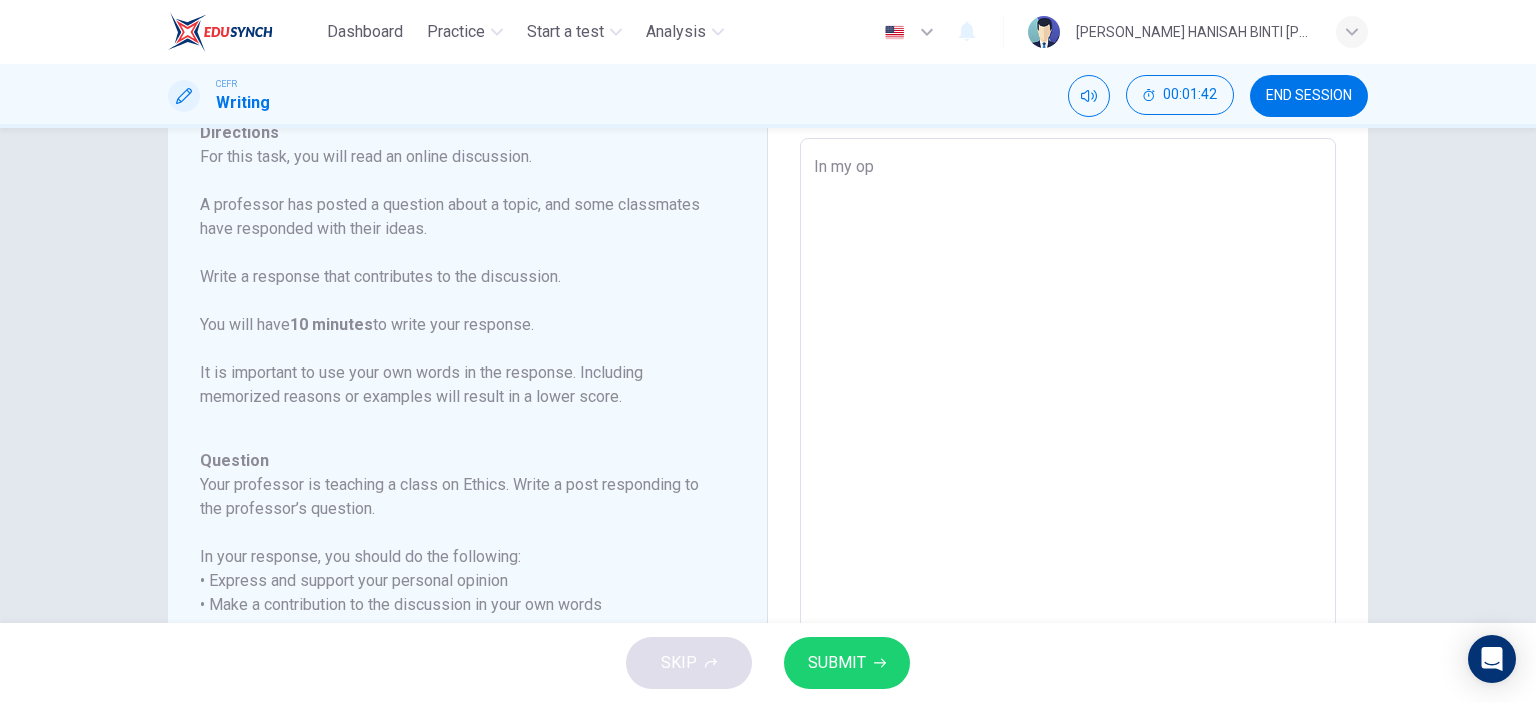 type on "x" 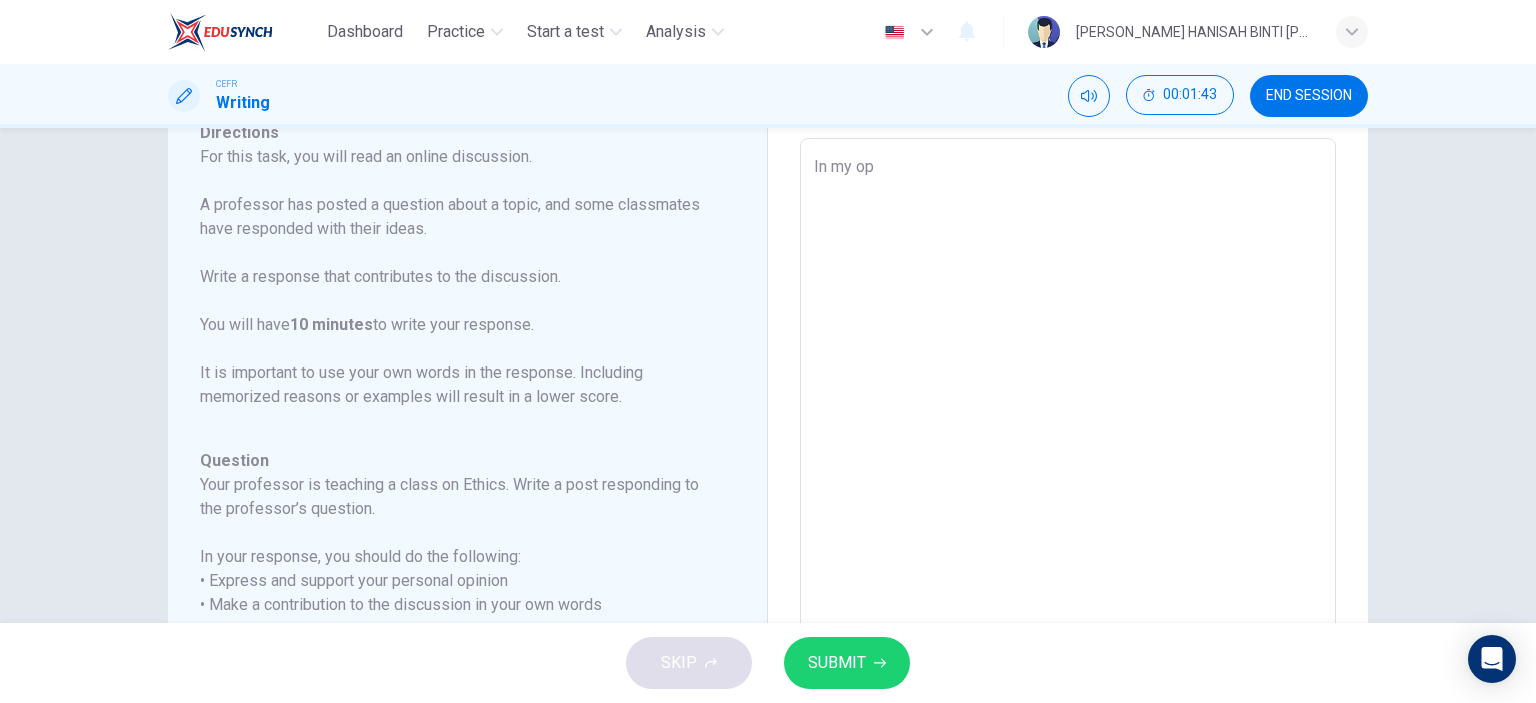 type on "In my opi" 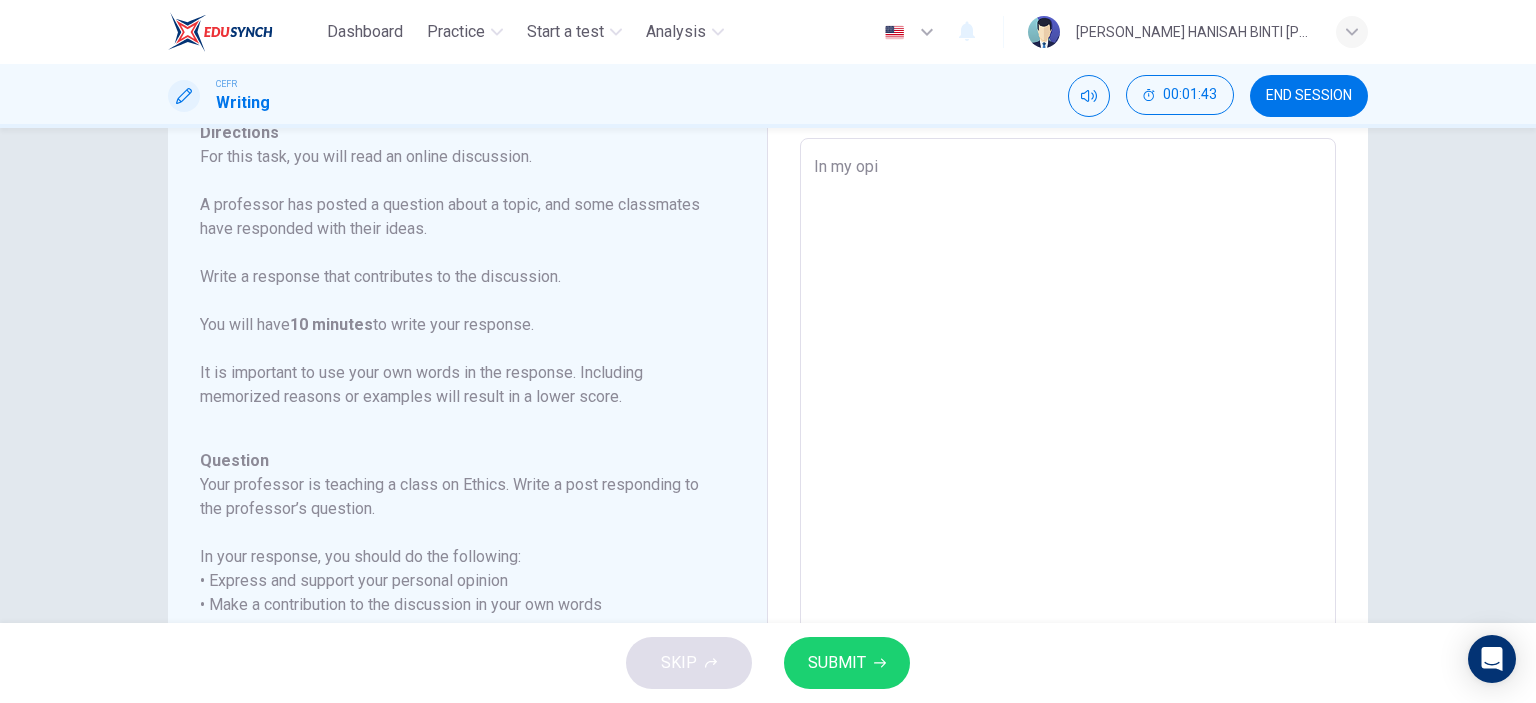 type on "x" 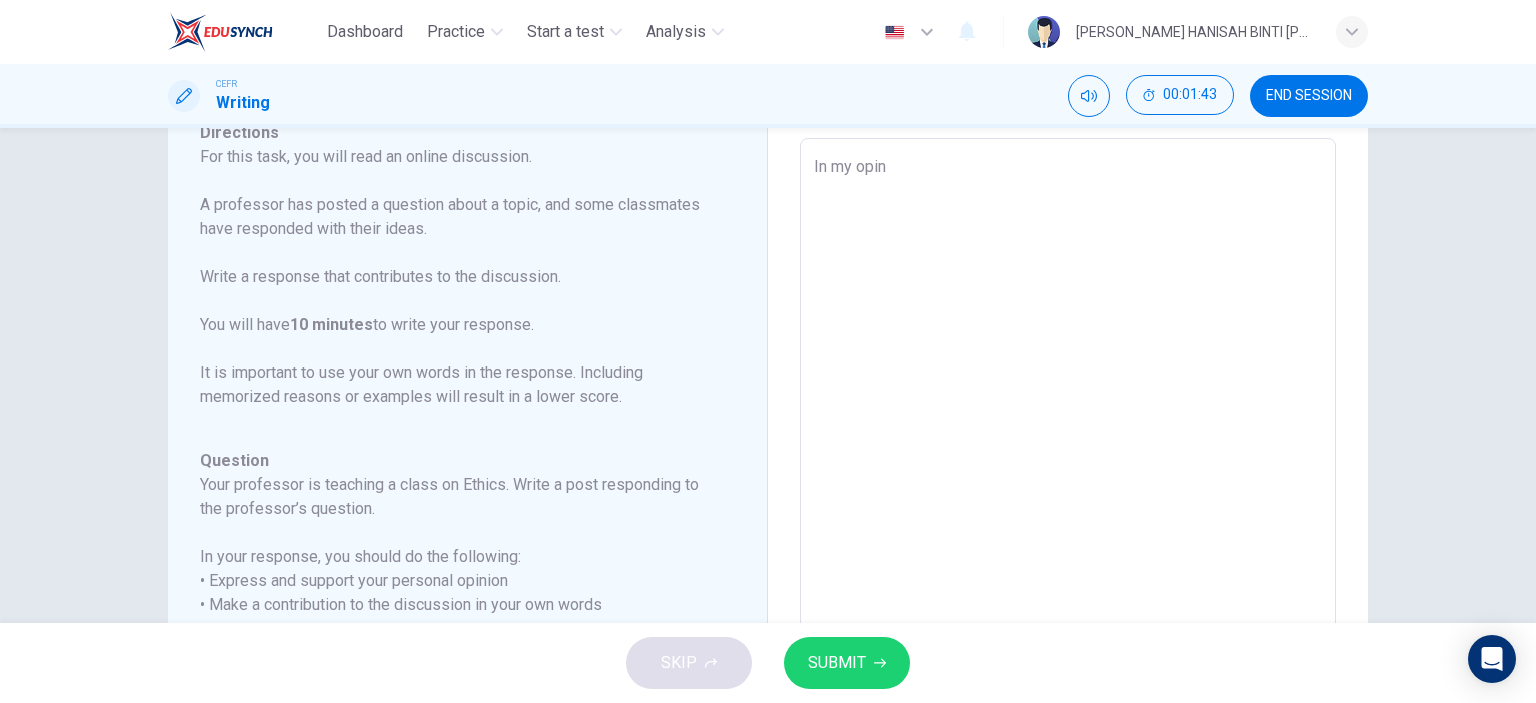 type on "x" 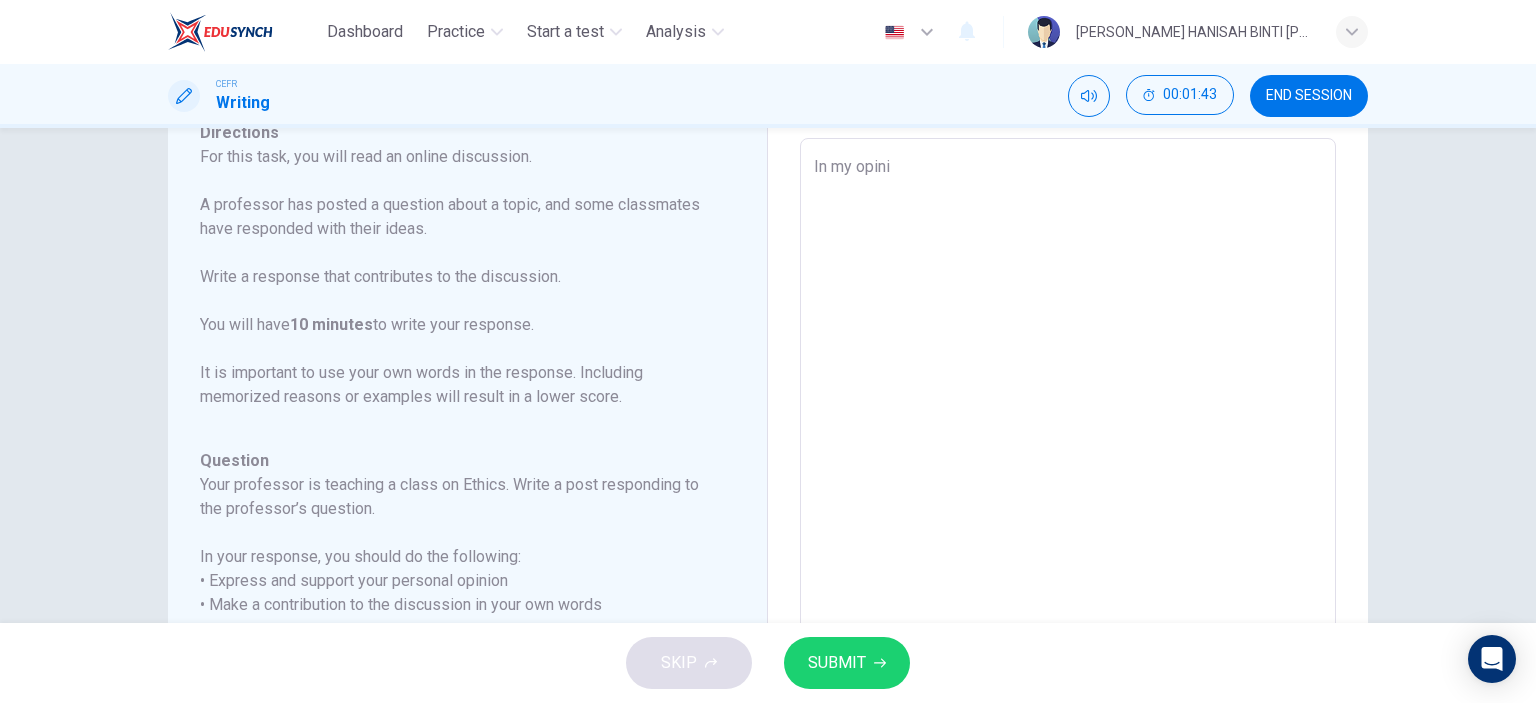type on "In my opinio" 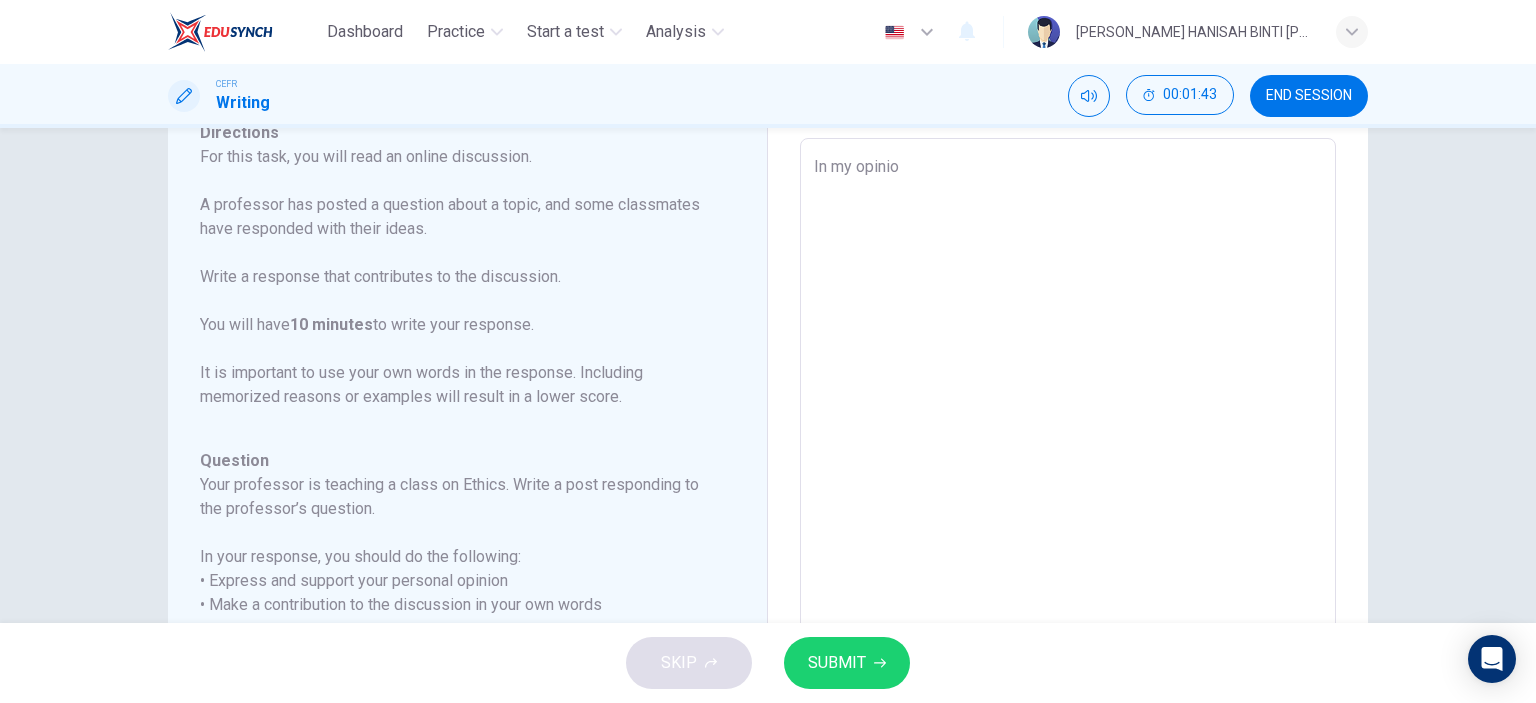 type on "x" 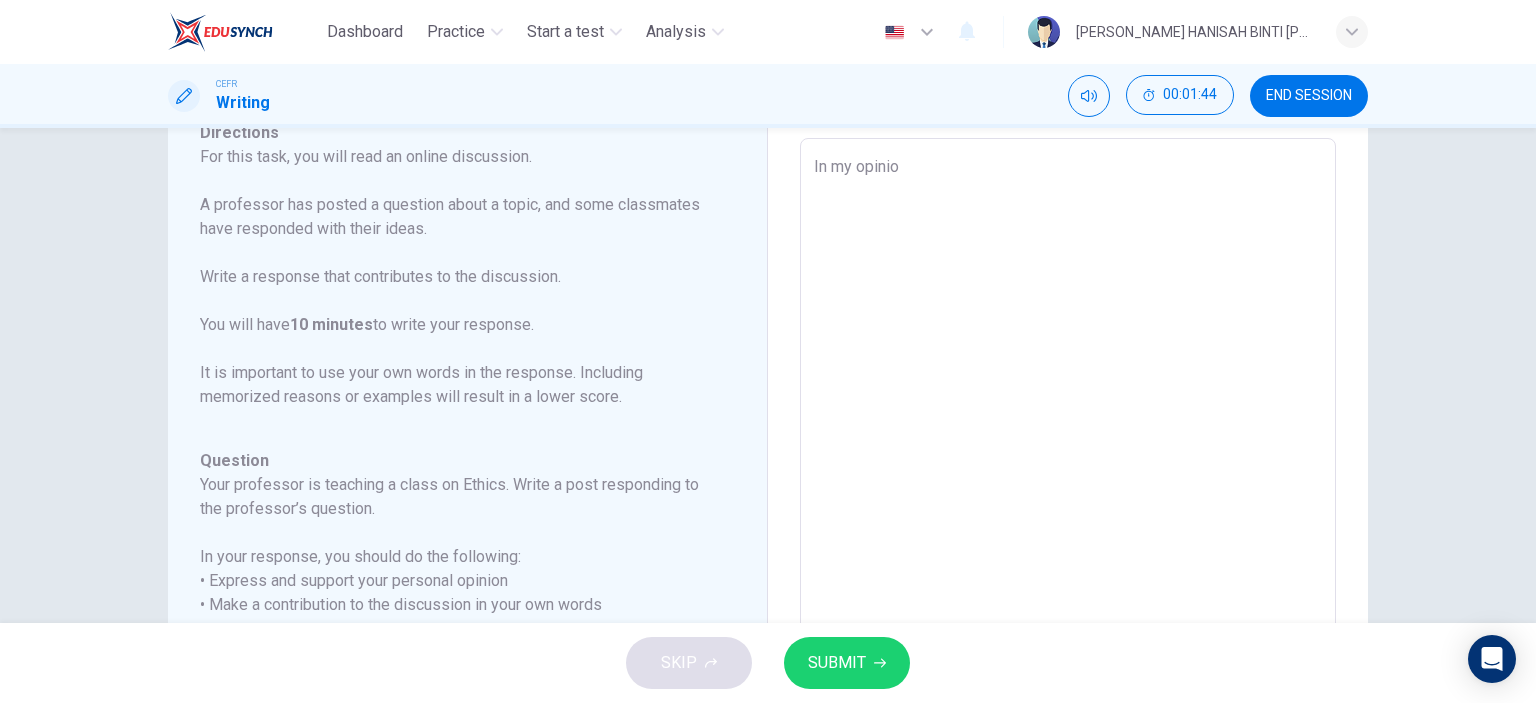type on "In my opinion" 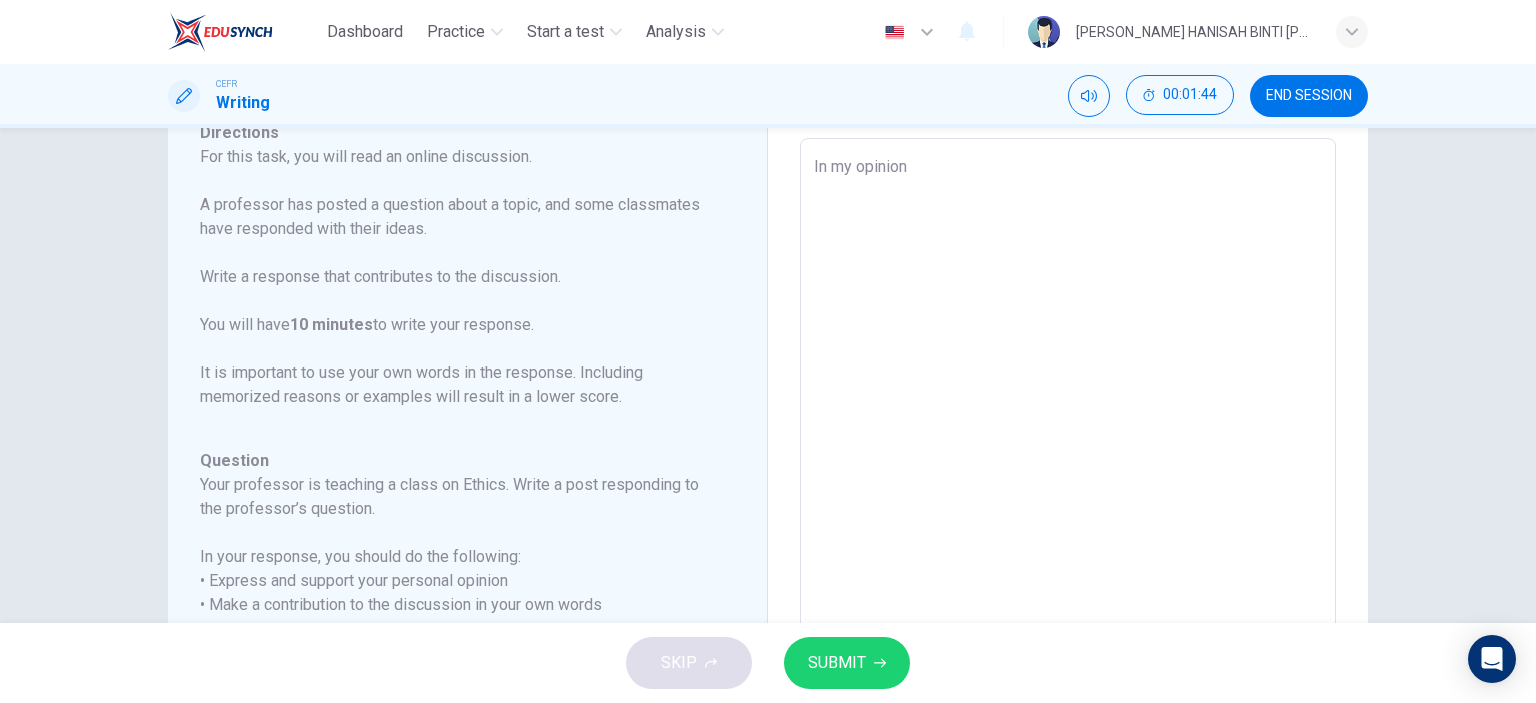 type on "x" 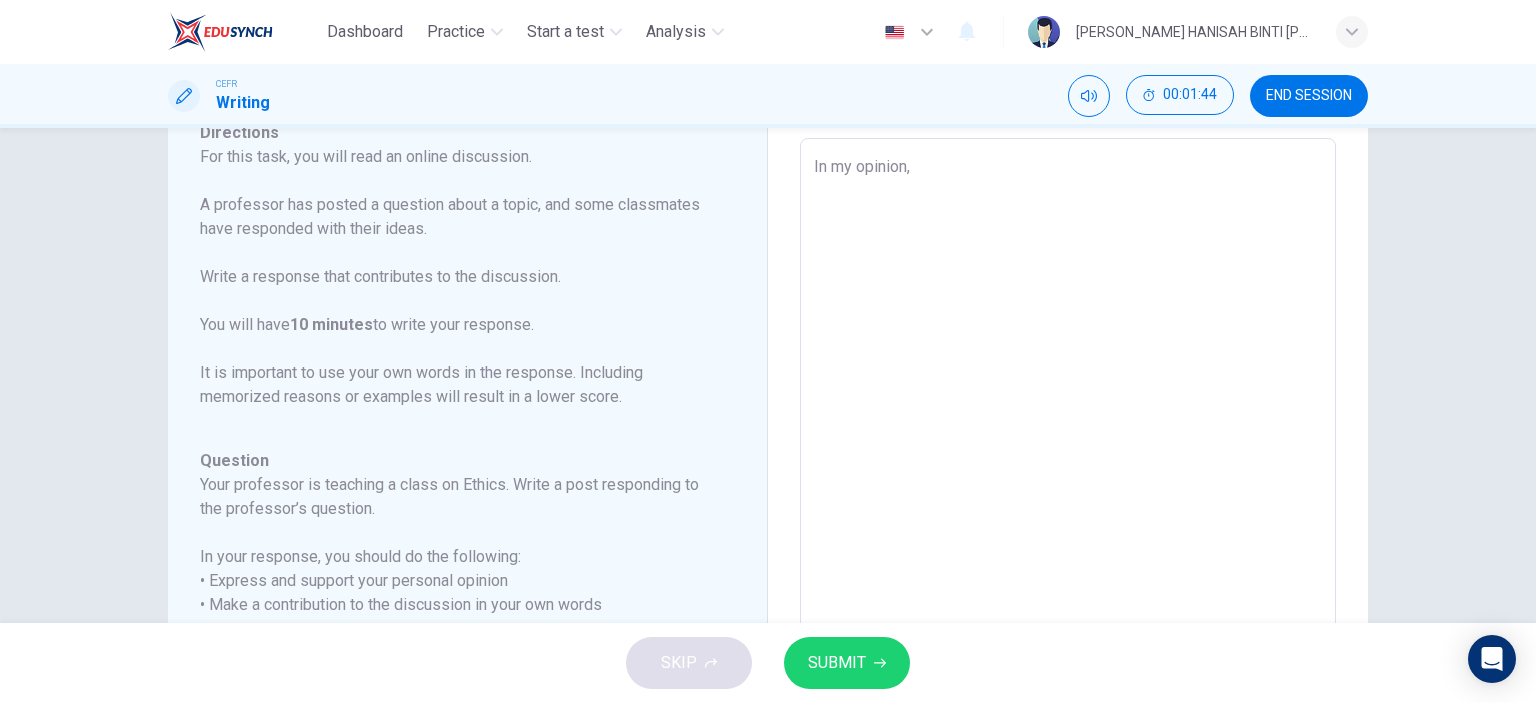 type on "x" 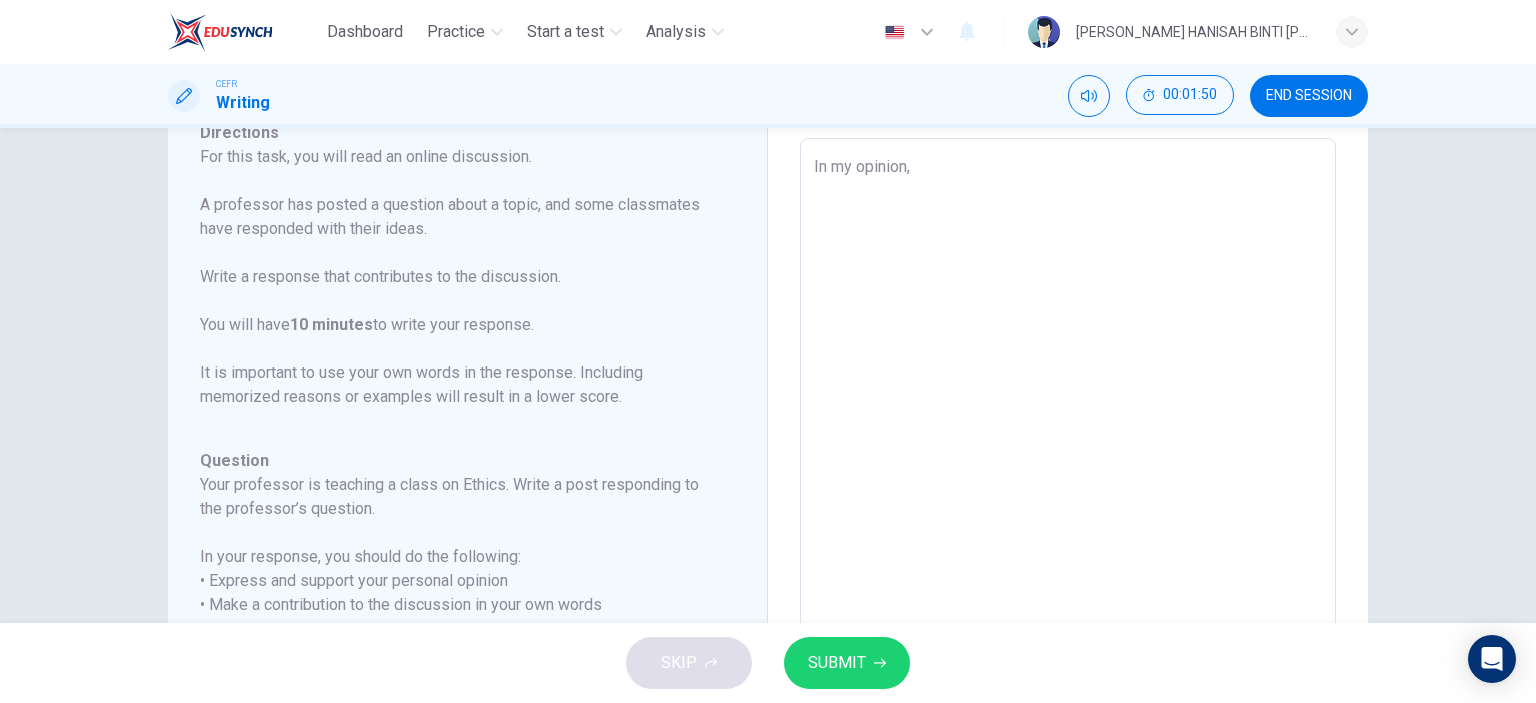 type on "In my opinion," 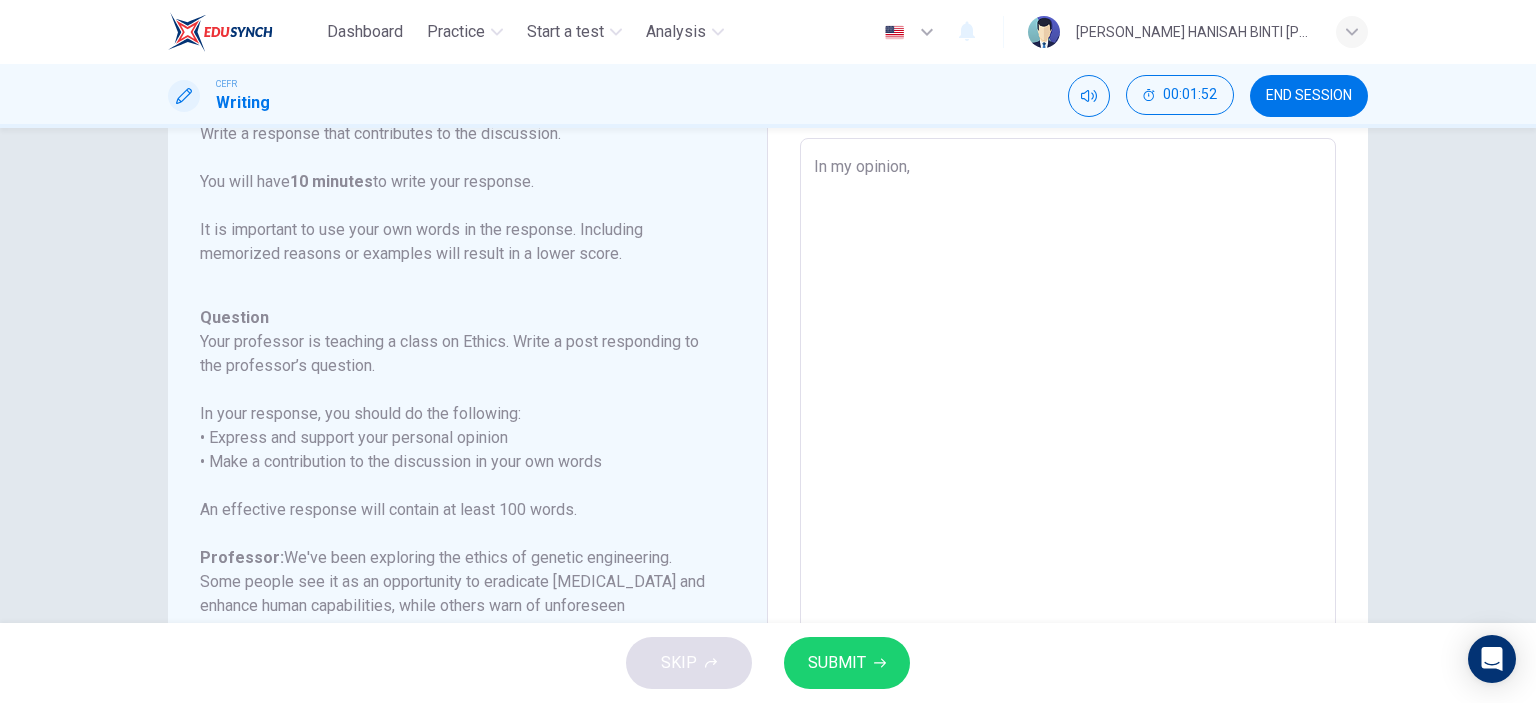 scroll, scrollTop: 245, scrollLeft: 0, axis: vertical 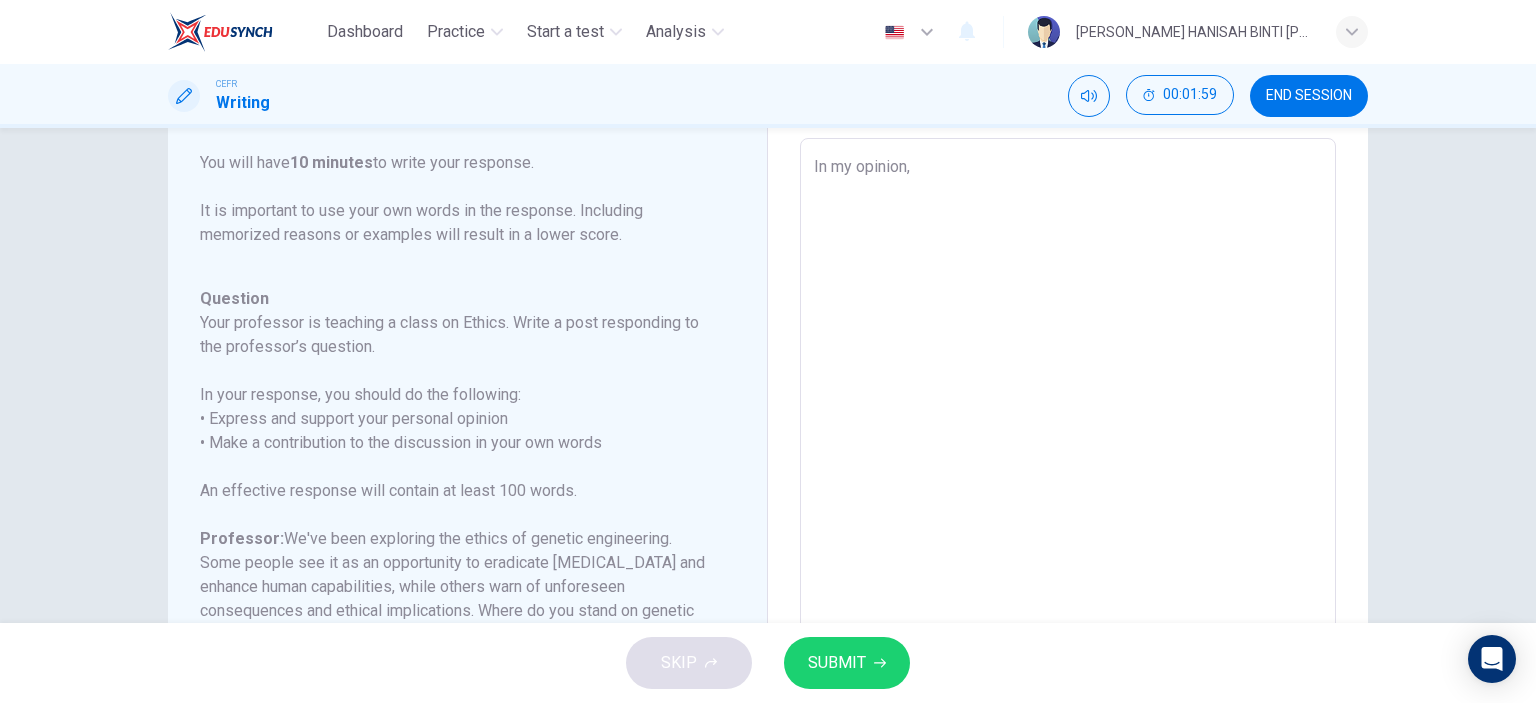type on "x" 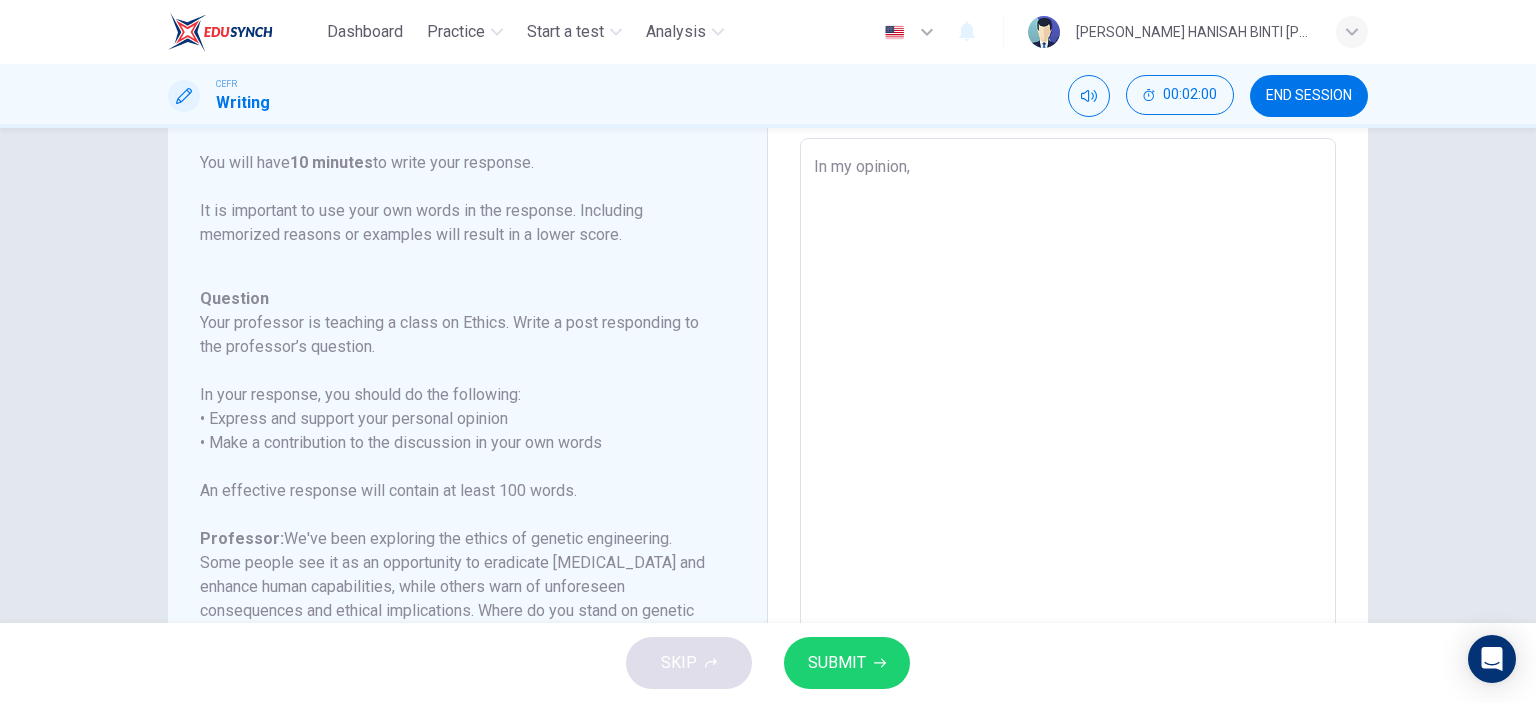 click on "In my opinion," at bounding box center [1068, 472] 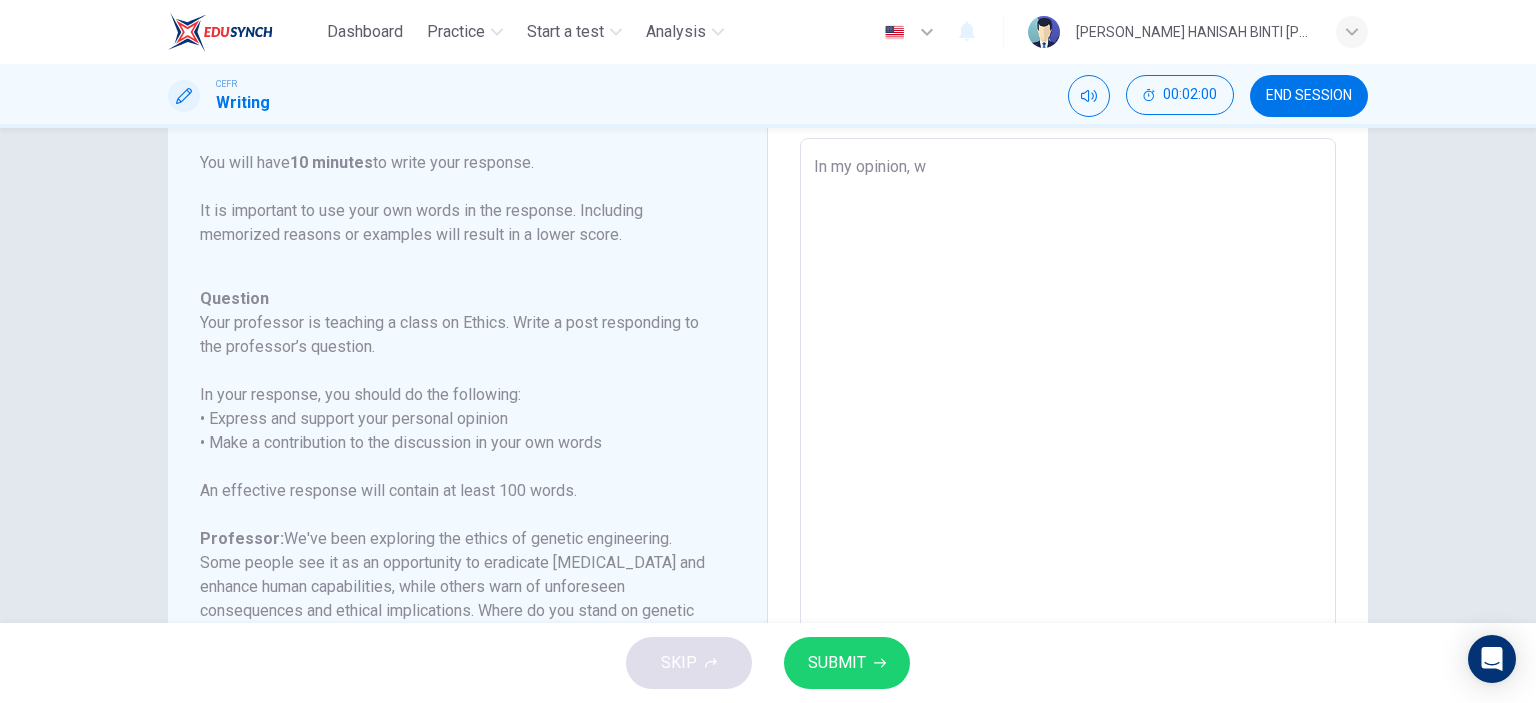 type on "In my opinion, we" 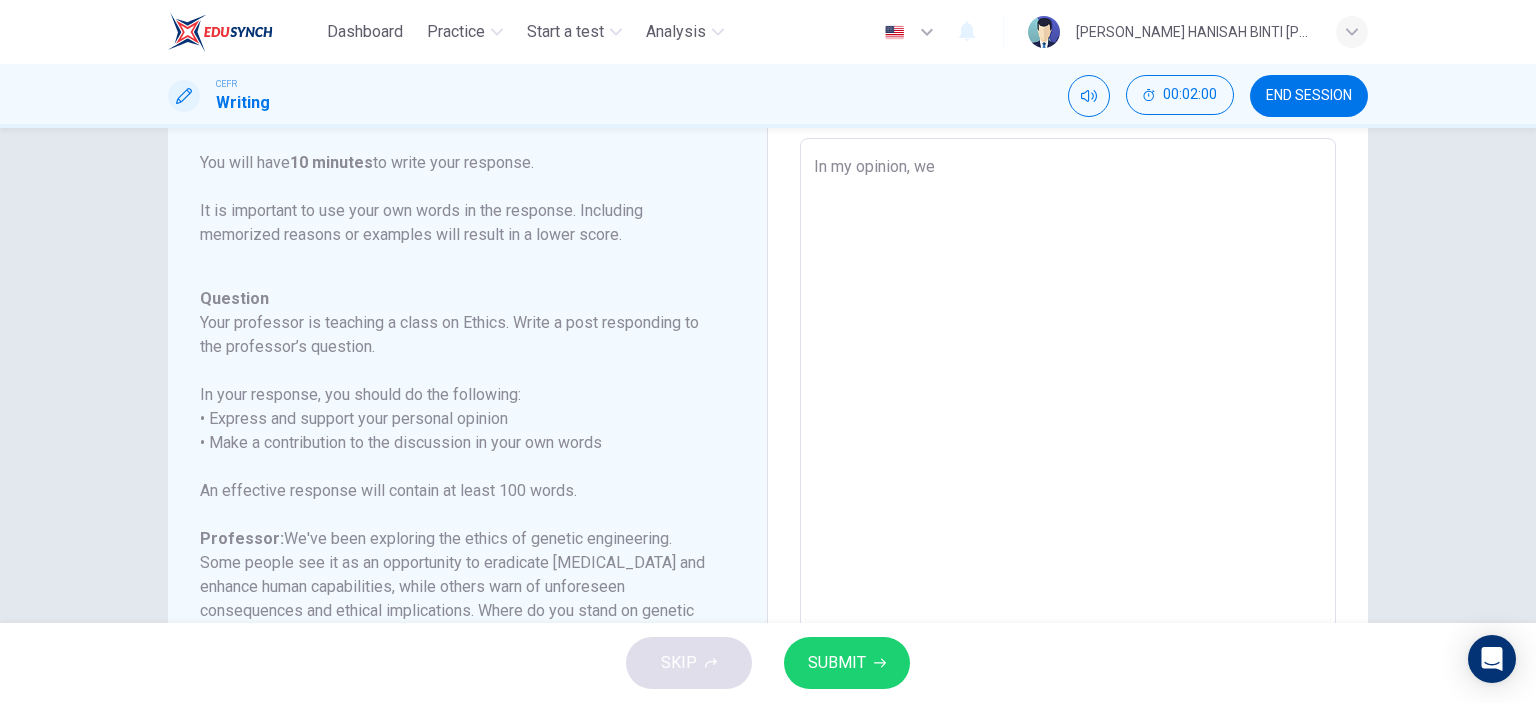 type on "x" 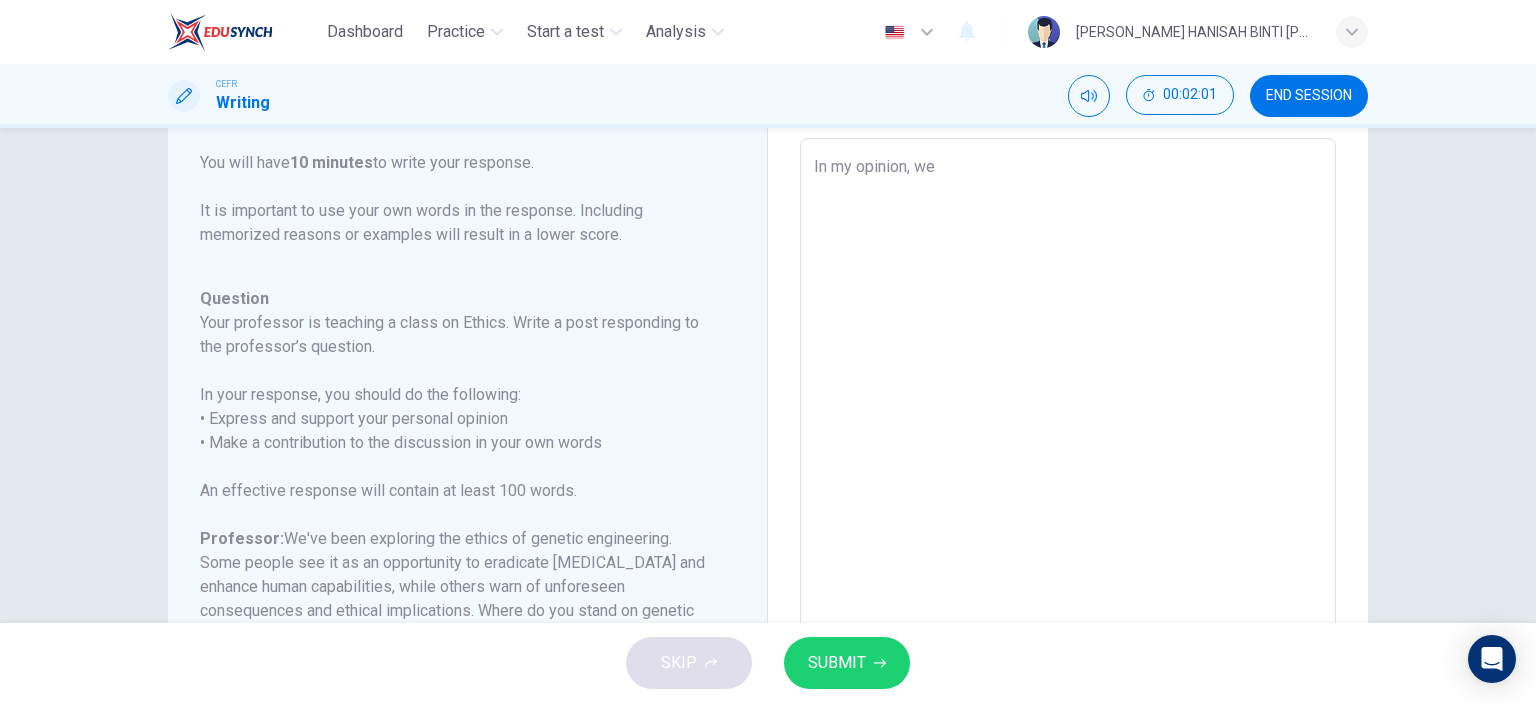type on "In my opinion, we s" 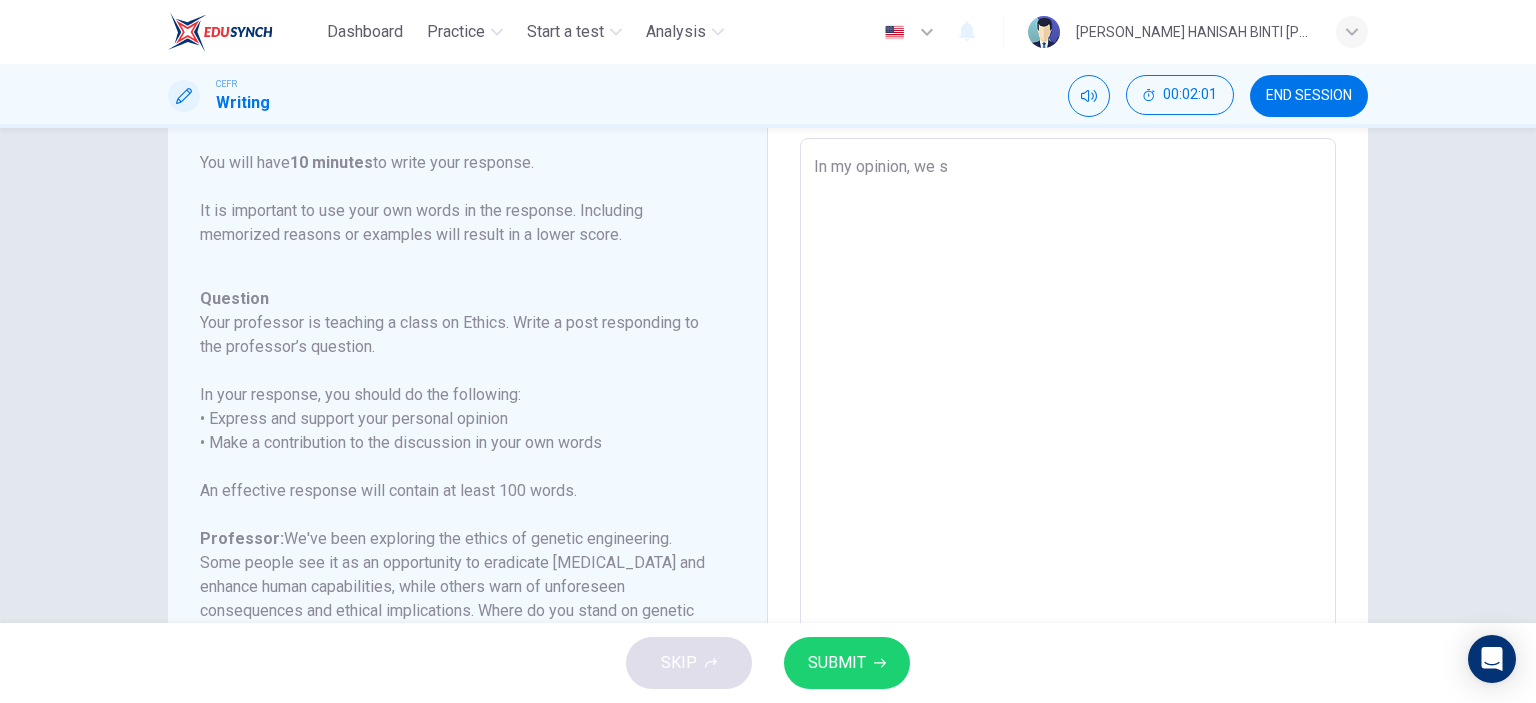 type on "x" 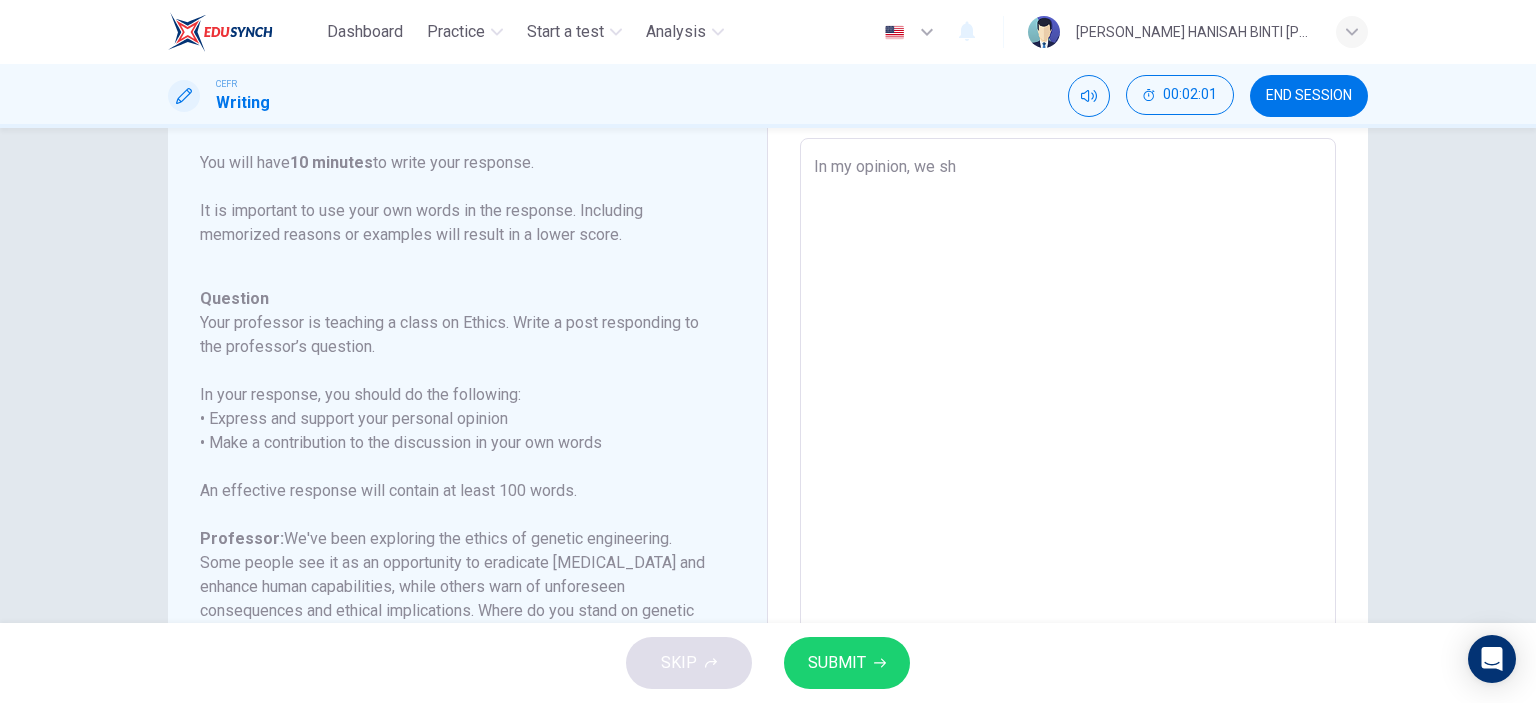 type on "x" 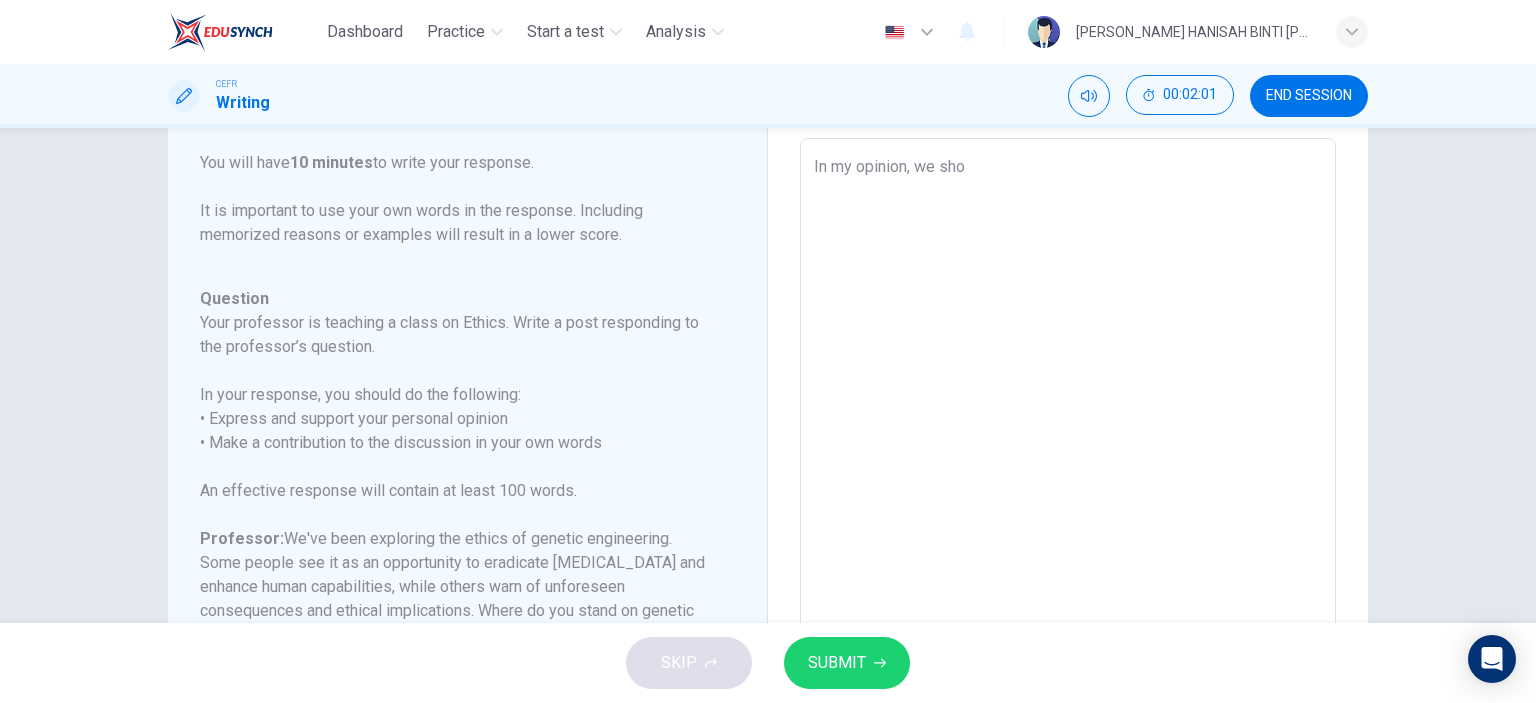 type on "x" 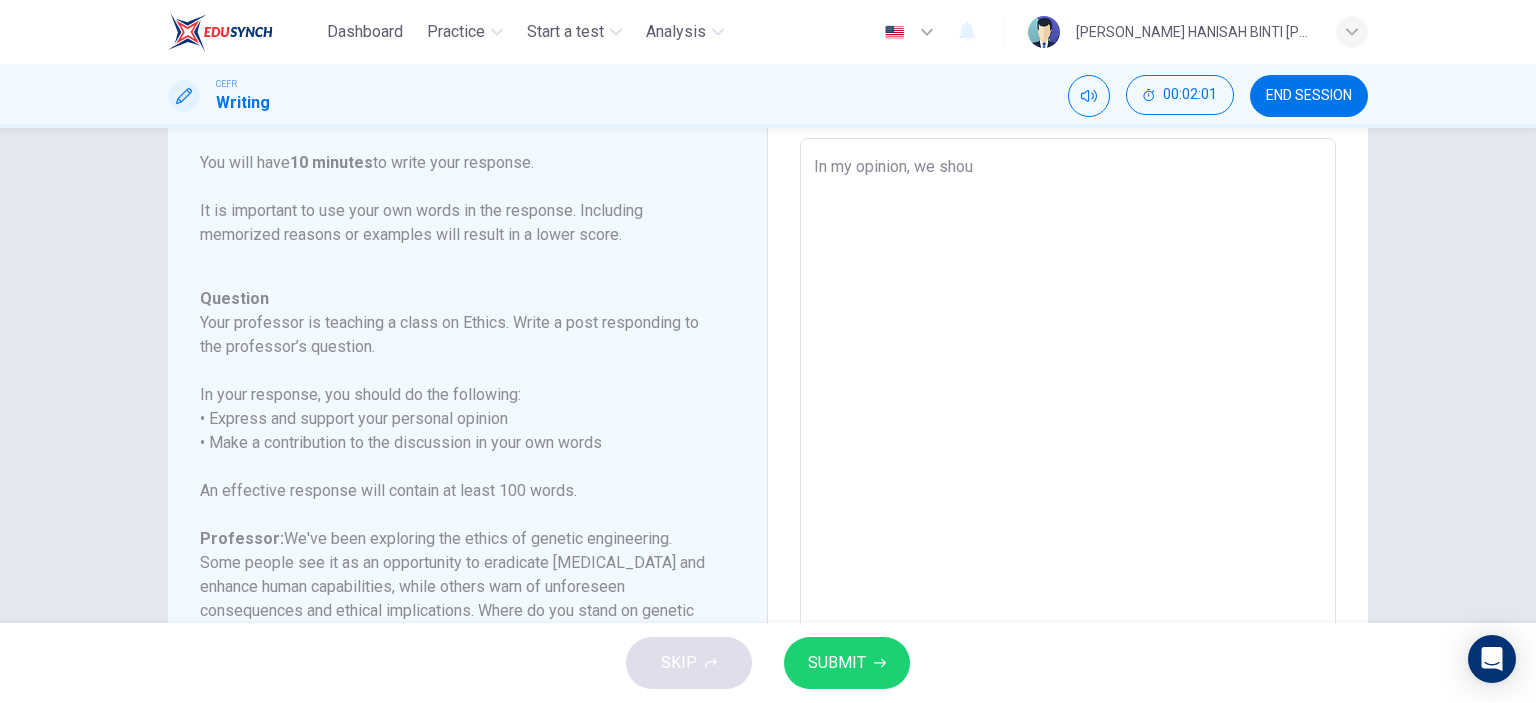 type on "In my opinion, we shoul" 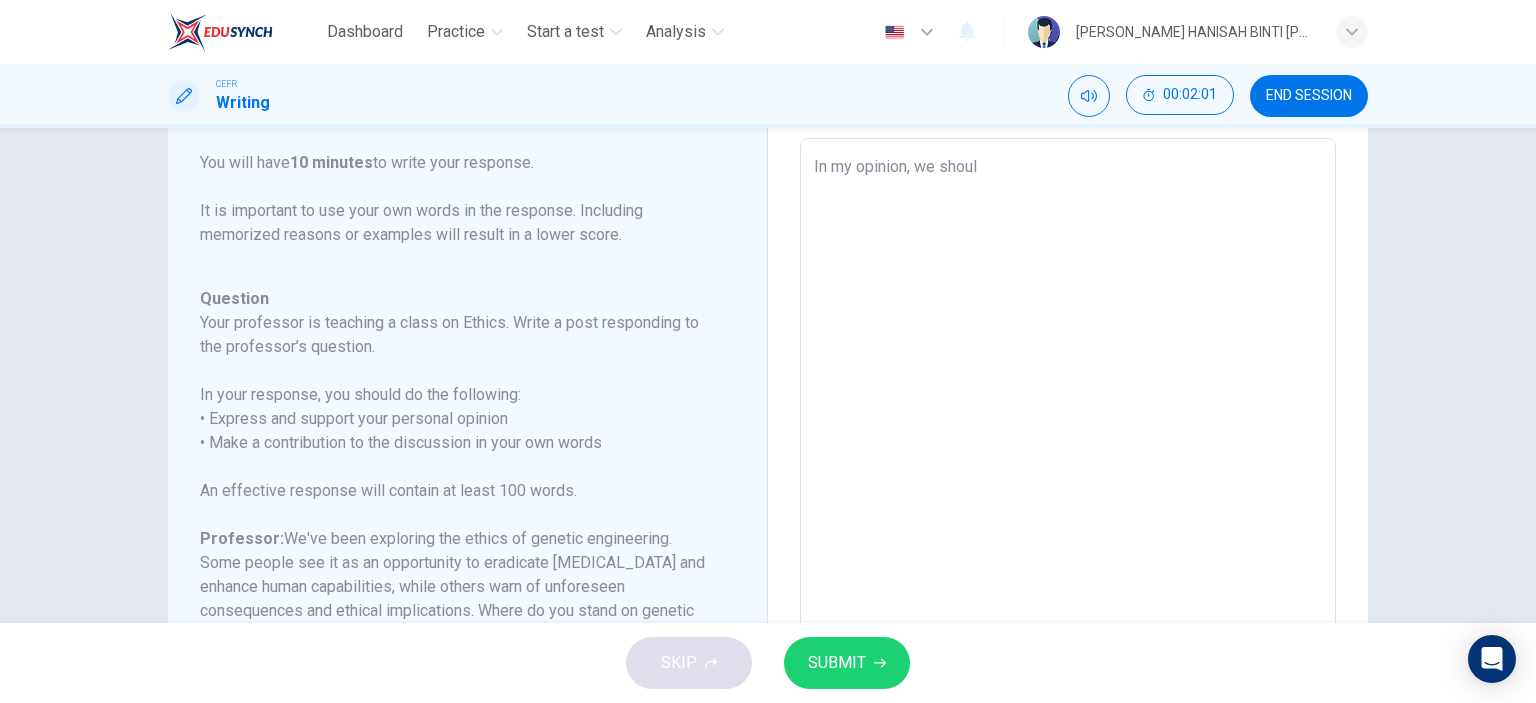 type on "x" 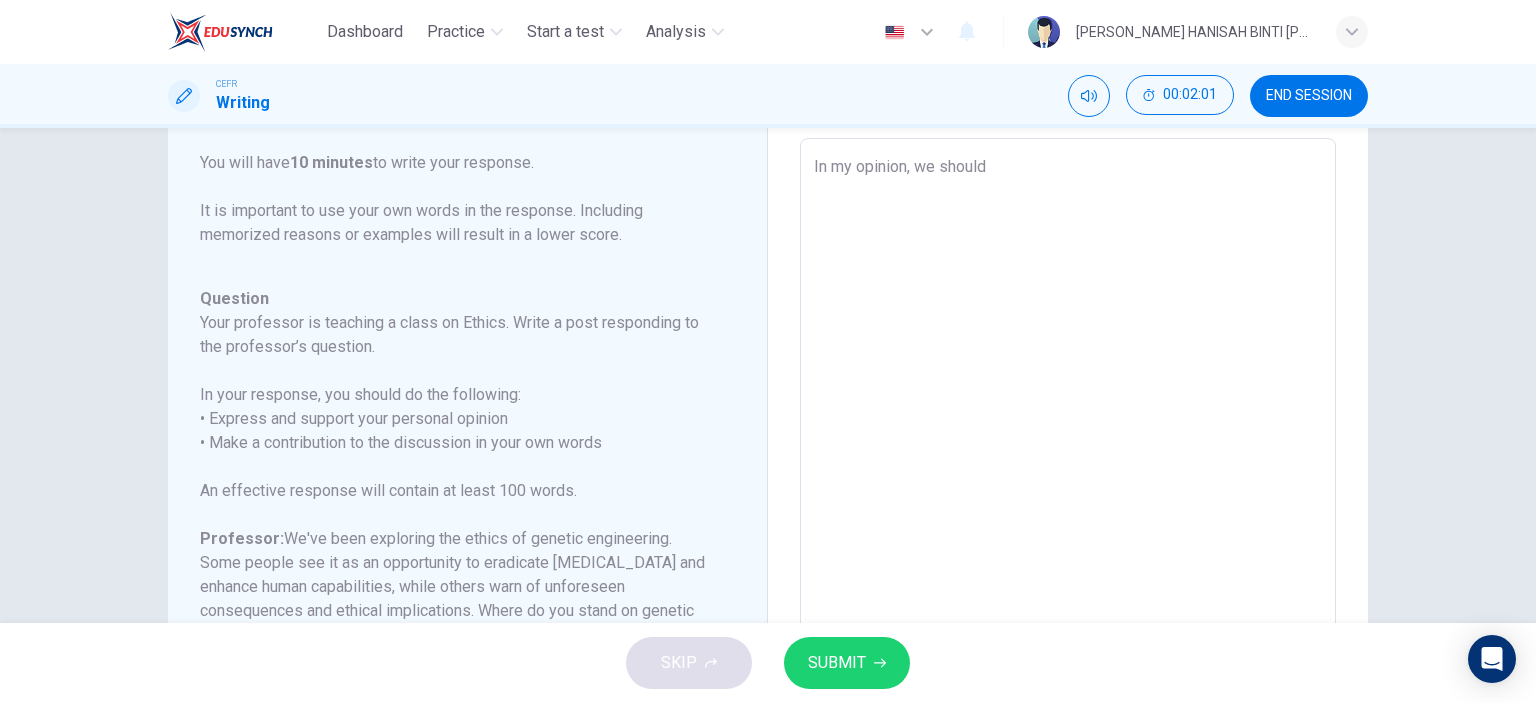 type on "x" 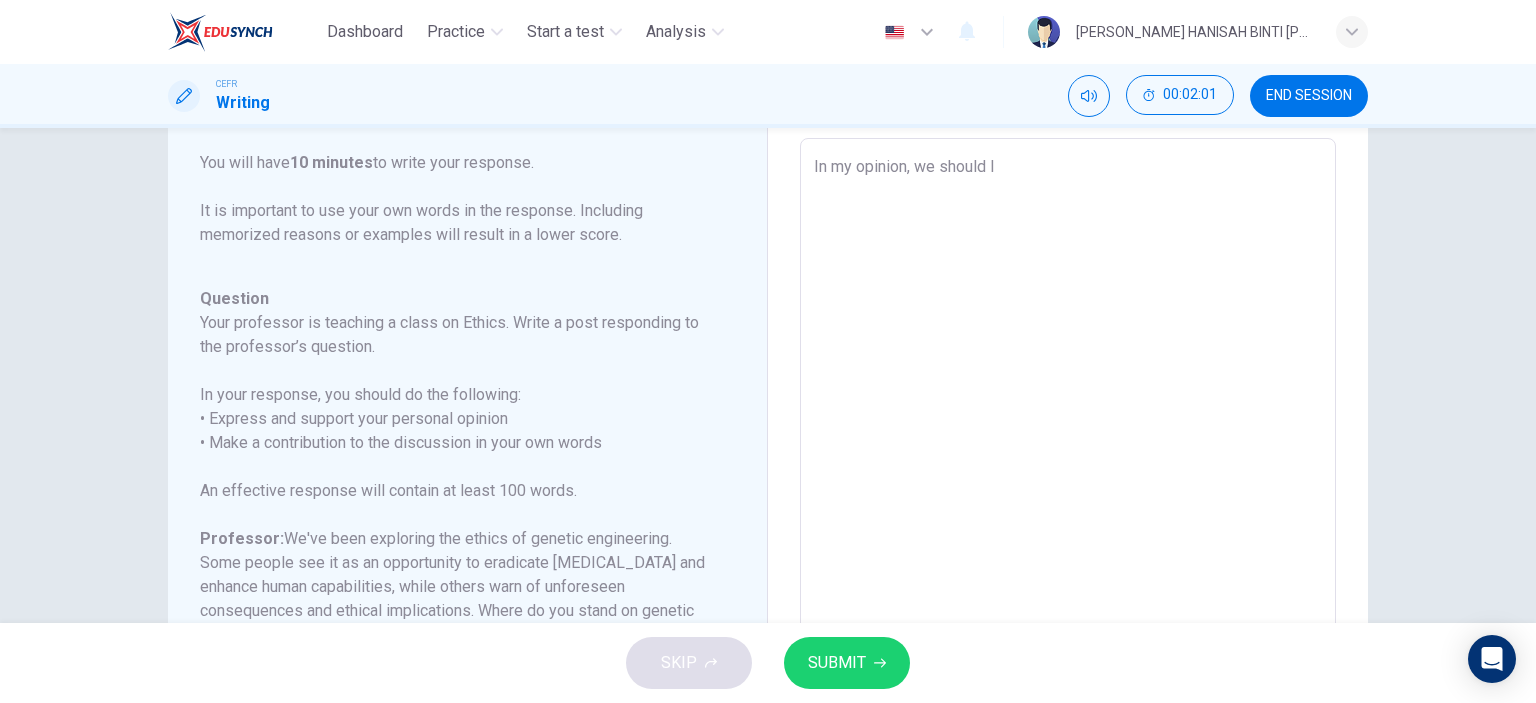 type on "x" 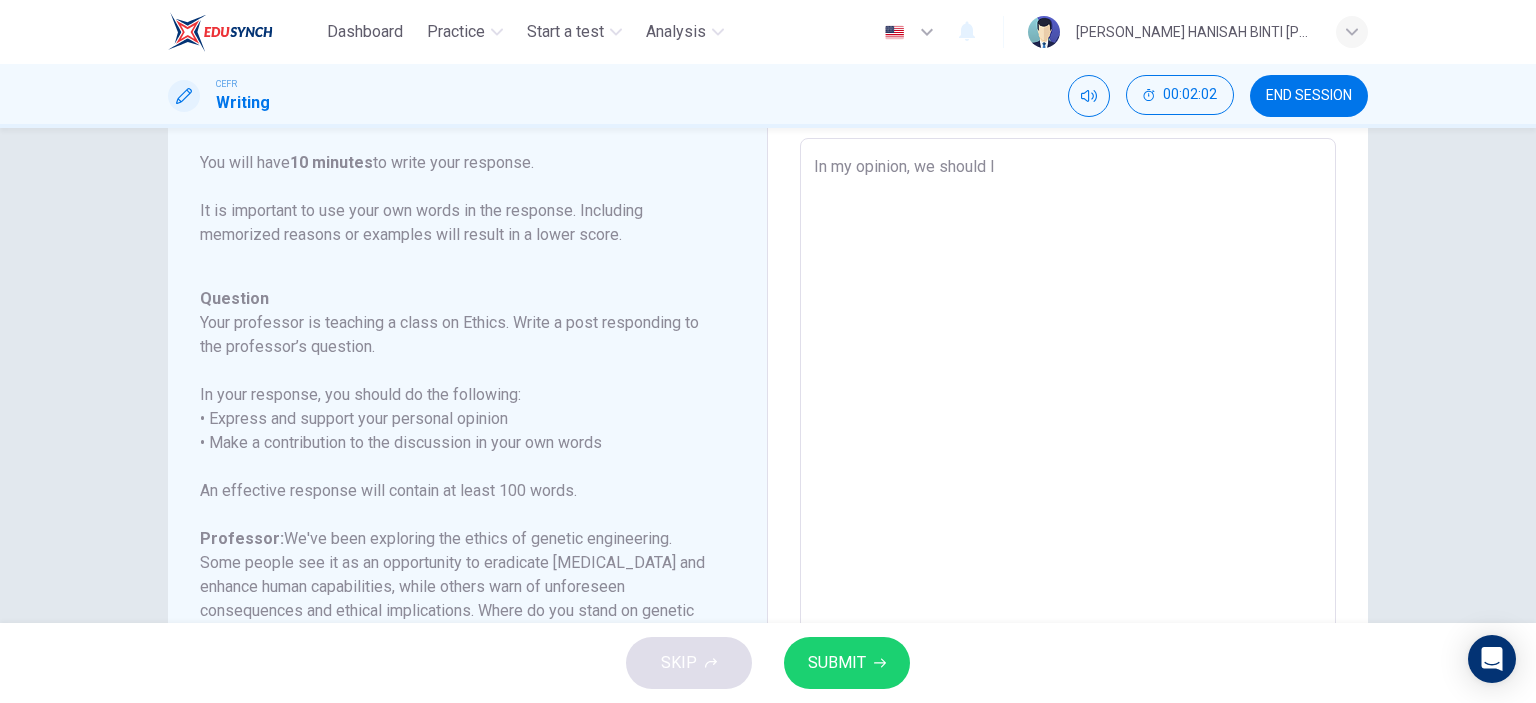 type on "In my opinion, we should lo" 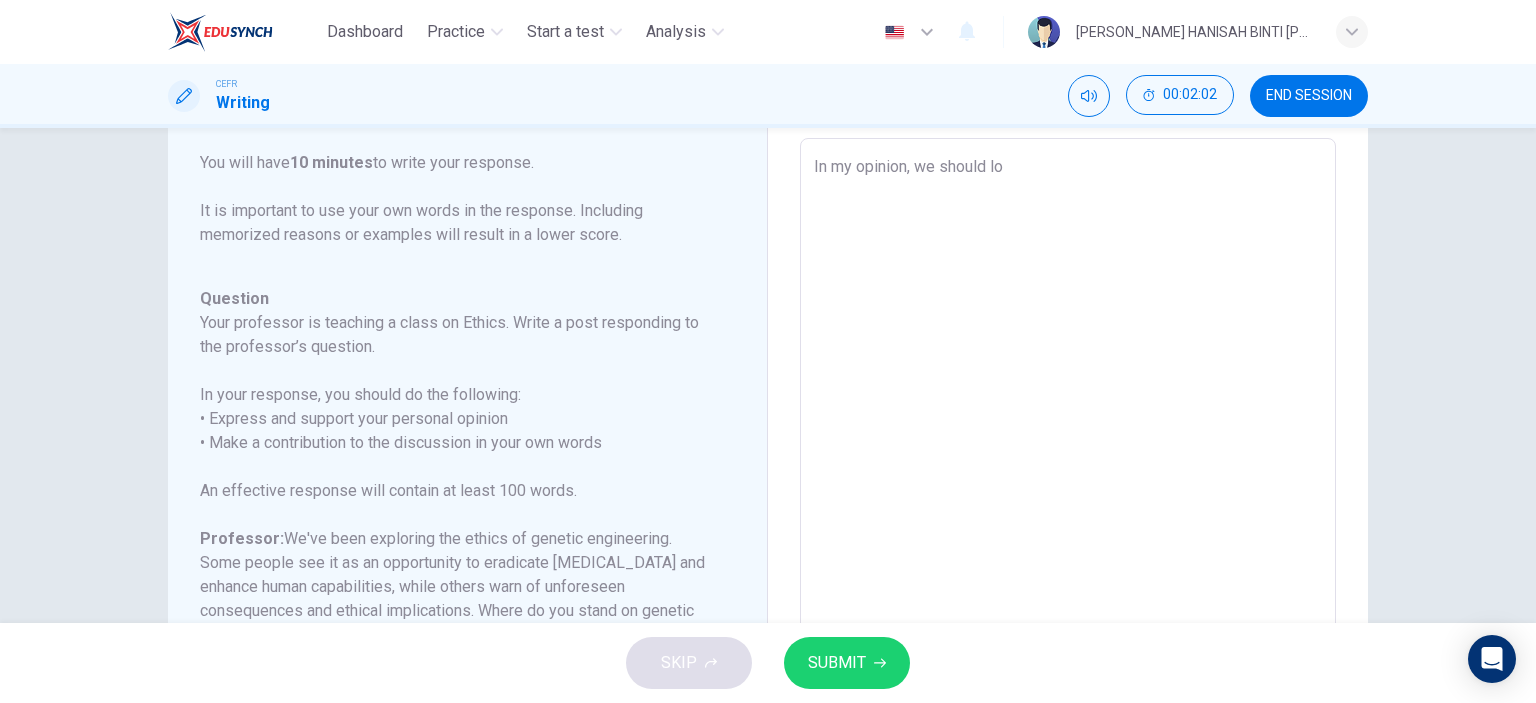 type on "x" 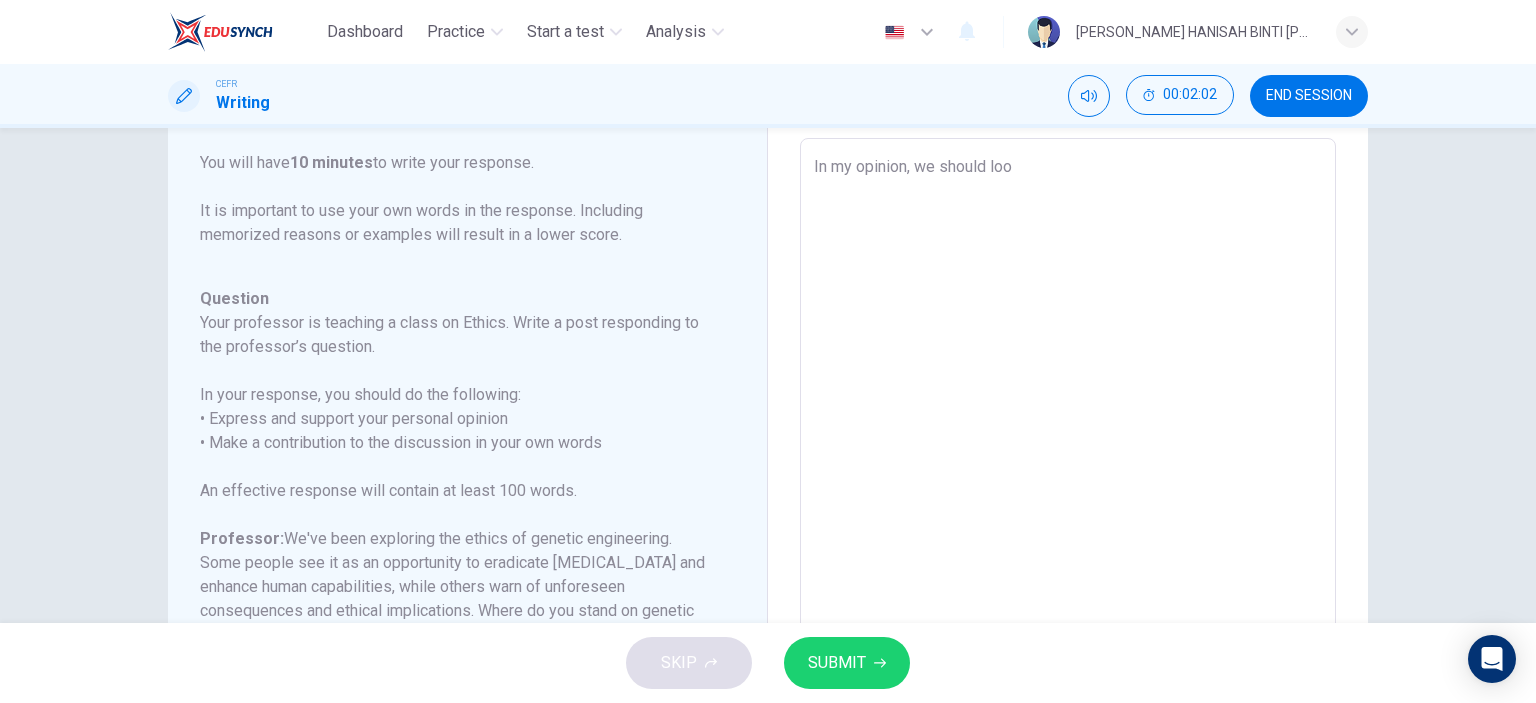 type on "x" 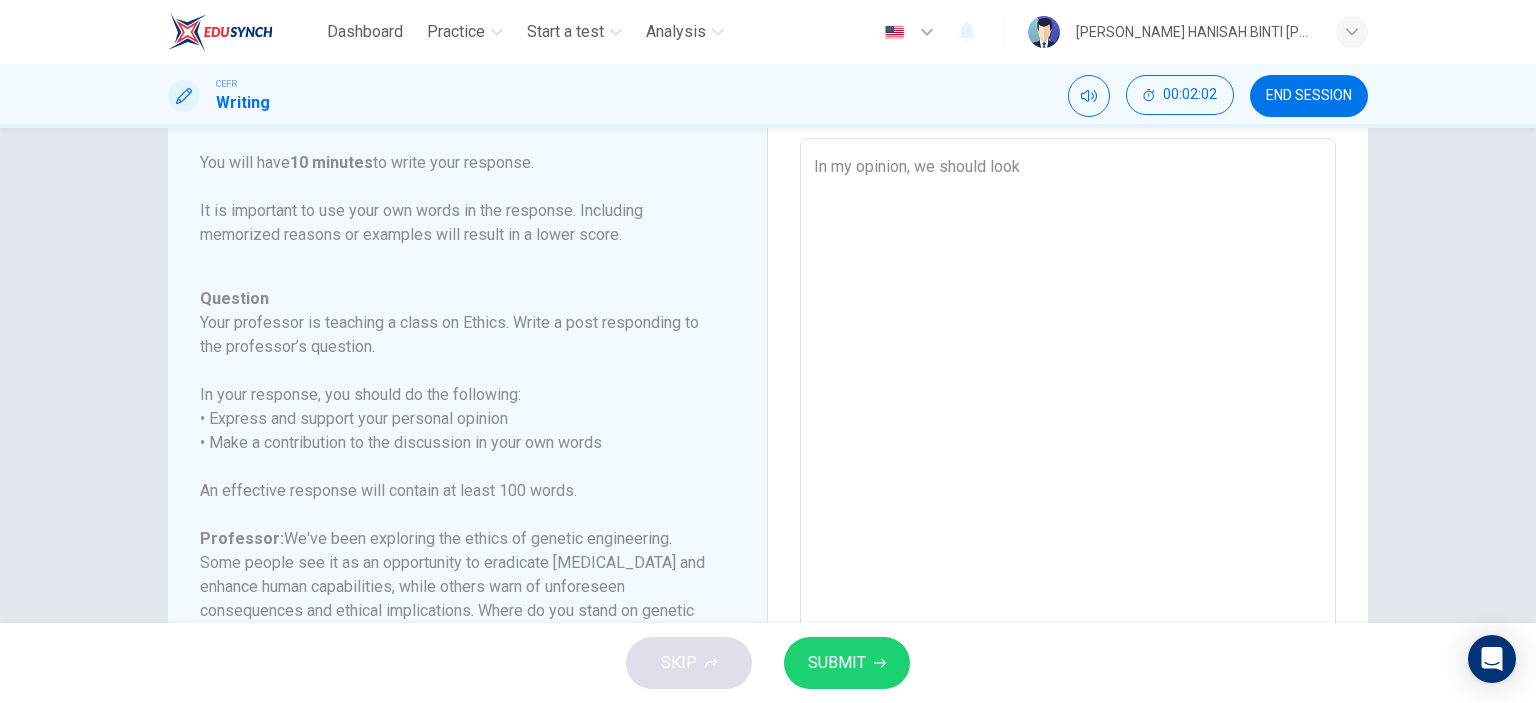 type on "In my opinion, we should look" 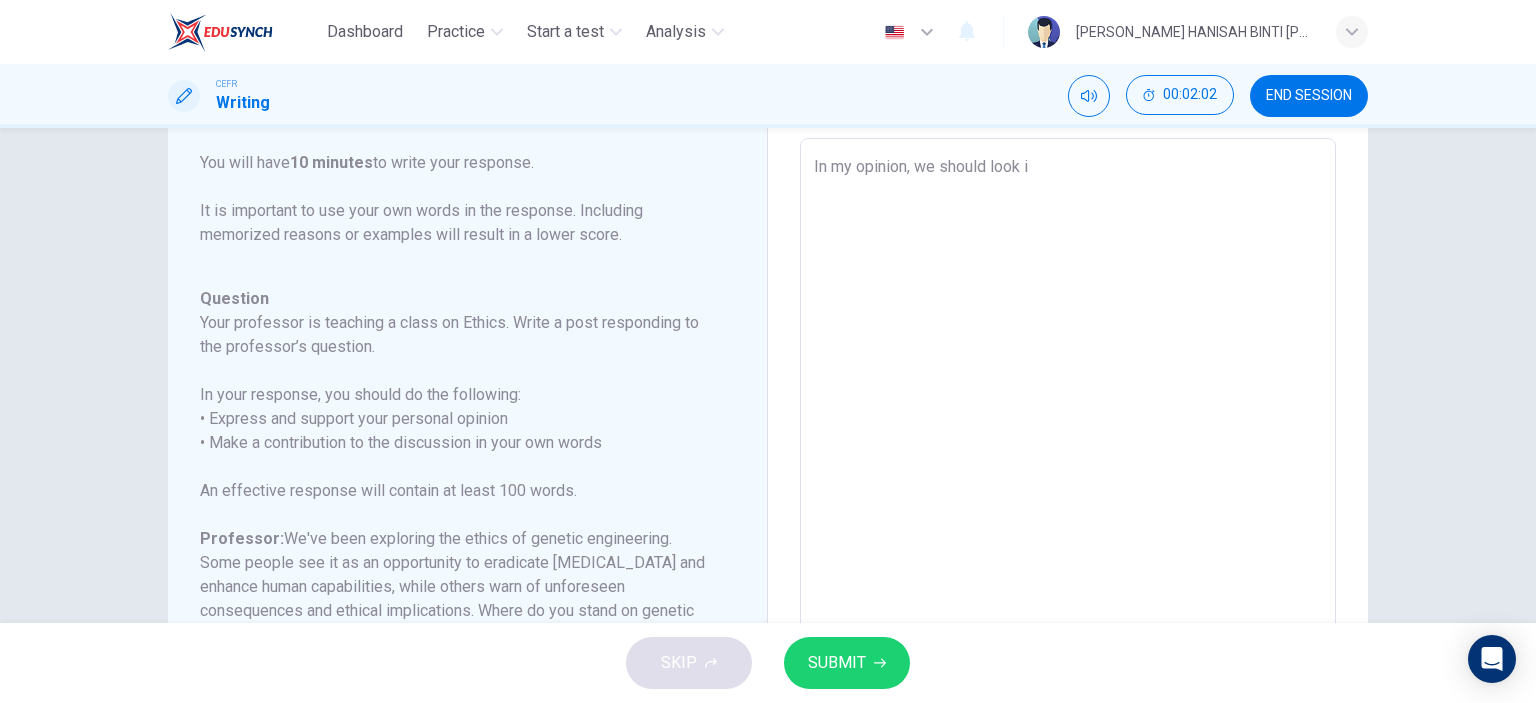 type on "x" 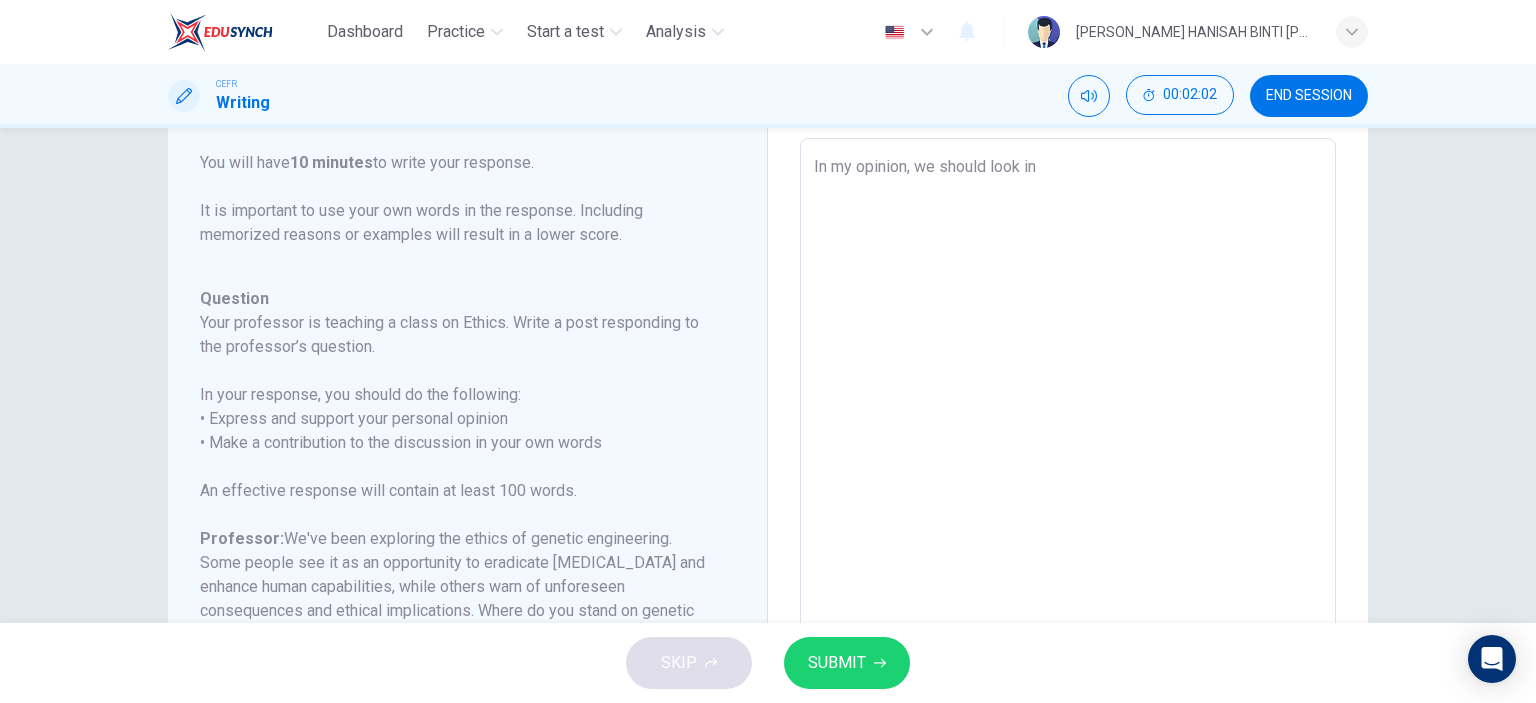 type on "x" 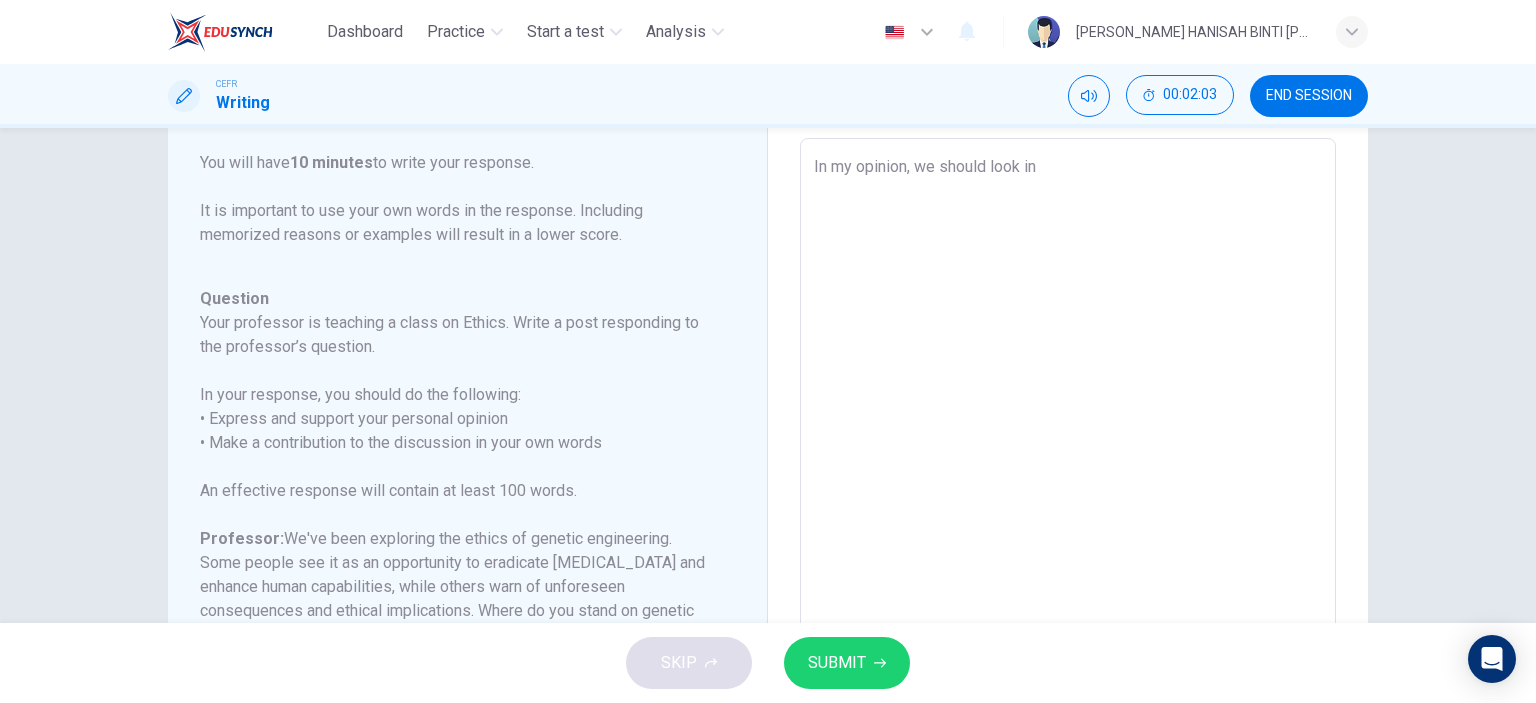 type on "In my opinion, we should look int" 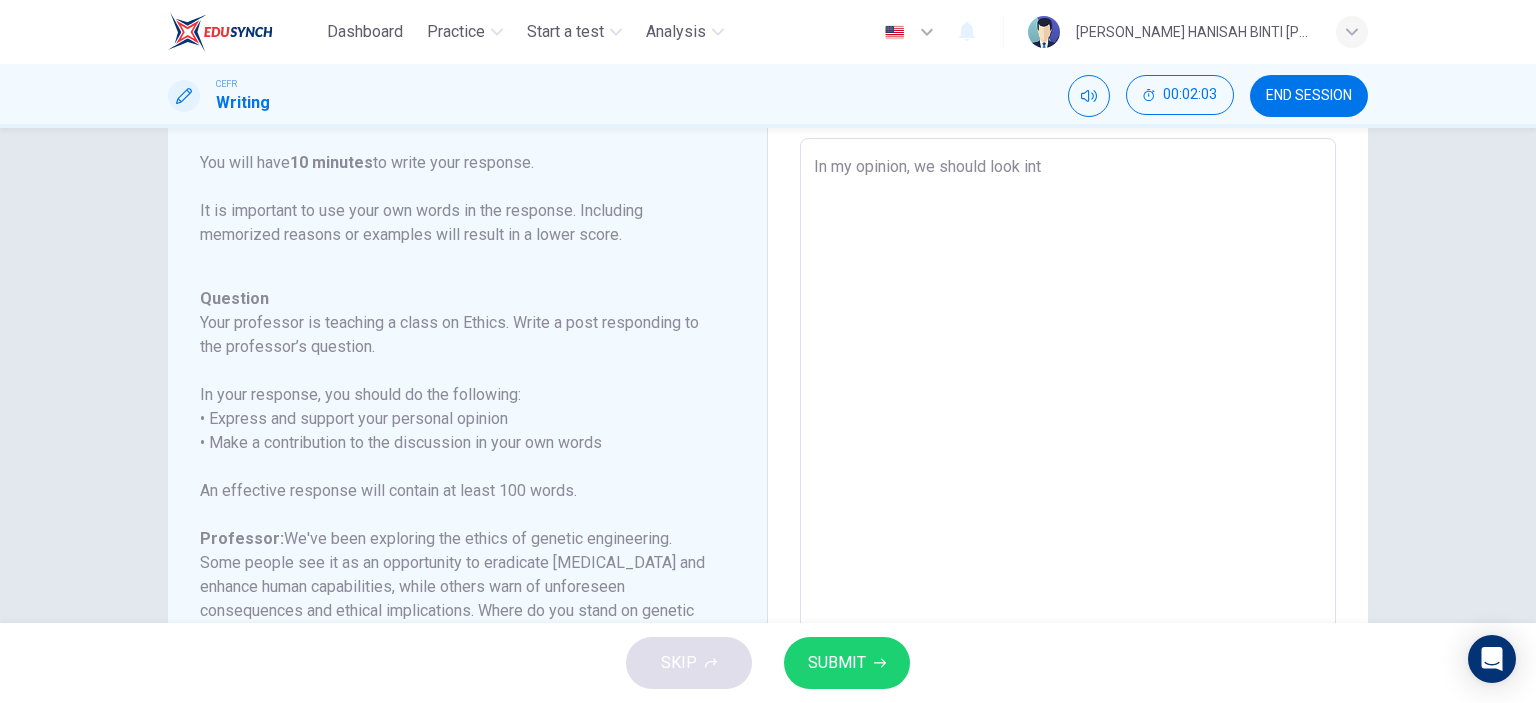 type on "x" 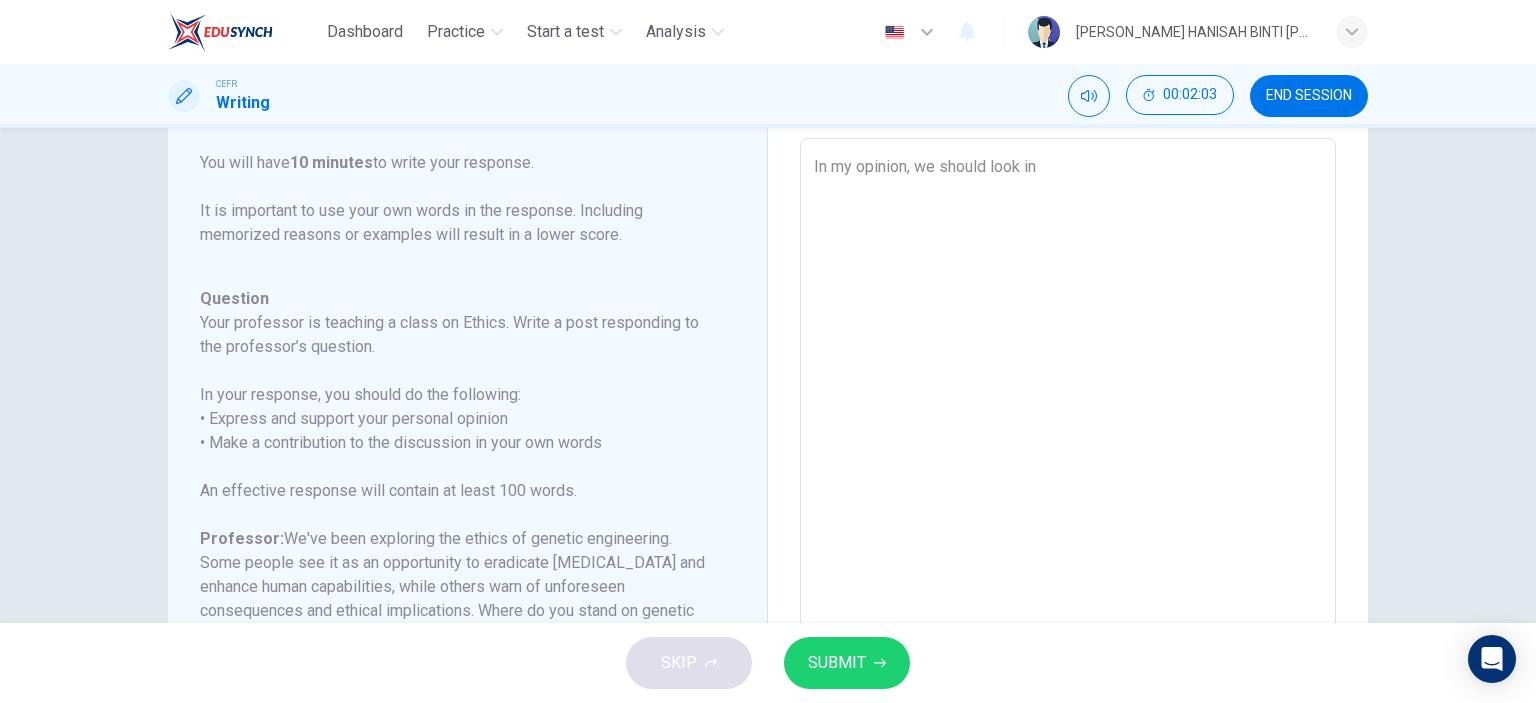 type on "In my opinion, we should look i" 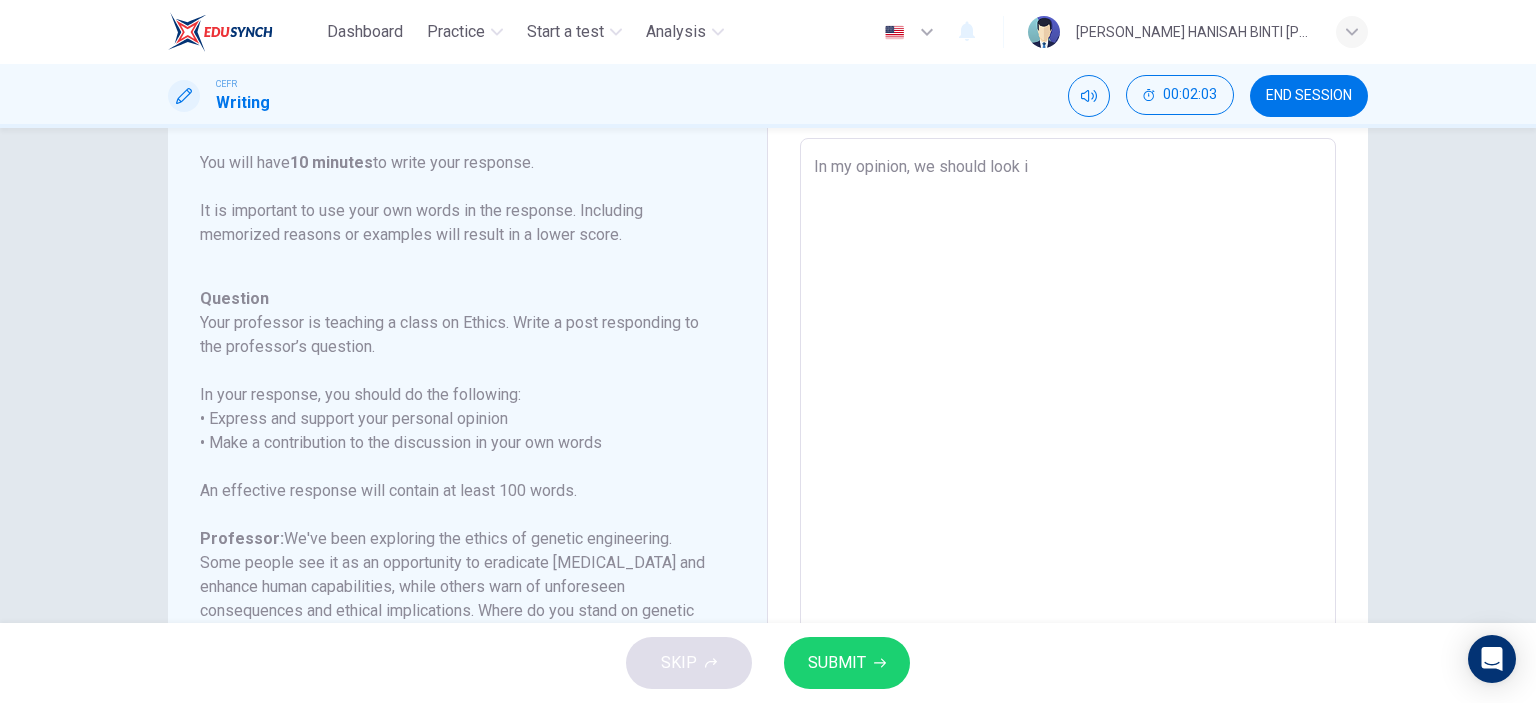type on "x" 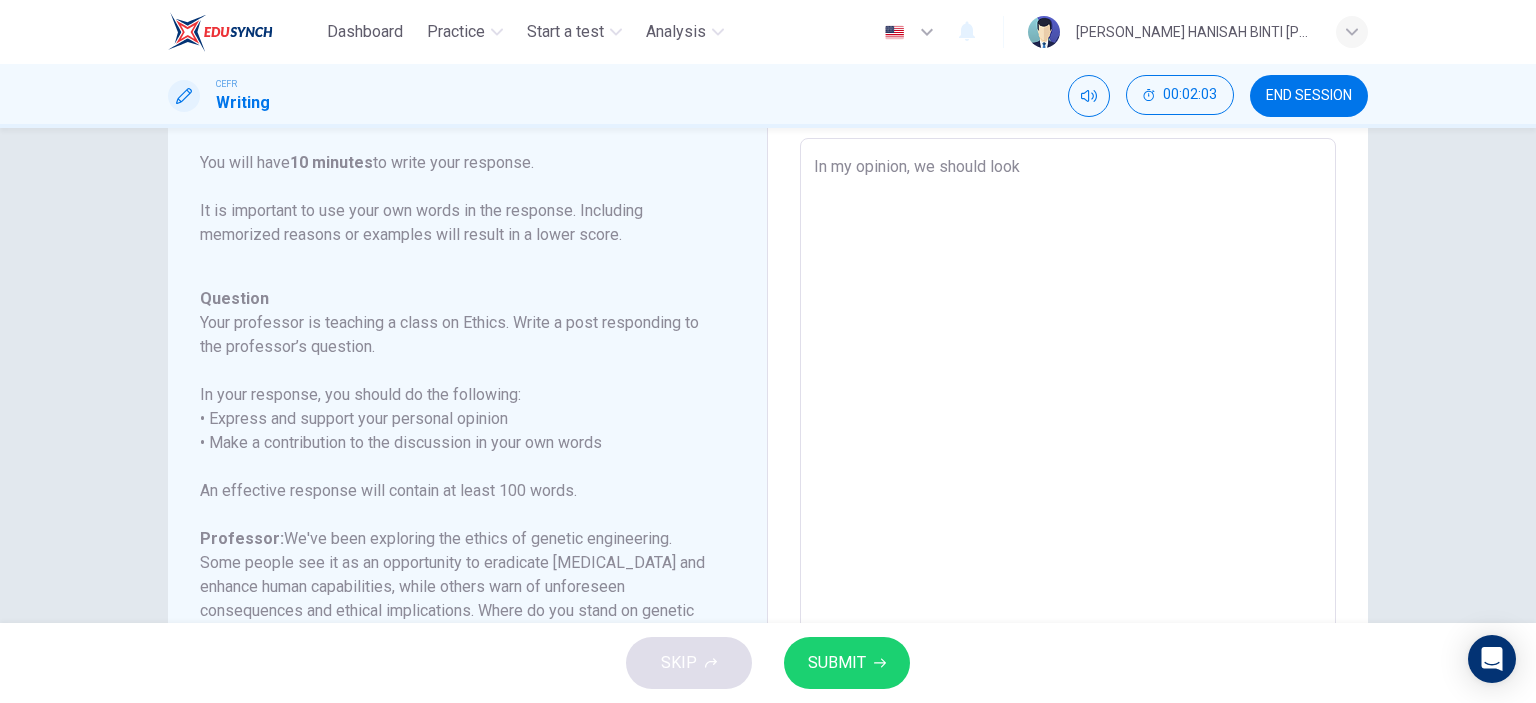 type on "x" 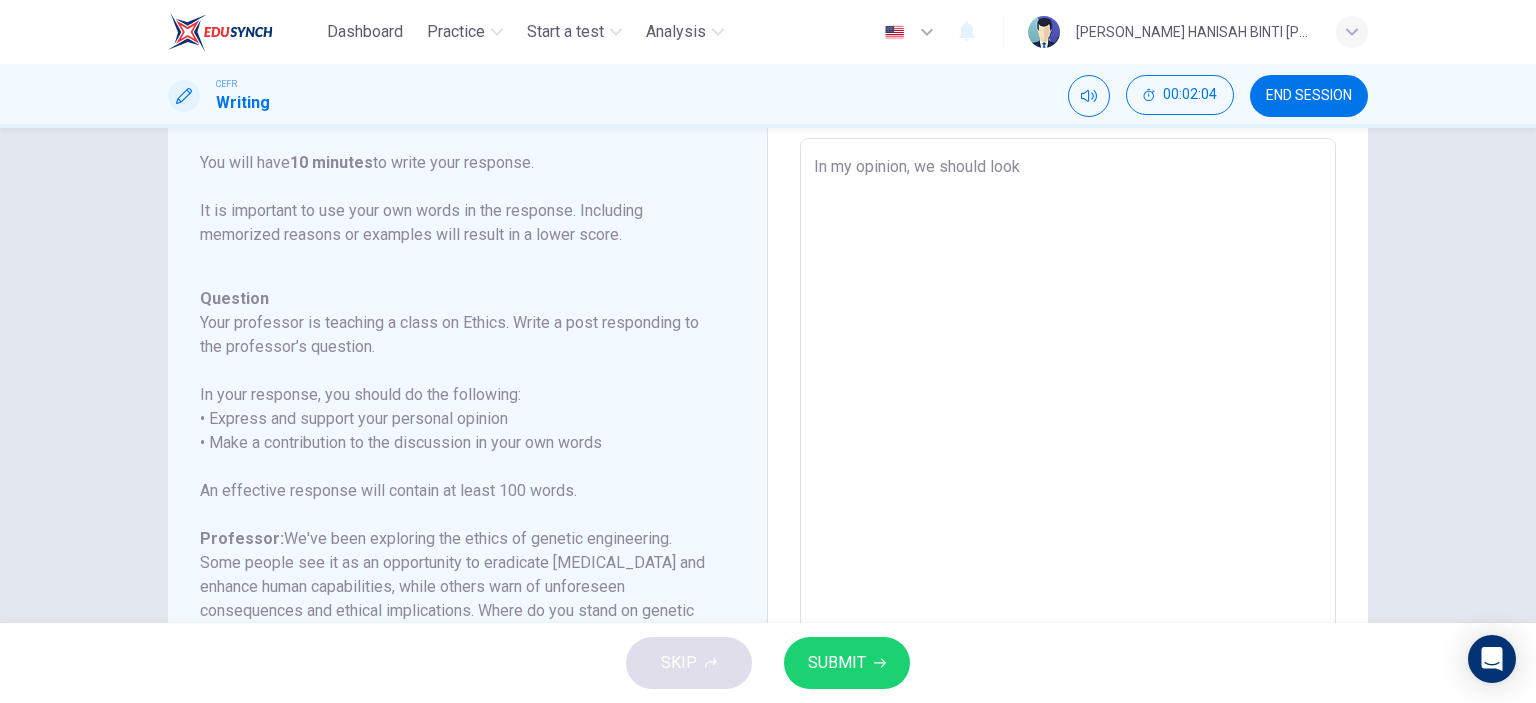 type on "In my opinion, we should look i" 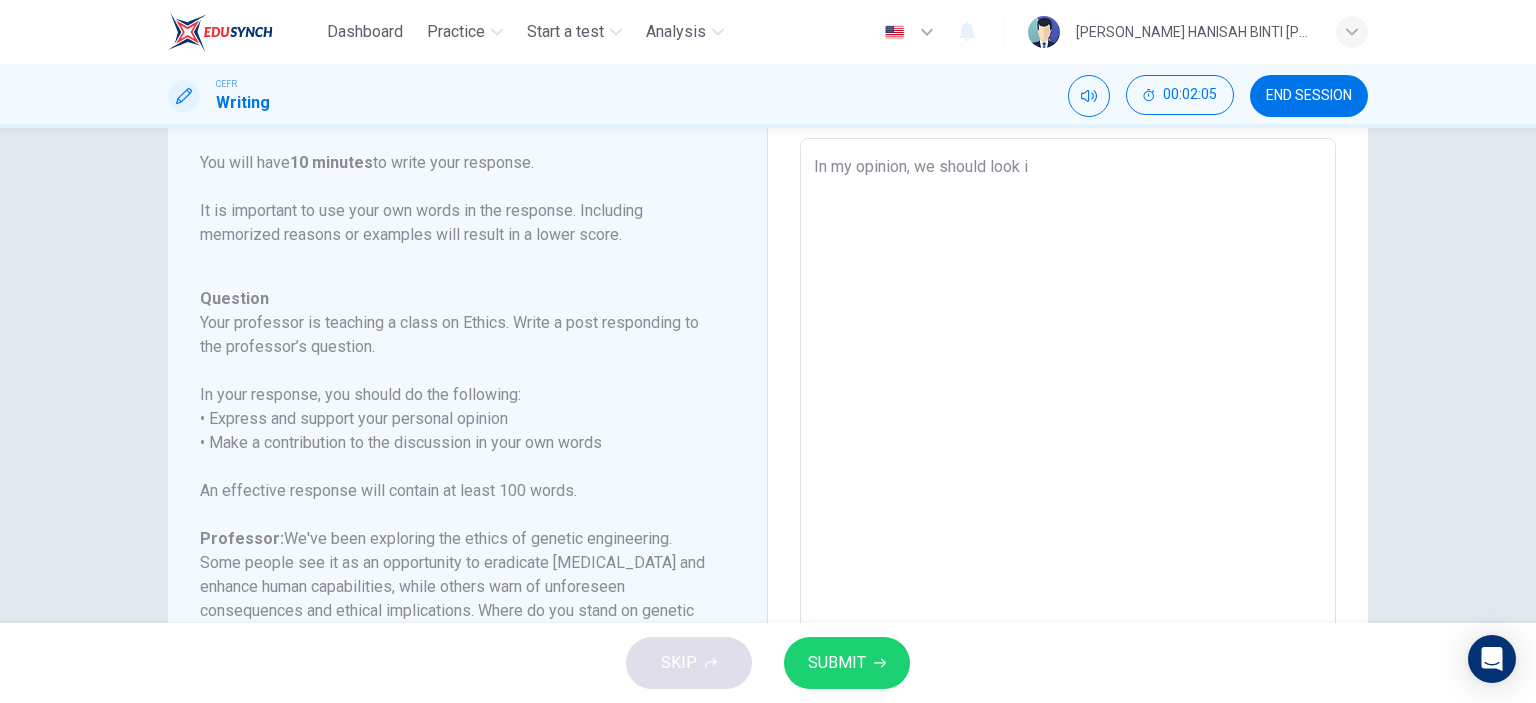 type on "In my opinion, we should look in" 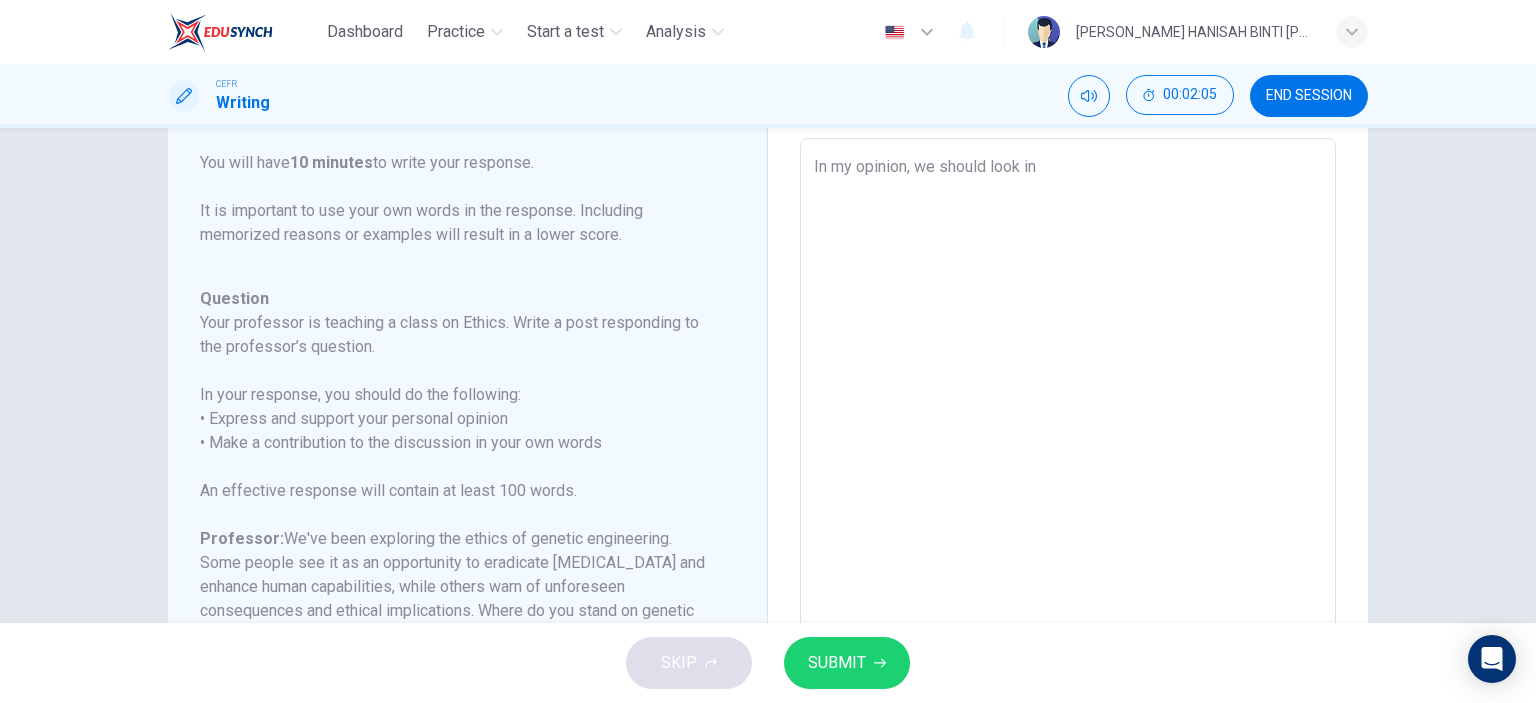 type on "x" 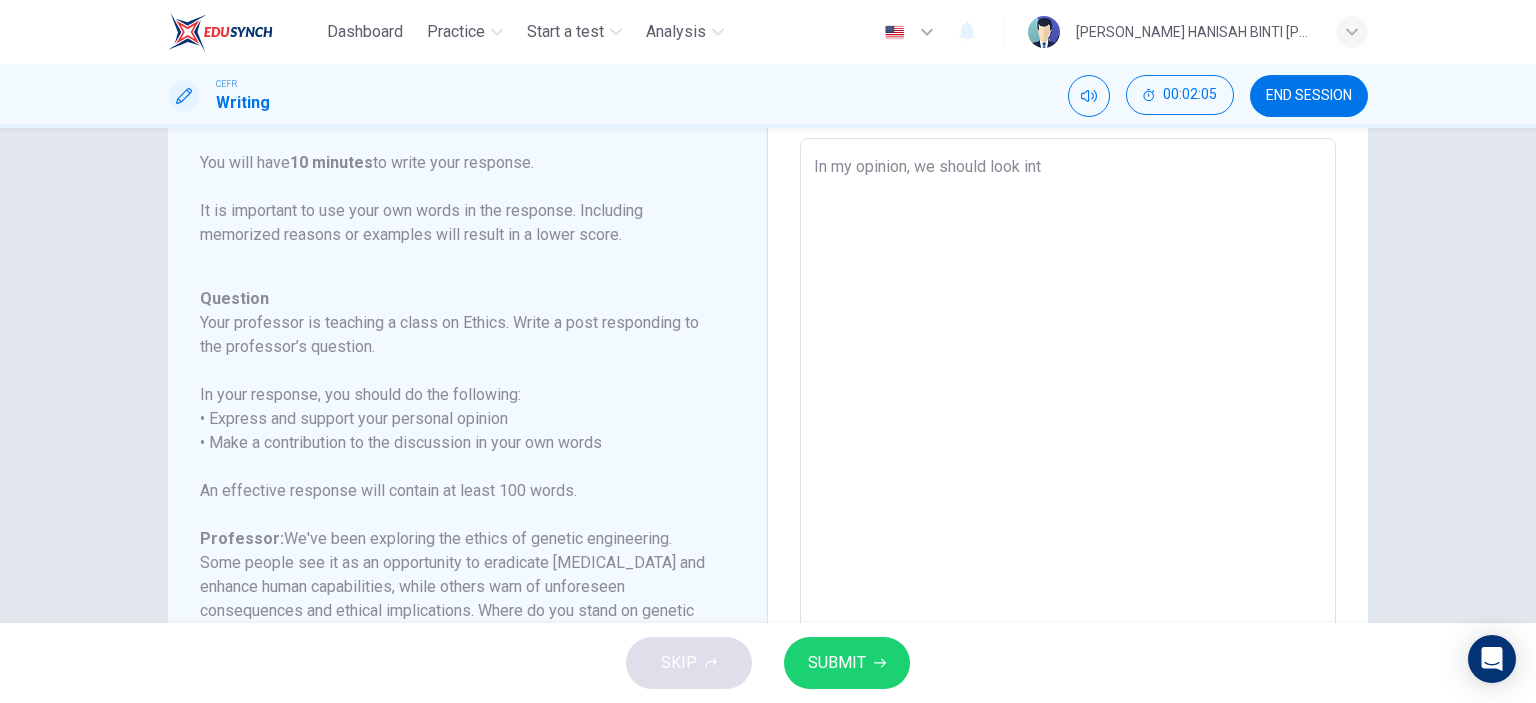 type on "x" 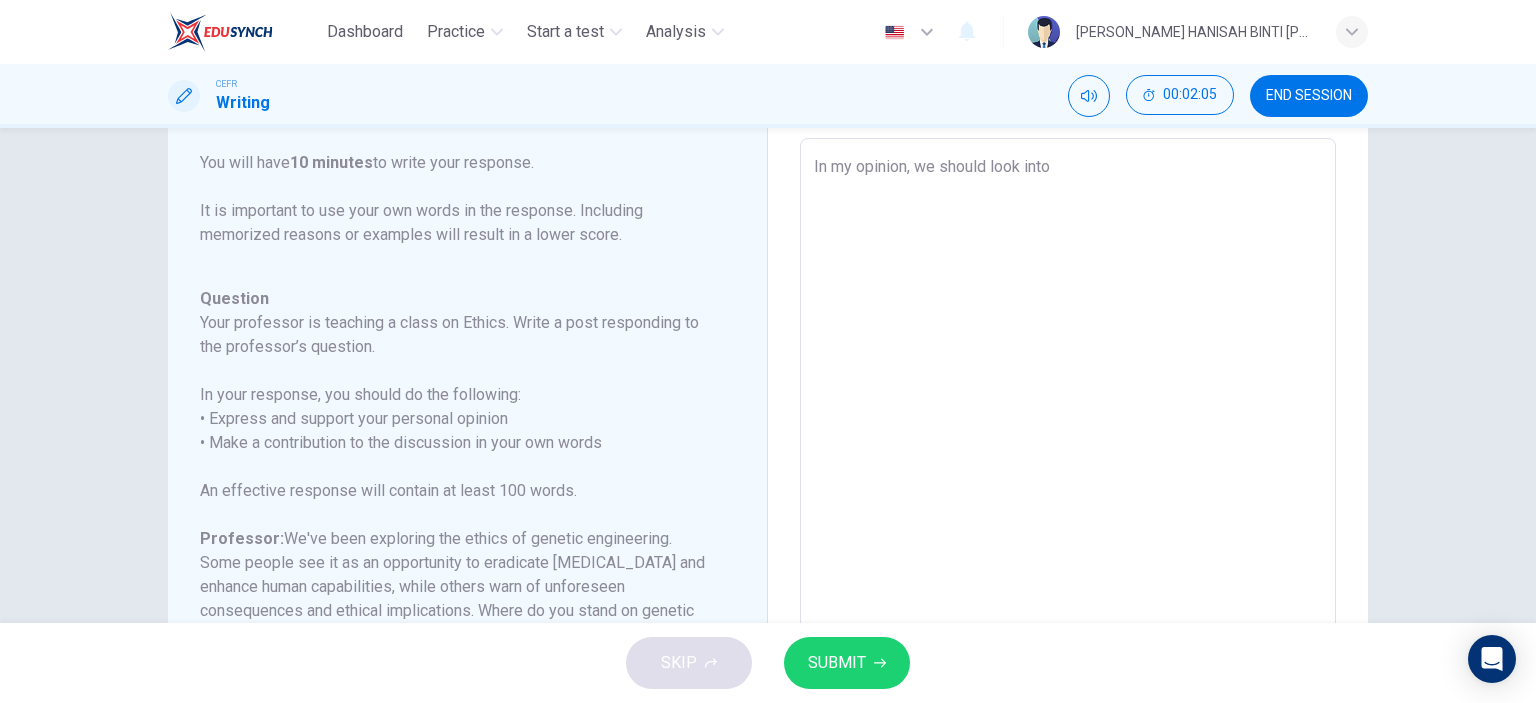 type on "x" 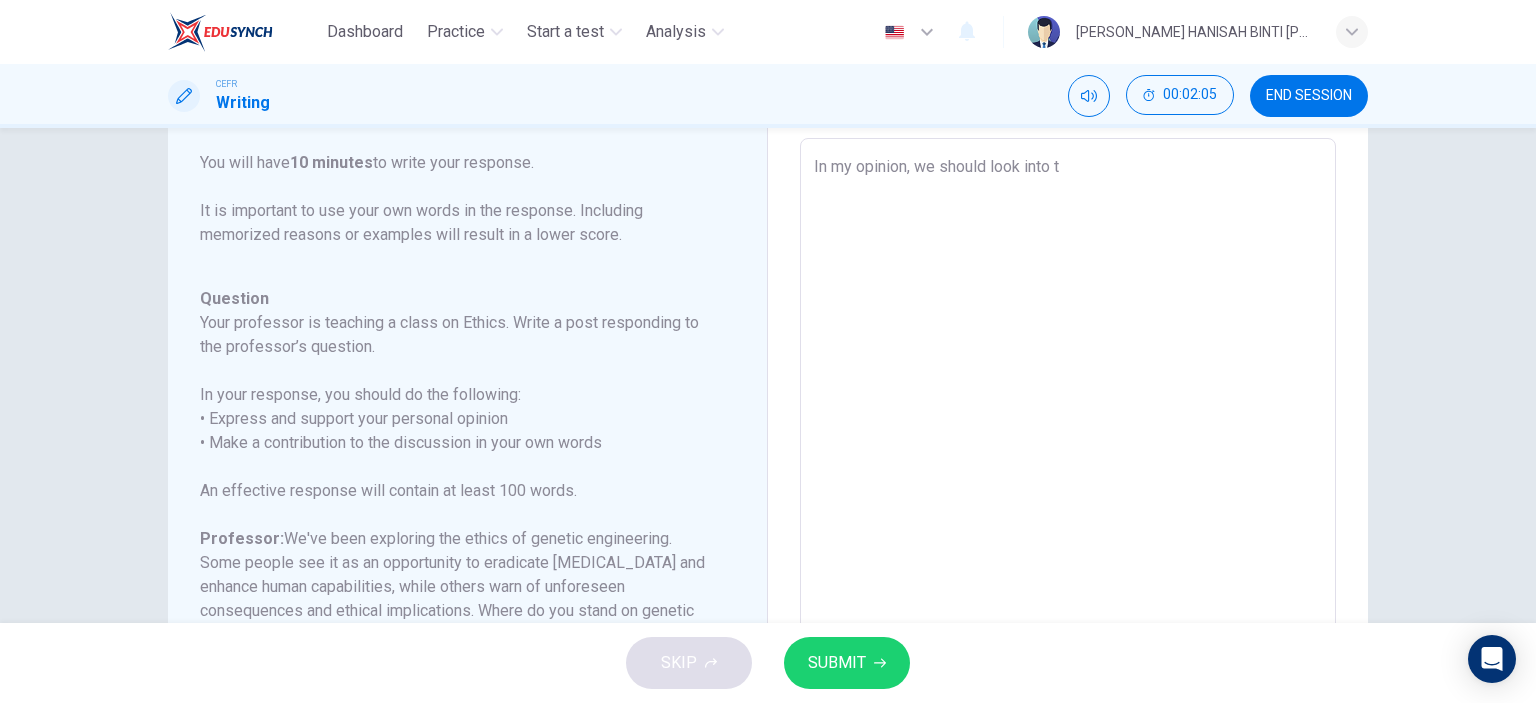 type on "x" 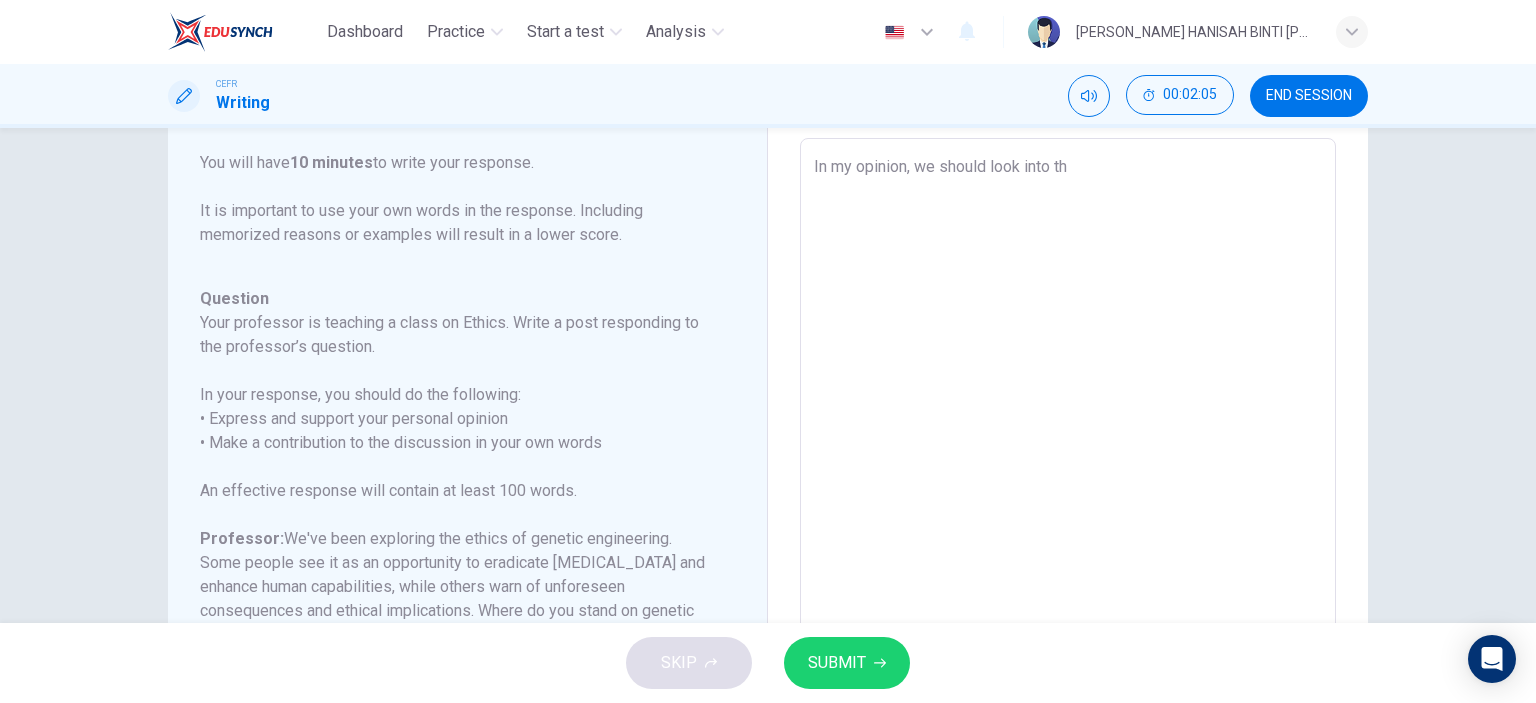 type on "x" 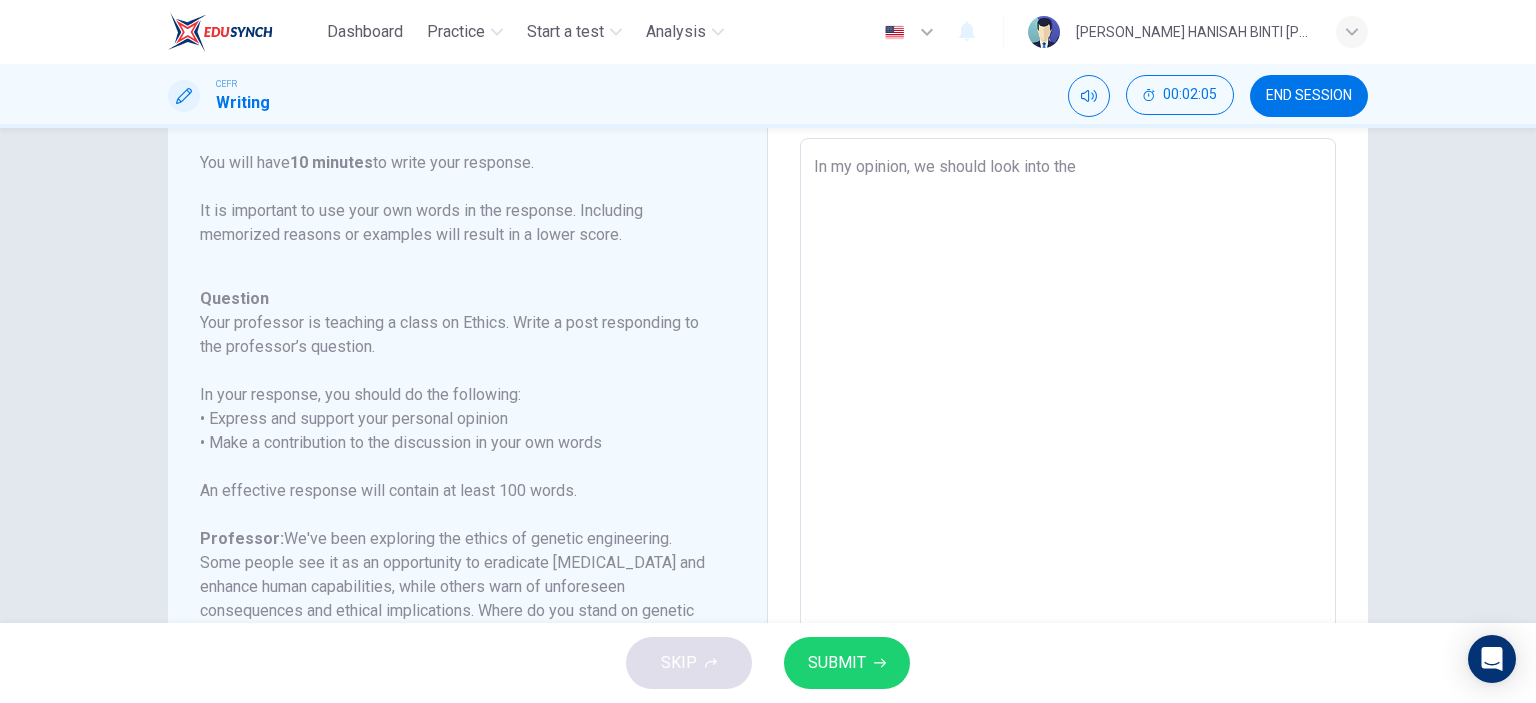 type on "x" 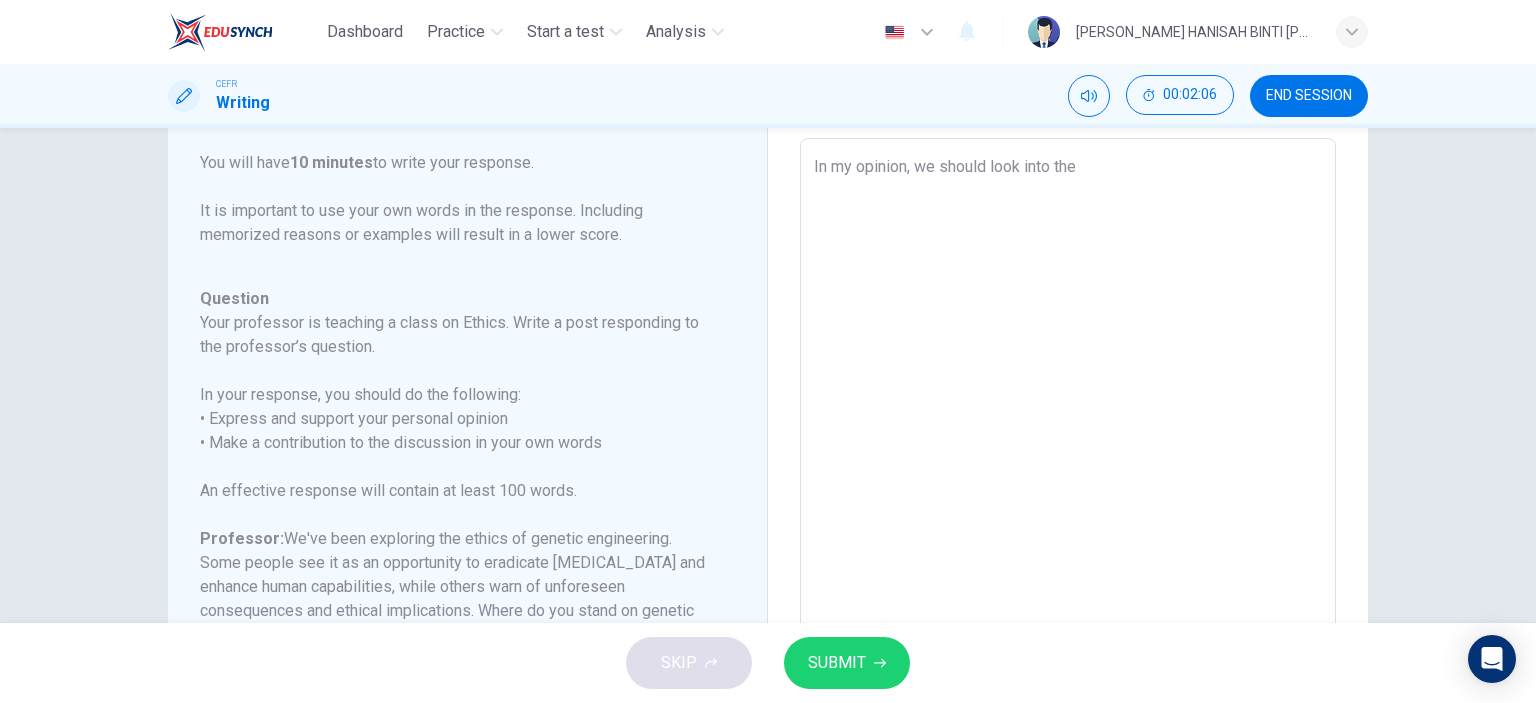 type on "In my opinion, we should look into the" 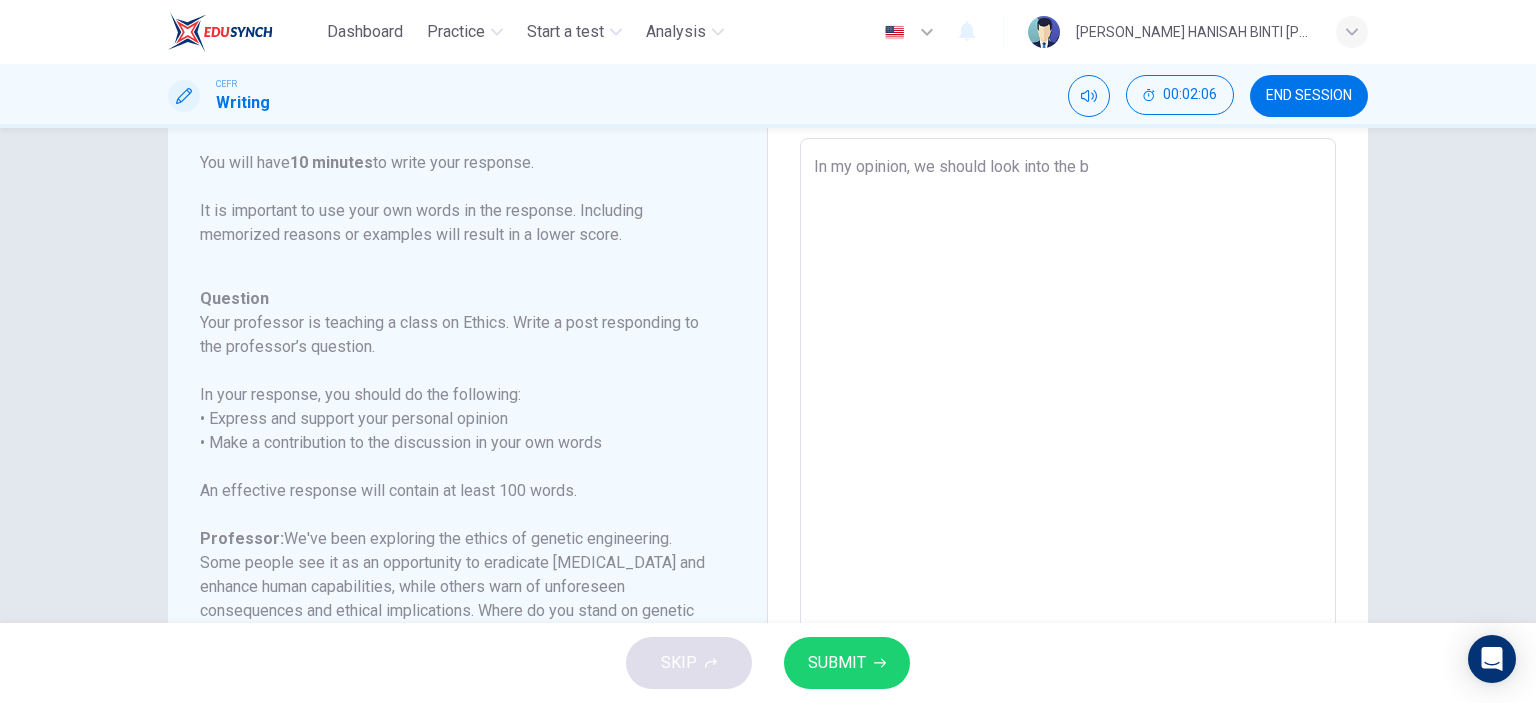 type on "x" 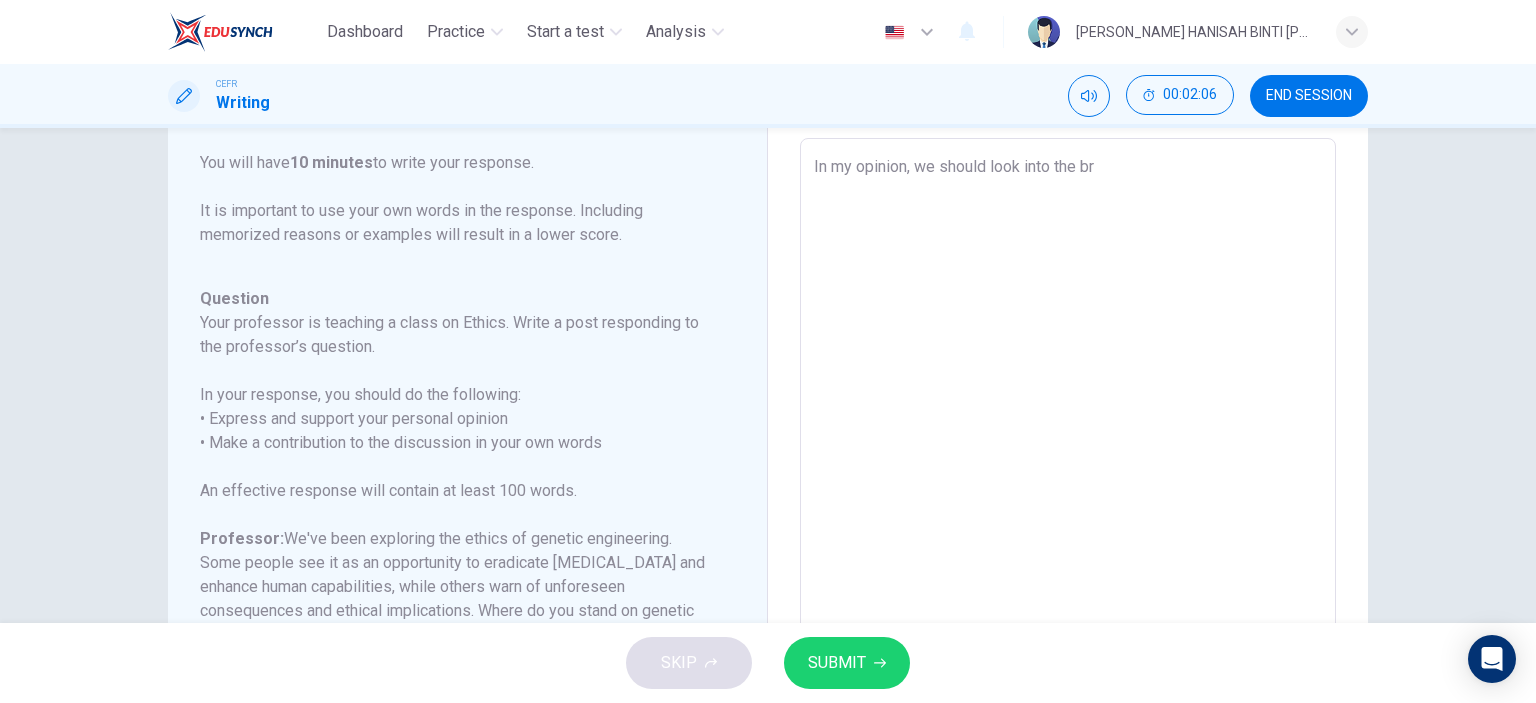 type on "x" 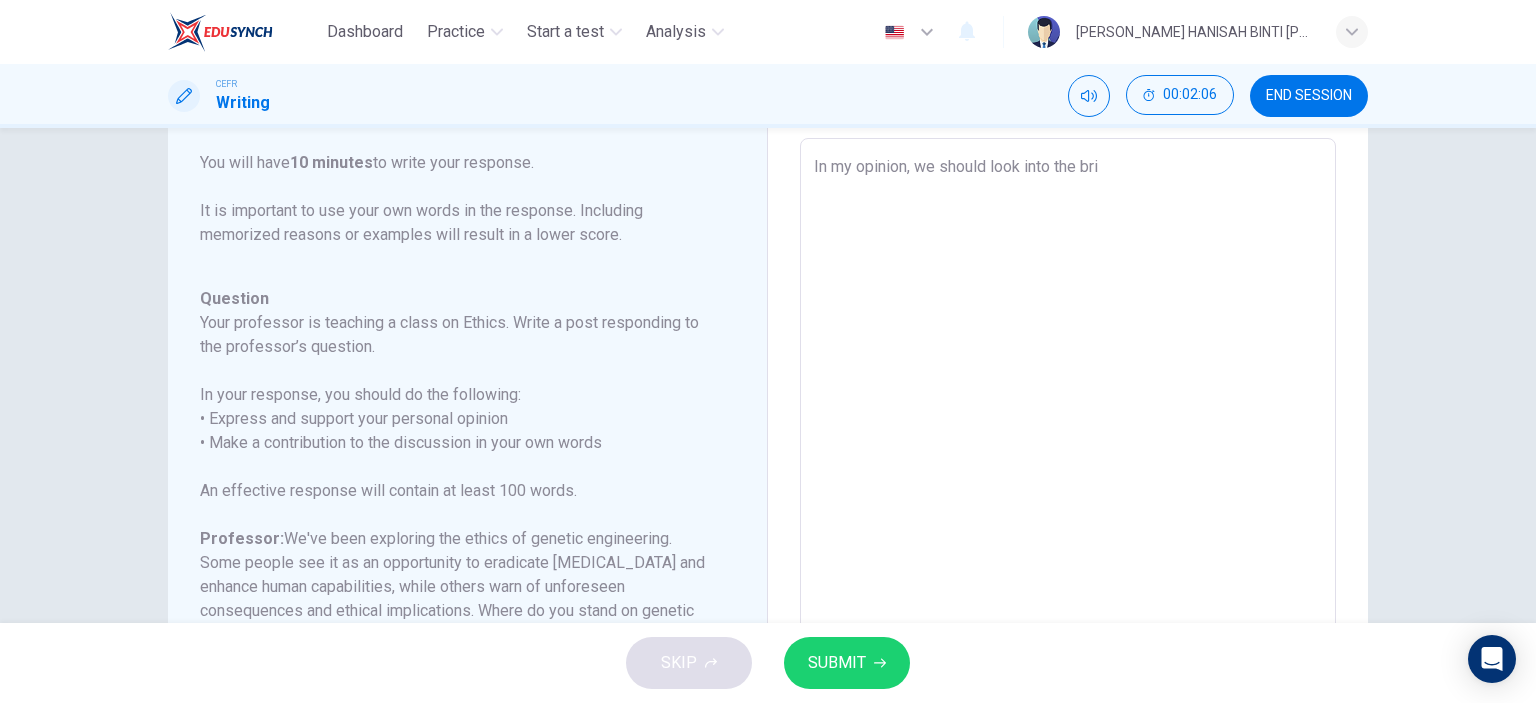 type on "x" 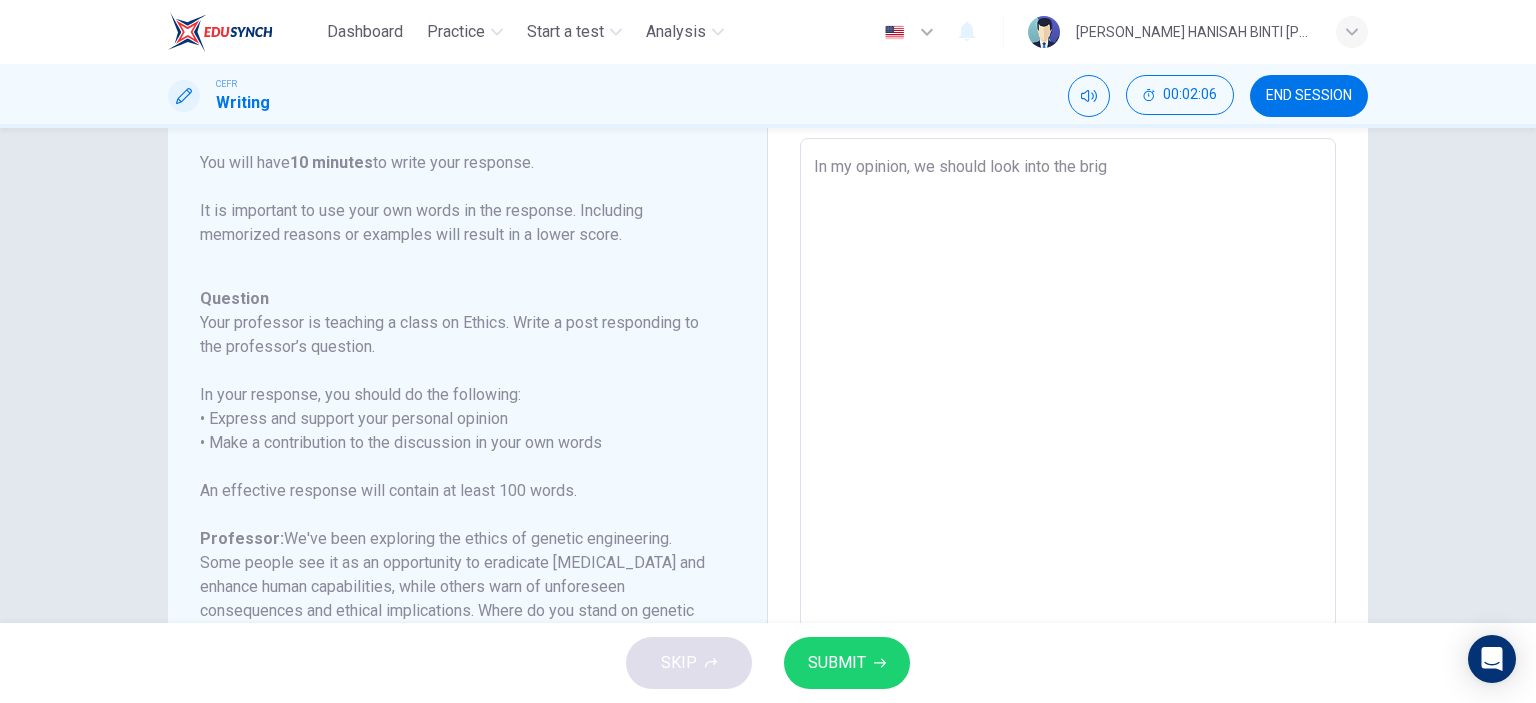 type on "In my opinion, we should look into the brigh" 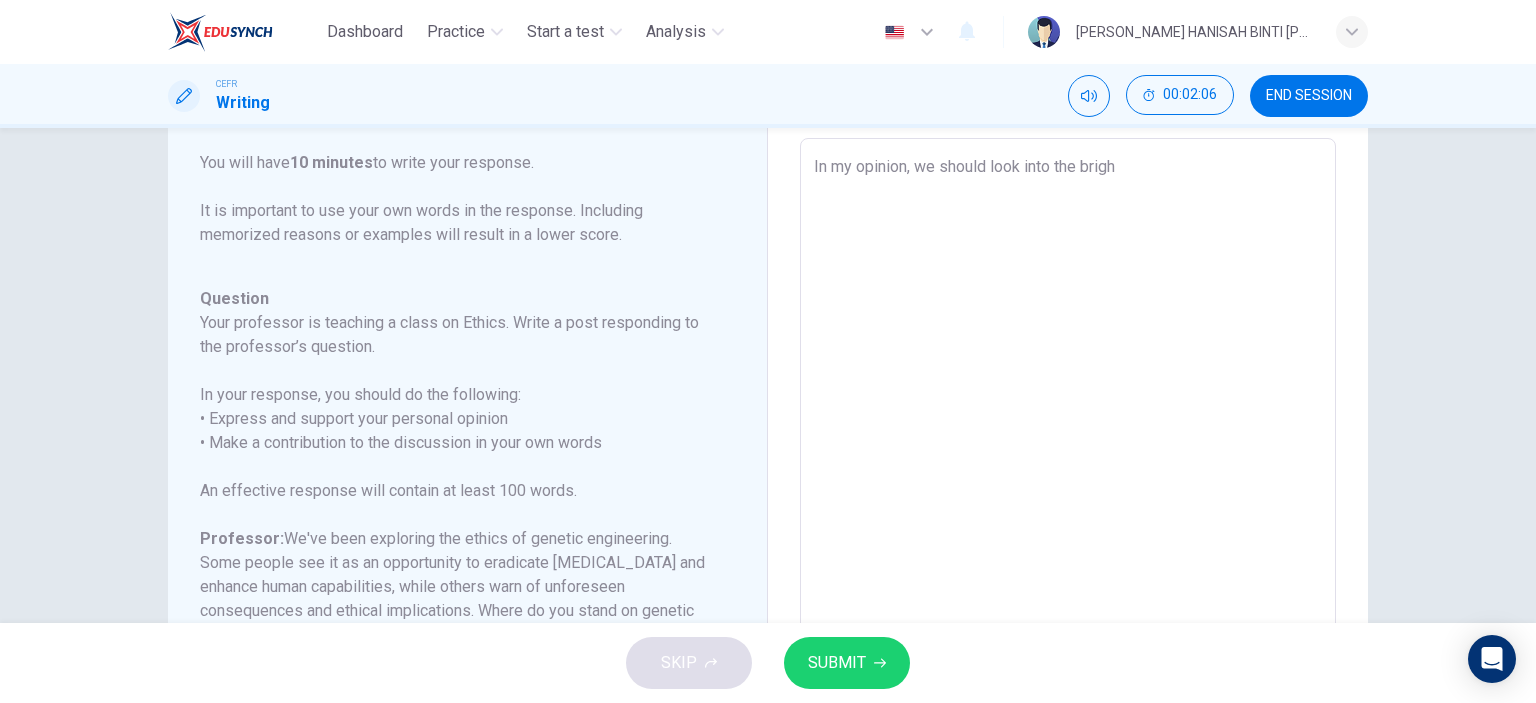 type on "x" 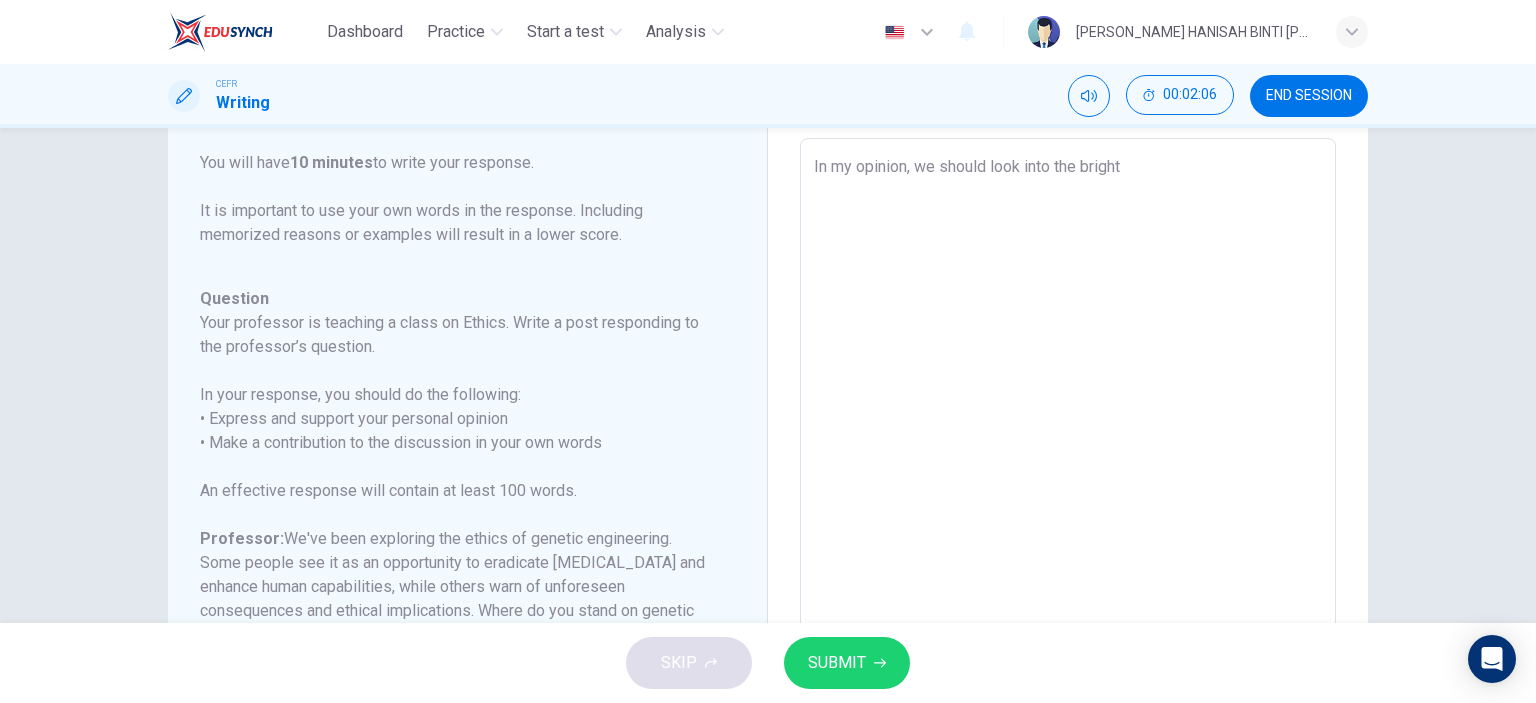 type on "x" 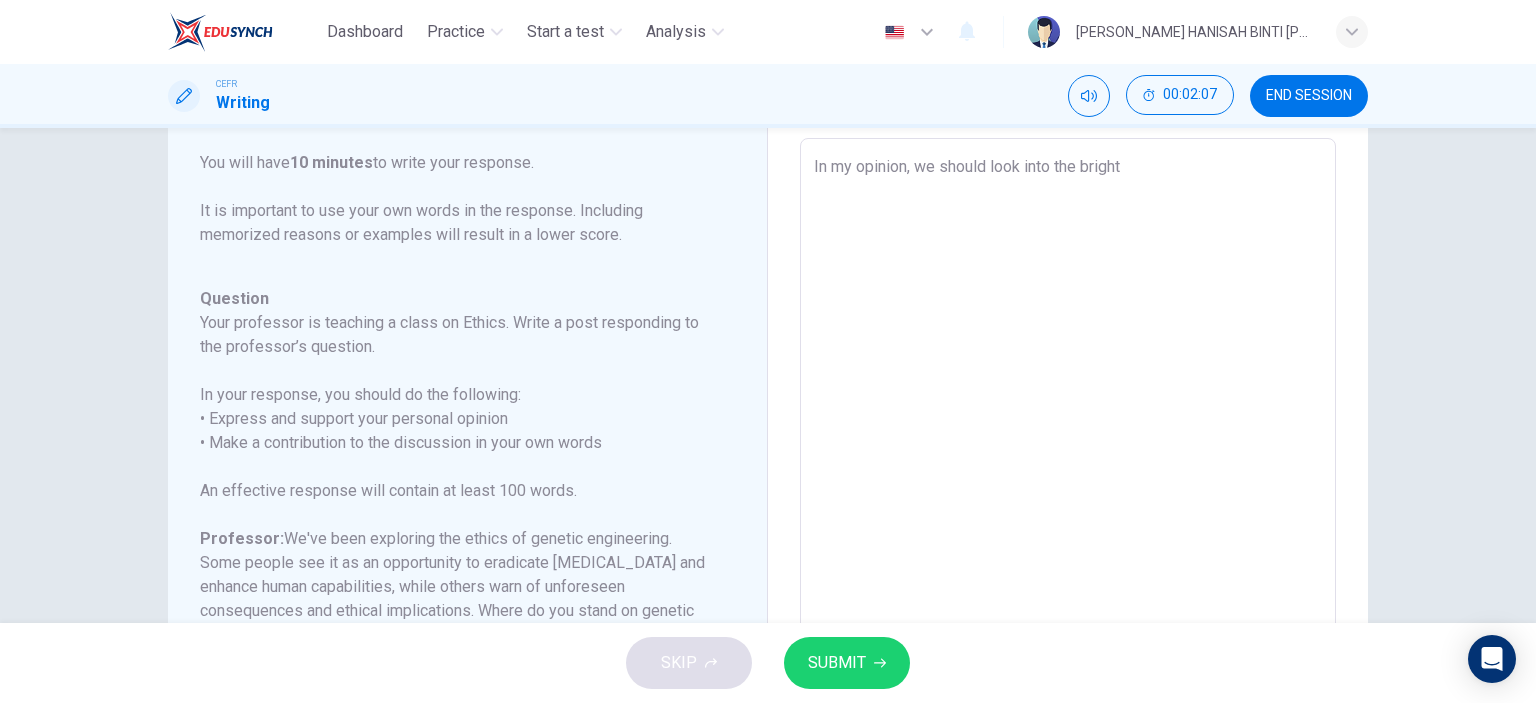type on "In my opinion, we should look into the bright s" 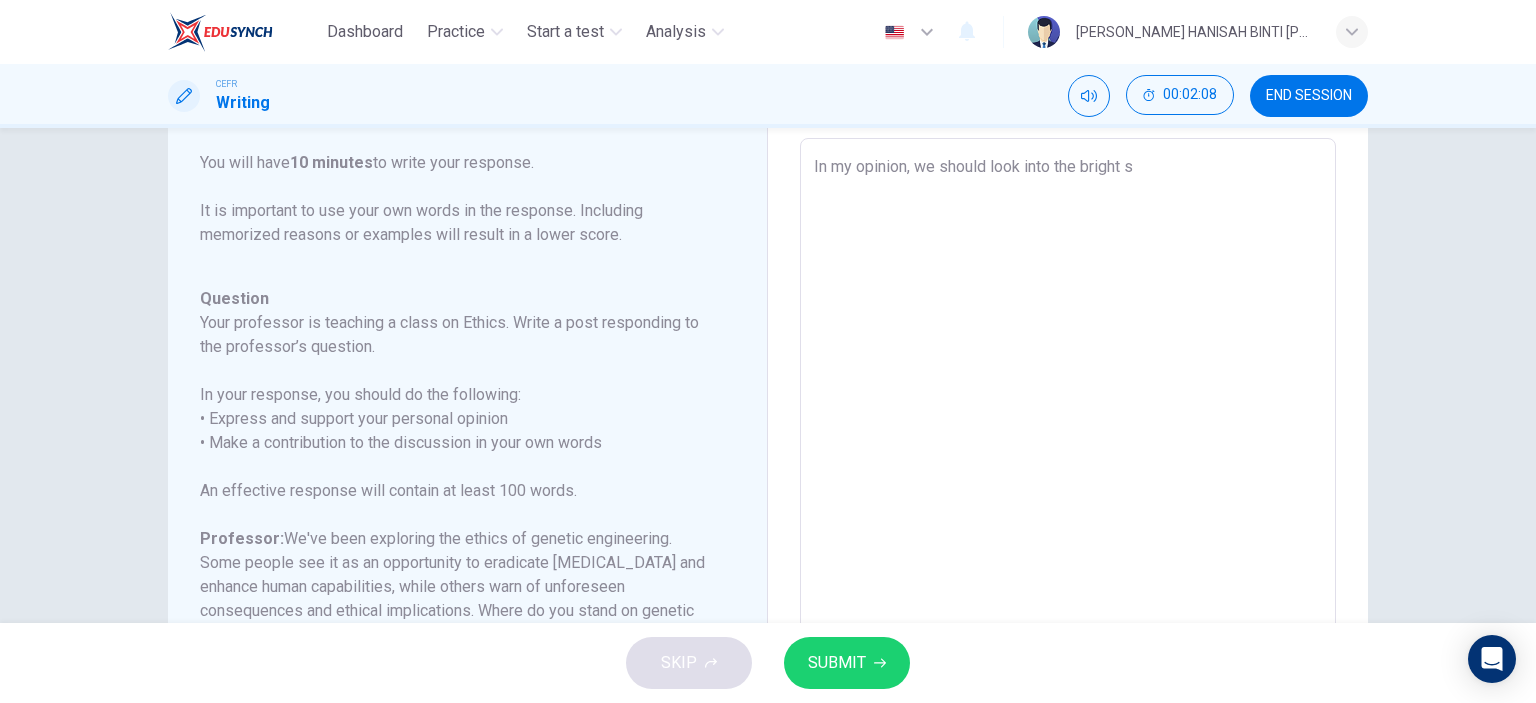 type on "In my opinion, we should look into the bright si" 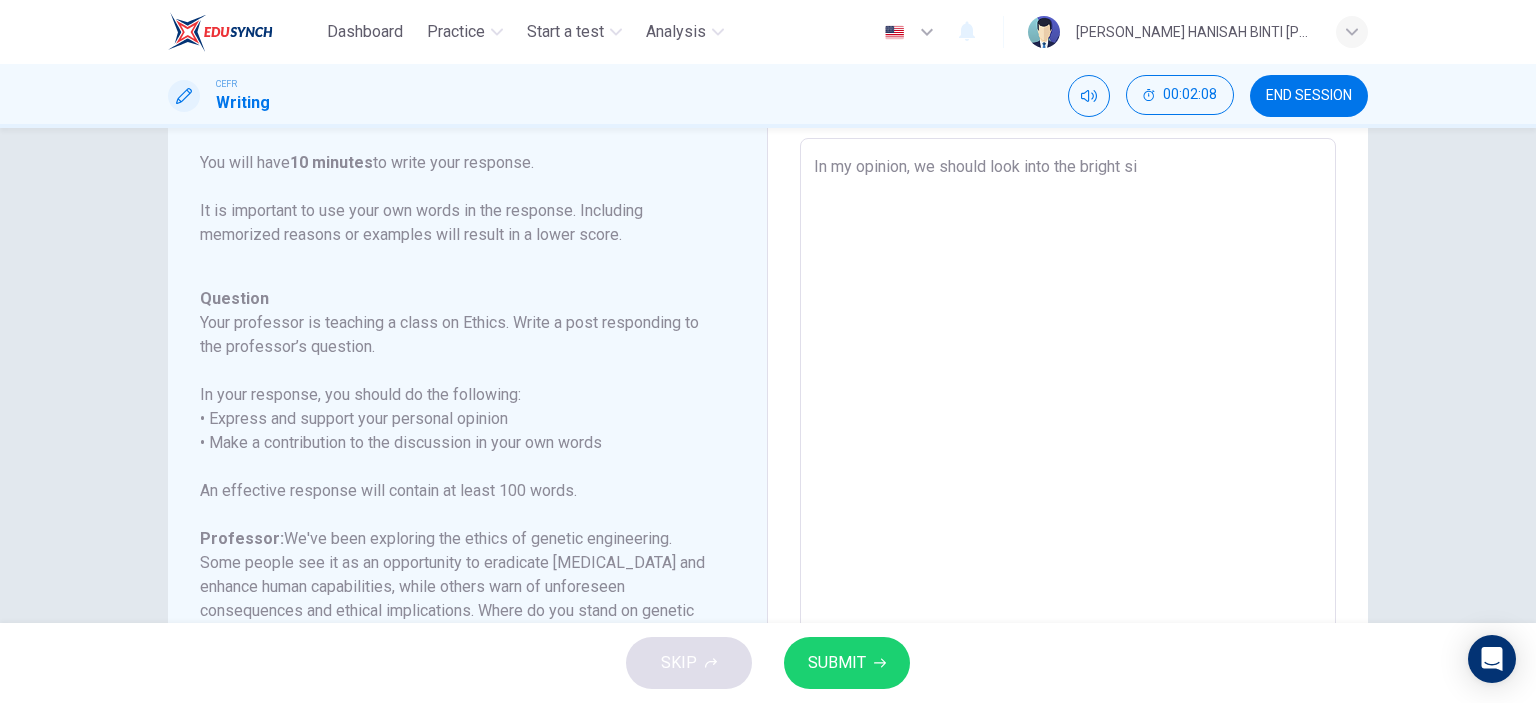 type on "x" 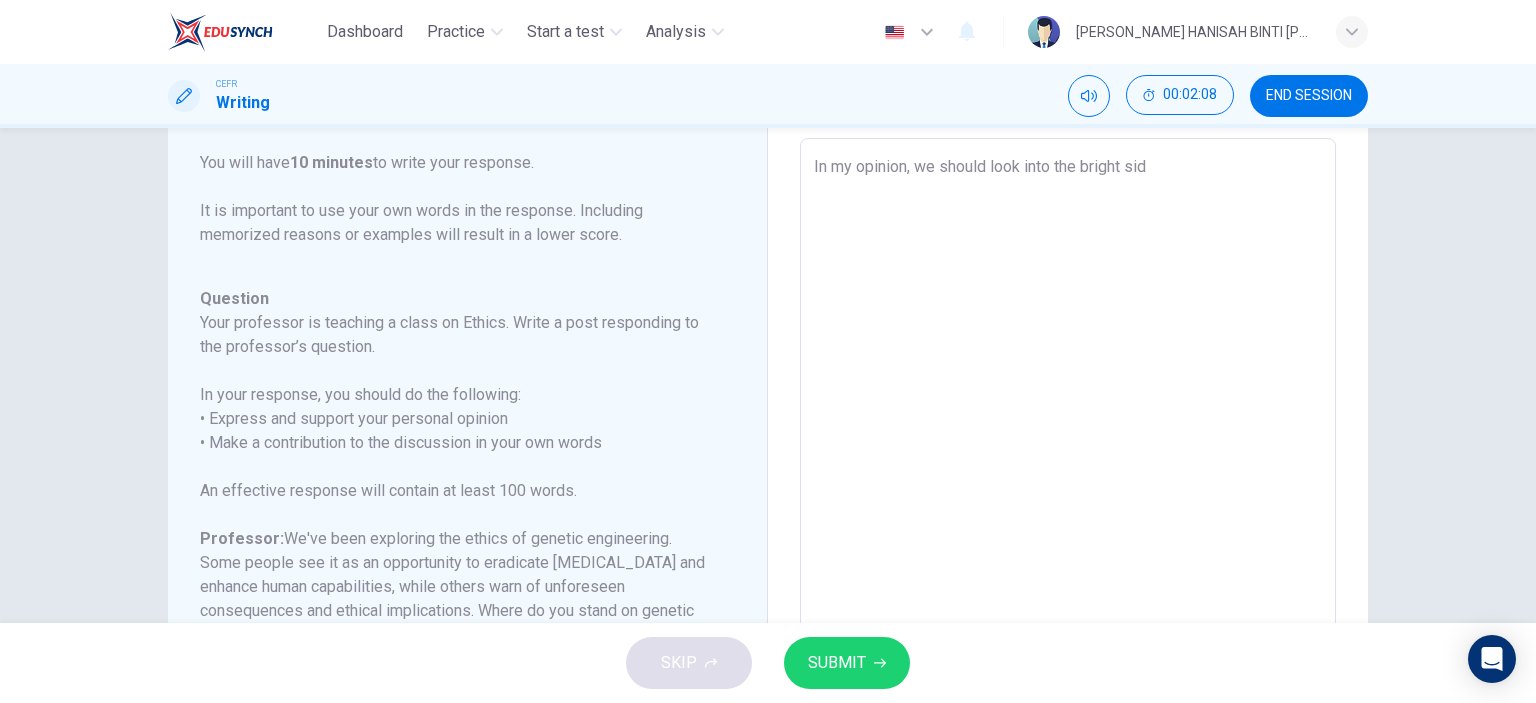 type on "x" 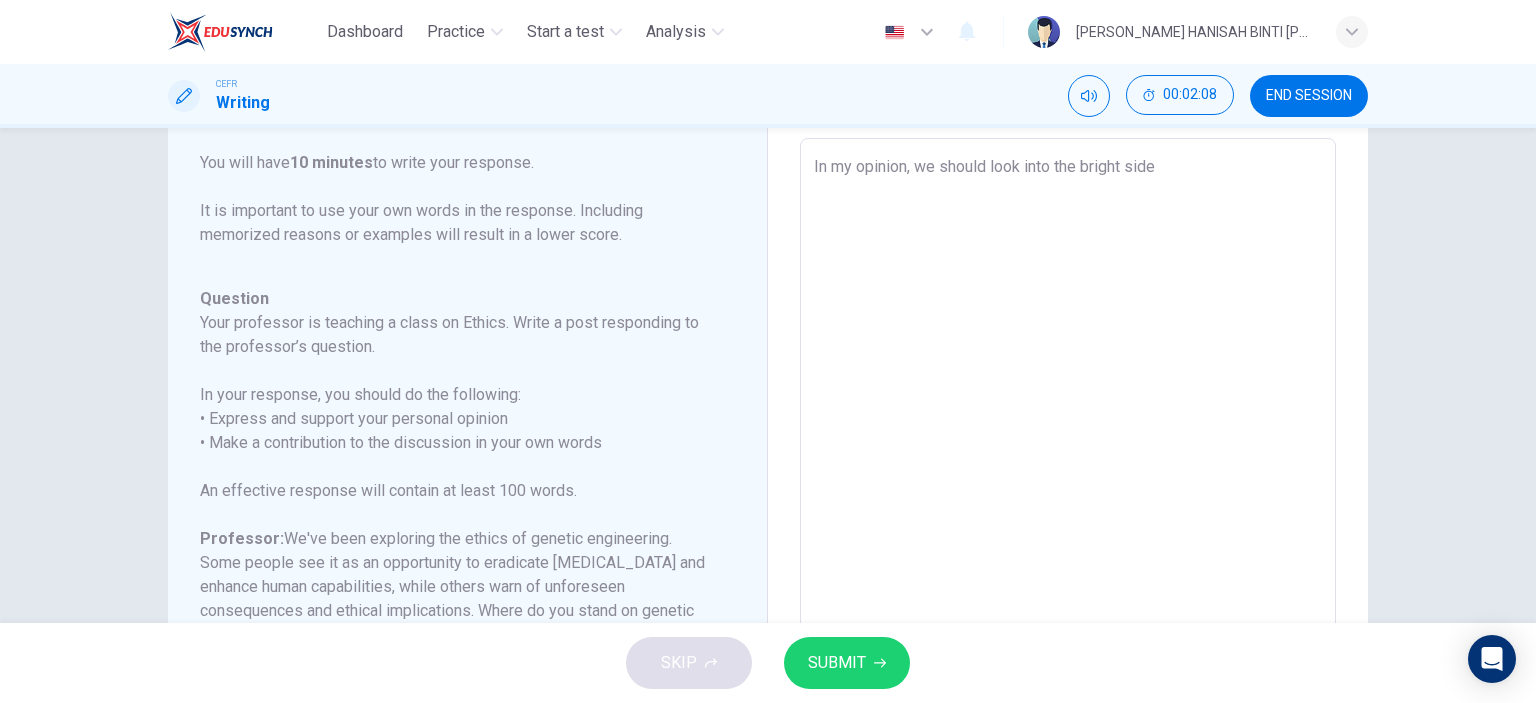 type on "In my opinion, we should look into the bright side" 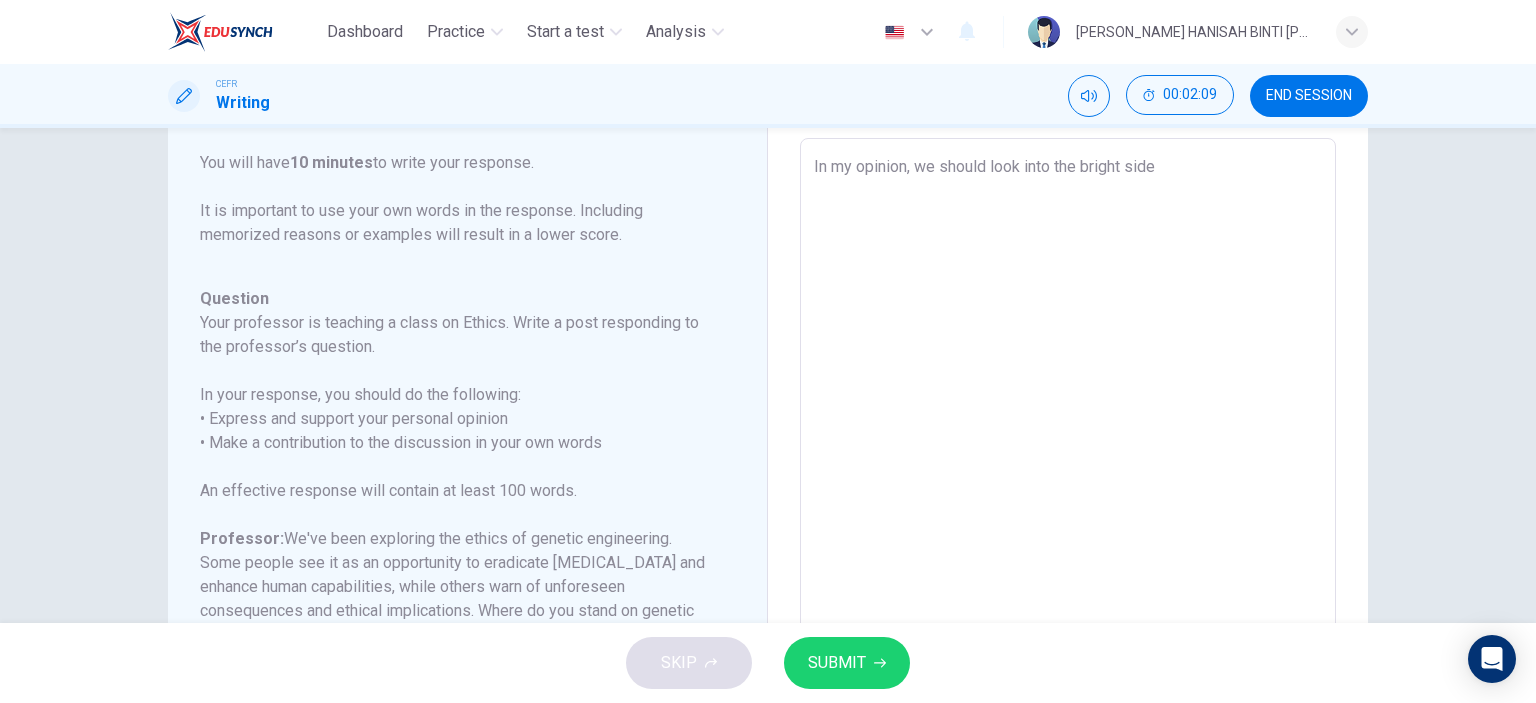 type on "In my opinion, we should look into the bright side o" 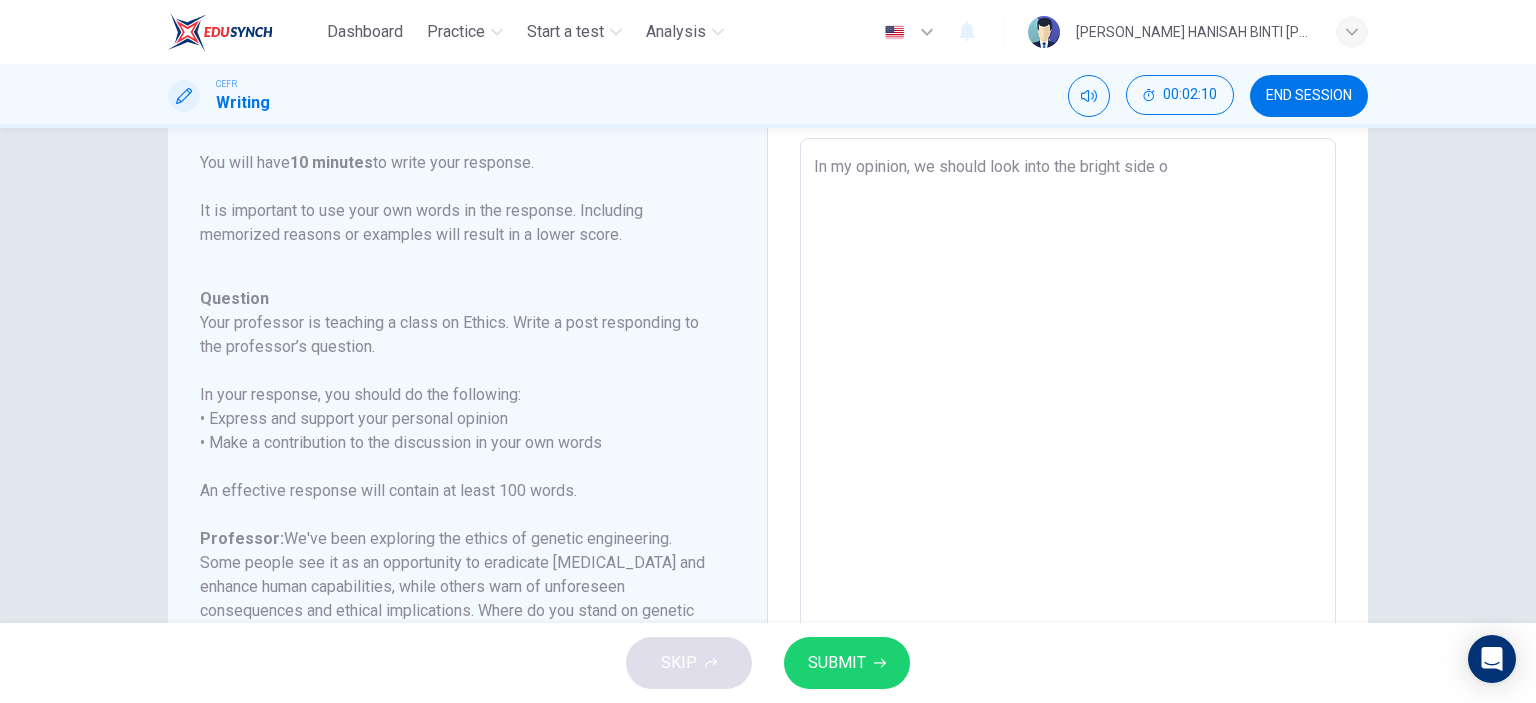 type on "In my opinion, we should look into the bright side of" 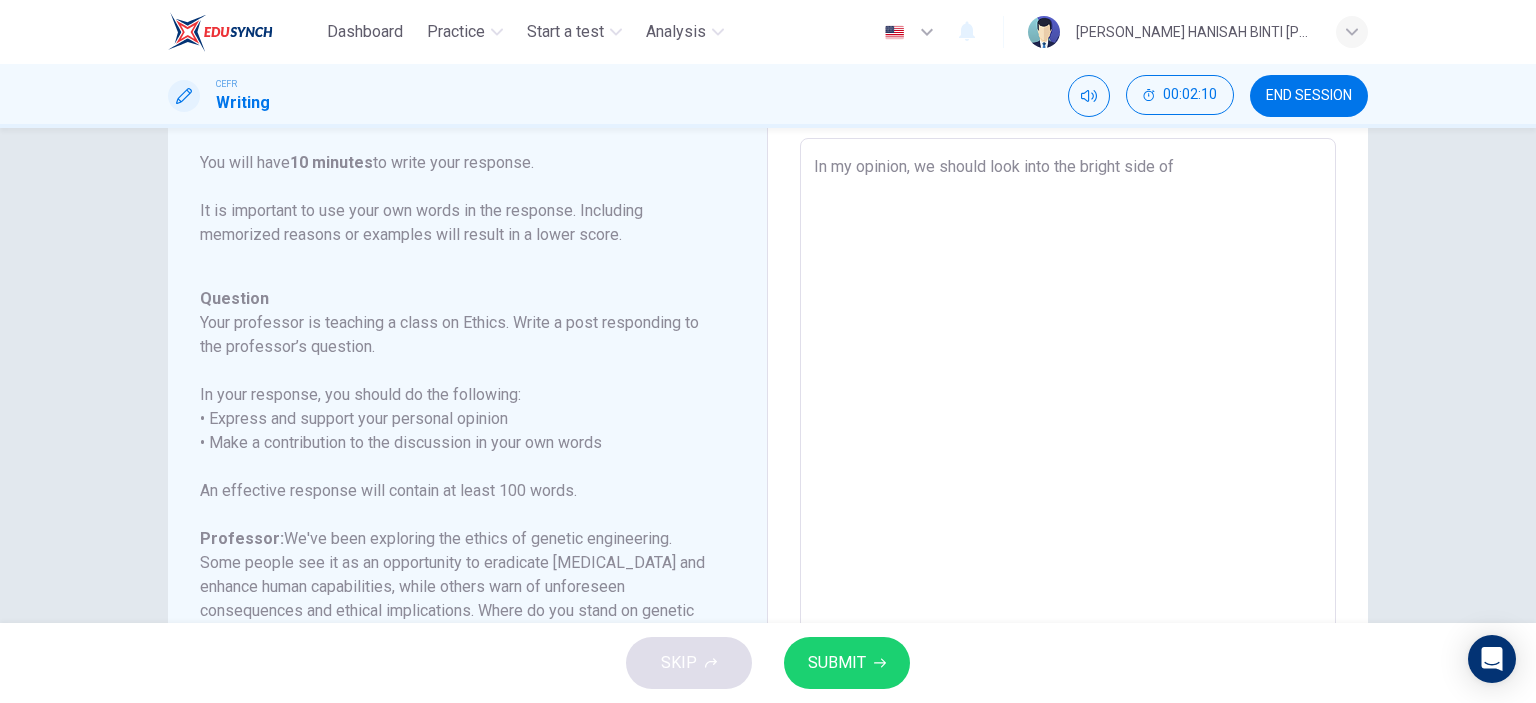 type on "x" 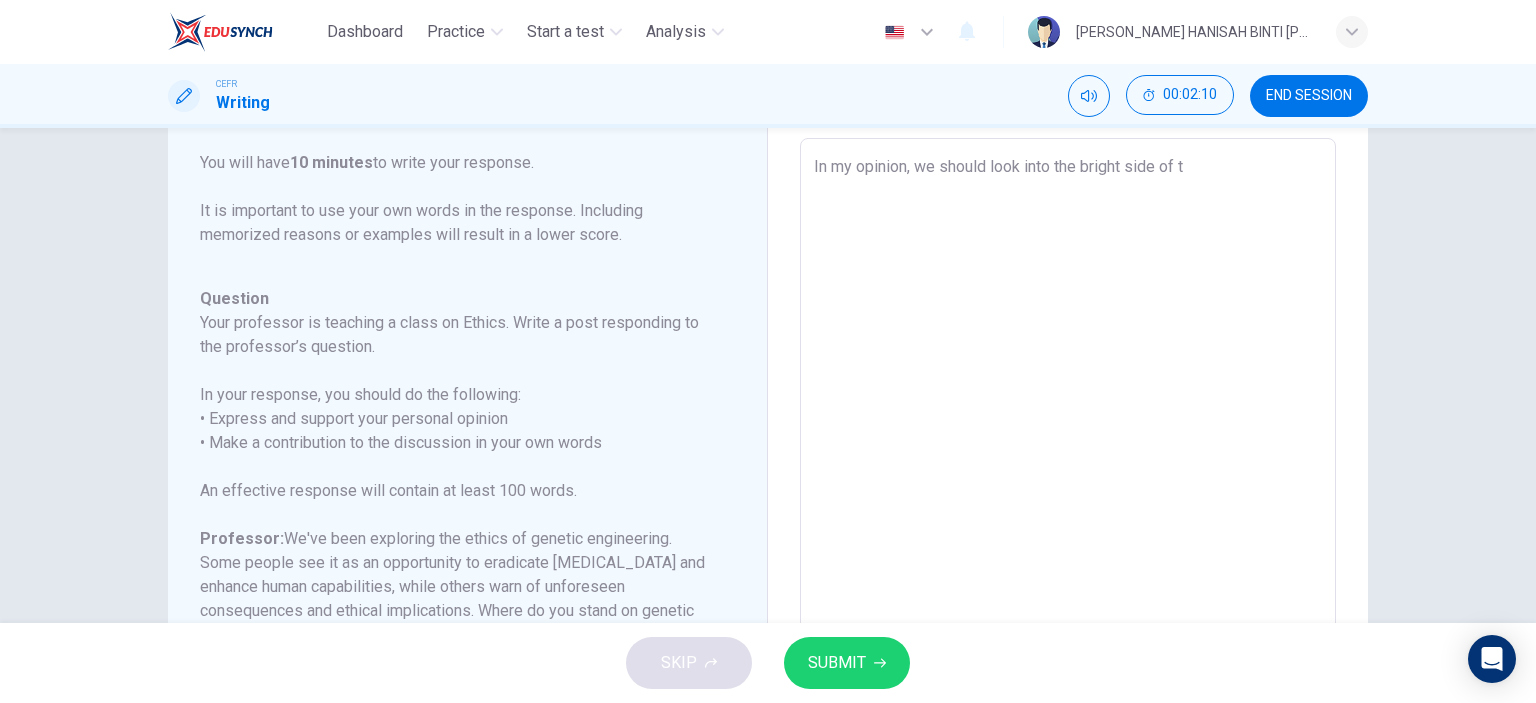 type on "In my opinion, we should look into the bright side of th" 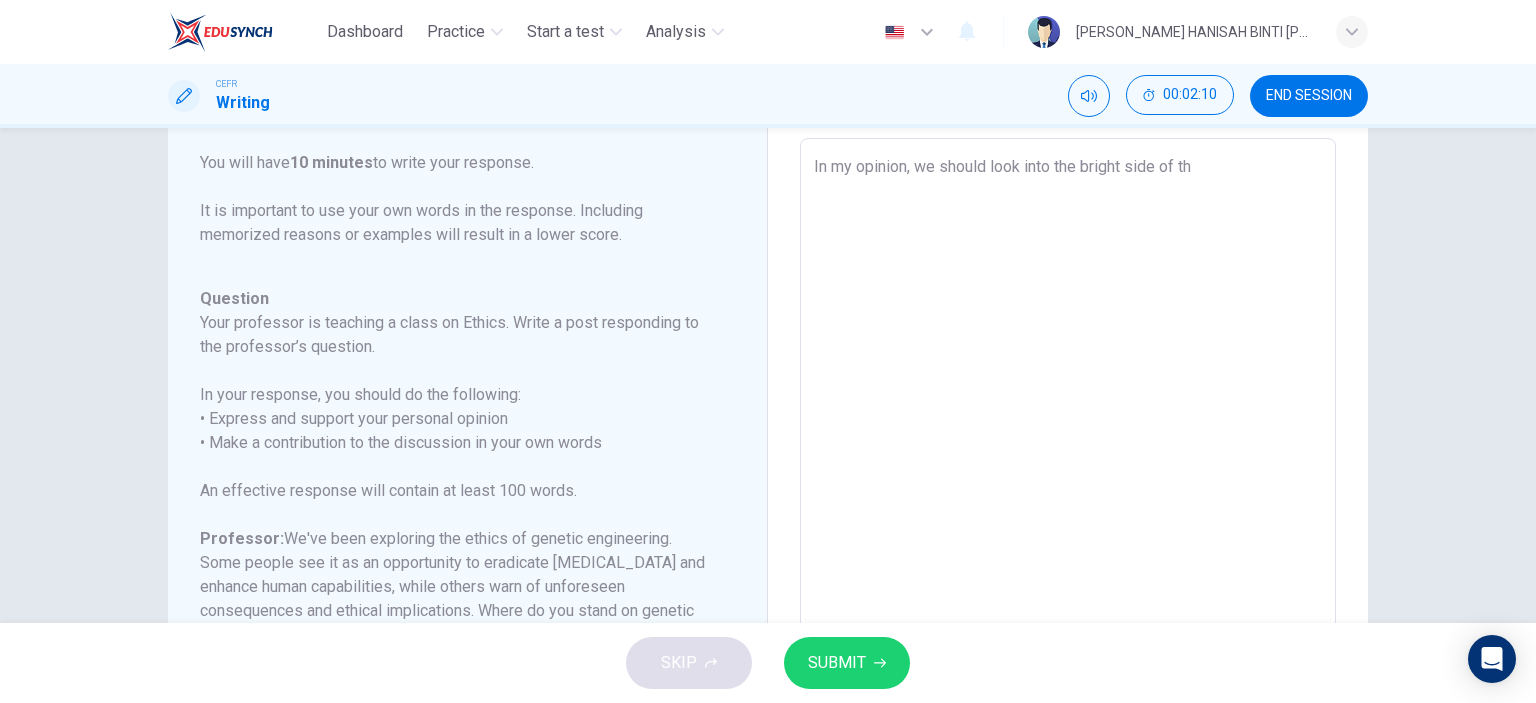 type on "x" 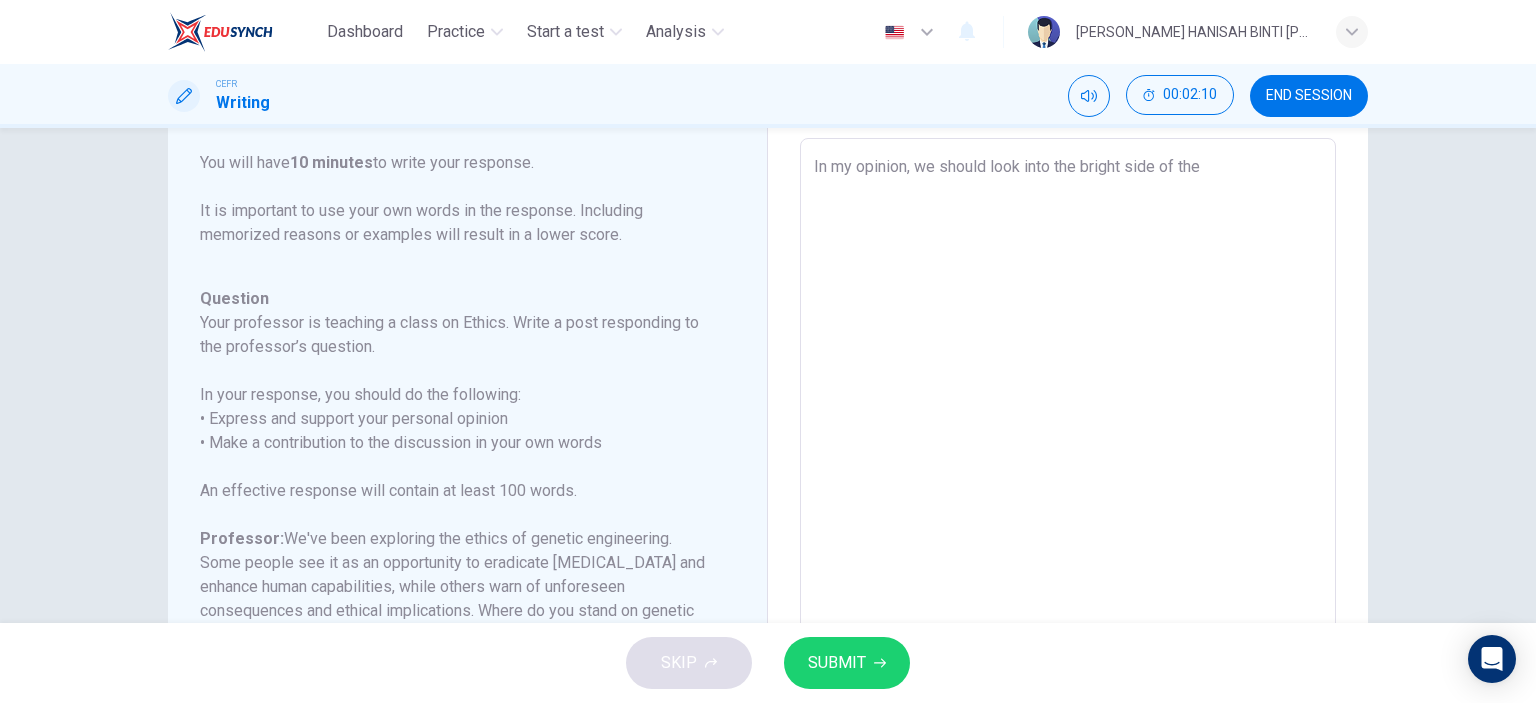 type on "x" 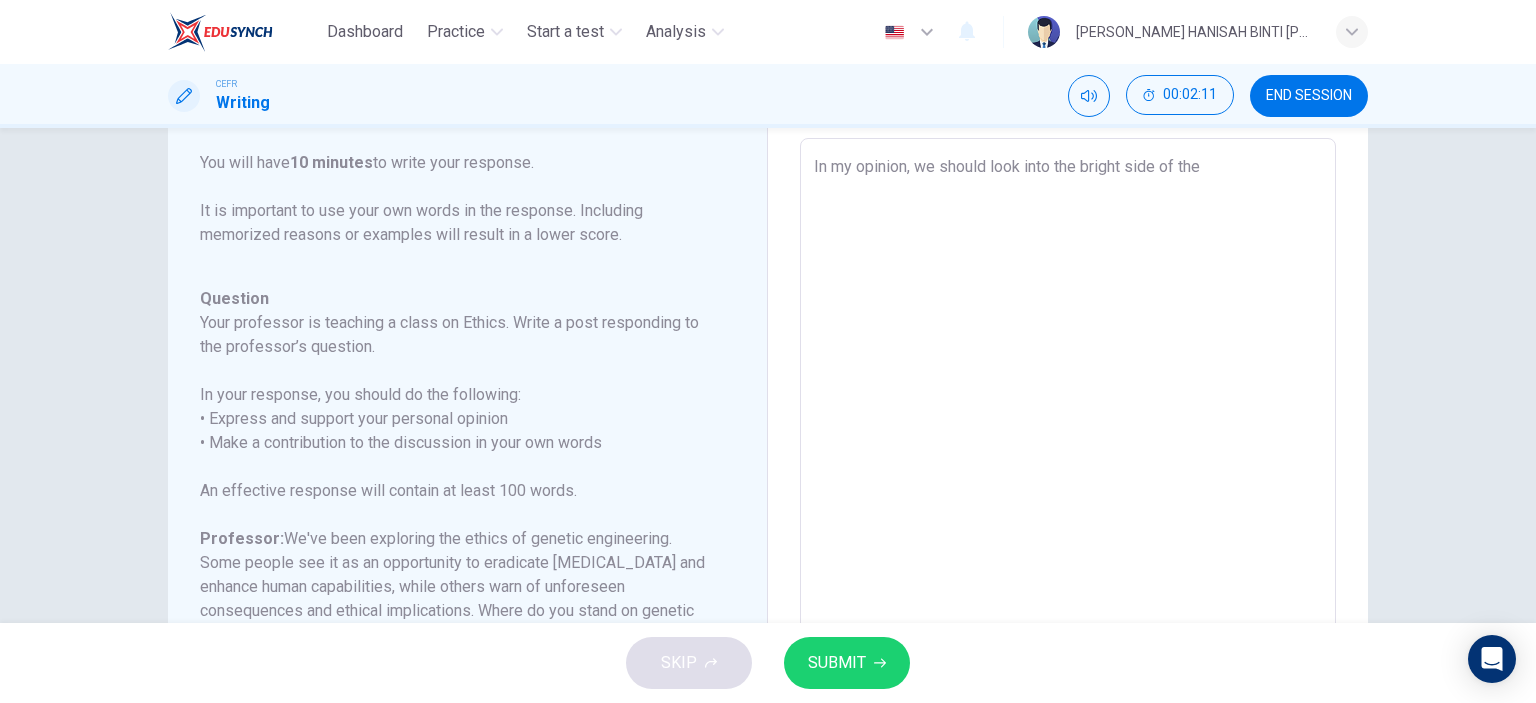 type on "In my opinion, we should look into the bright side of the t" 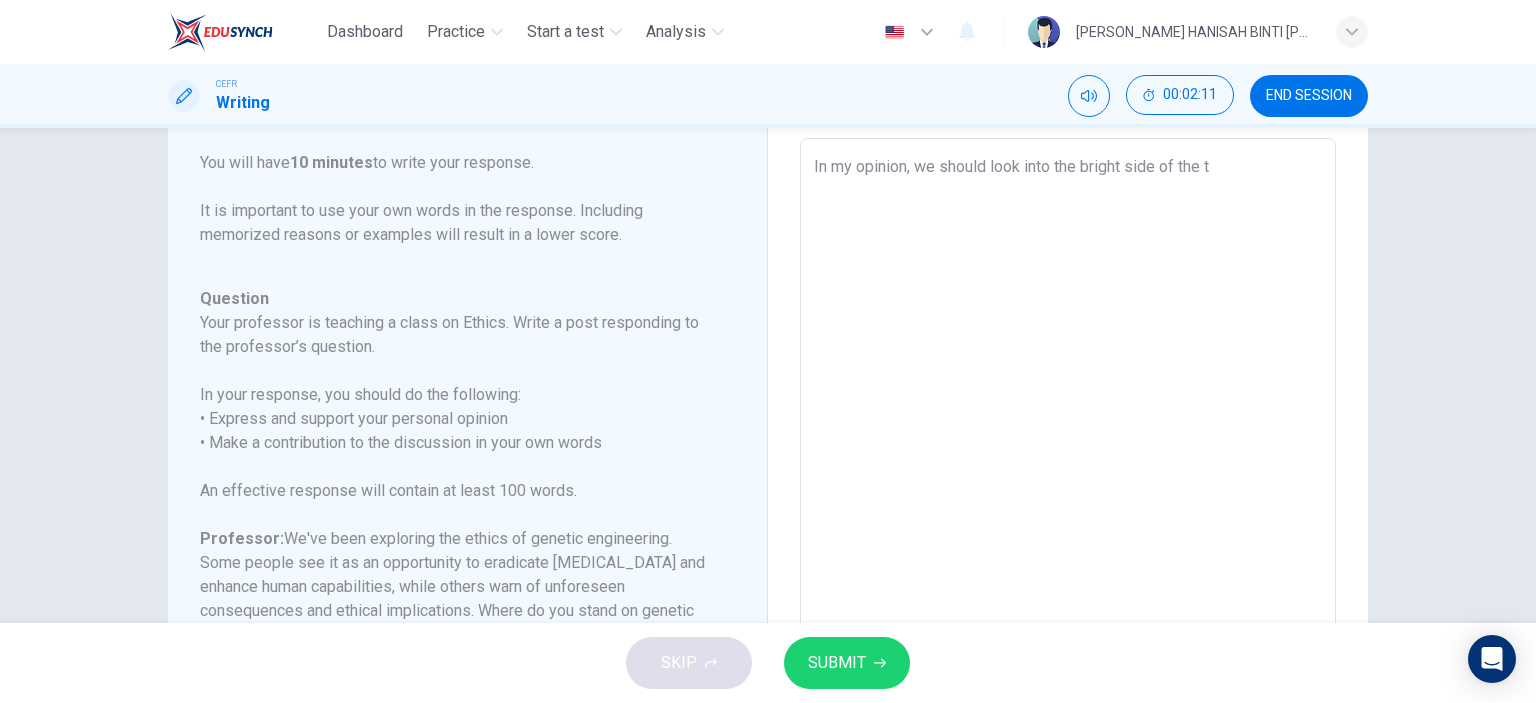 type on "x" 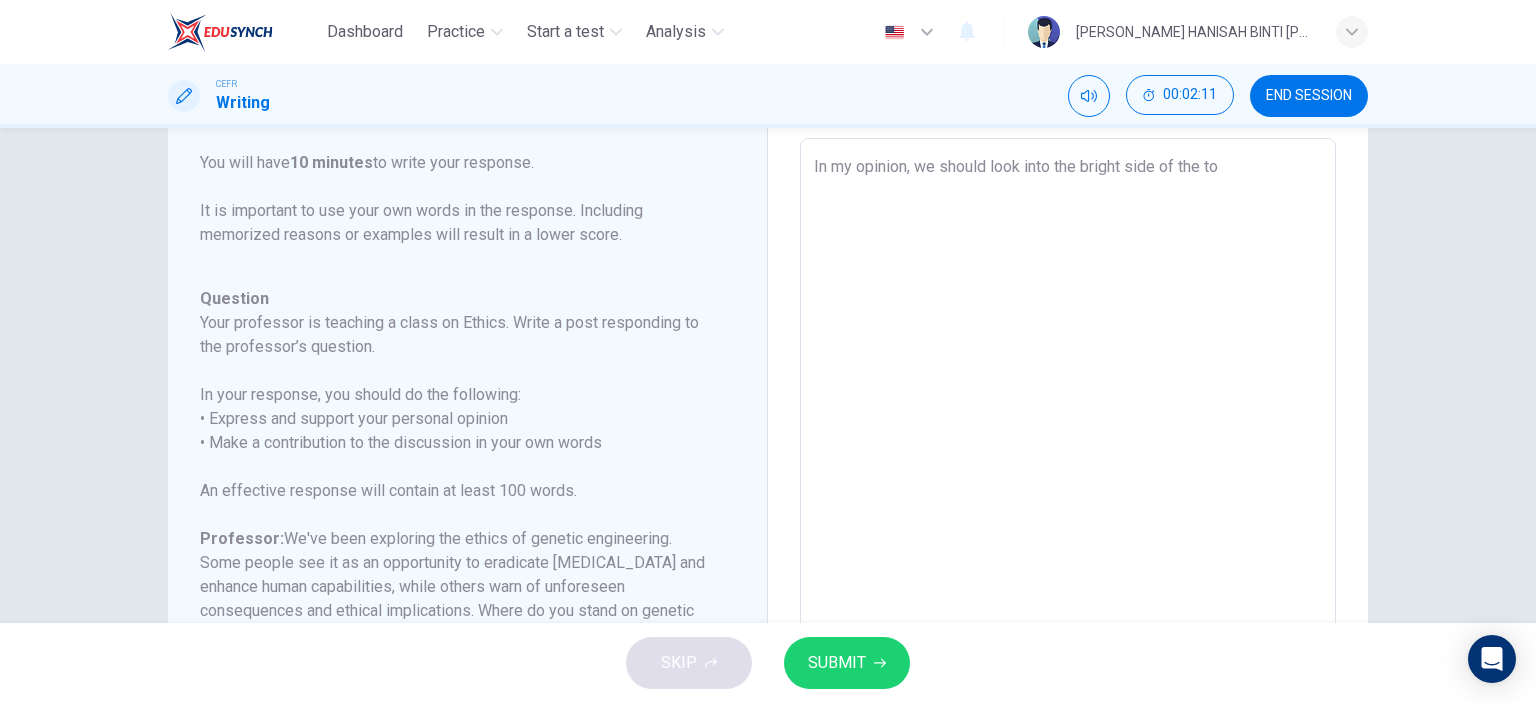 type on "x" 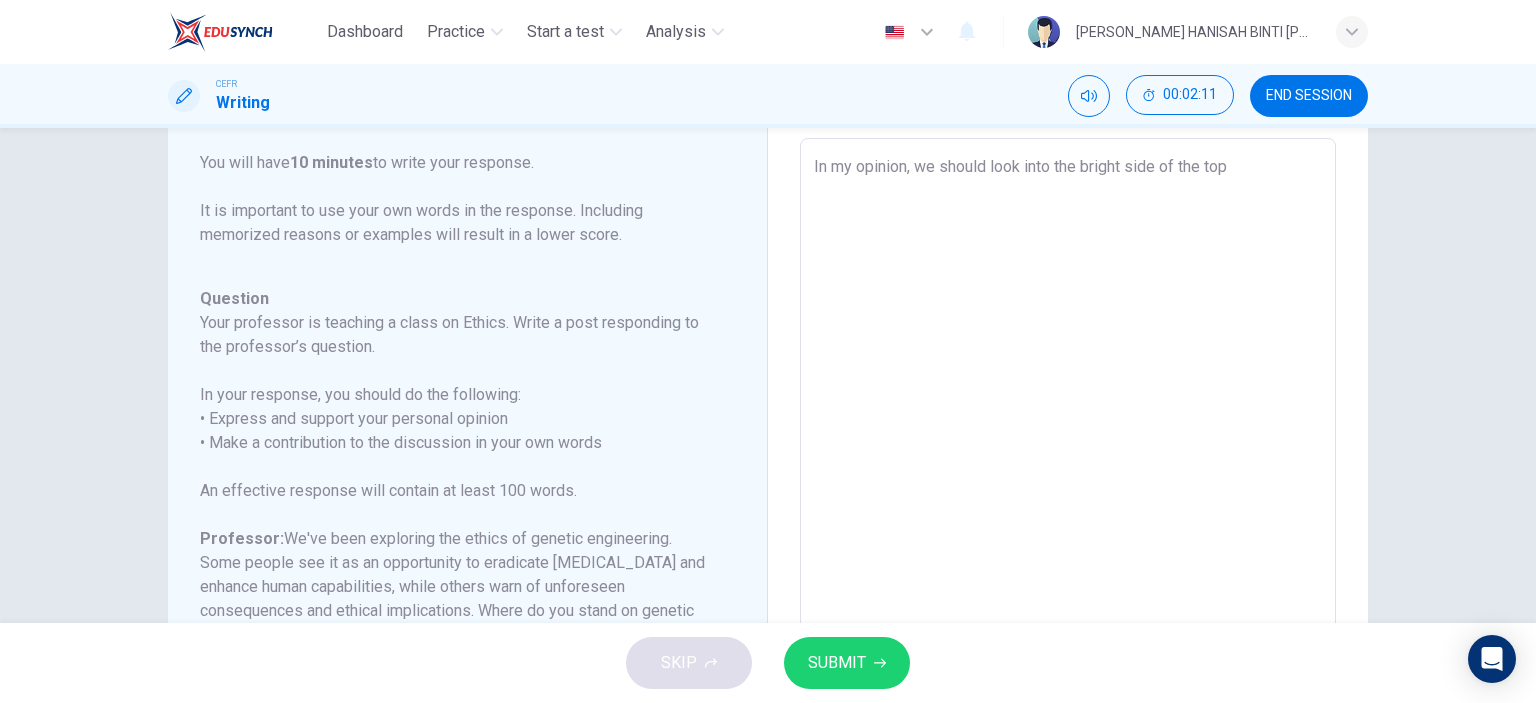 type on "In my opinion, we should look into the bright side of the topi" 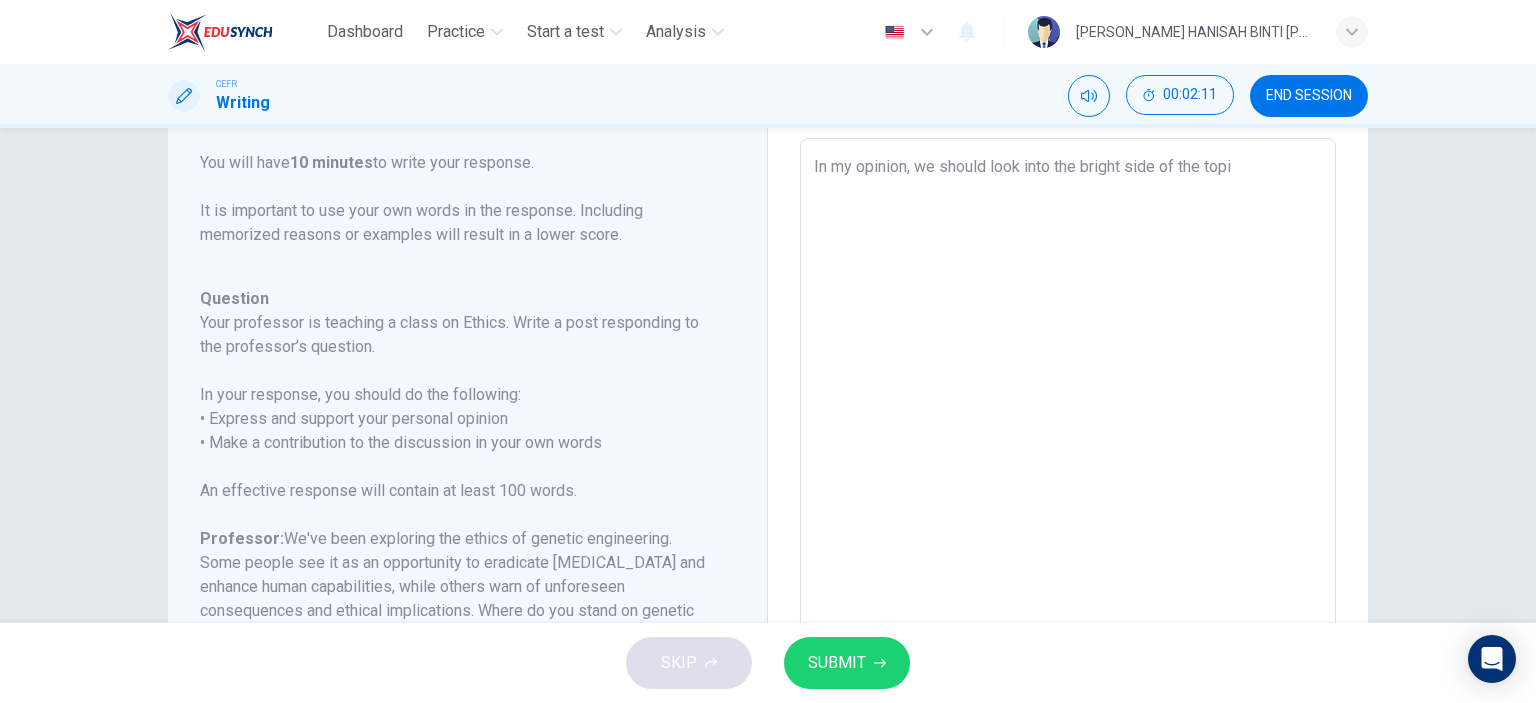 type on "x" 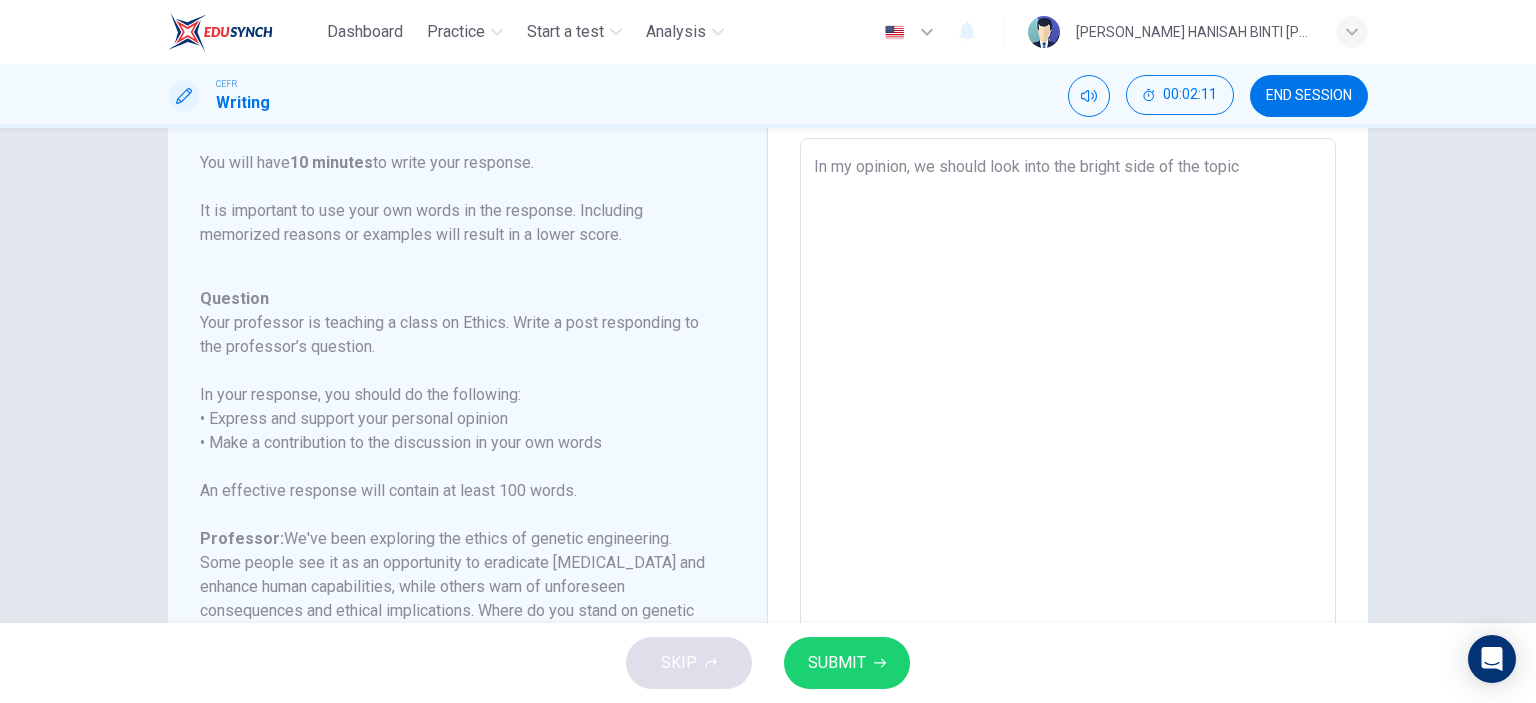 type on "x" 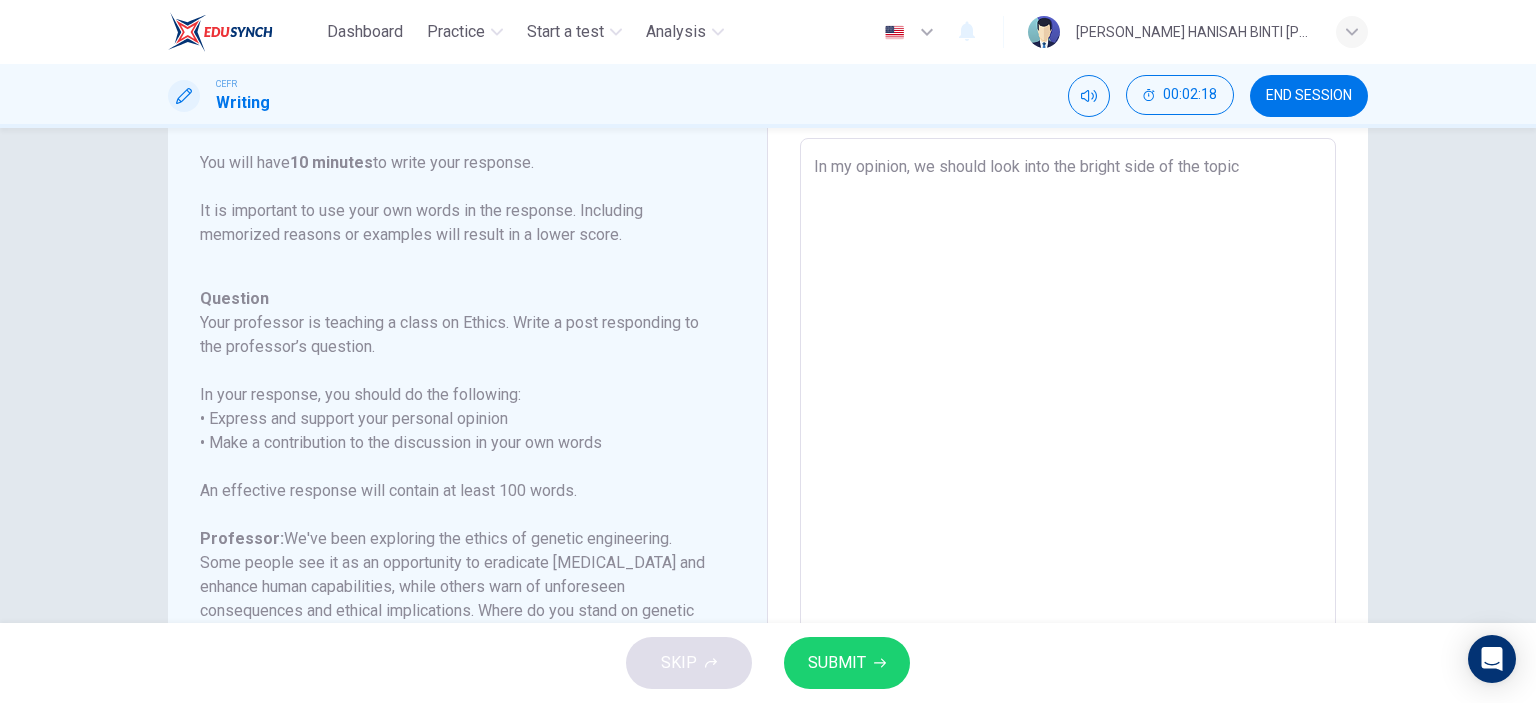 type on "In my opinion, we should look into the bright side of the topic." 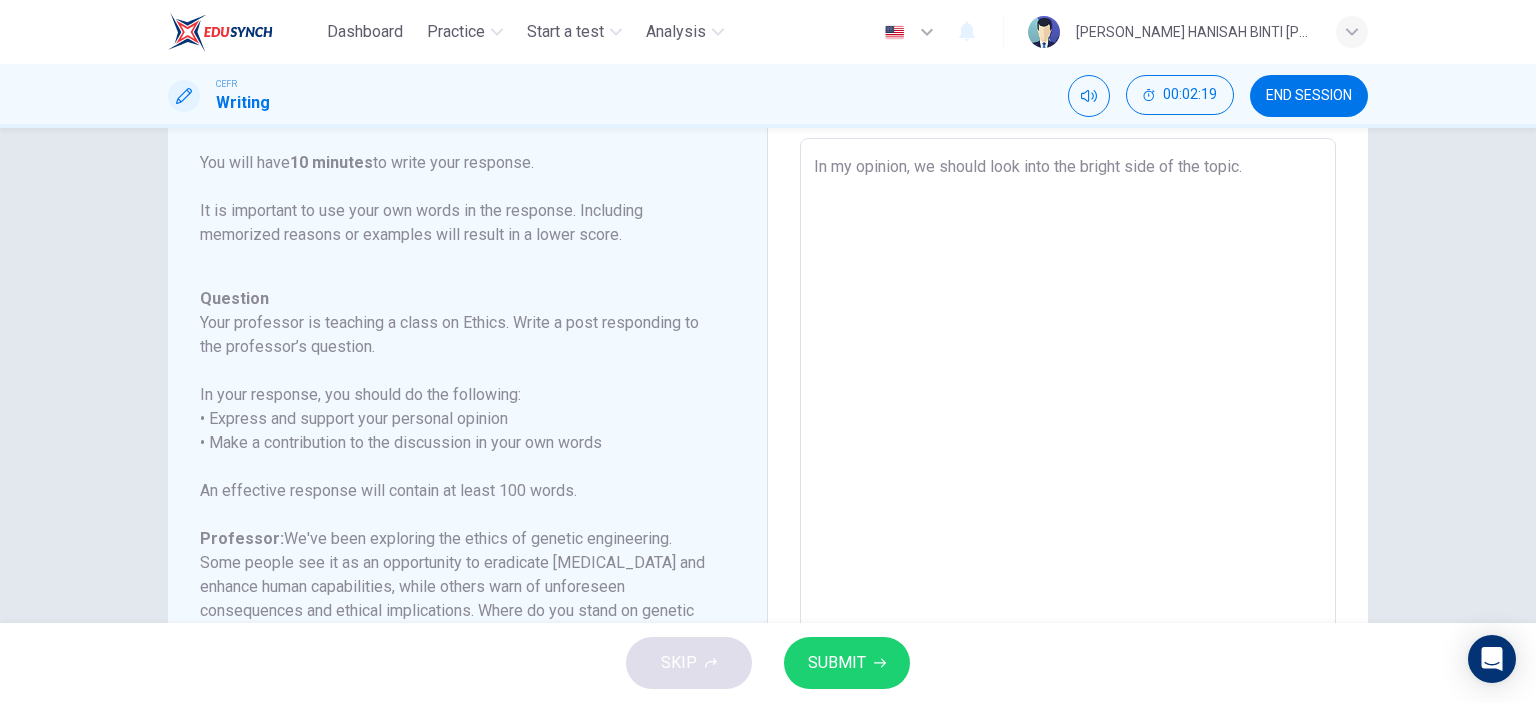 type on "In my opinion, we should look into the bright side of the topic." 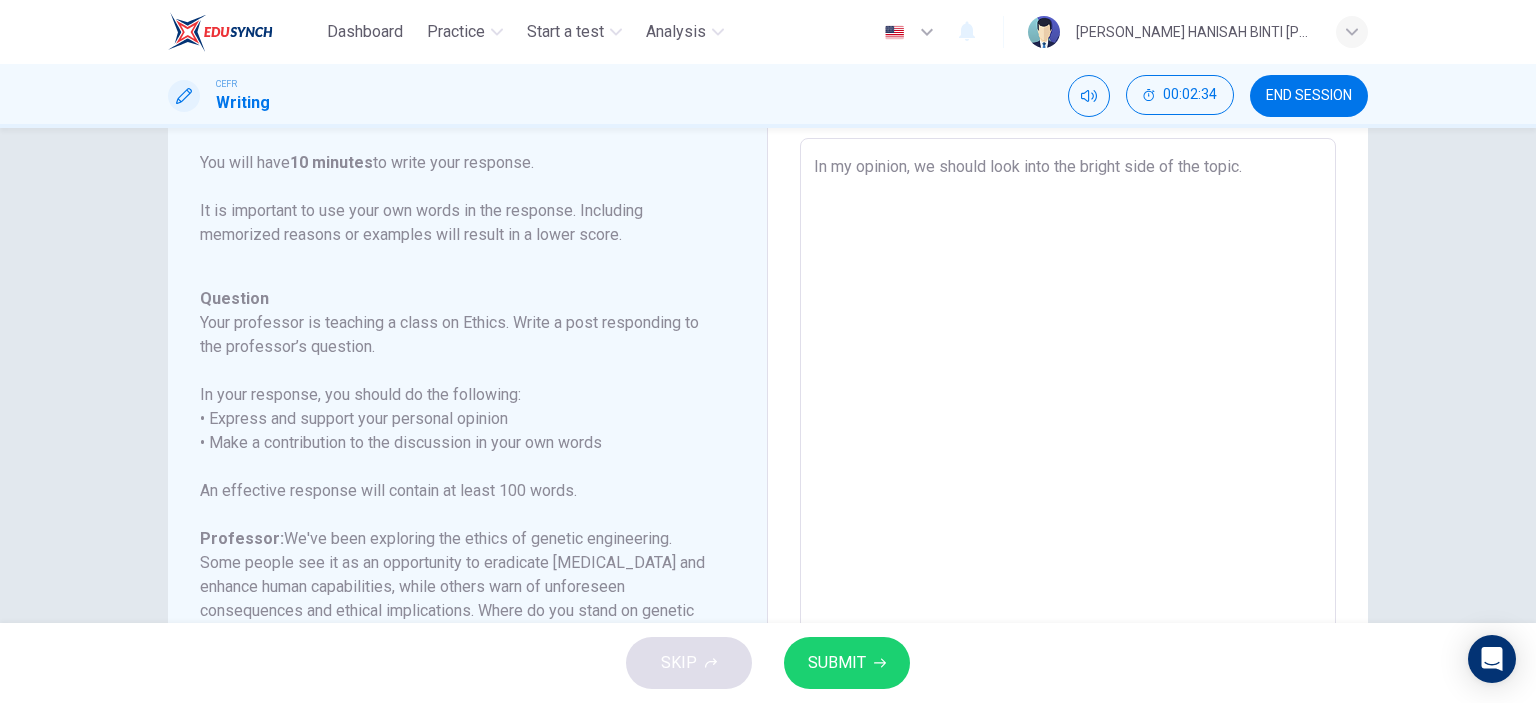 type on "In my opinion, we should look into the bright side of the topic. E" 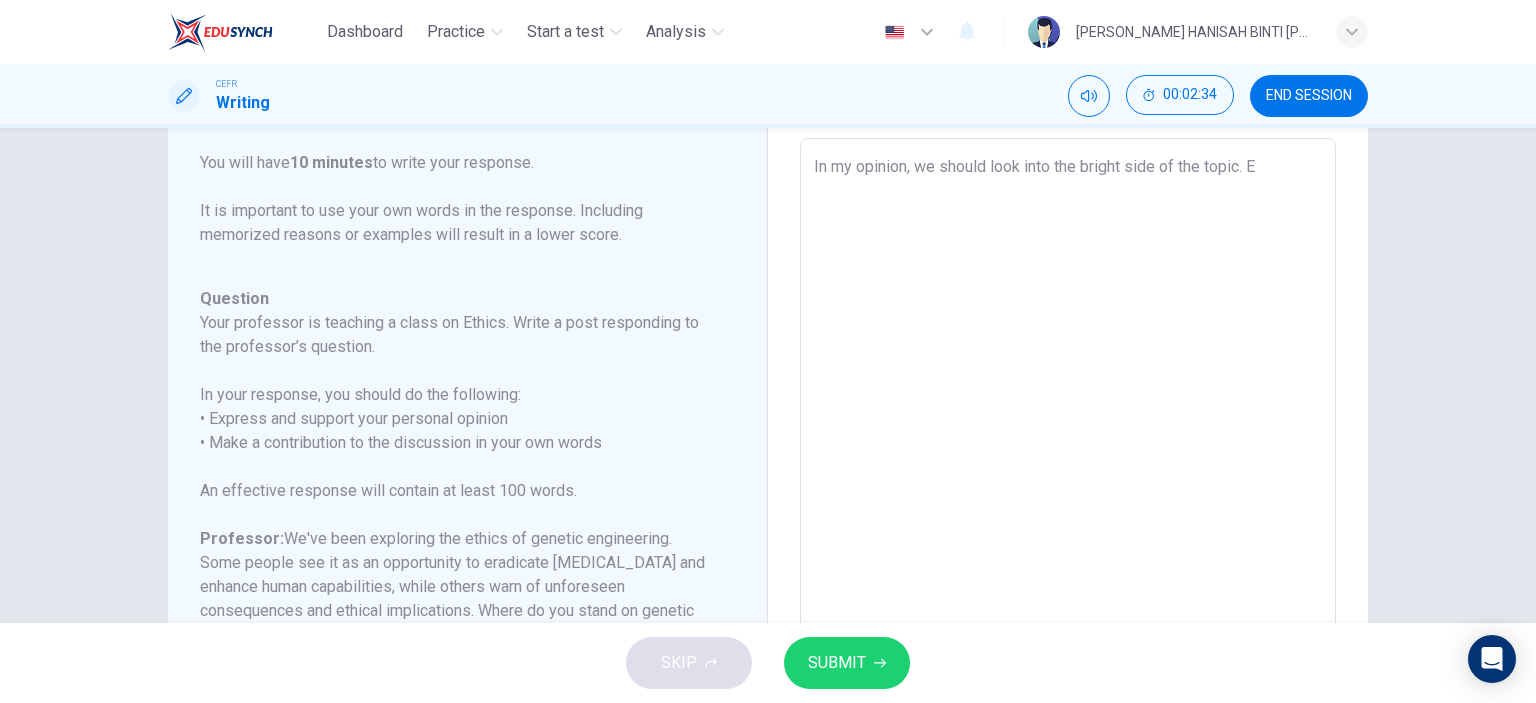 type on "x" 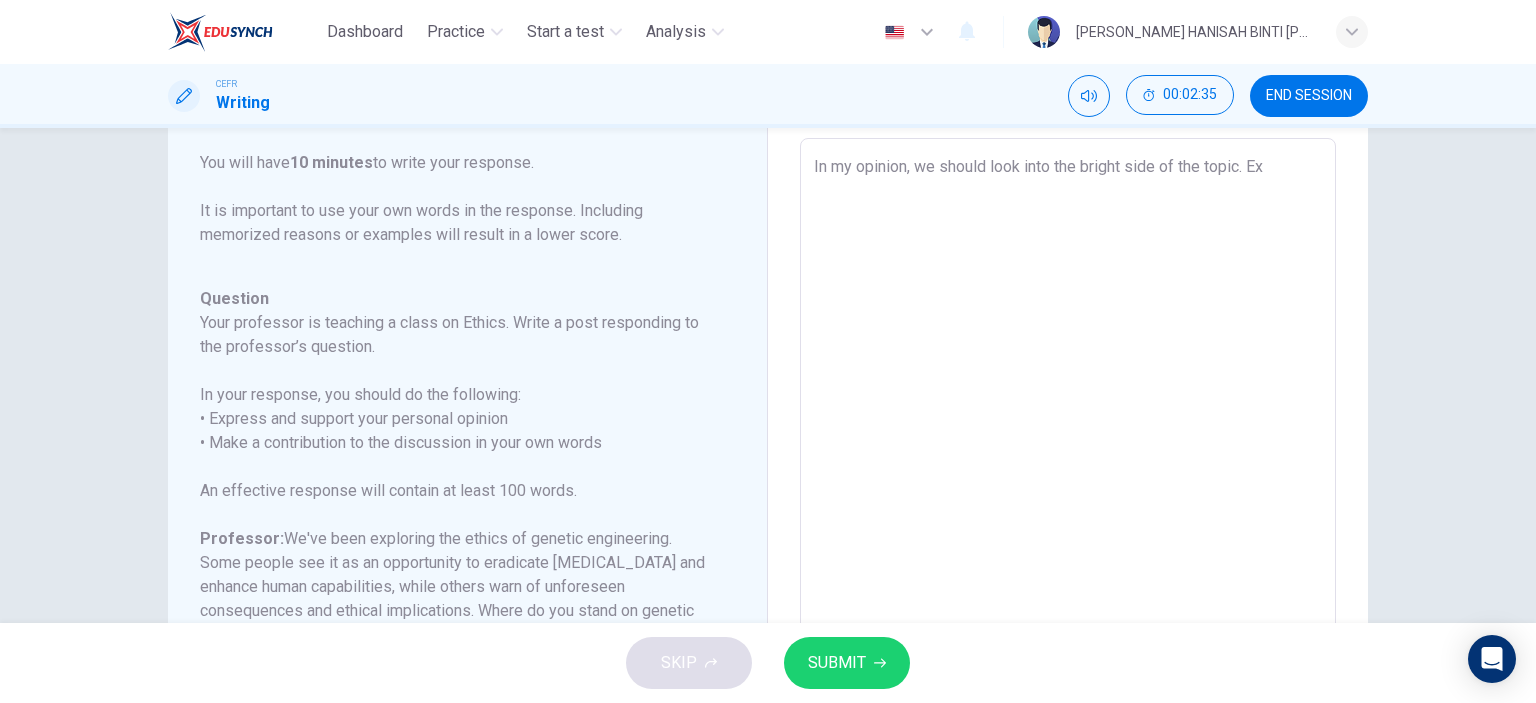 type on "In my opinion, we should look into the bright side of the topic. Exp" 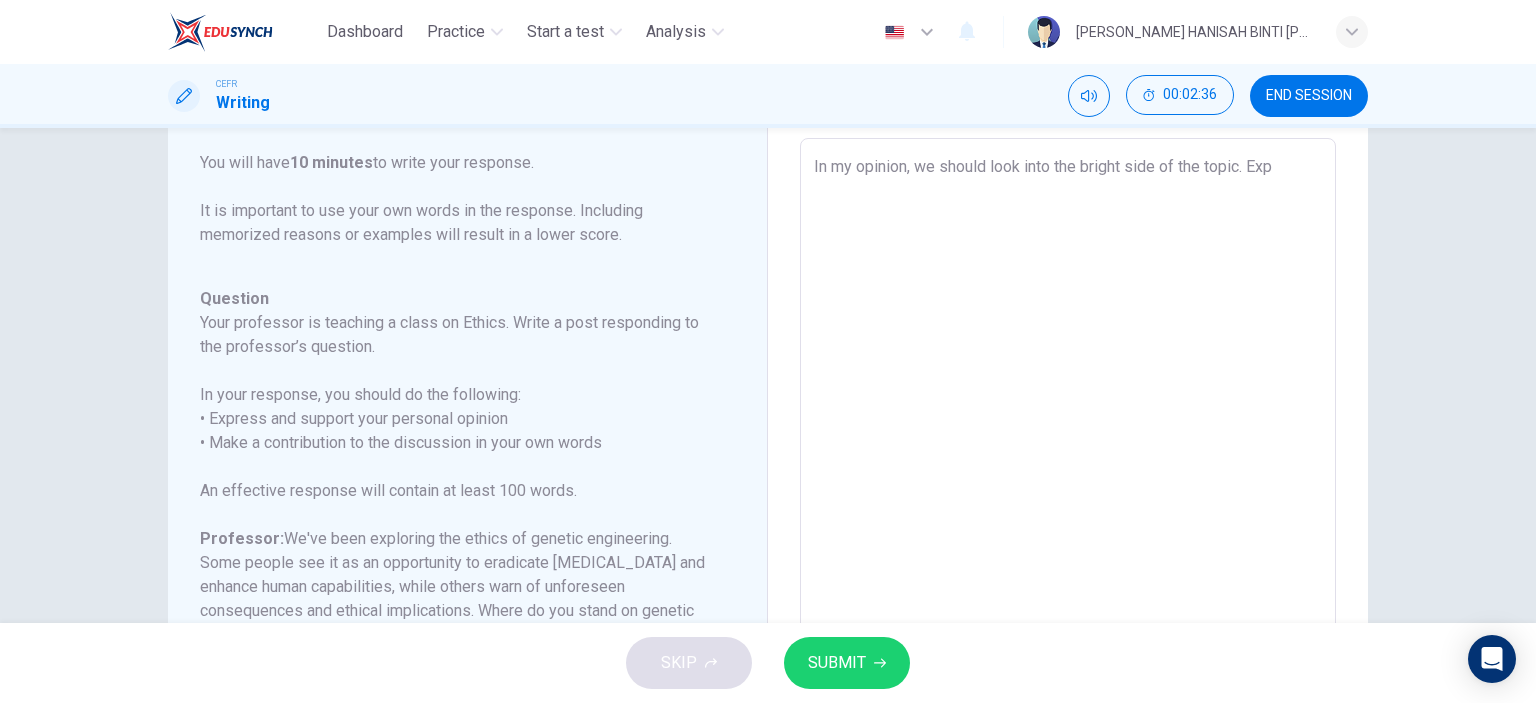 type on "In my opinion, we should look into the bright side of the topic. Expl" 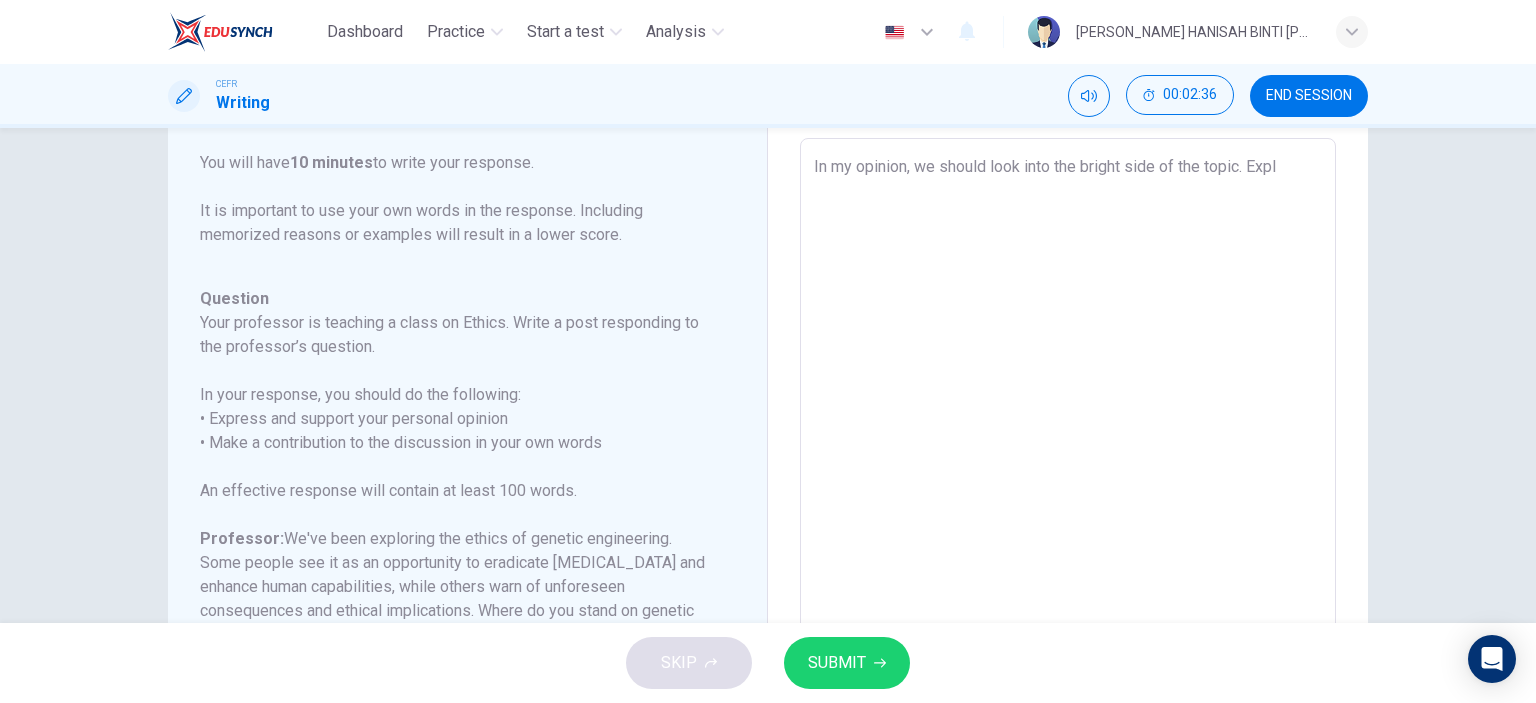 type on "x" 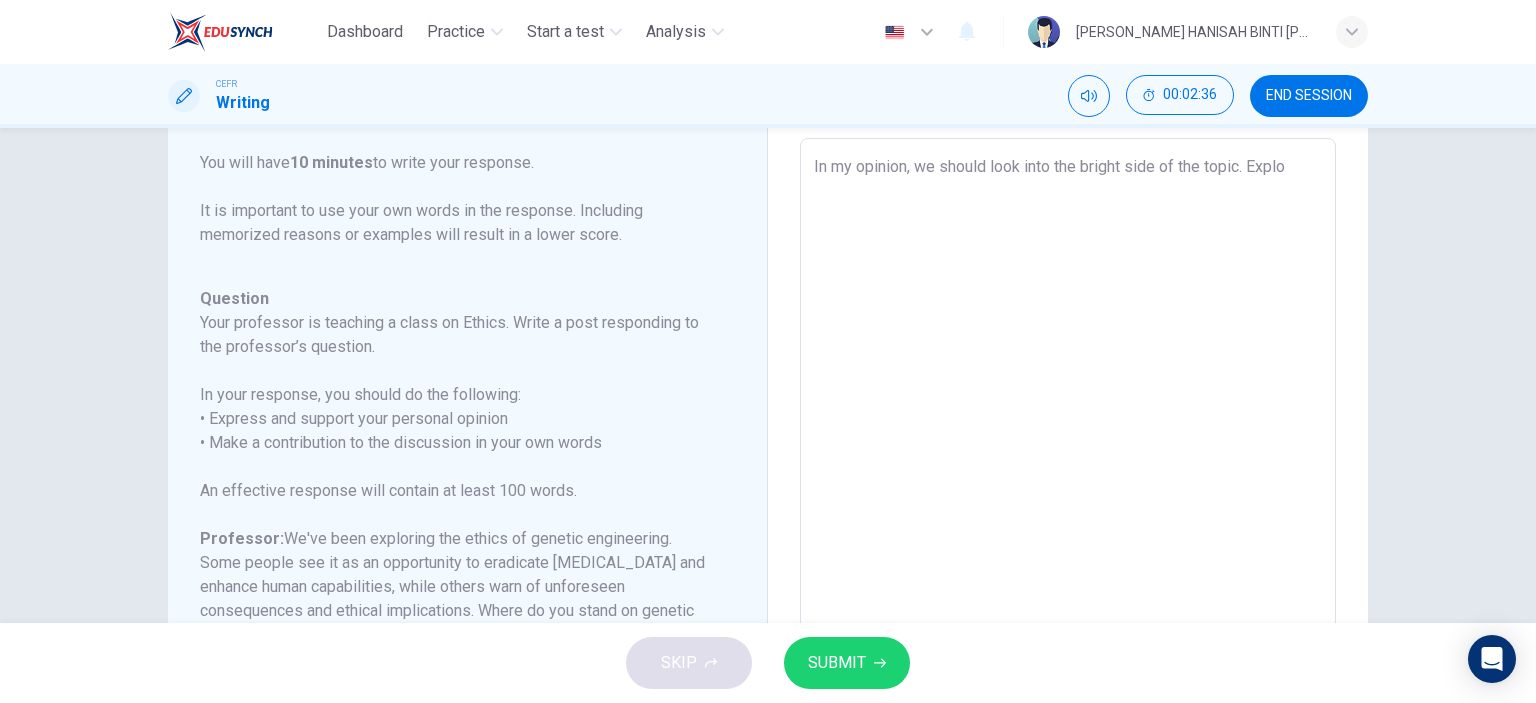 type on "x" 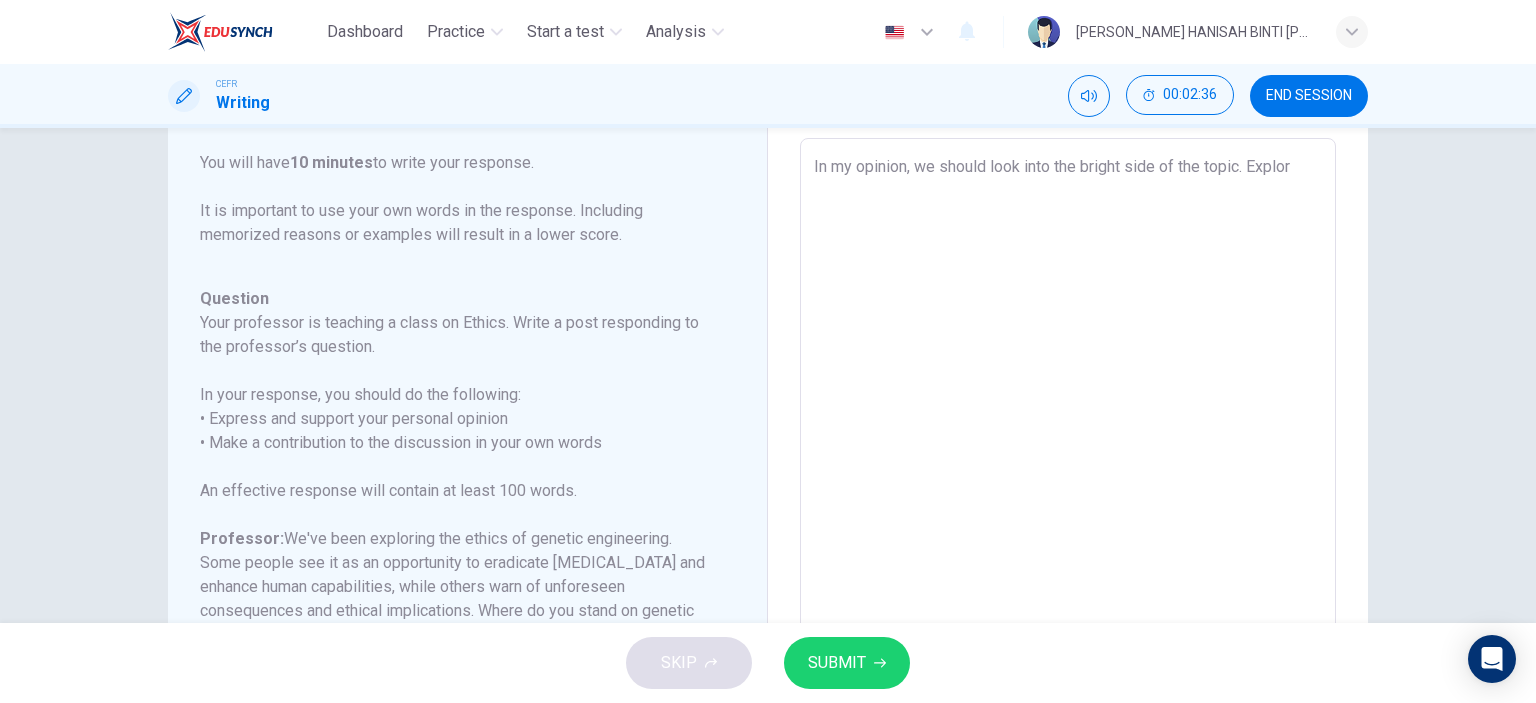 type on "x" 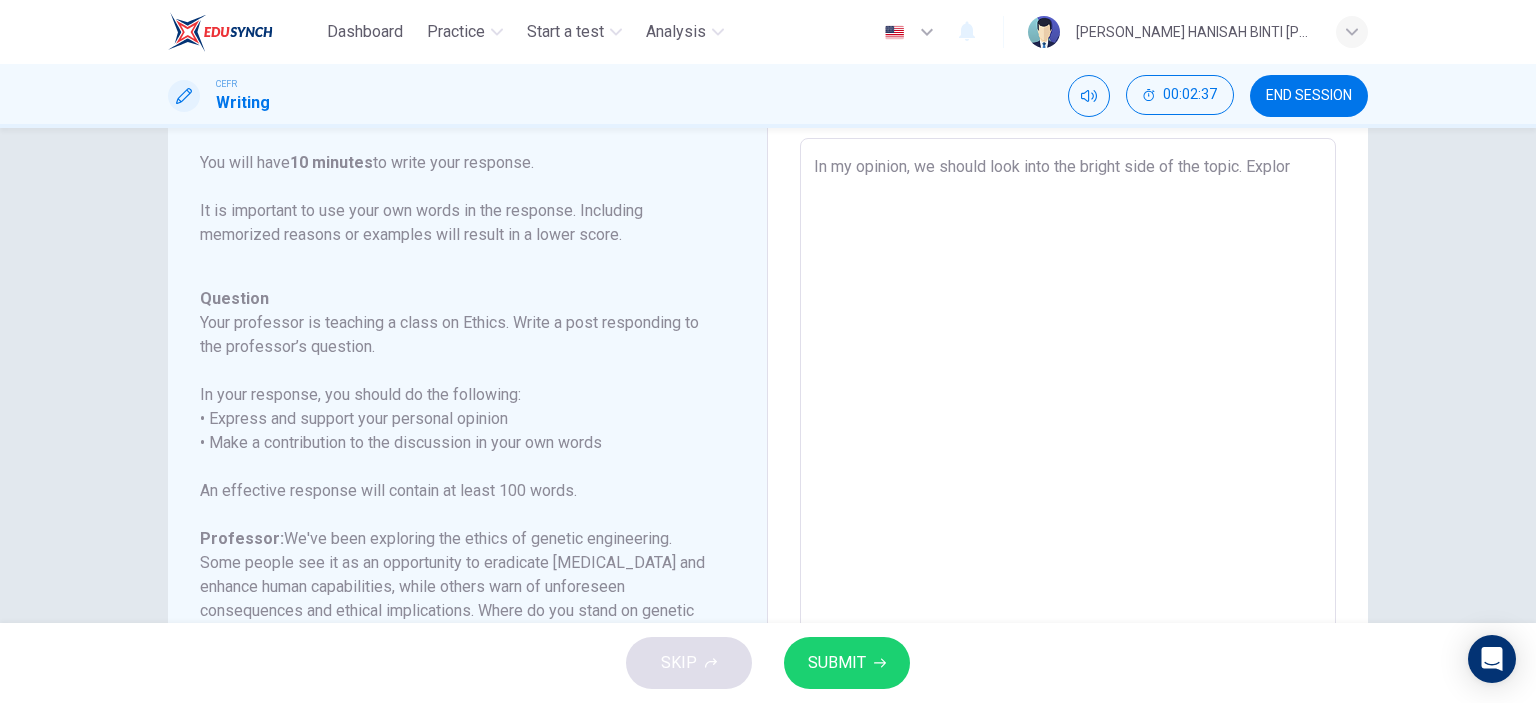 type on "In my opinion, we should look into the bright side of the topic. Explori" 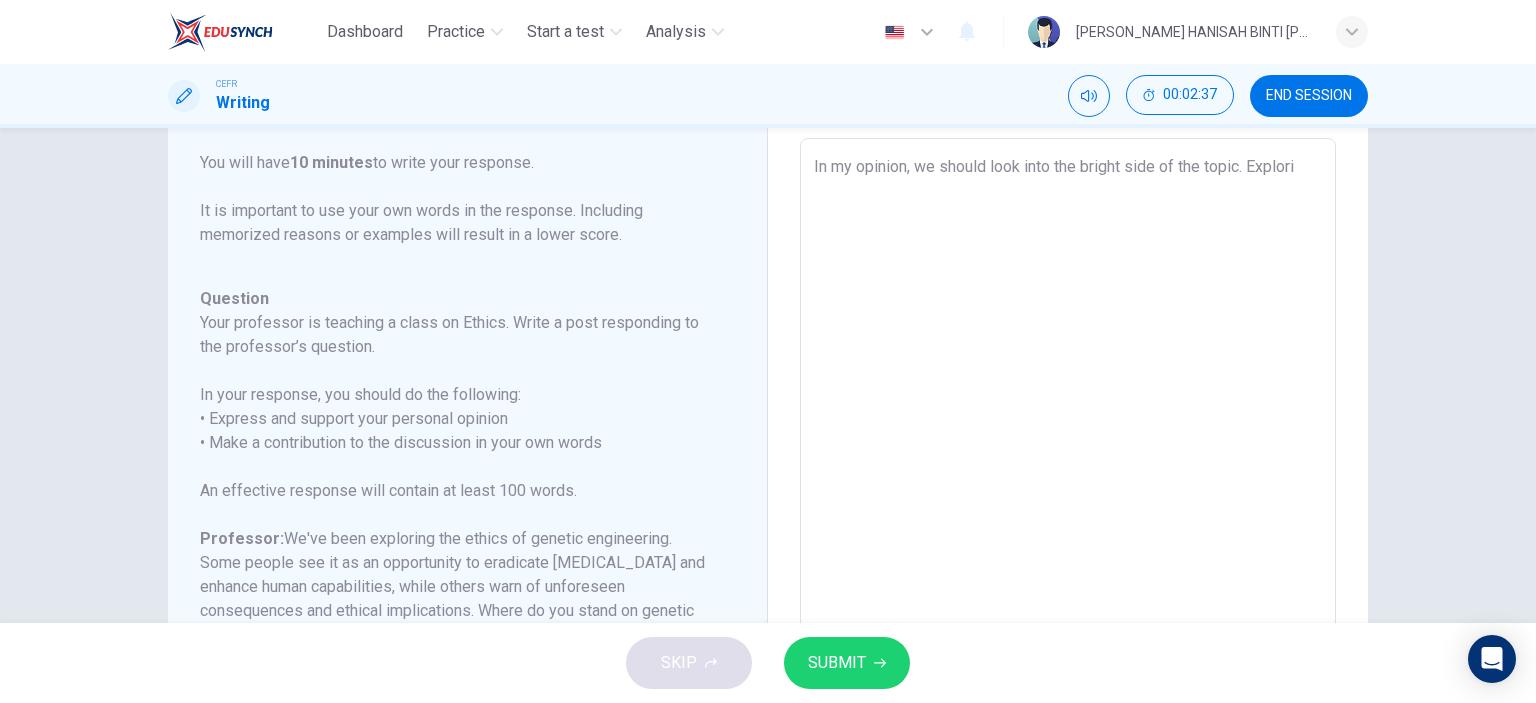 type on "x" 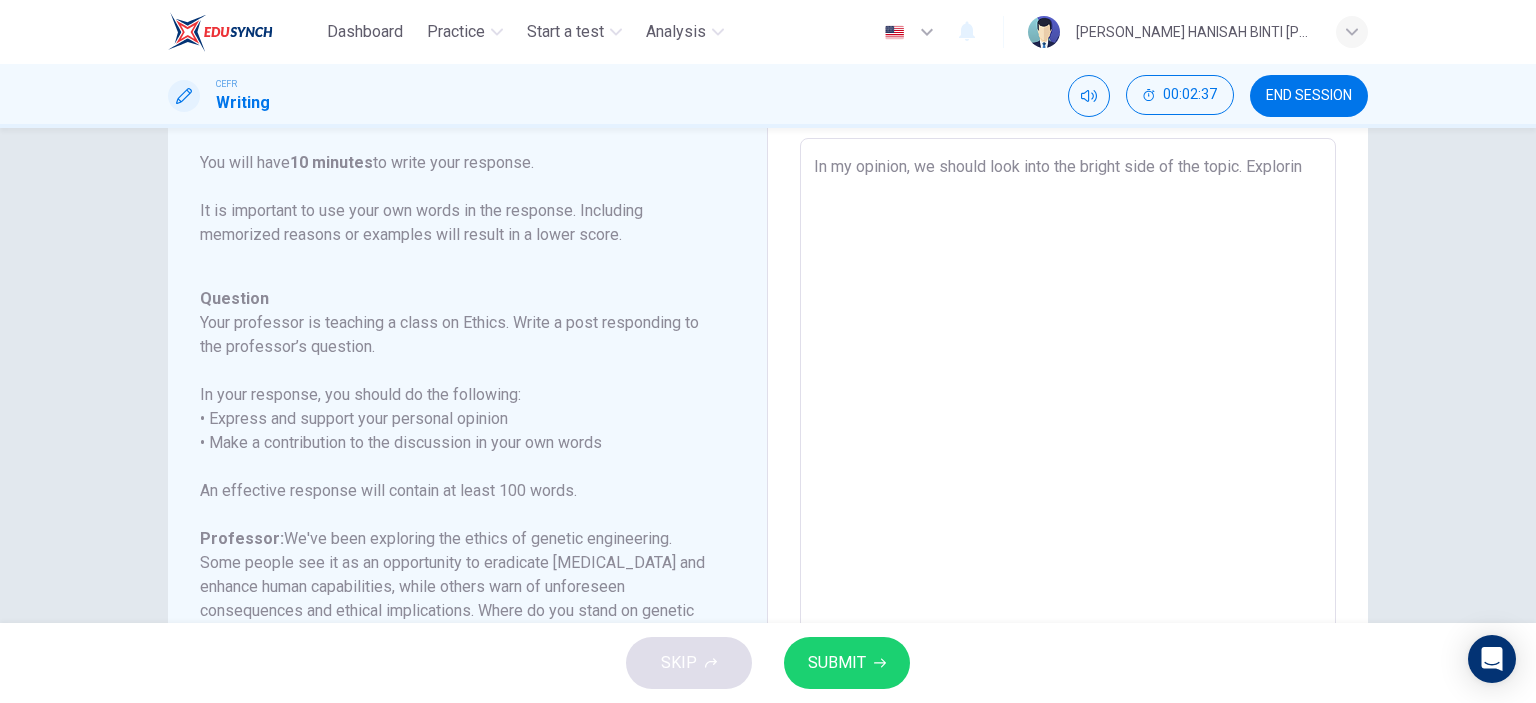 type on "In my opinion, we should look into the bright side of the topic. Exploring" 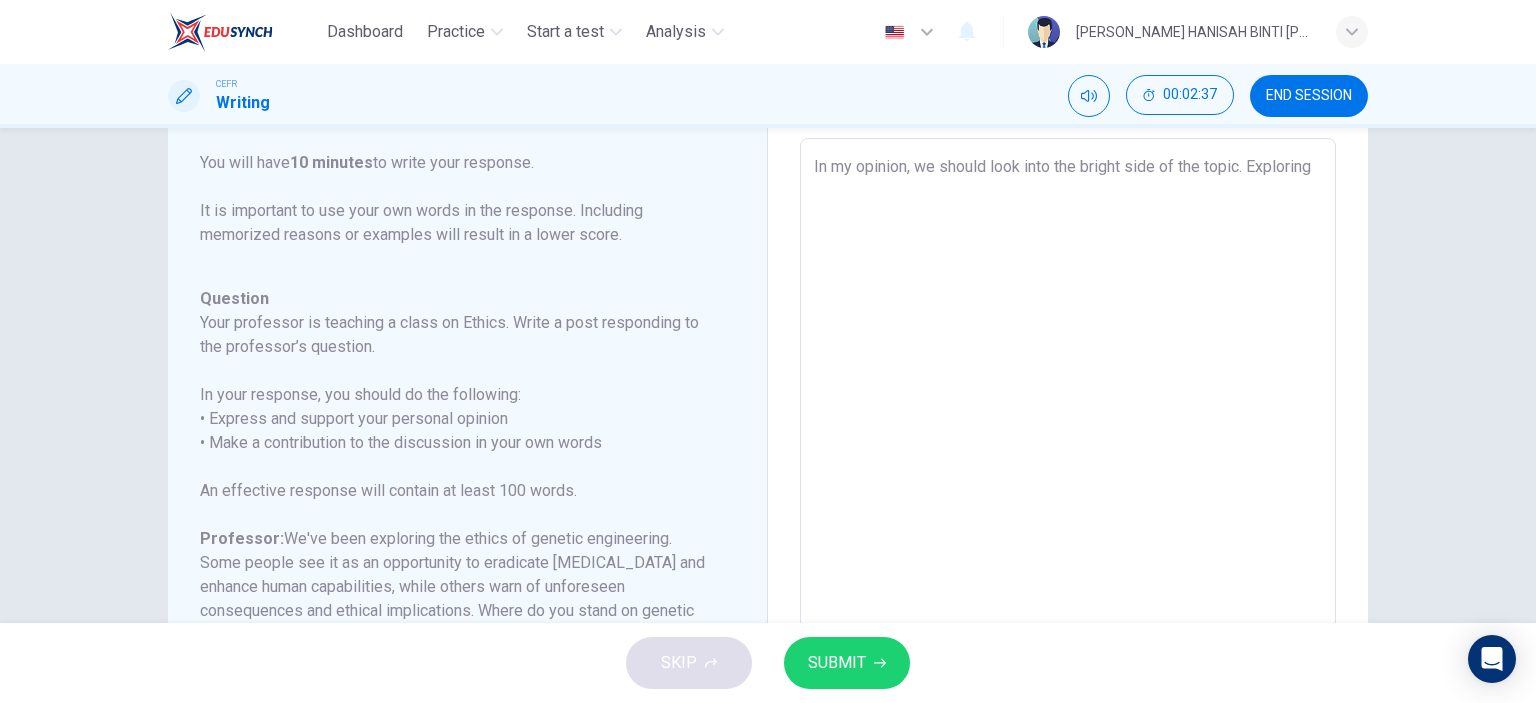 type on "x" 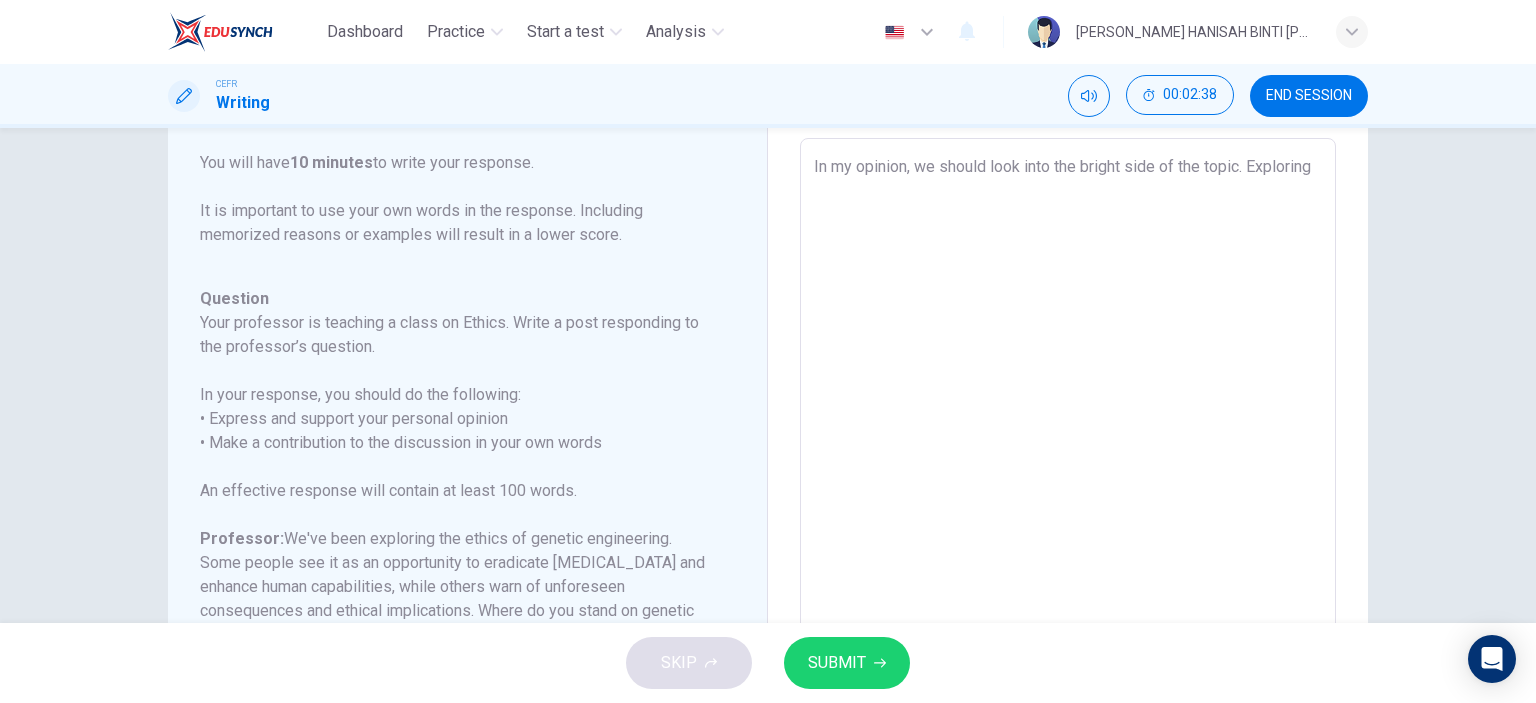 type on "In my opinion, we should look into the bright side of the topic. Exploring g" 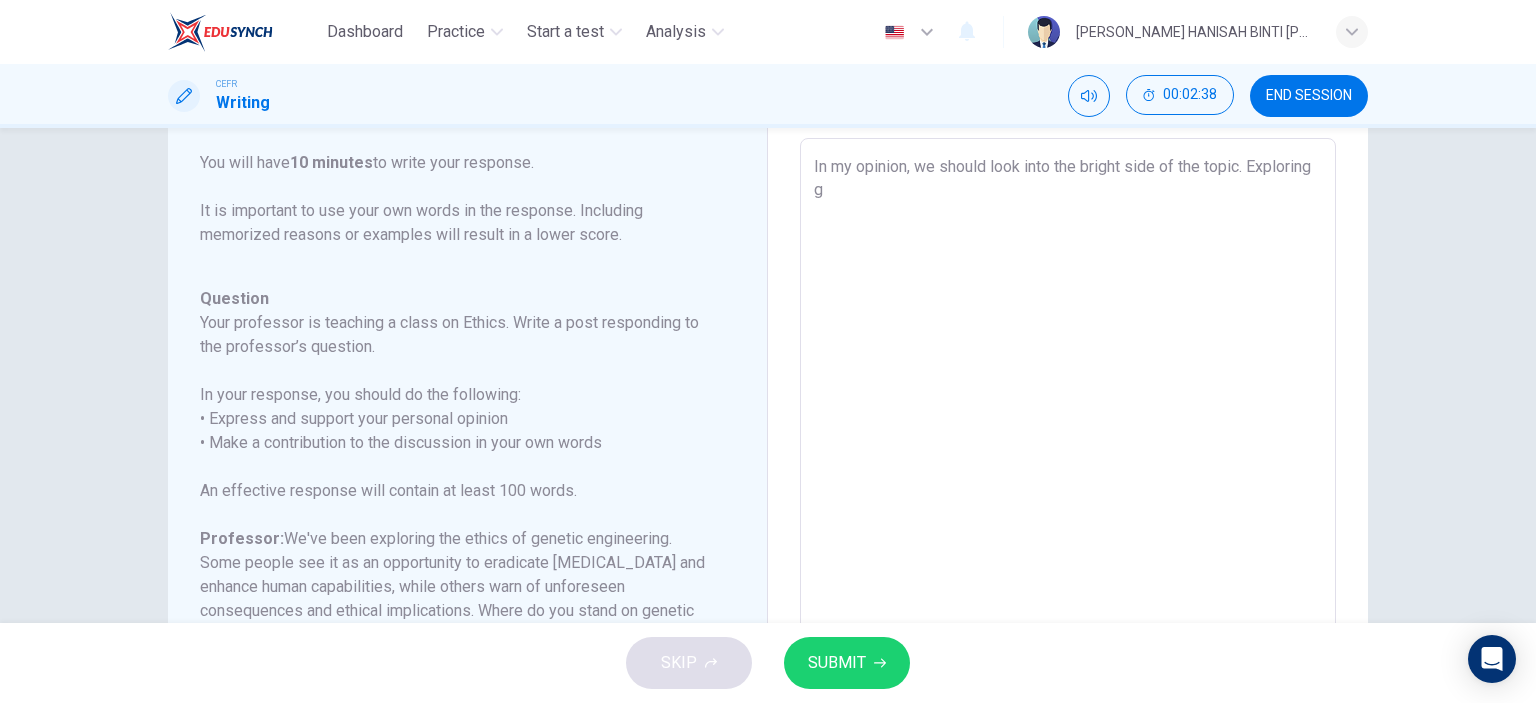 type on "x" 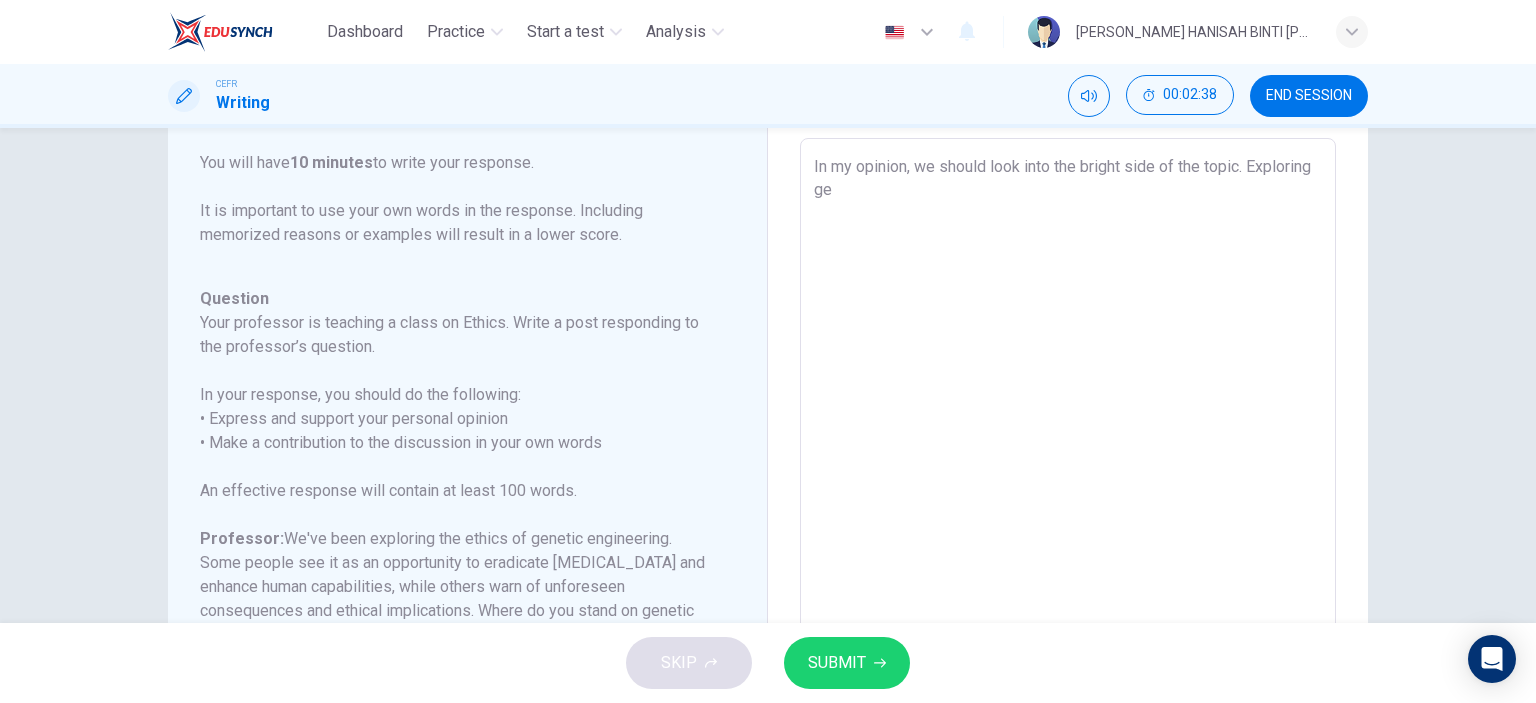 type on "x" 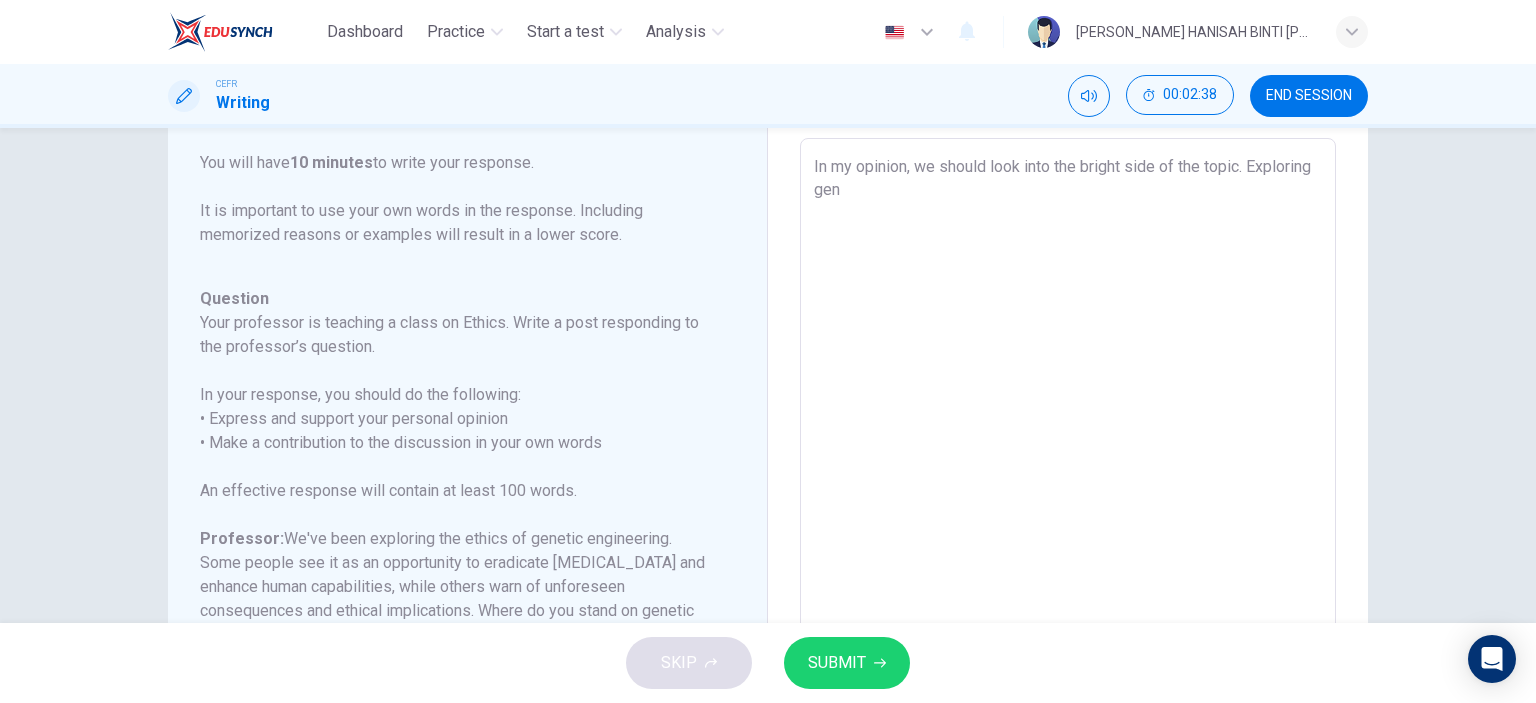 type on "In my opinion, we should look into the bright side of the topic. Exploring gene" 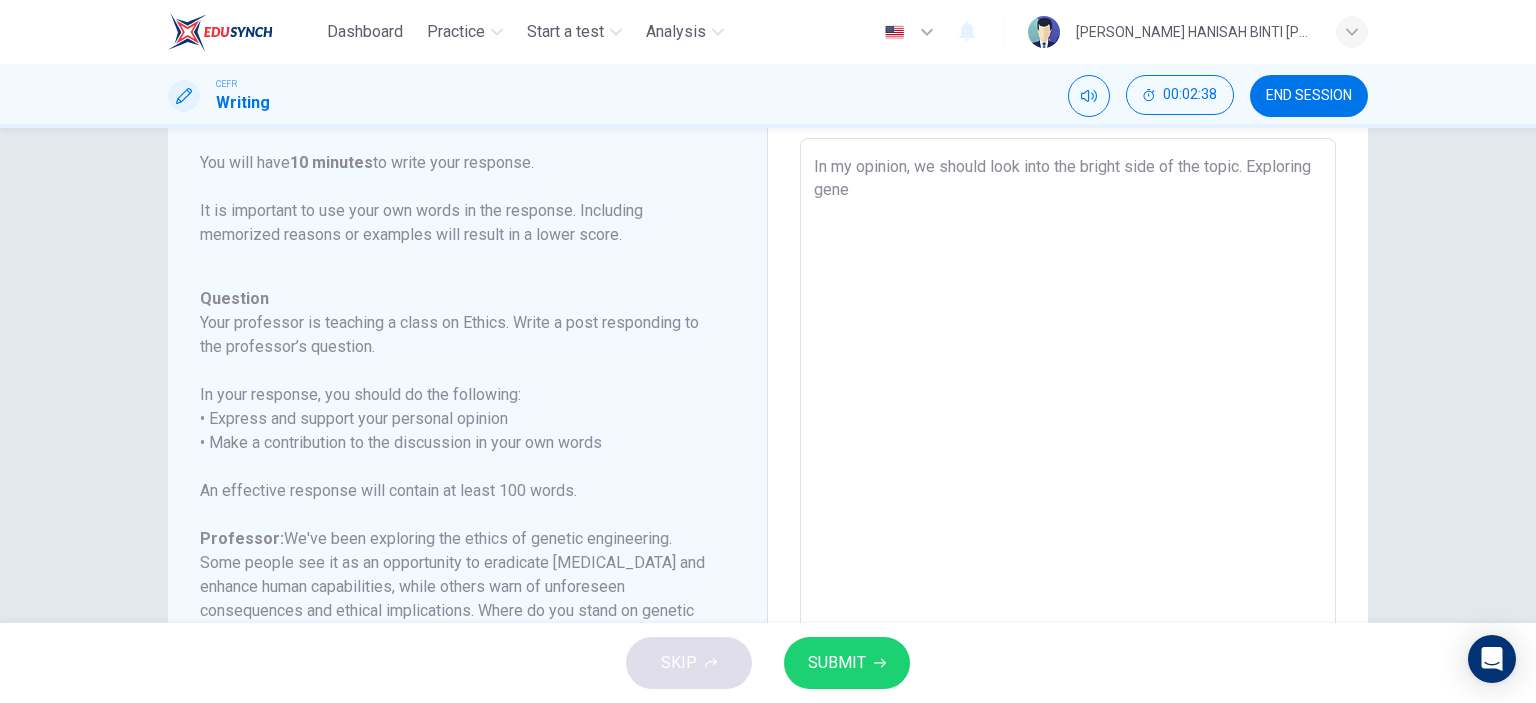 type on "x" 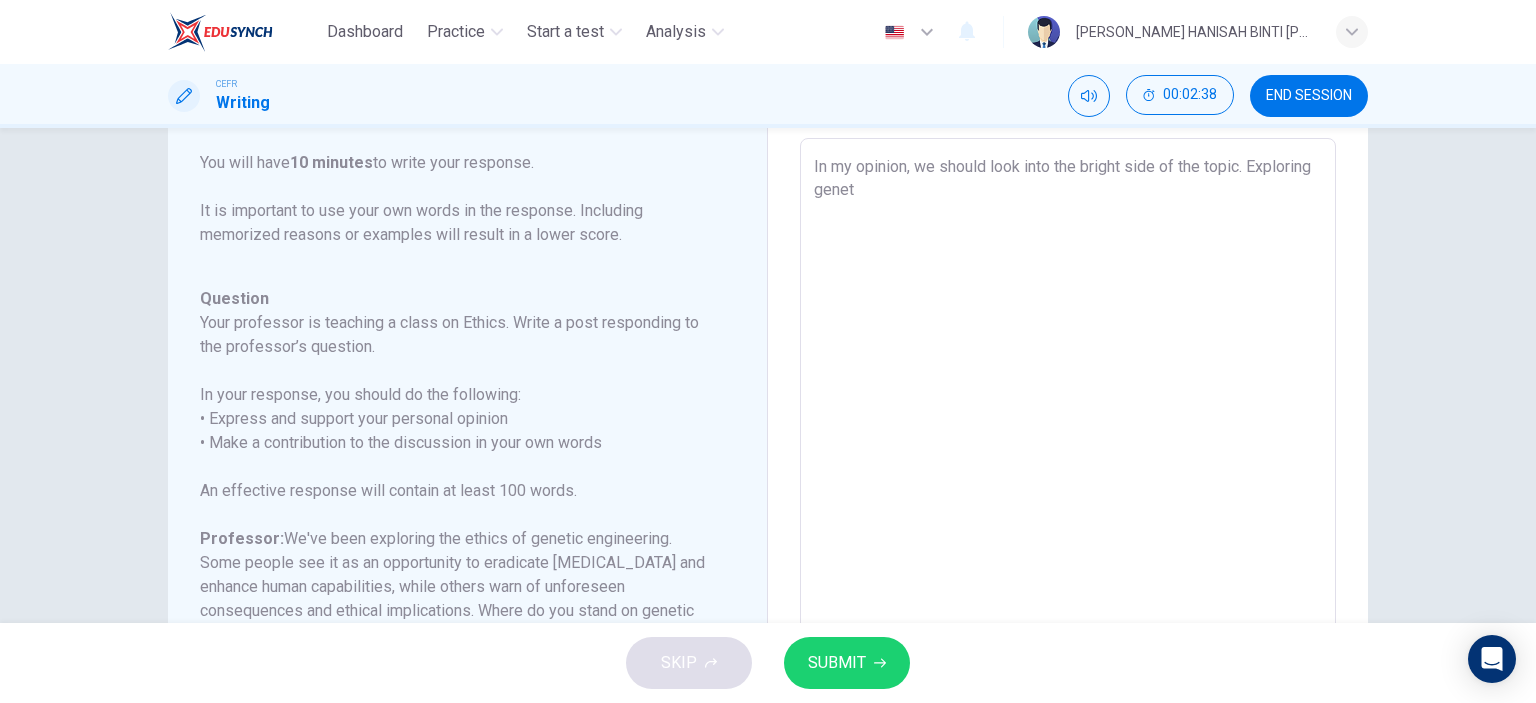 type on "x" 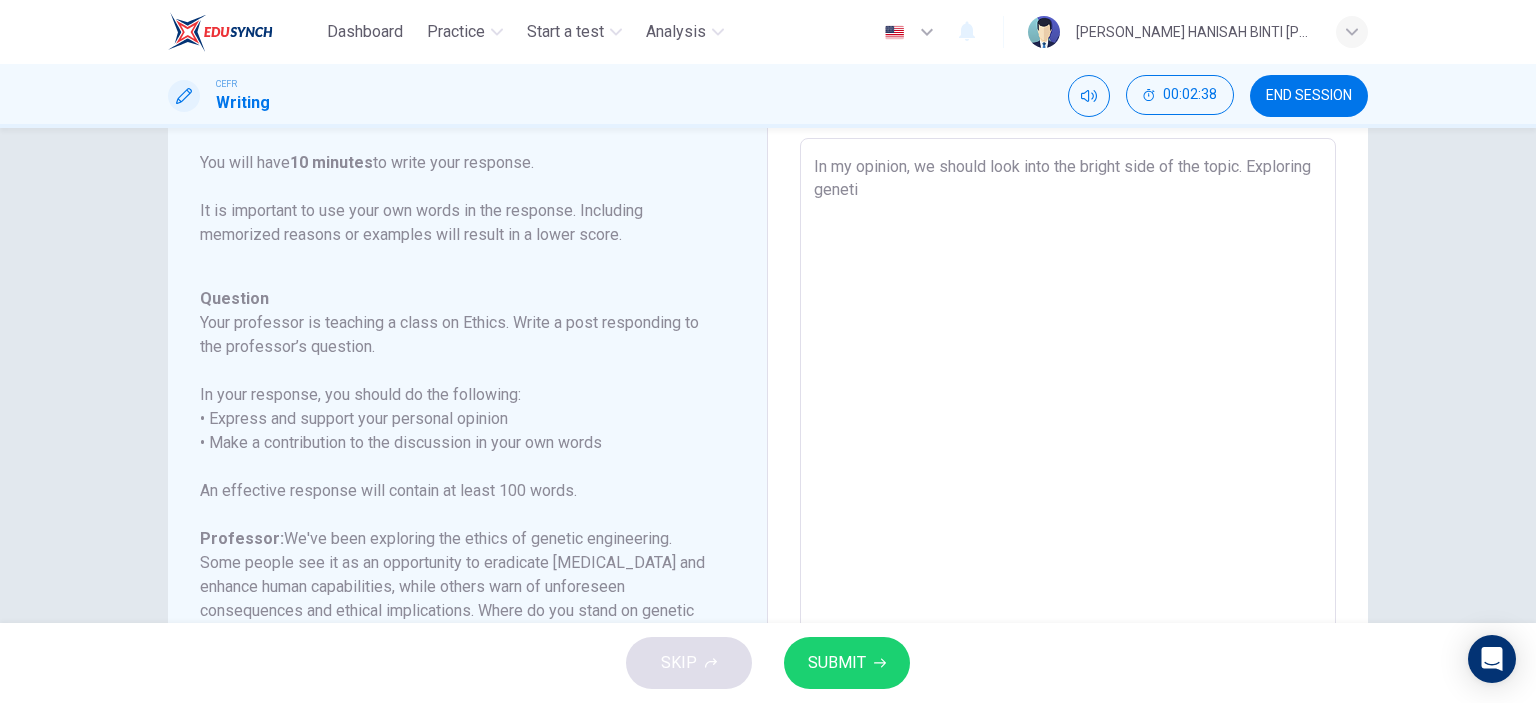type on "x" 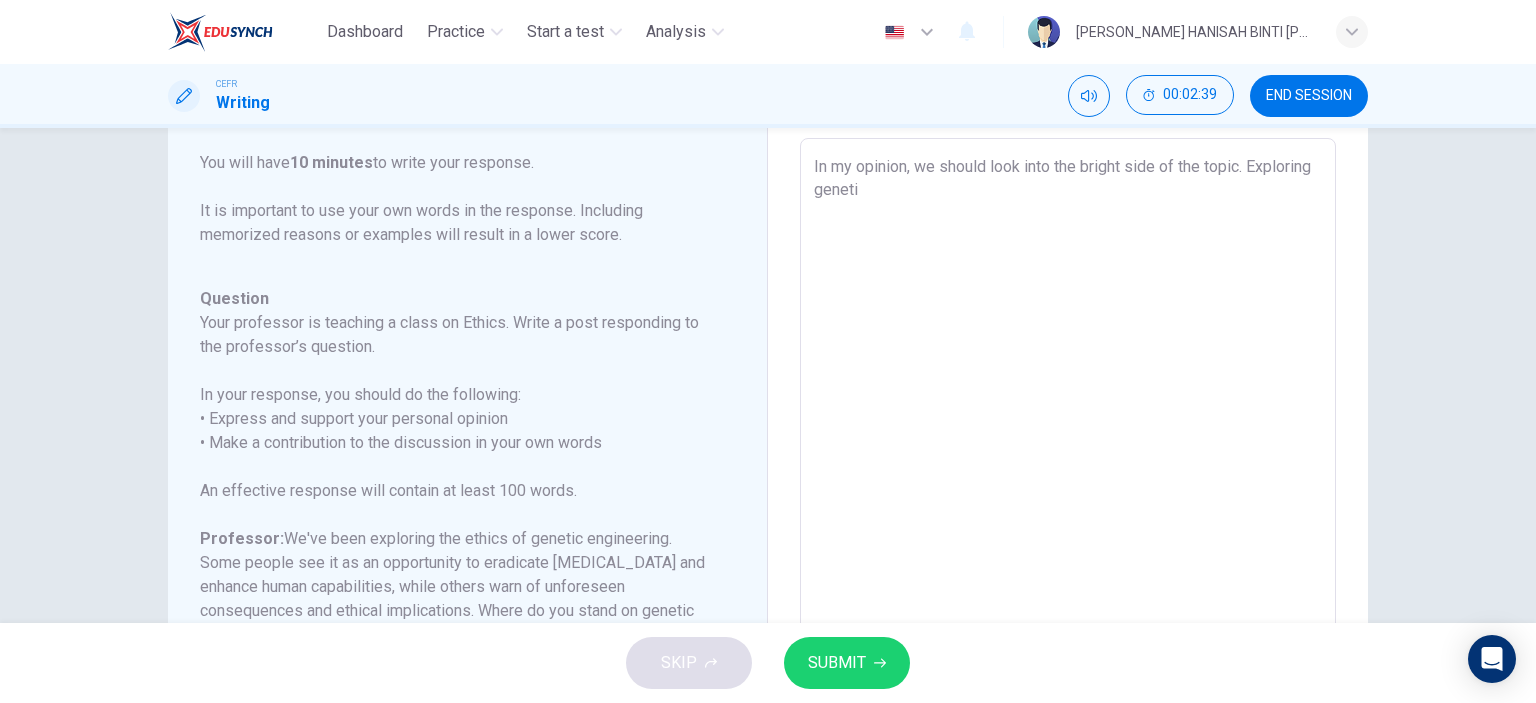 type on "In my opinion, we should look into the bright side of the topic. Exploring genetiv" 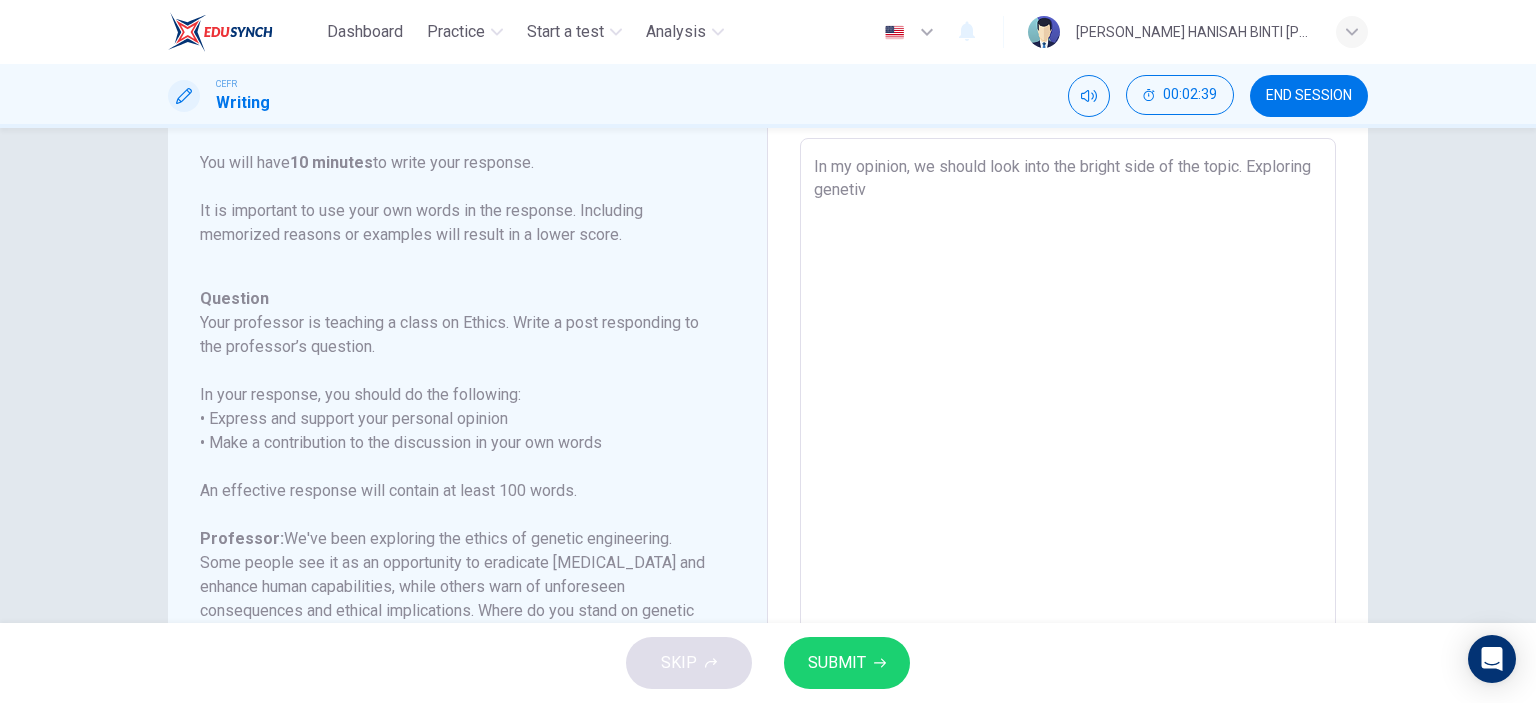 type on "x" 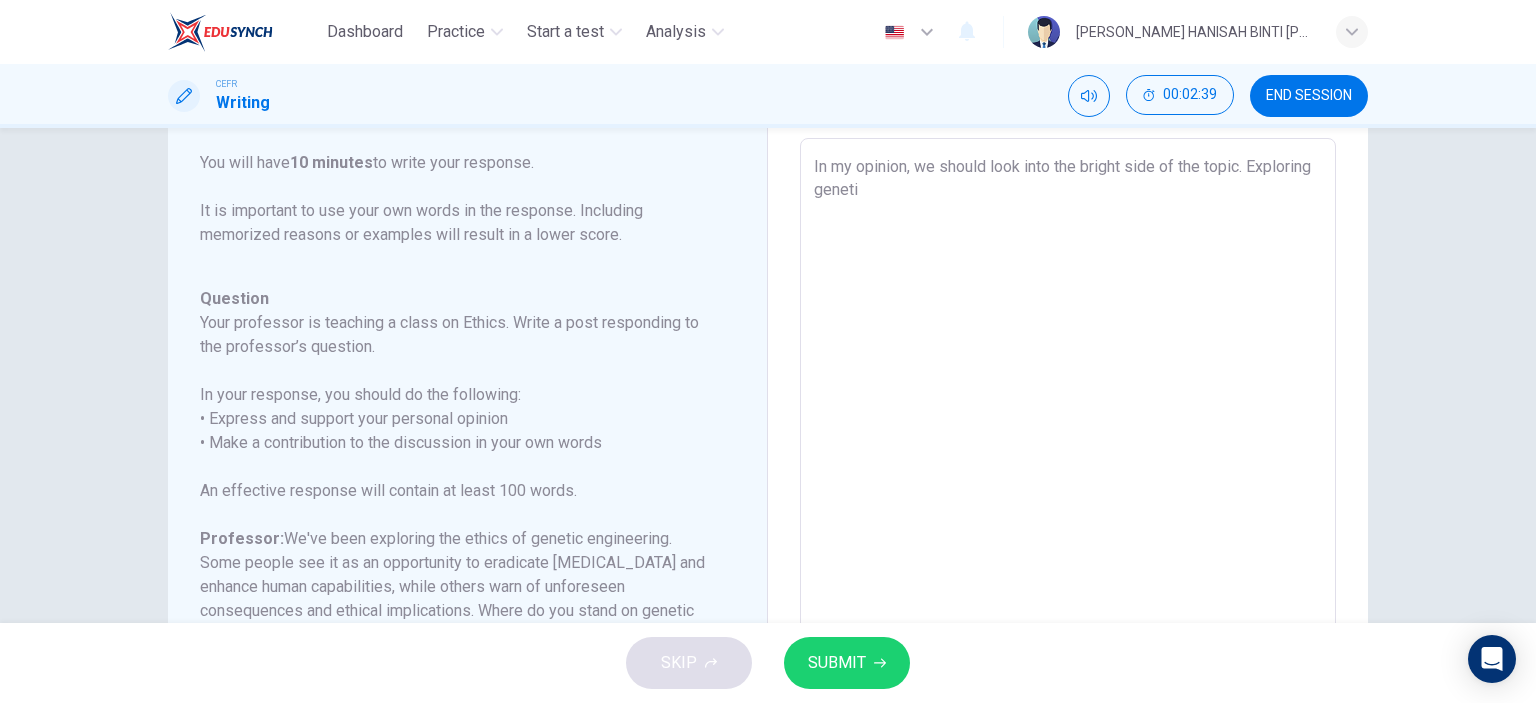 type on "In my opinion, we should look into the bright side of the topic. Exploring genetic" 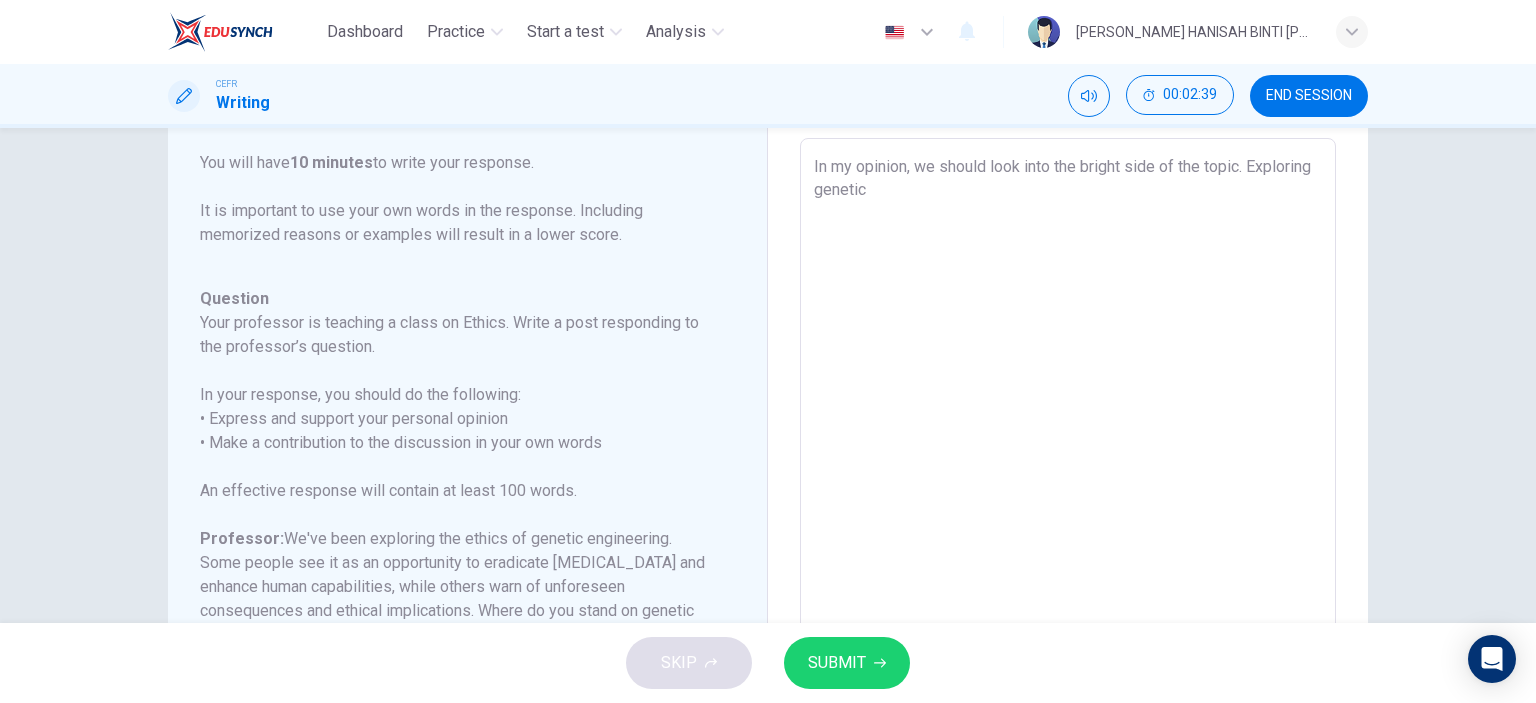 type on "x" 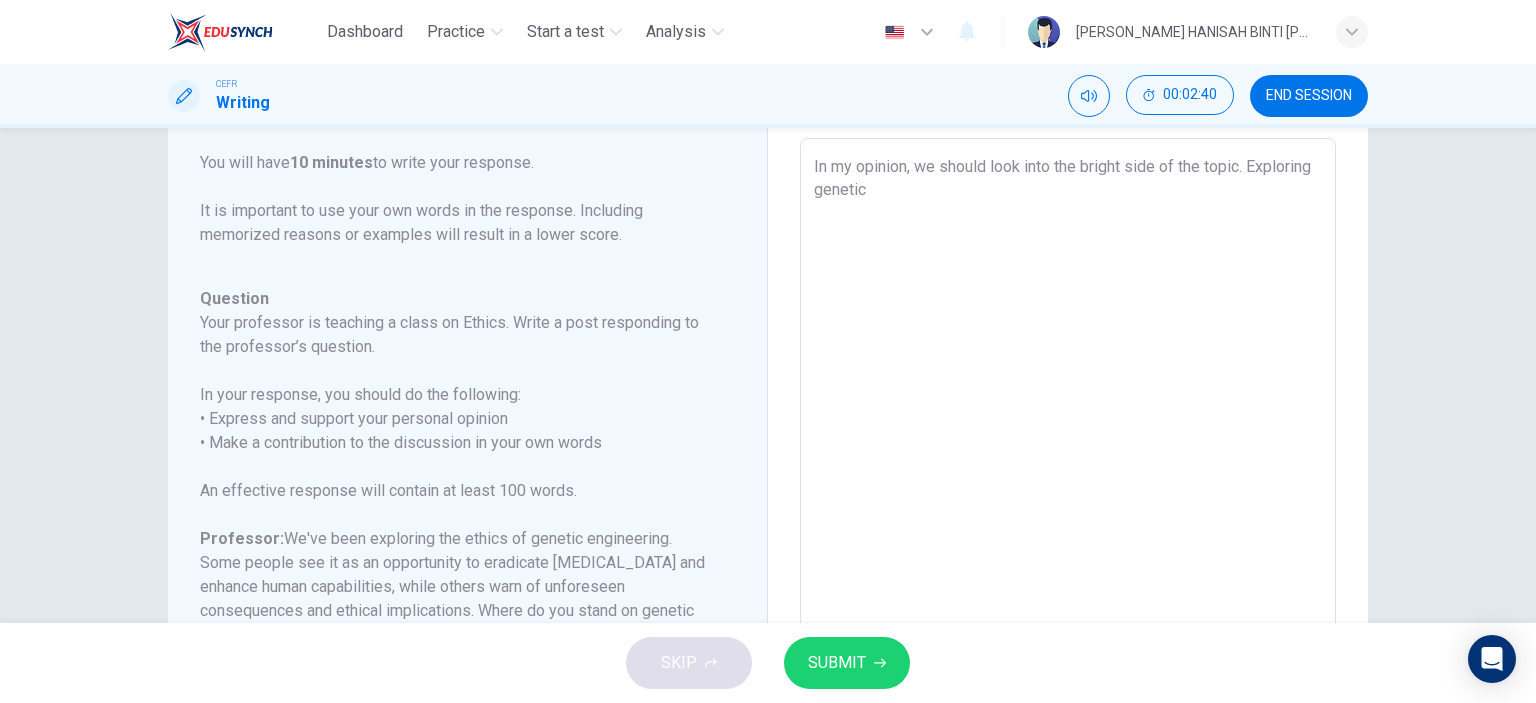 type on "In my opinion, we should look into the bright side of the topic. Exploring genetic" 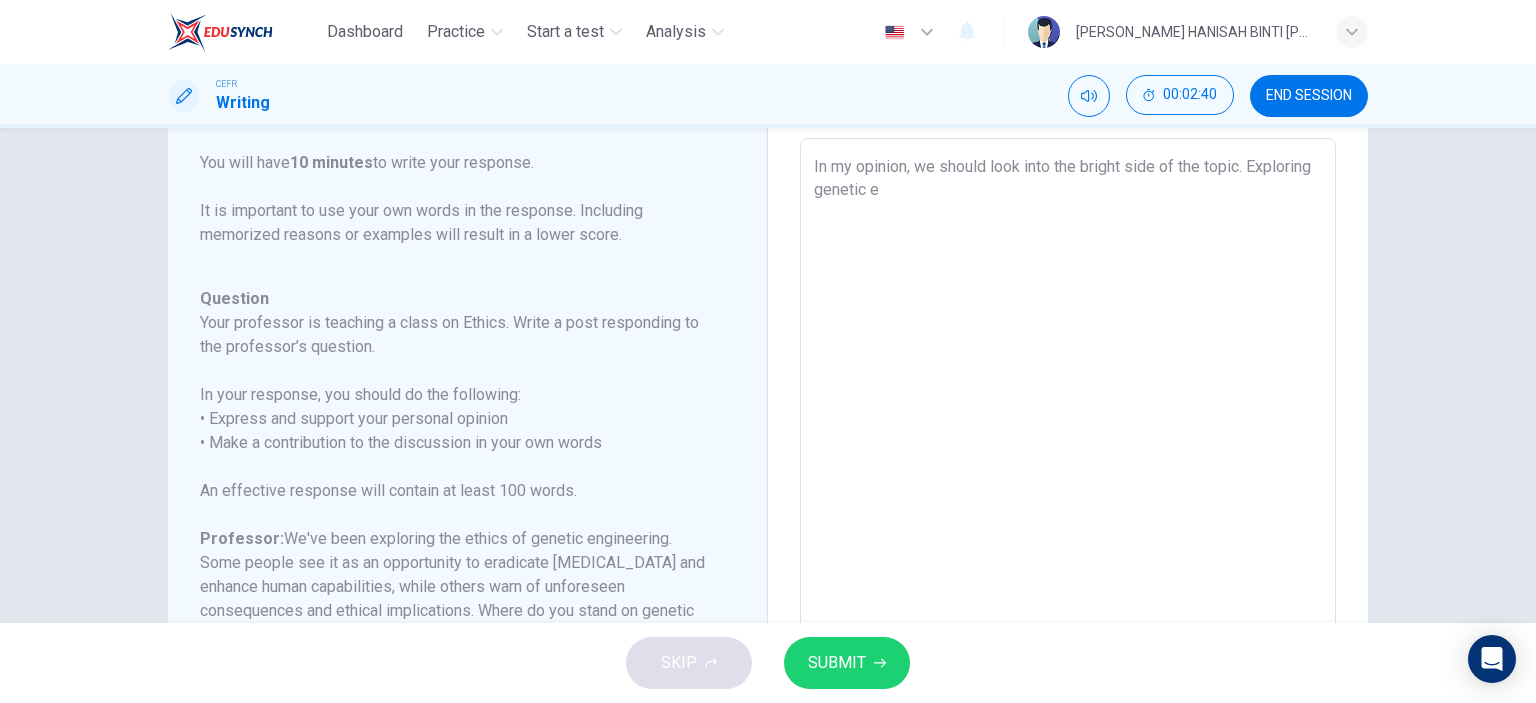 type on "x" 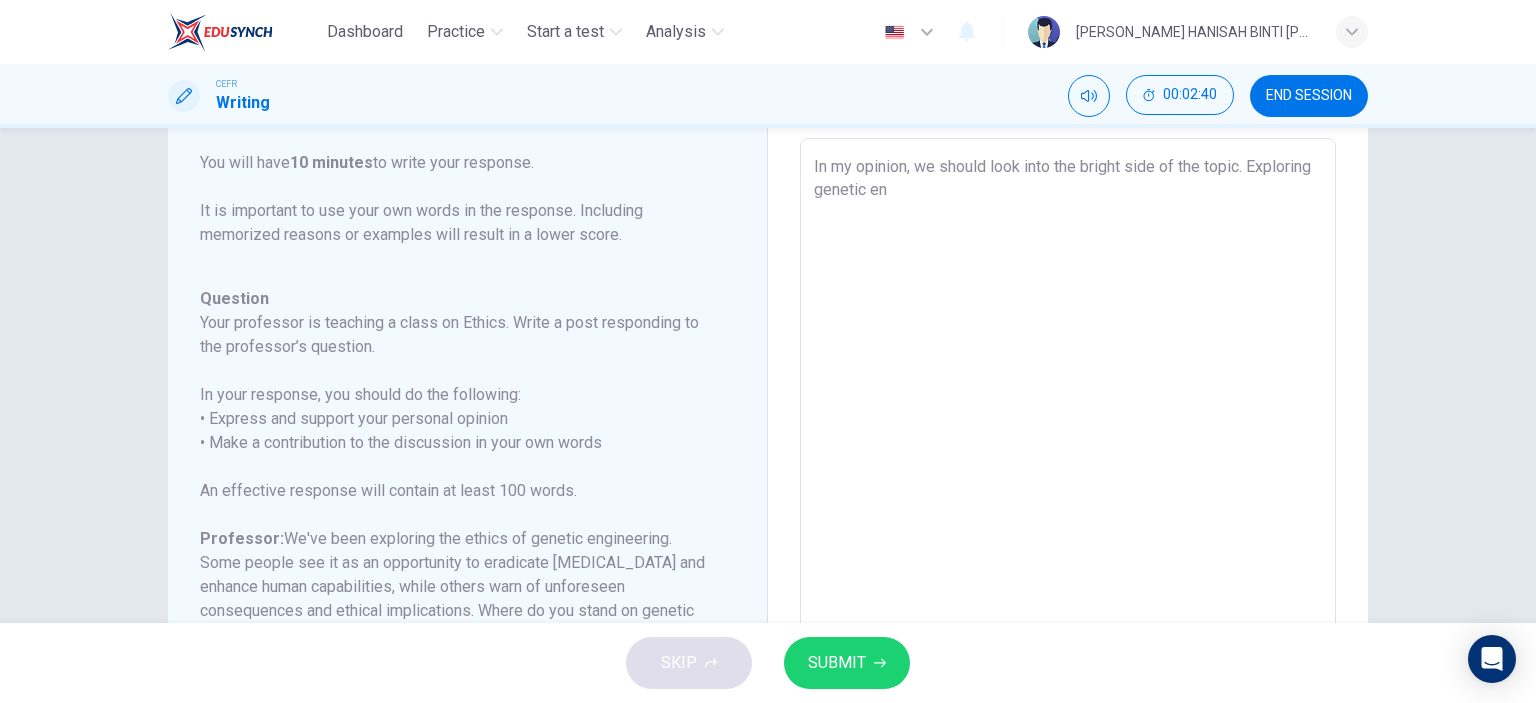 type on "In my opinion, we should look into the bright side of the topic. Exploring genetic eng" 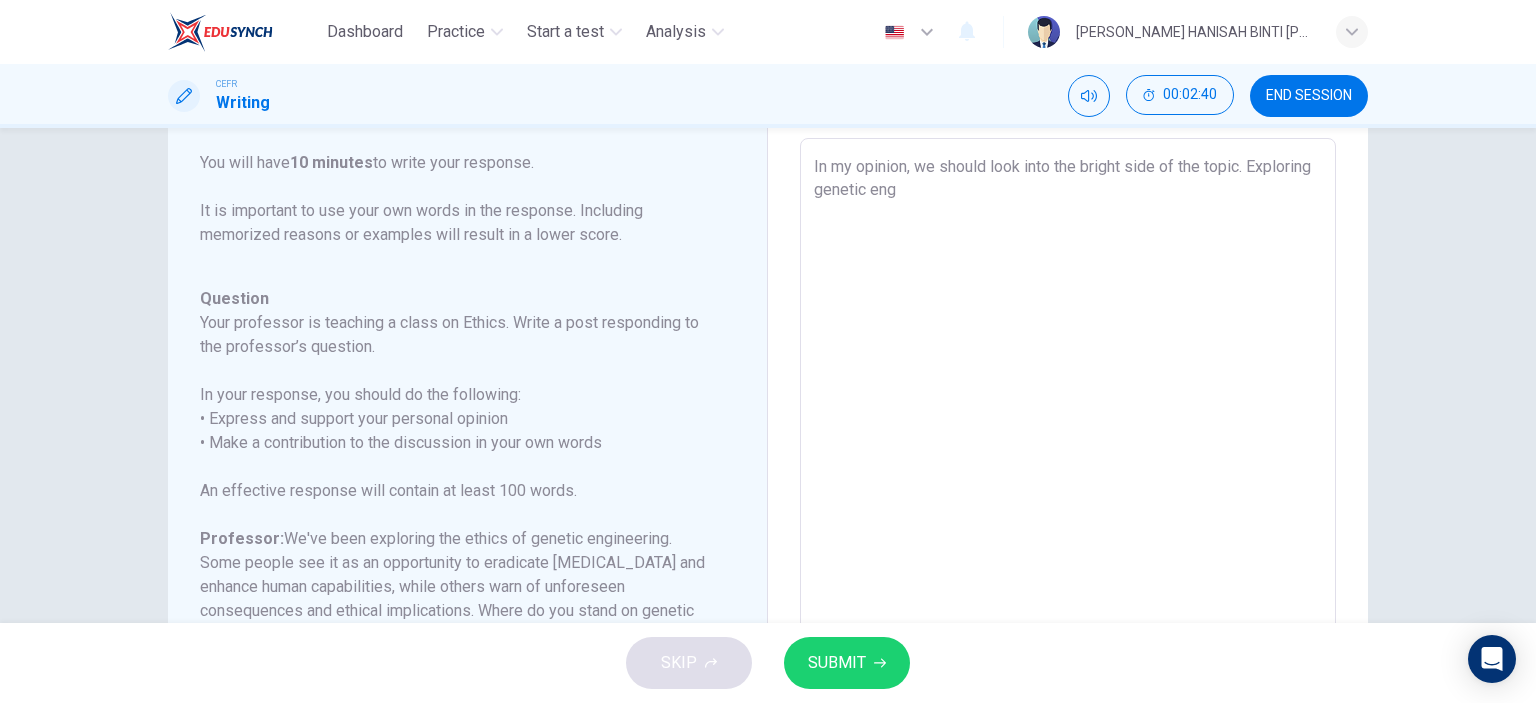 type on "x" 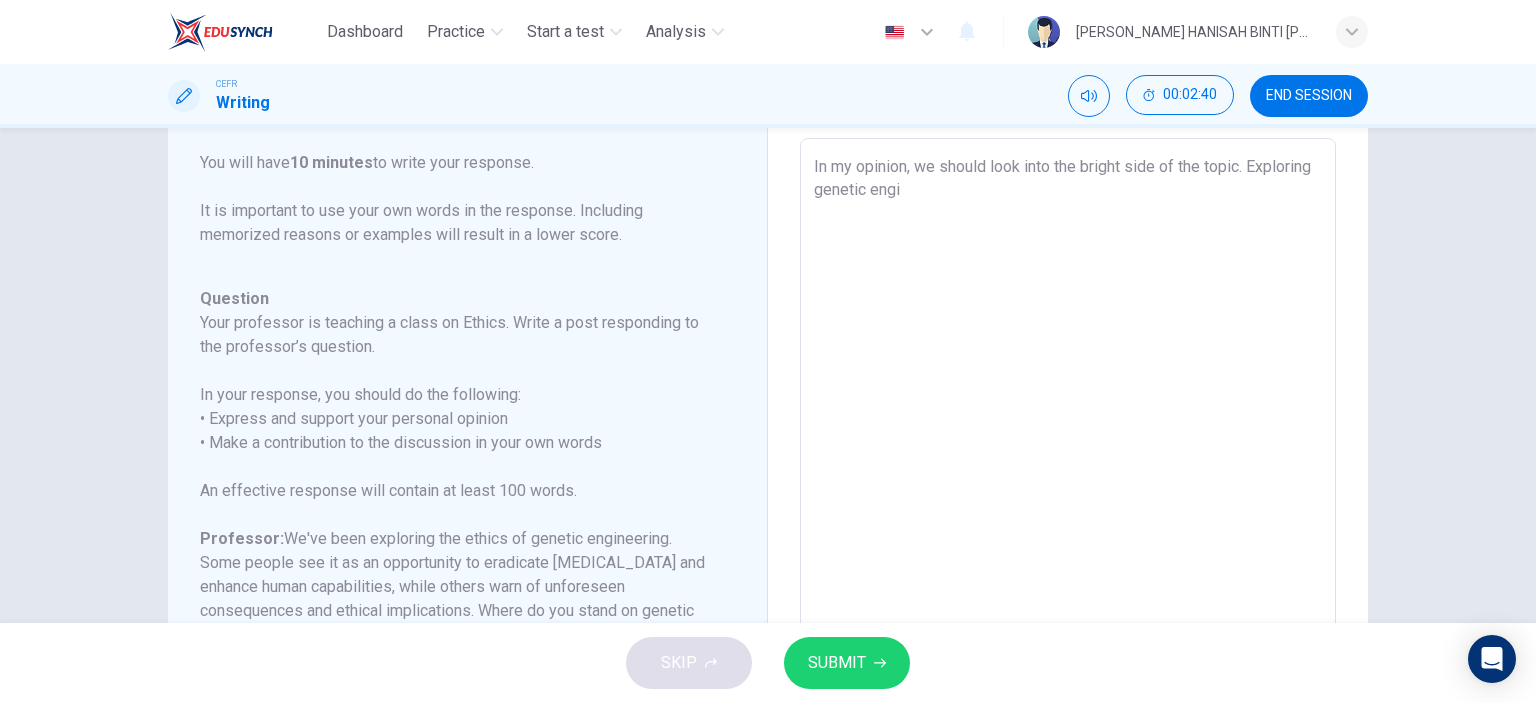 type on "x" 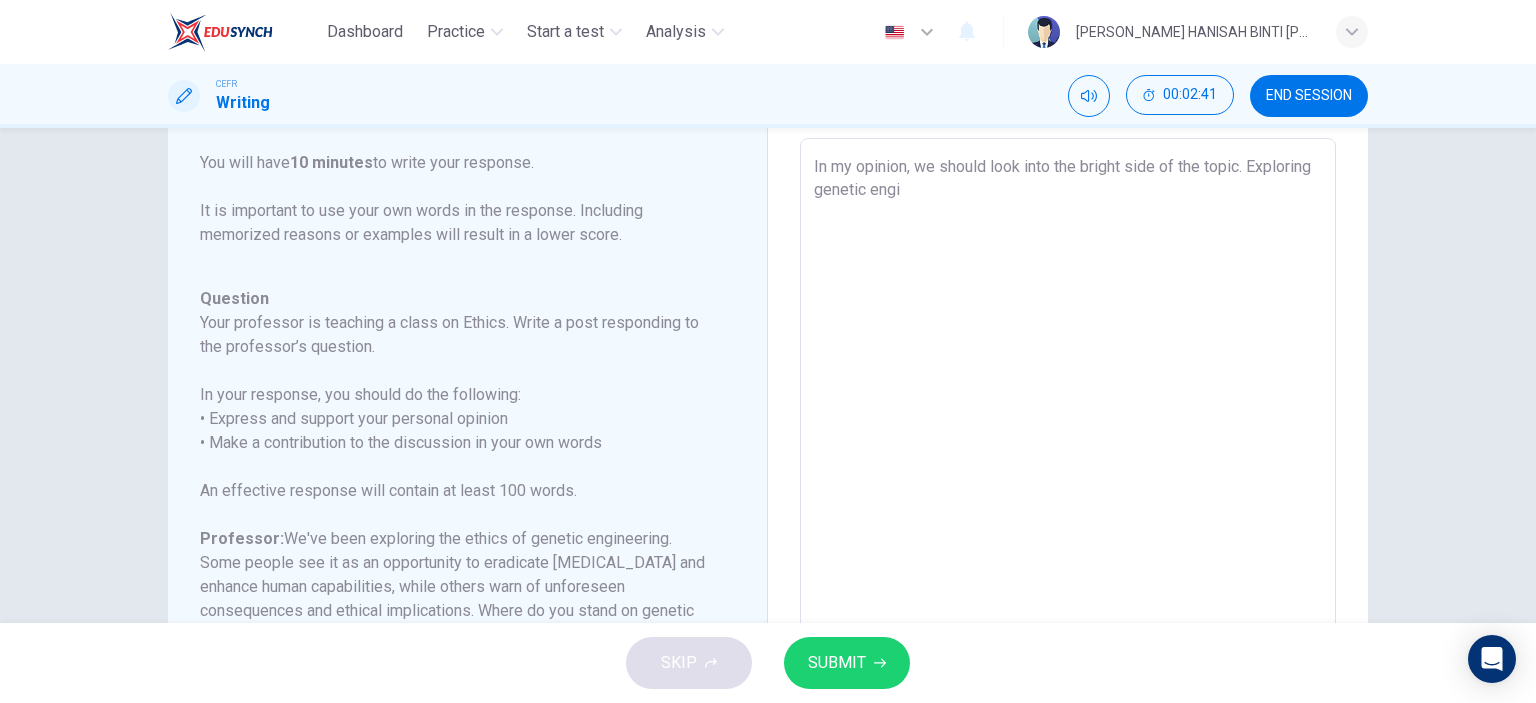 type on "In my opinion, we should look into the bright side of the topic. Exploring genetic engin" 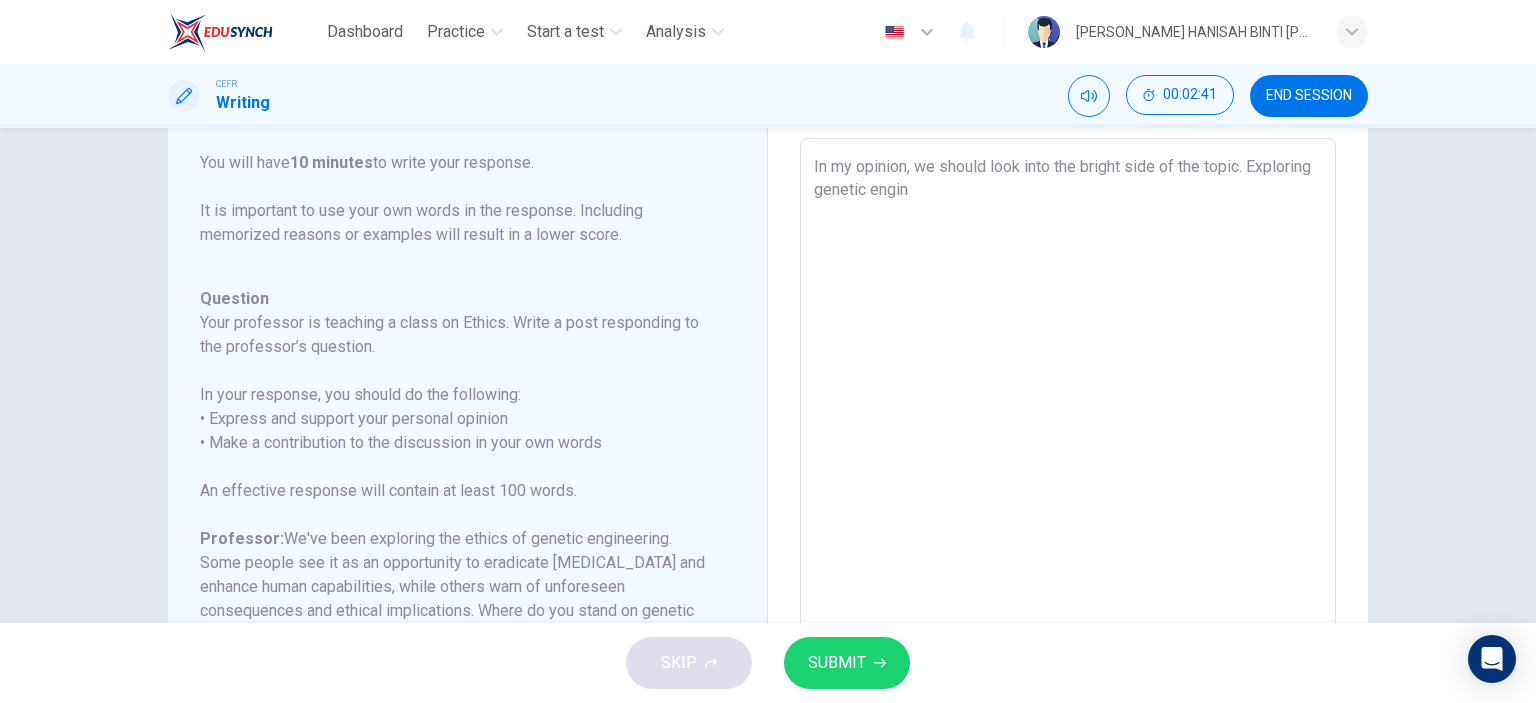 type on "x" 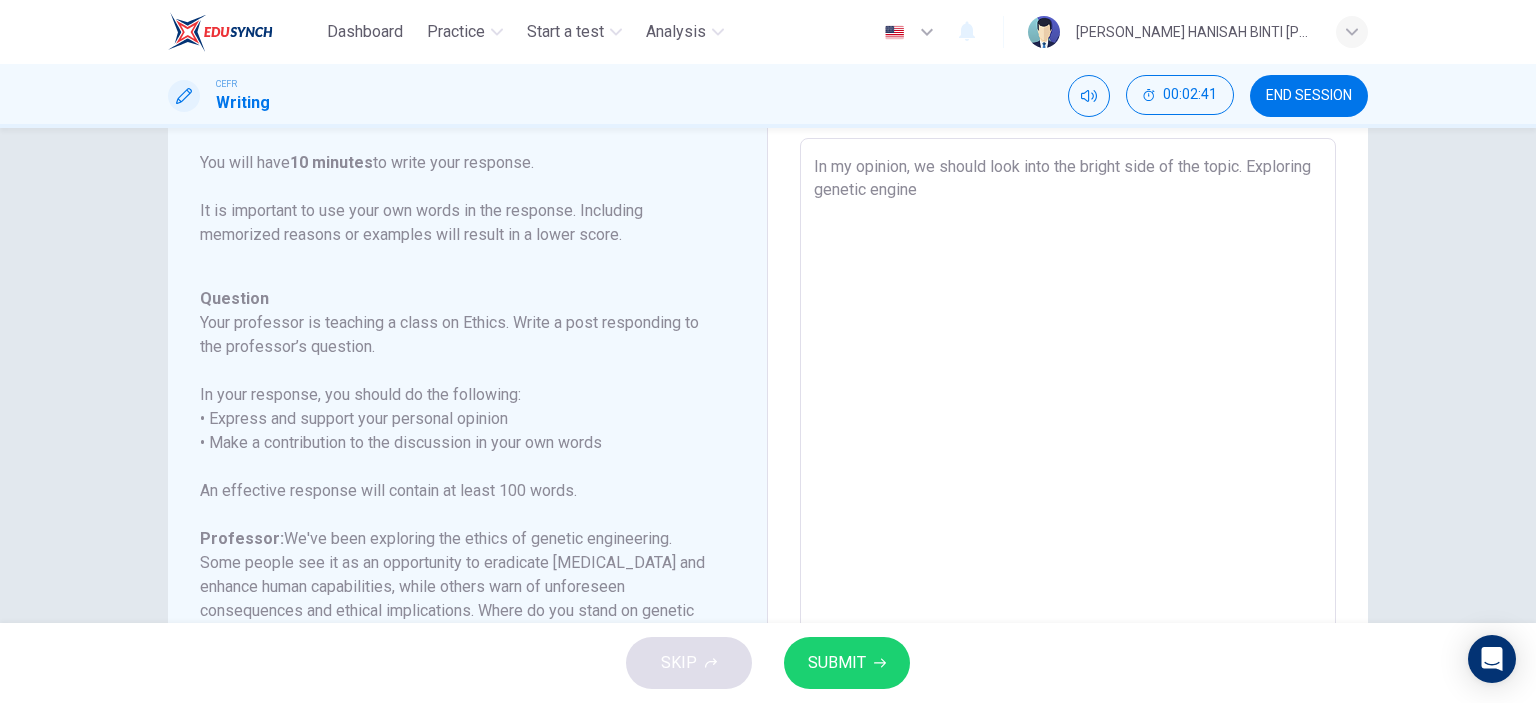type on "x" 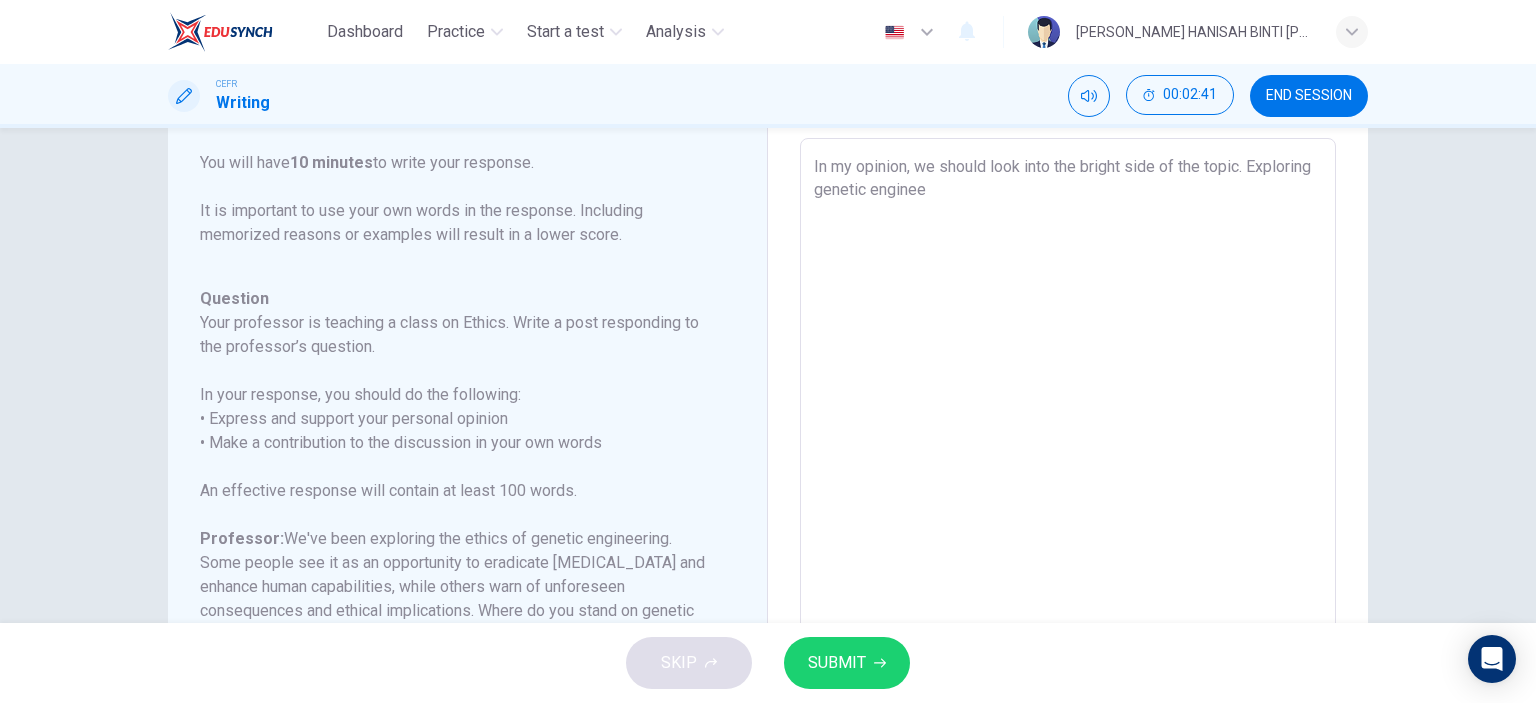type on "x" 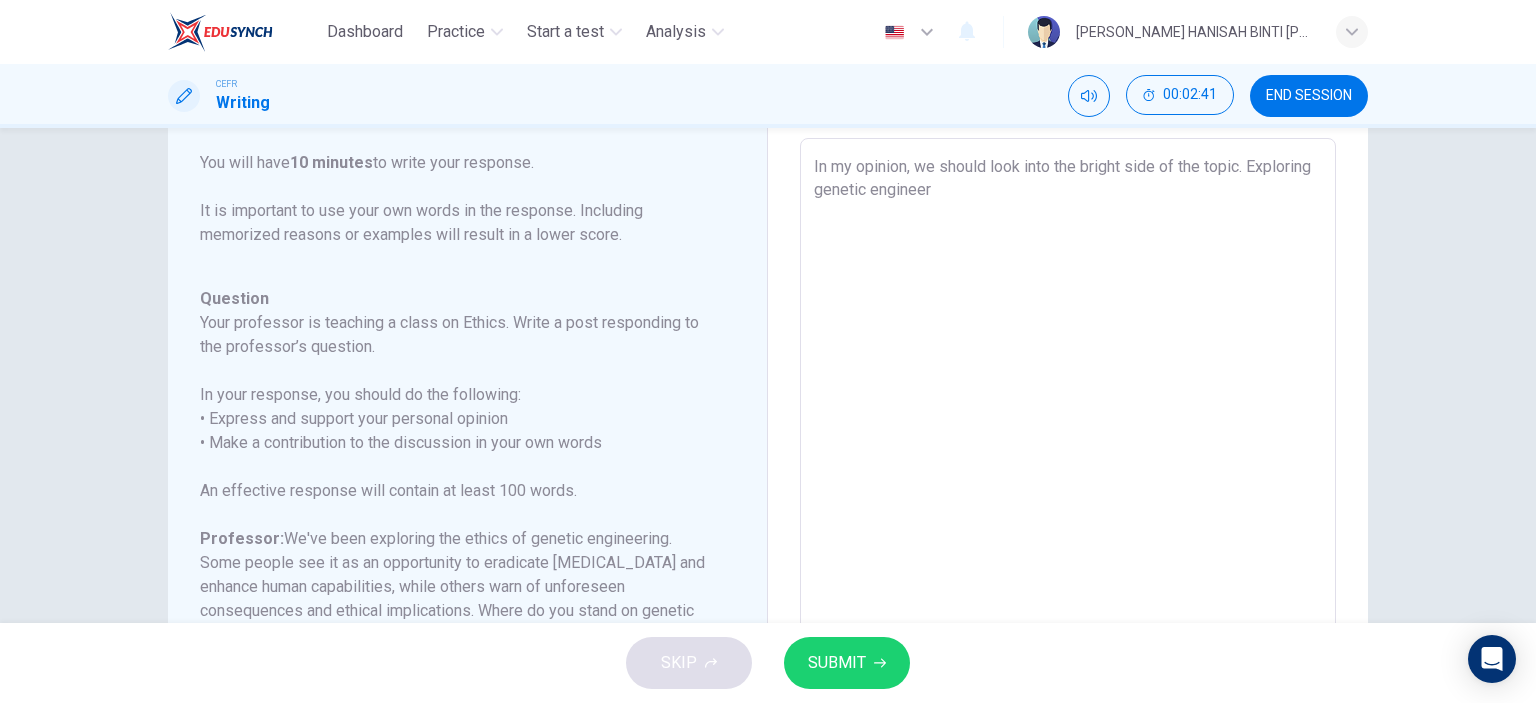 type on "In my opinion, we should look into the bright side of the topic. Exploring genetic engineeri" 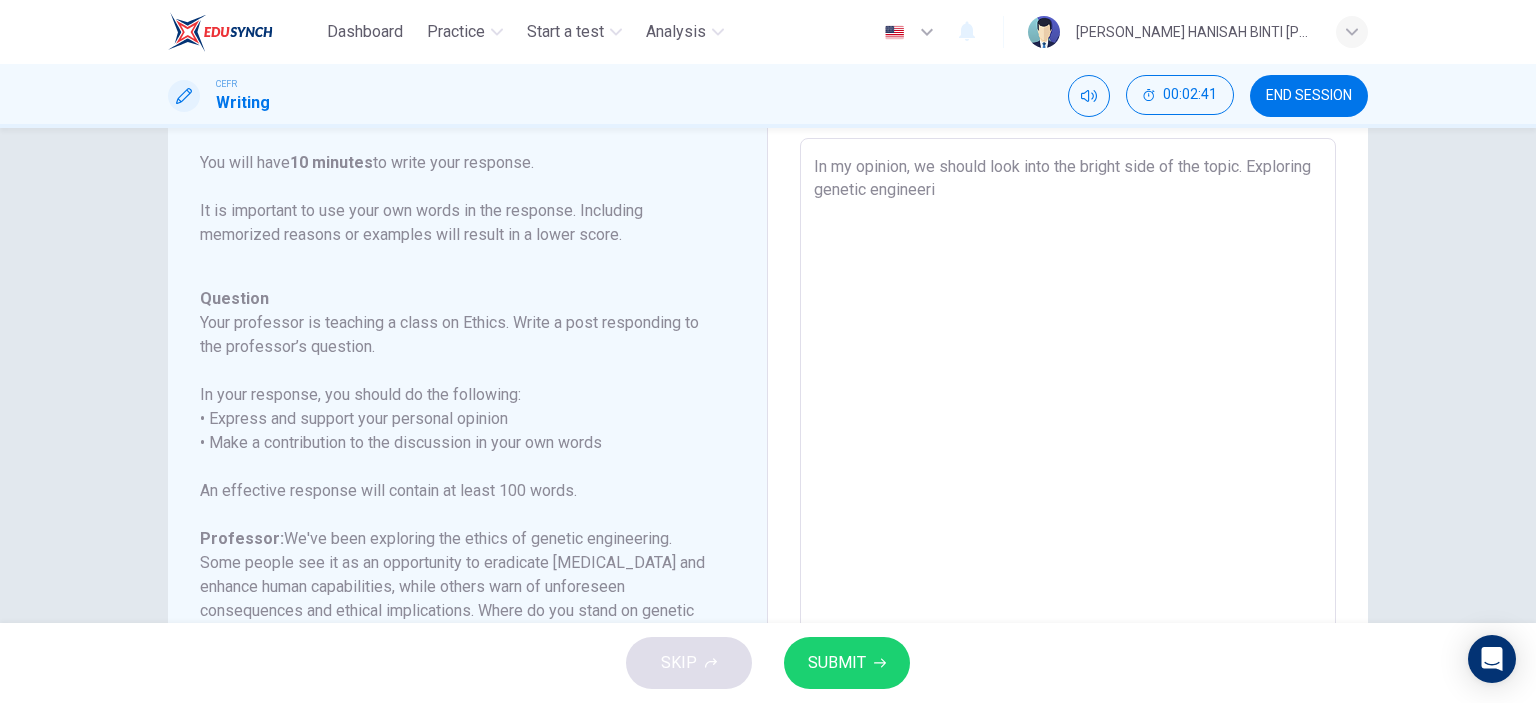 type on "x" 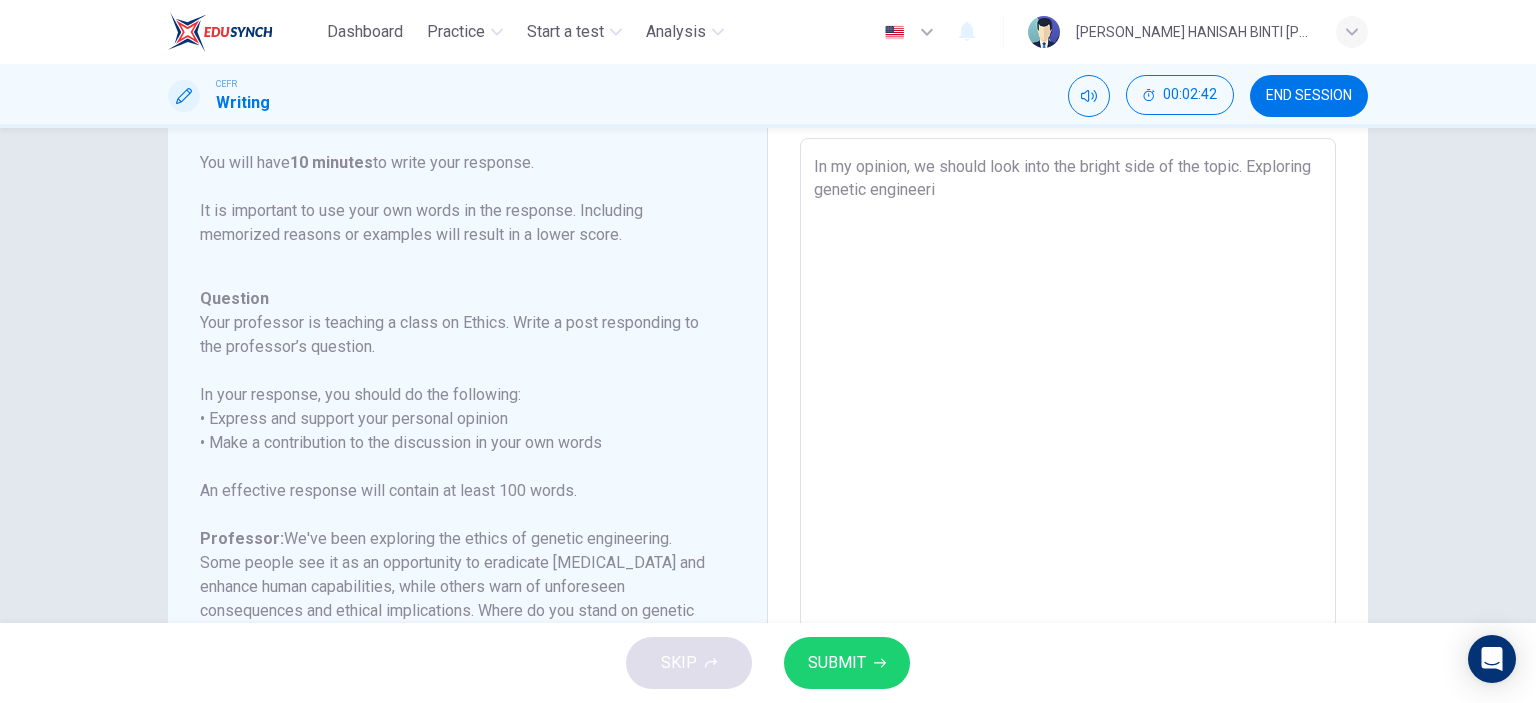 type 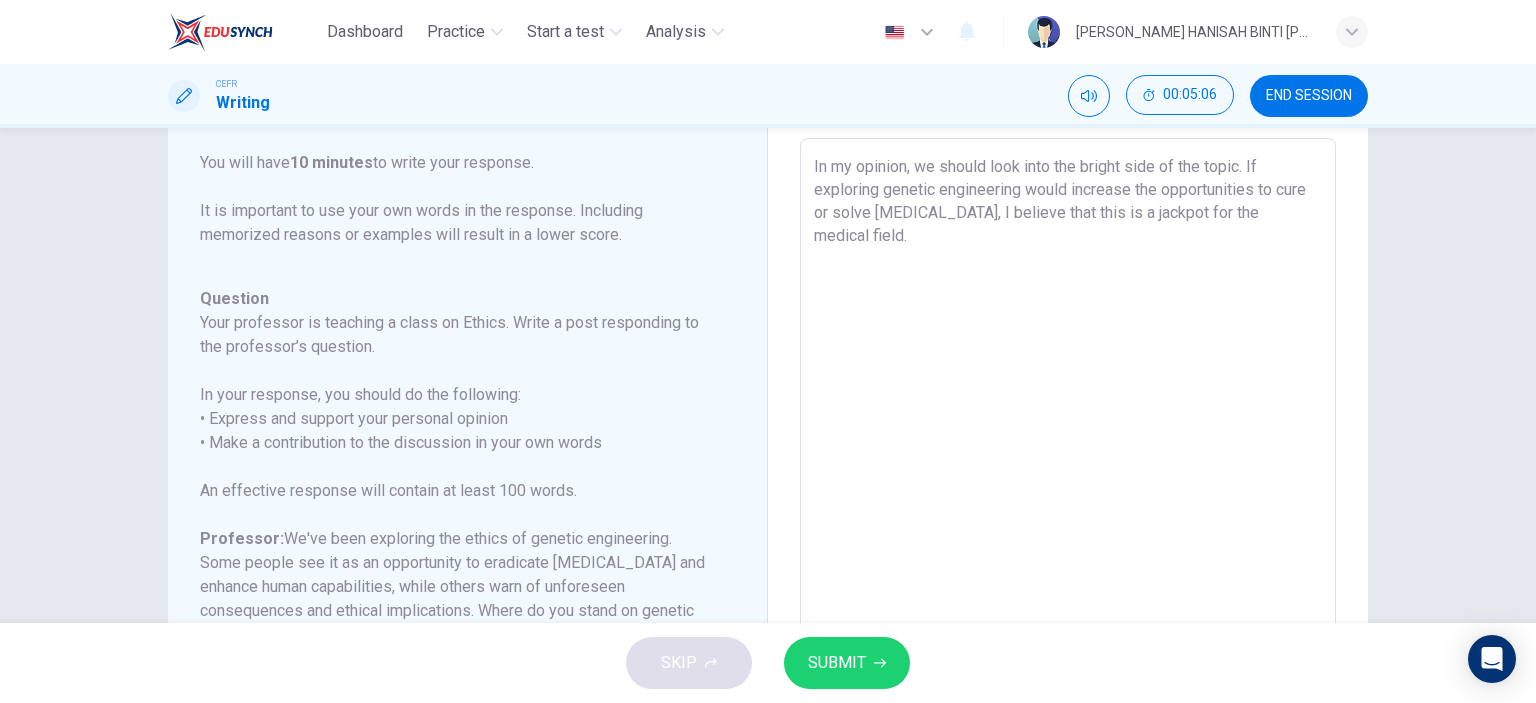 click on "In my opinion, we should look into the bright side of the topic. If exploring genetic engineering would increase the opportunities to cure or solve [MEDICAL_DATA], I believe that this is a jackpot for the medical field." at bounding box center (1068, 472) 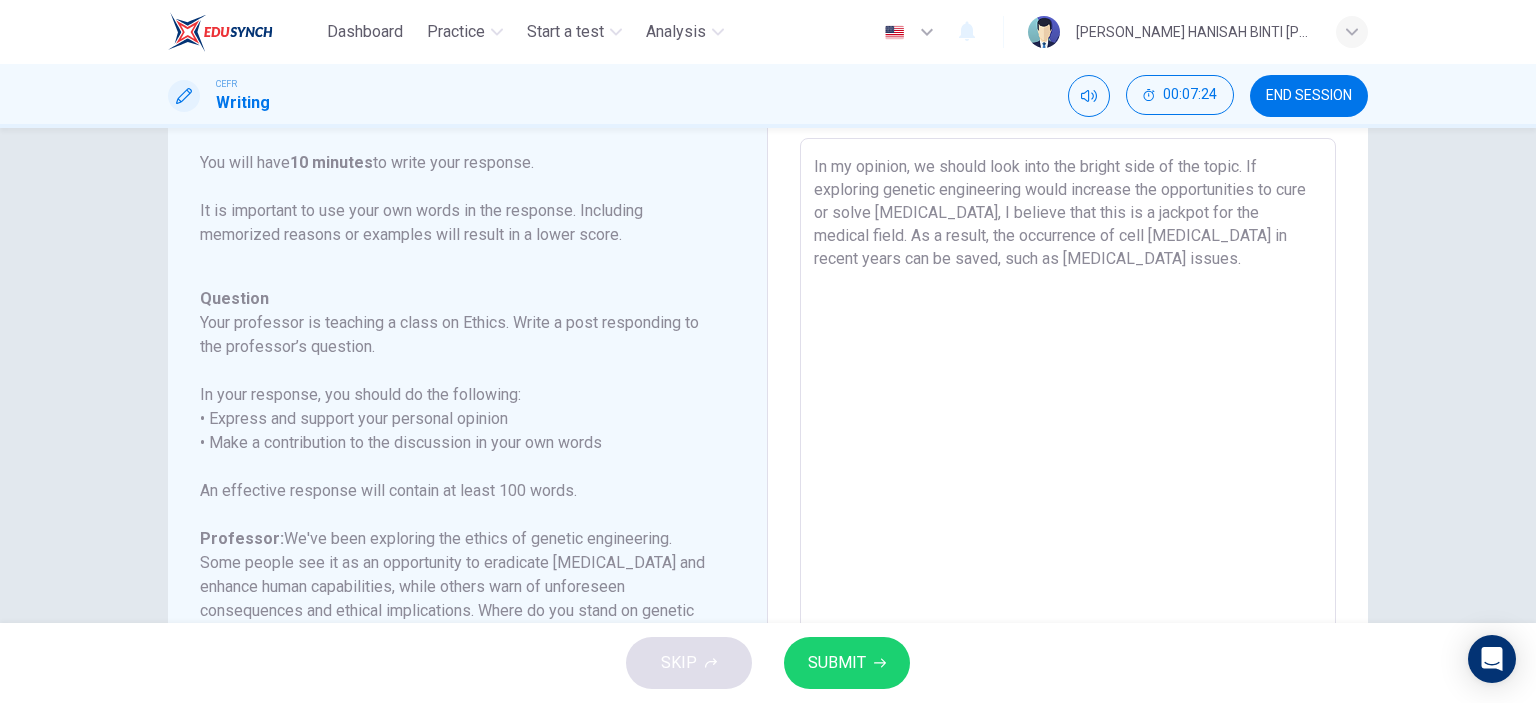 drag, startPoint x: 733, startPoint y: 333, endPoint x: 716, endPoint y: 517, distance: 184.78366 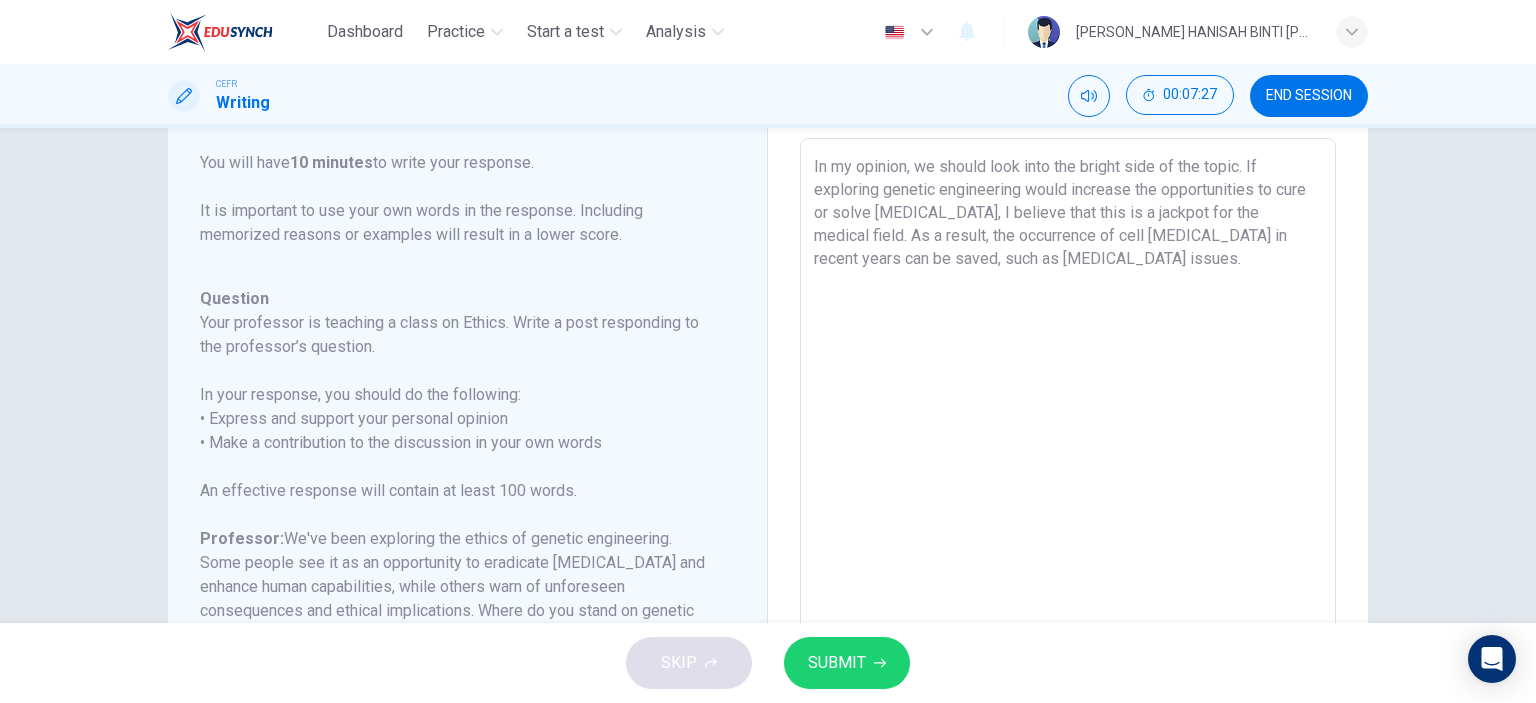 drag, startPoint x: 751, startPoint y: 571, endPoint x: 743, endPoint y: 741, distance: 170.18813 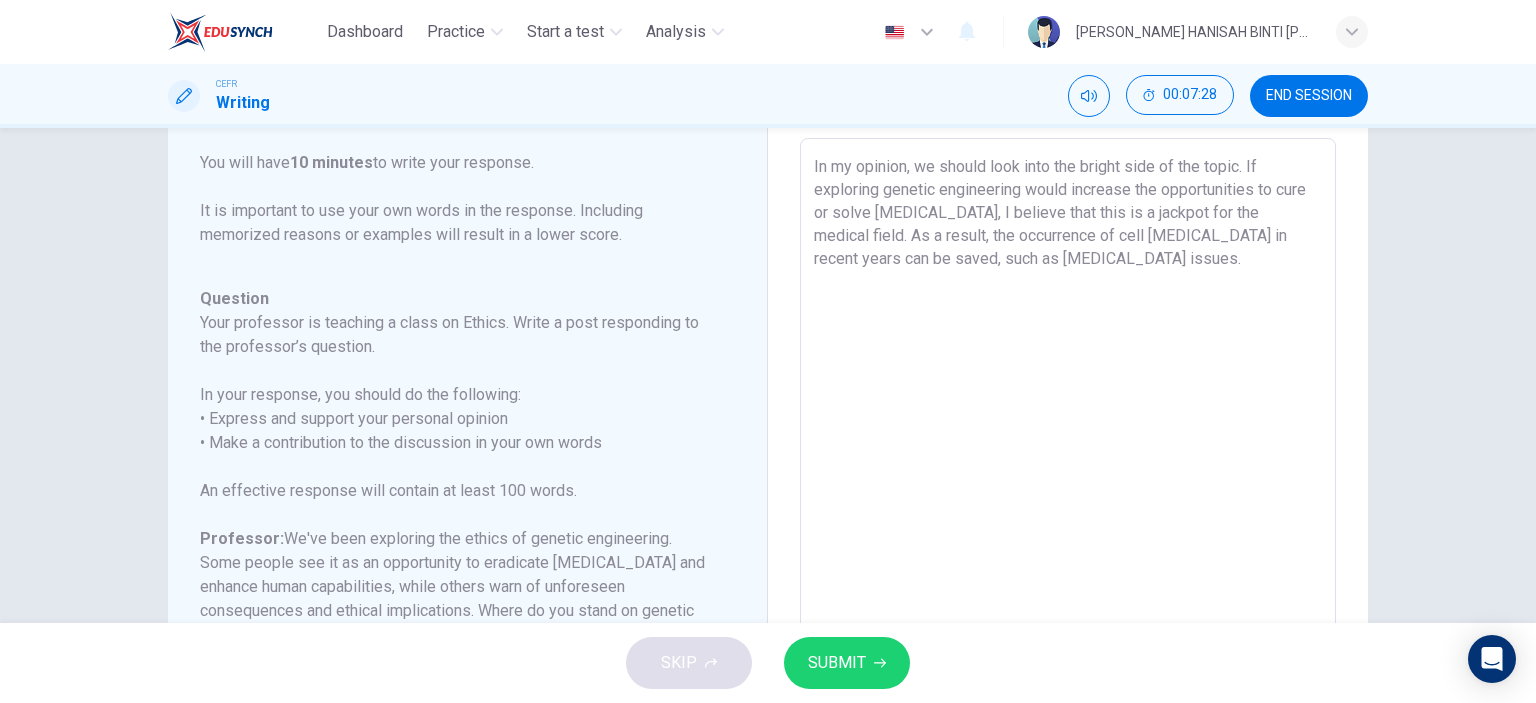click on "In my opinion, we should look into the bright side of the topic. If exploring genetic engineering would increase the opportunities to cure or solve [MEDICAL_DATA], I believe that this is a jackpot for the medical field. As a result, the occurrence of cell [MEDICAL_DATA] in recent years can be saved, such as [MEDICAL_DATA] issues." at bounding box center (1068, 472) 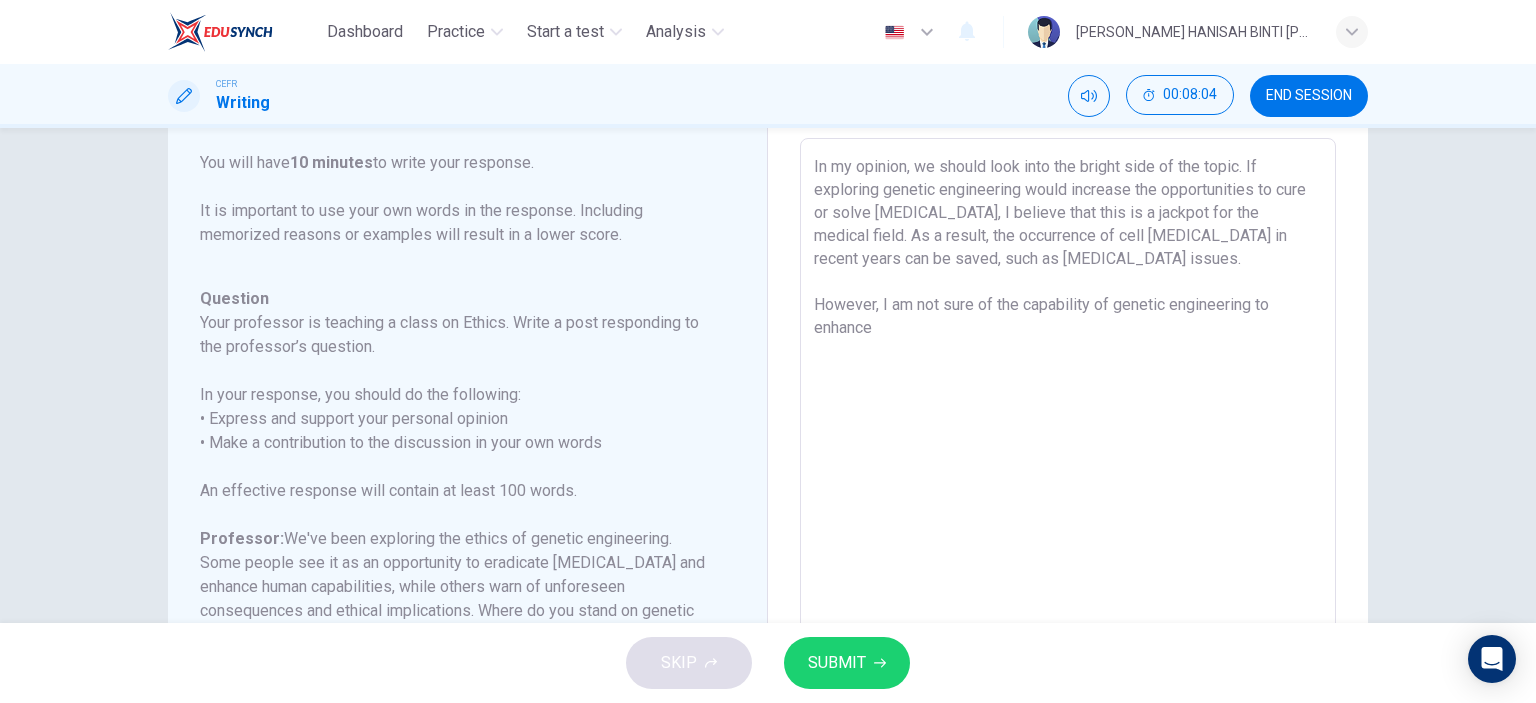 click on "In my opinion, we should look into the bright side of the topic. If exploring genetic engineering would increase the opportunities to cure or solve [MEDICAL_DATA], I believe that this is a jackpot for the medical field. As a result, the occurrence of cell [MEDICAL_DATA] in recent years can be saved, such as [MEDICAL_DATA] issues.
However, I am not sure of the capability of genetic engineering to enhance" at bounding box center (1068, 472) 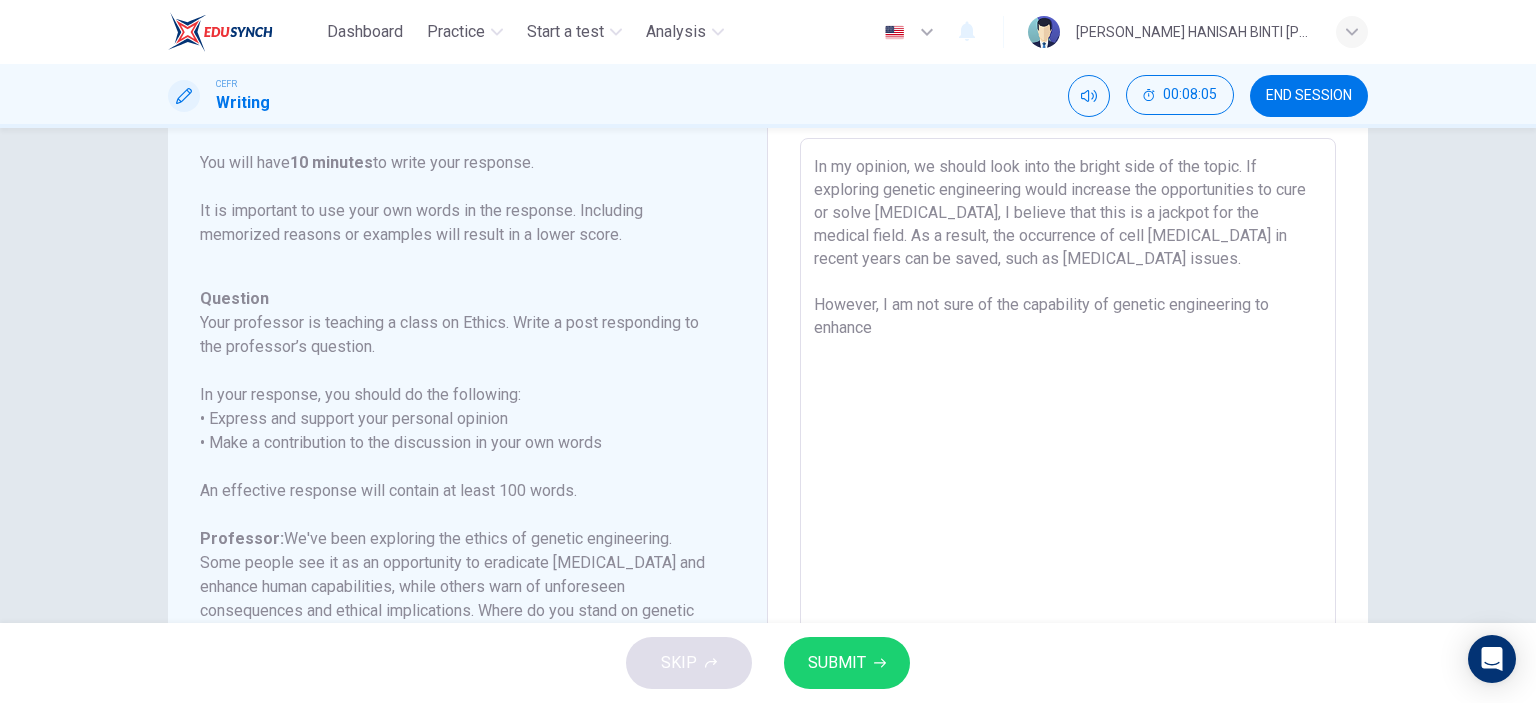 click on "In my opinion, we should look into the bright side of the topic. If exploring genetic engineering would increase the opportunities to cure or solve [MEDICAL_DATA], I believe that this is a jackpot for the medical field. As a result, the occurrence of cell [MEDICAL_DATA] in recent years can be saved, such as [MEDICAL_DATA] issues.
However, I am not sure of the capability of genetic engineering to enhance" at bounding box center (1068, 472) 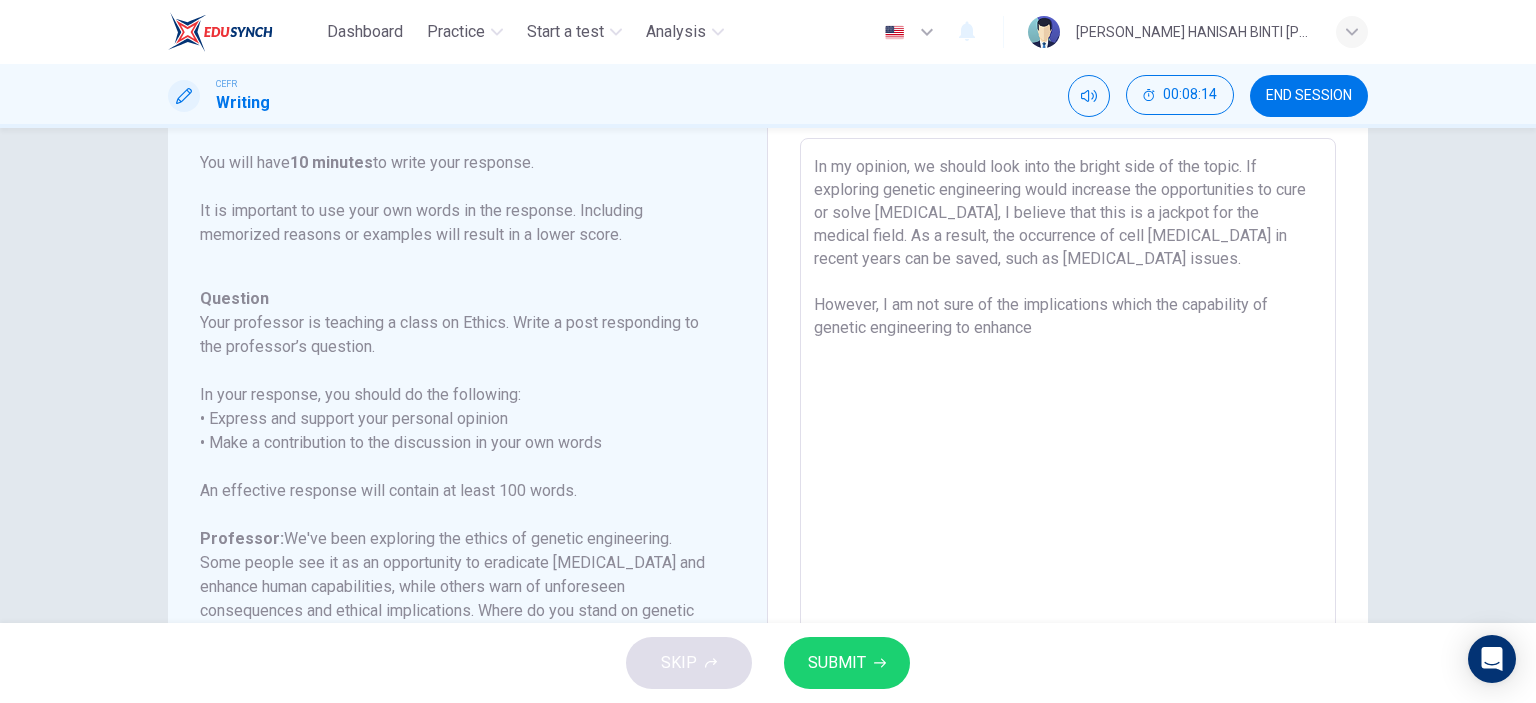 click on "In my opinion, we should look into the bright side of the topic. If exploring genetic engineering would increase the opportunities to cure or solve [MEDICAL_DATA], I believe that this is a jackpot for the medical field. As a result, the occurrence of cell [MEDICAL_DATA] in recent years can be saved, such as [MEDICAL_DATA] issues.
However, I am not sure of the implications which the capability of genetic engineering to enhance" at bounding box center [1068, 472] 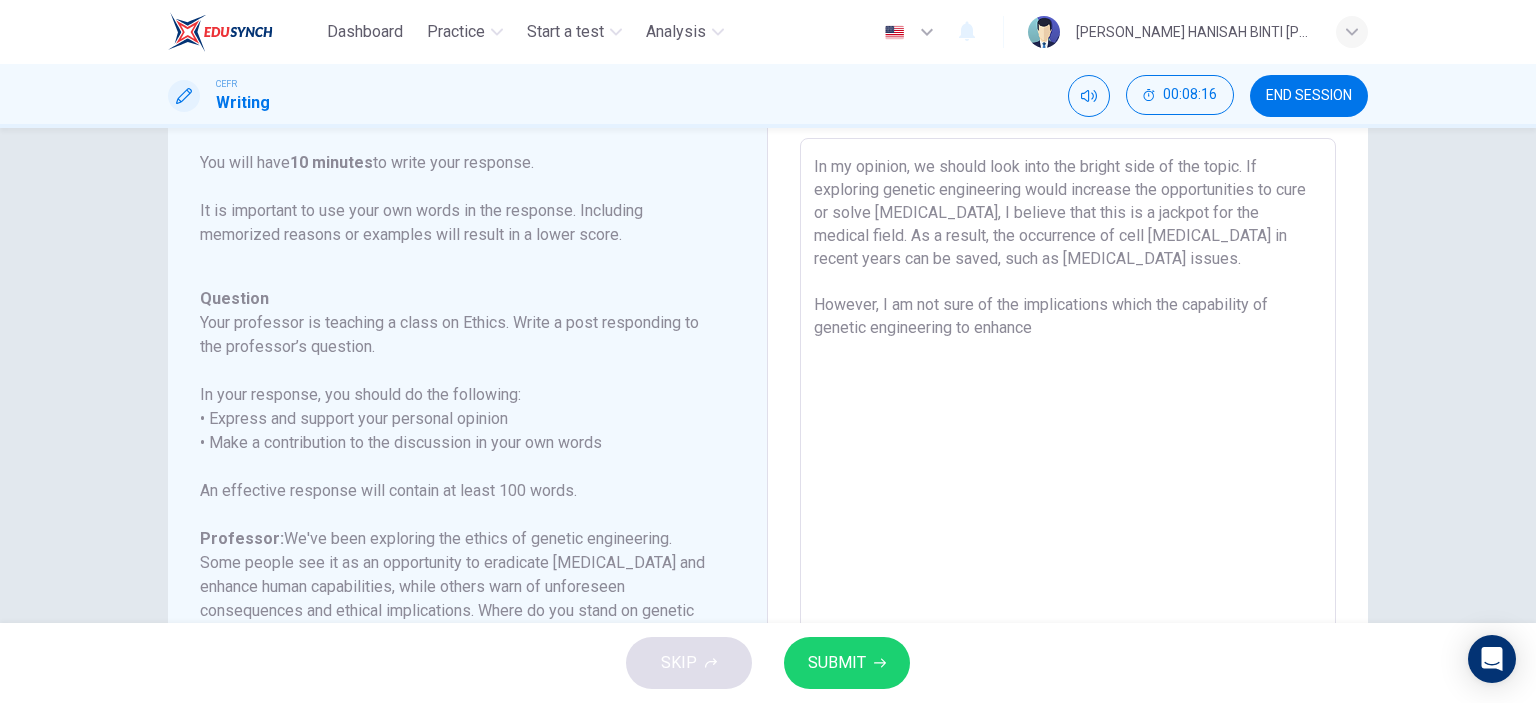 click on "In my opinion, we should look into the bright side of the topic. If exploring genetic engineering would increase the opportunities to cure or solve [MEDICAL_DATA], I believe that this is a jackpot for the medical field. As a result, the occurrence of cell [MEDICAL_DATA] in recent years can be saved, such as [MEDICAL_DATA] issues.
However, I am not sure of the implications which the capability of genetic engineering to enhance" at bounding box center [1068, 472] 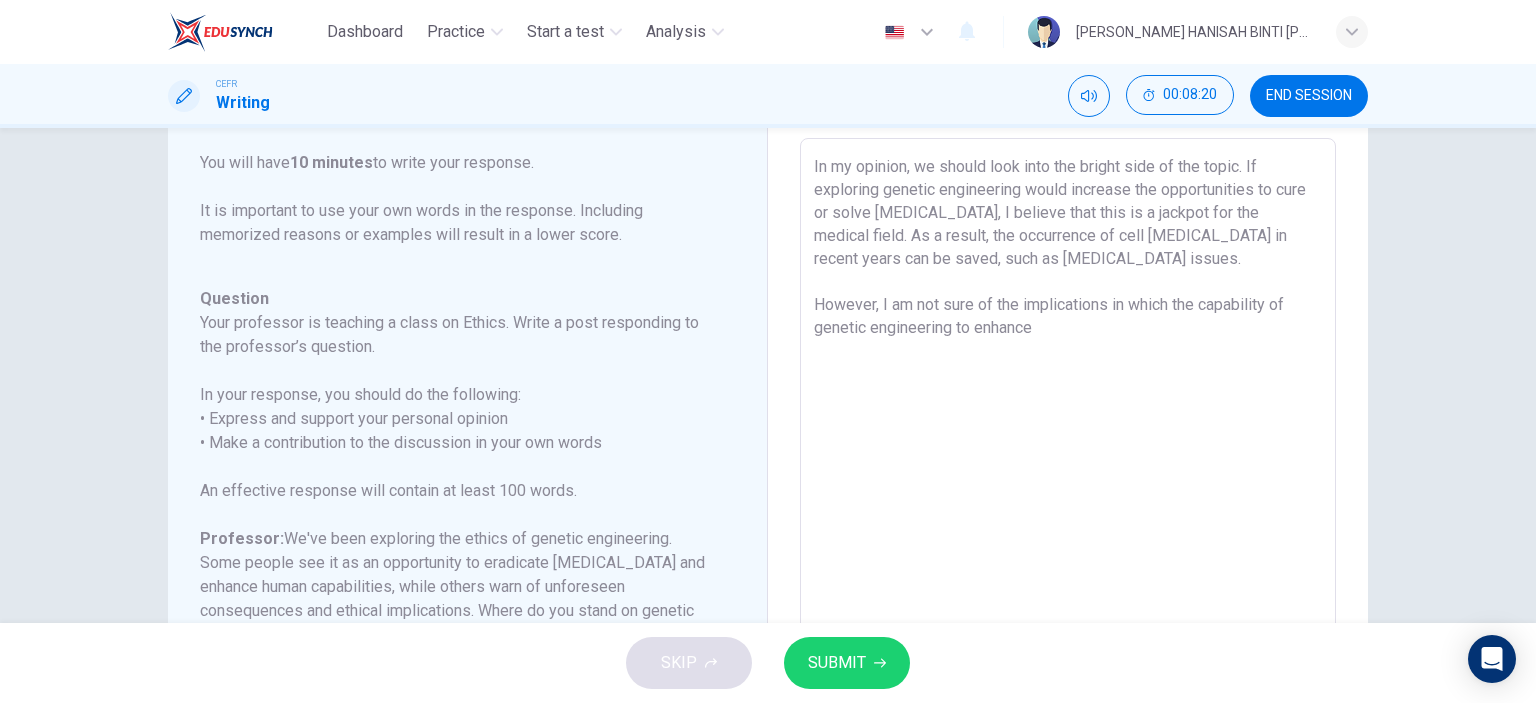 click on "In my opinion, we should look into the bright side of the topic. If exploring genetic engineering would increase the opportunities to cure or solve [MEDICAL_DATA], I believe that this is a jackpot for the medical field. As a result, the occurrence of cell [MEDICAL_DATA] in recent years can be saved, such as [MEDICAL_DATA] issues.
However, I am not sure of the implications in which the capability of genetic engineering to enhance" at bounding box center (1068, 472) 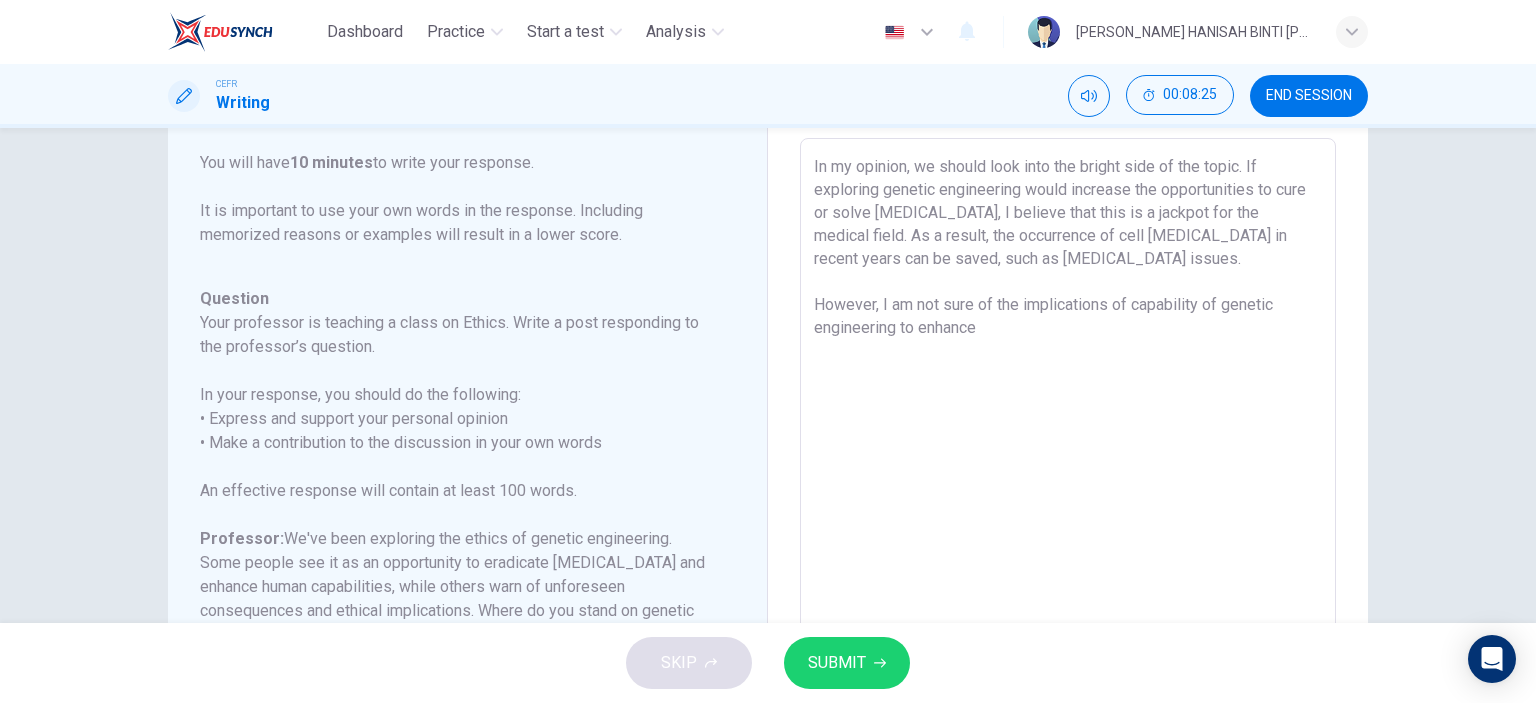 click on "In my opinion, we should look into the bright side of the topic. If exploring genetic engineering would increase the opportunities to cure or solve [MEDICAL_DATA], I believe that this is a jackpot for the medical field. As a result, the occurrence of cell [MEDICAL_DATA] in recent years can be saved, such as [MEDICAL_DATA] issues.
However, I am not sure of the implications of capability of genetic engineering to enhance" at bounding box center (1068, 472) 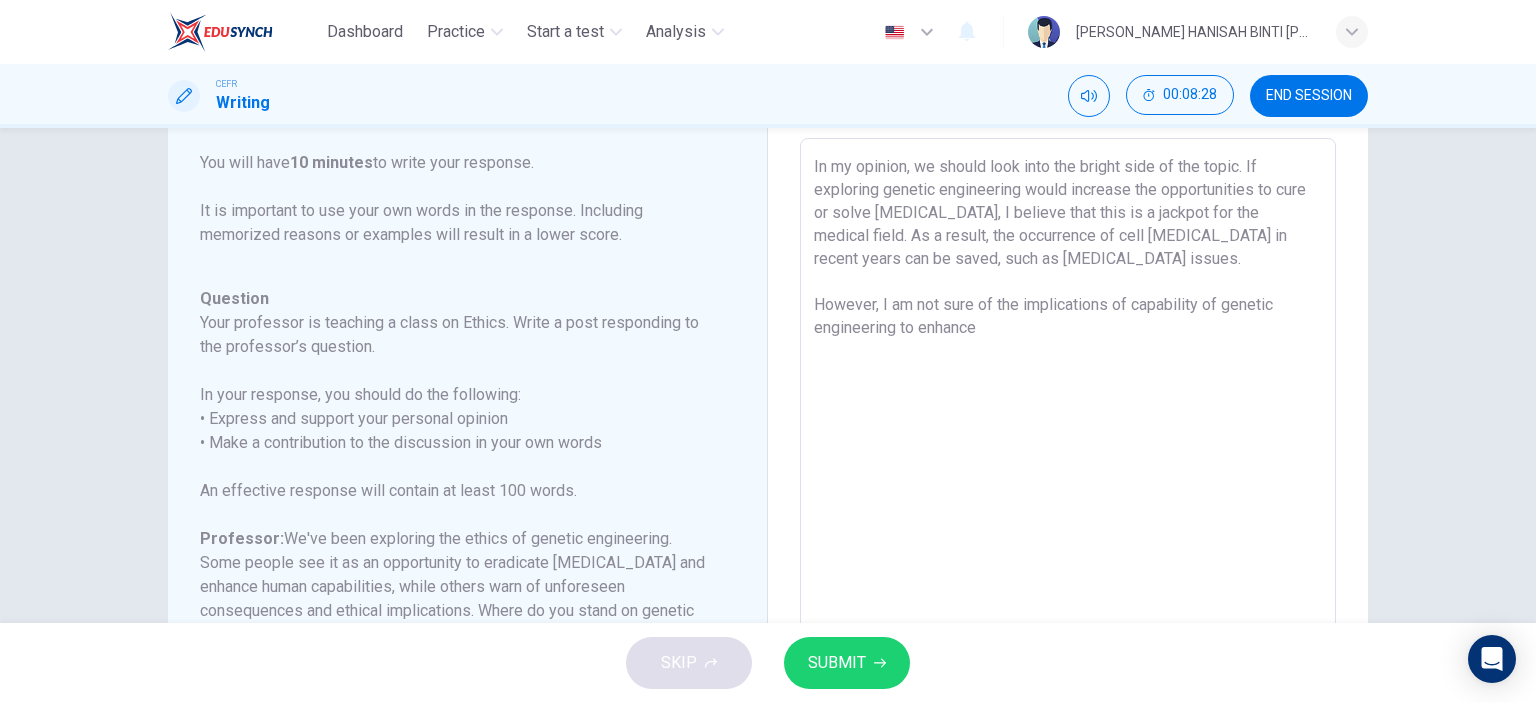 click on "In my opinion, we should look into the bright side of the topic. If exploring genetic engineering would increase the opportunities to cure or solve [MEDICAL_DATA], I believe that this is a jackpot for the medical field. As a result, the occurrence of cell [MEDICAL_DATA] in recent years can be saved, such as [MEDICAL_DATA] issues.
However, I am not sure of the implications of capability of genetic engineering to enhance" at bounding box center (1068, 472) 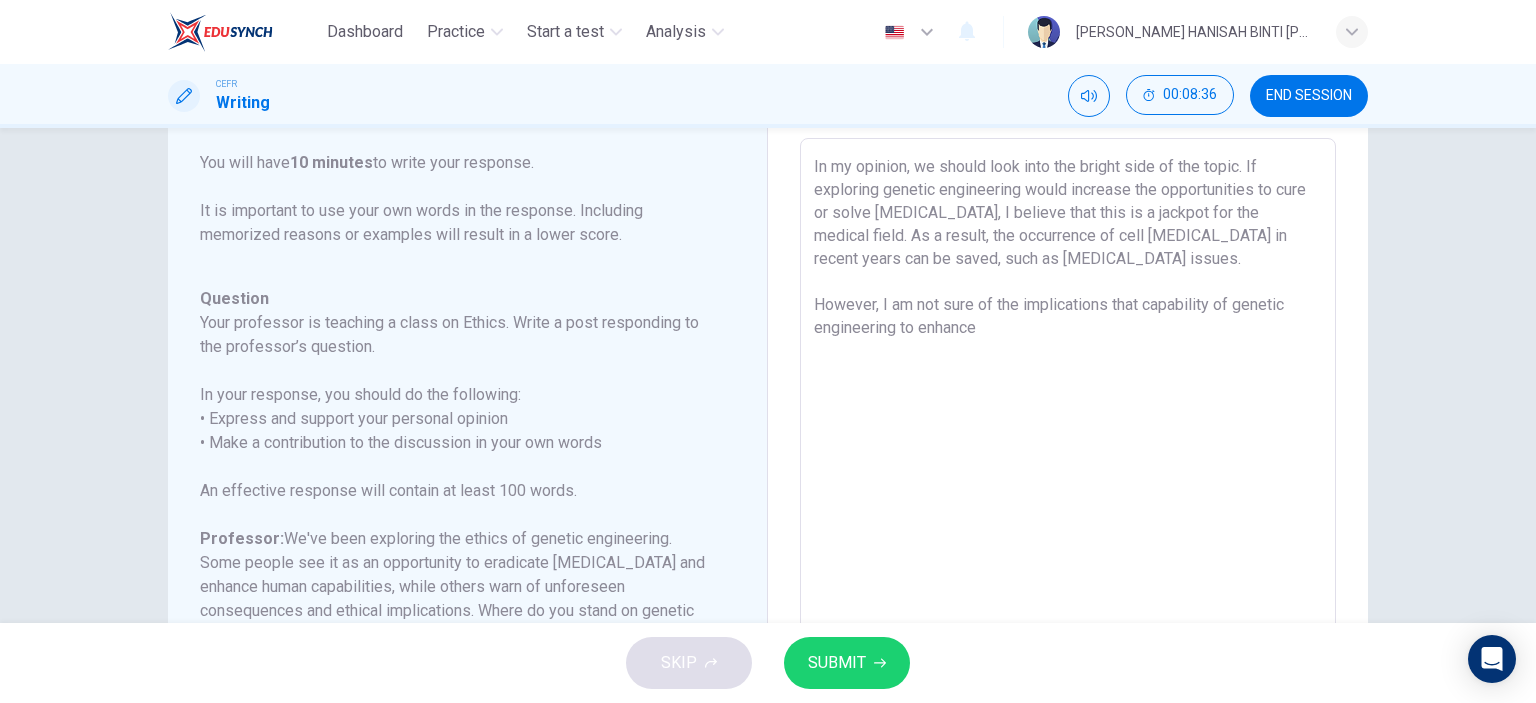 click on "In my opinion, we should look into the bright side of the topic. If exploring genetic engineering would increase the opportunities to cure or solve [MEDICAL_DATA], I believe that this is a jackpot for the medical field. As a result, the occurrence of cell [MEDICAL_DATA] in recent years can be saved, such as [MEDICAL_DATA] issues.
However, I am not sure of the implications that capability of genetic engineering to enhance" at bounding box center [1068, 472] 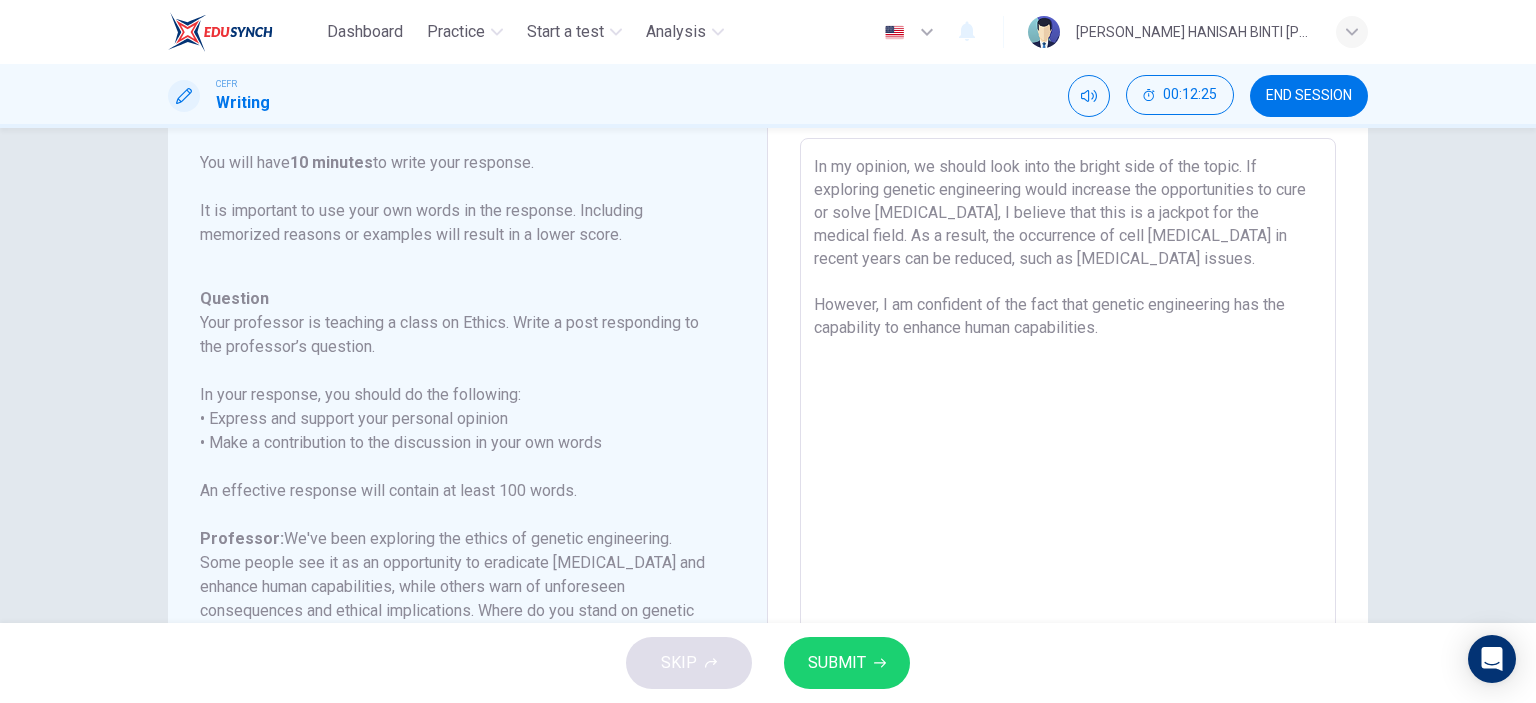 click on "In my opinion, we should look into the bright side of the topic. If exploring genetic engineering would increase the opportunities to cure or solve [MEDICAL_DATA], I believe that this is a jackpot for the medical field. As a result, the occurrence of cell [MEDICAL_DATA] in recent years can be reduced, such as [MEDICAL_DATA] issues.
However, I am confident of the fact that genetic engineering has the capability to enhance human capabilities." at bounding box center (1068, 472) 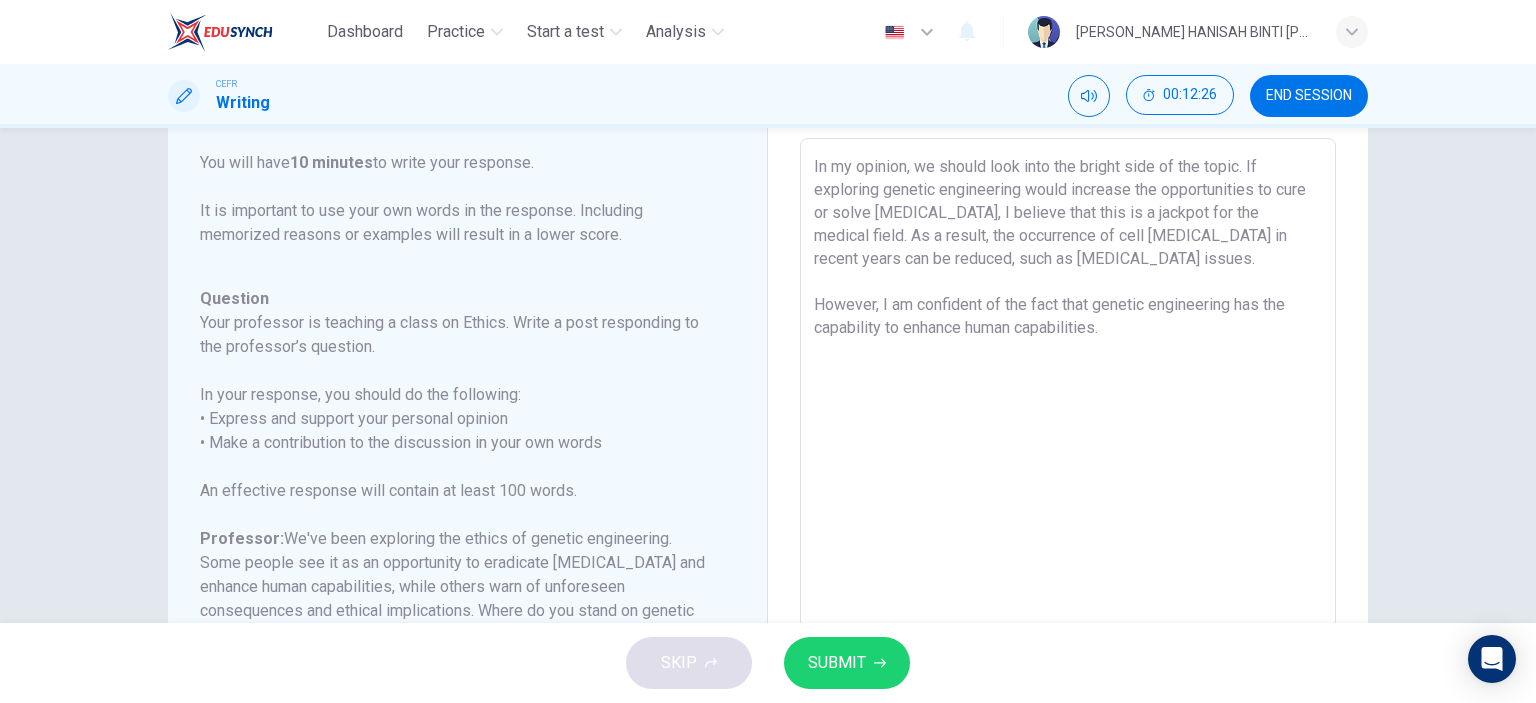 click on "In my opinion, we should look into the bright side of the topic. If exploring genetic engineering would increase the opportunities to cure or solve [MEDICAL_DATA], I believe that this is a jackpot for the medical field. As a result, the occurrence of cell [MEDICAL_DATA] in recent years can be reduced, such as [MEDICAL_DATA] issues.
However, I am confident of the fact that genetic engineering has the capability to enhance human capabilities." at bounding box center [1068, 472] 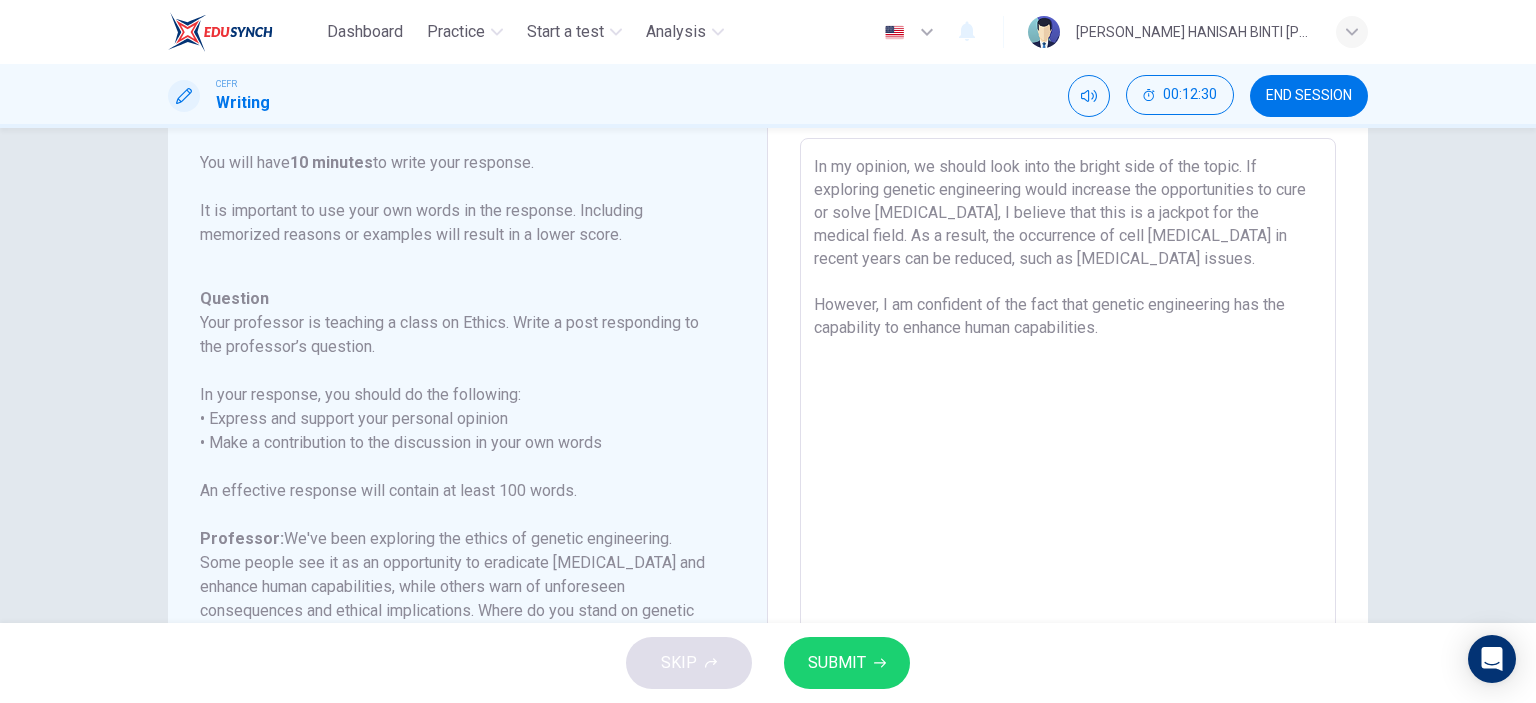 click on "In my opinion, we should look into the bright side of the topic. If exploring genetic engineering would increase the opportunities to cure or solve [MEDICAL_DATA], I believe that this is a jackpot for the medical field. As a result, the occurrence of cell [MEDICAL_DATA] in recent years can be reduced, such as [MEDICAL_DATA] issues.
However, I am confident of the fact that genetic engineering has the capability to enhance human capabilities." at bounding box center (1068, 472) 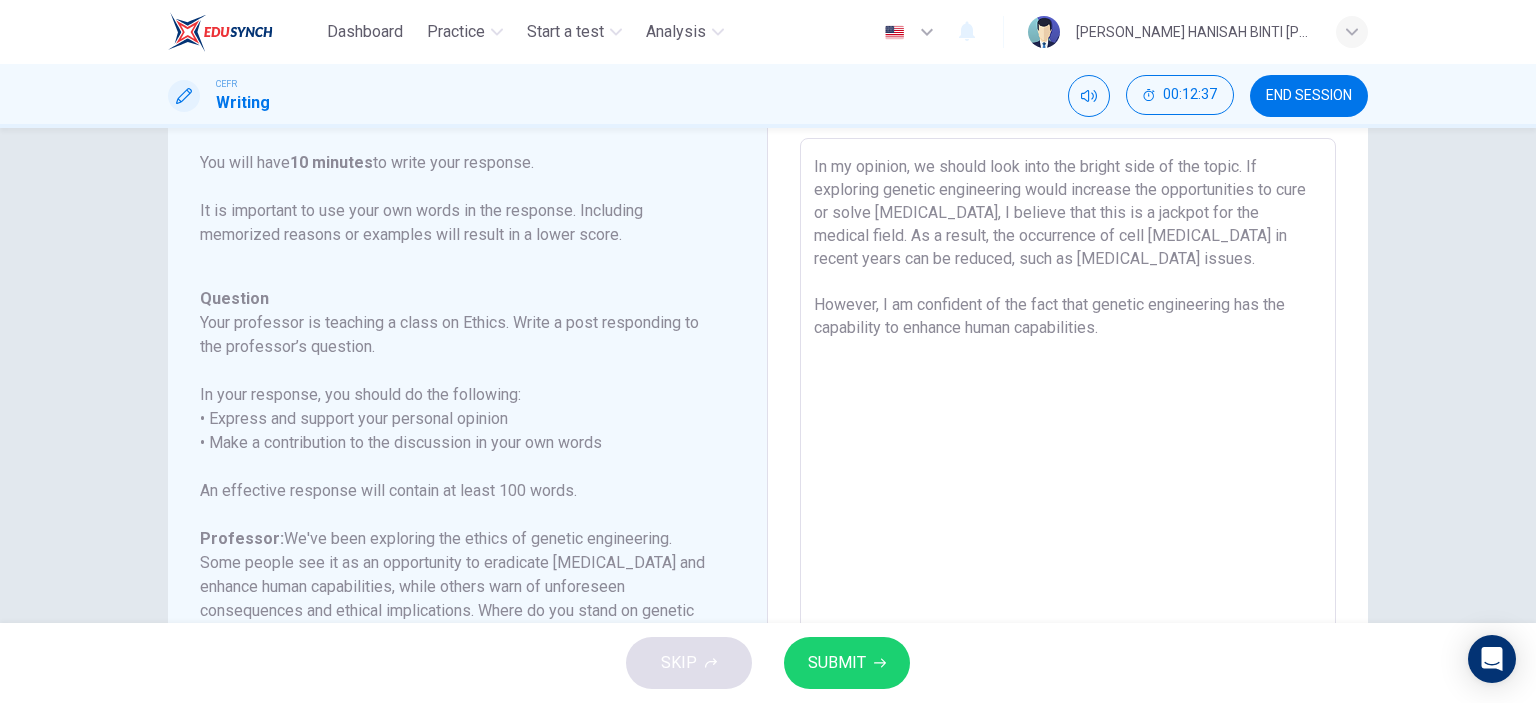 click on "In my opinion, we should look into the bright side of the topic. If exploring genetic engineering would increase the opportunities to cure or solve [MEDICAL_DATA], I believe that this is a jackpot for the medical field. As a result, the occurrence of cell [MEDICAL_DATA] in recent years can be reduced, such as [MEDICAL_DATA] issues.
However, I am confident of the fact that genetic engineering has the capability to enhance human capabilities." at bounding box center (1068, 472) 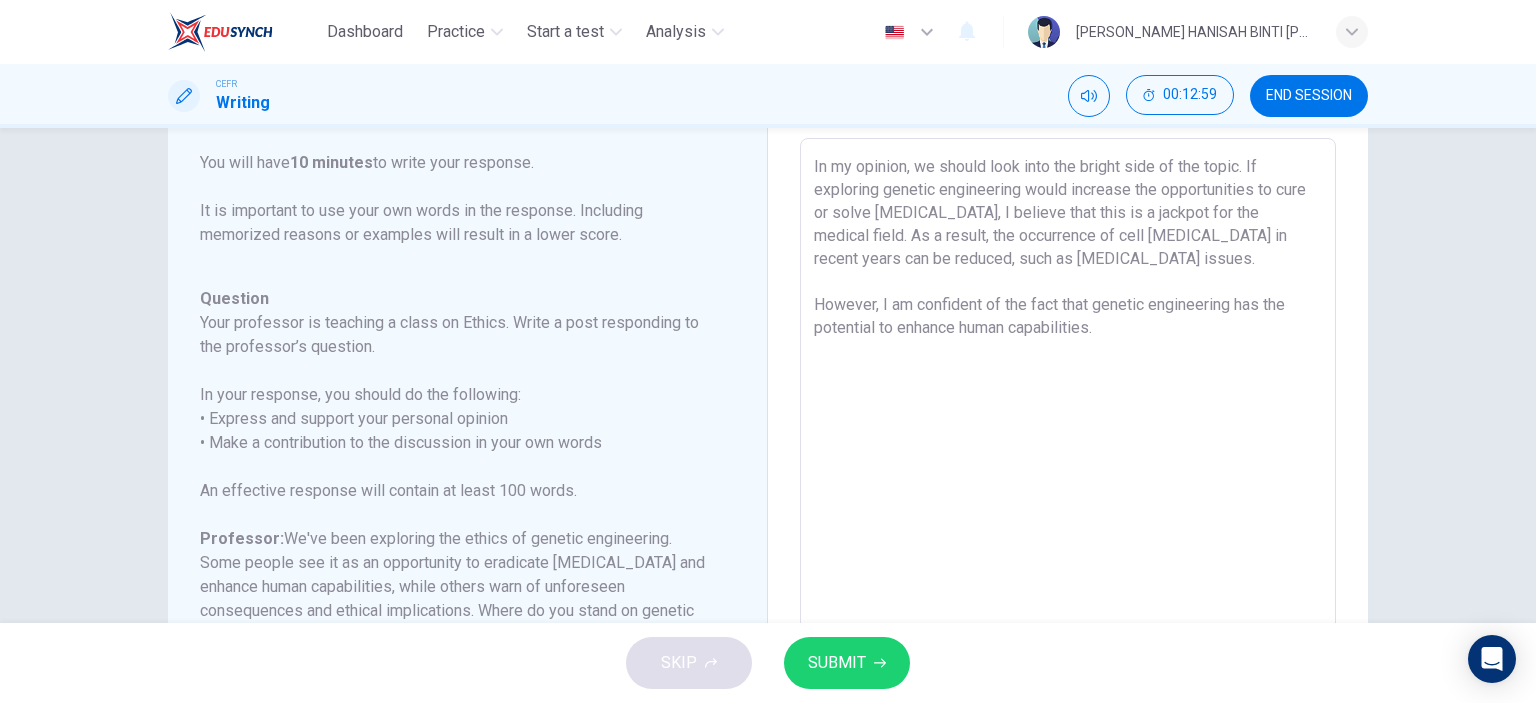 click on "In my opinion, we should look into the bright side of the topic. If exploring genetic engineering would increase the opportunities to cure or solve [MEDICAL_DATA], I believe that this is a jackpot for the medical field. As a result, the occurrence of cell [MEDICAL_DATA] in recent years can be reduced, such as [MEDICAL_DATA] issues.
However, I am confident of the fact that genetic engineering has the potential to enhance human capabilities." at bounding box center [1068, 472] 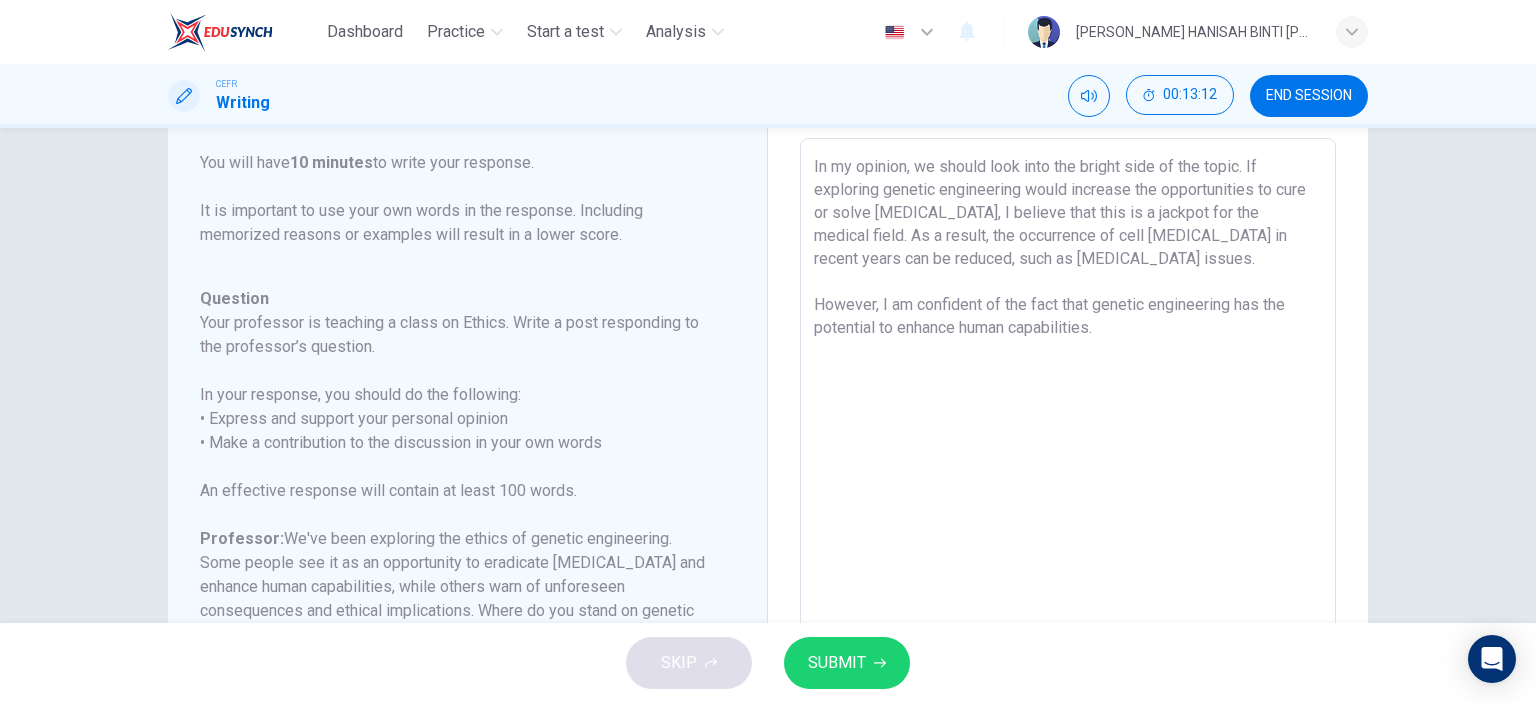 click on "In my opinion, we should look into the bright side of the topic. If exploring genetic engineering would increase the opportunities to cure or solve [MEDICAL_DATA], I believe that this is a jackpot for the medical field. As a result, the occurrence of cell [MEDICAL_DATA] in recent years can be reduced, such as [MEDICAL_DATA] issues.
However, I am confident of the fact that genetic engineering has the potential to enhance human capabilities." at bounding box center (1068, 472) 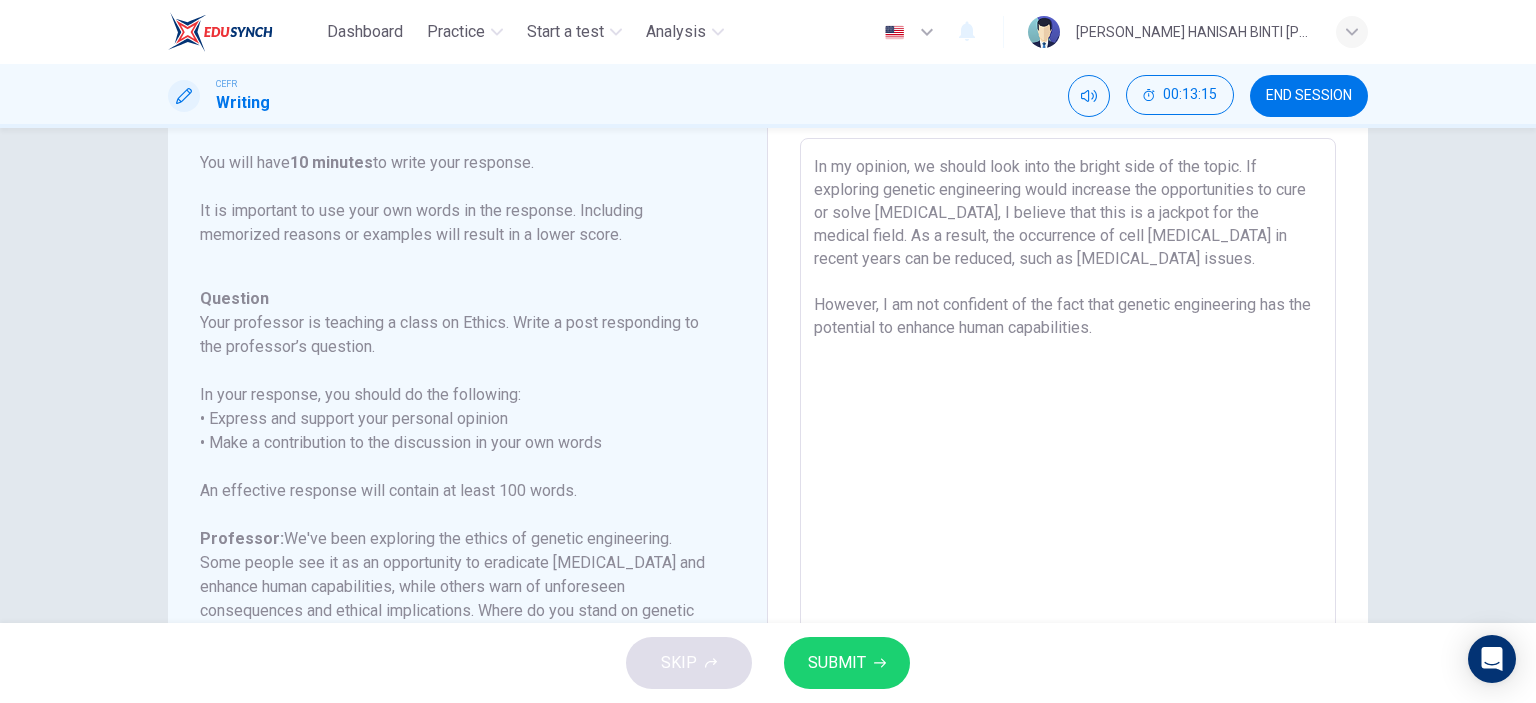 click on "In my opinion, we should look into the bright side of the topic. If exploring genetic engineering would increase the opportunities to cure or solve [MEDICAL_DATA], I believe that this is a jackpot for the medical field. As a result, the occurrence of cell [MEDICAL_DATA] in recent years can be reduced, such as [MEDICAL_DATA] issues.
However, I am not confident of the fact that genetic engineering has the potential to enhance human capabilities." at bounding box center [1068, 472] 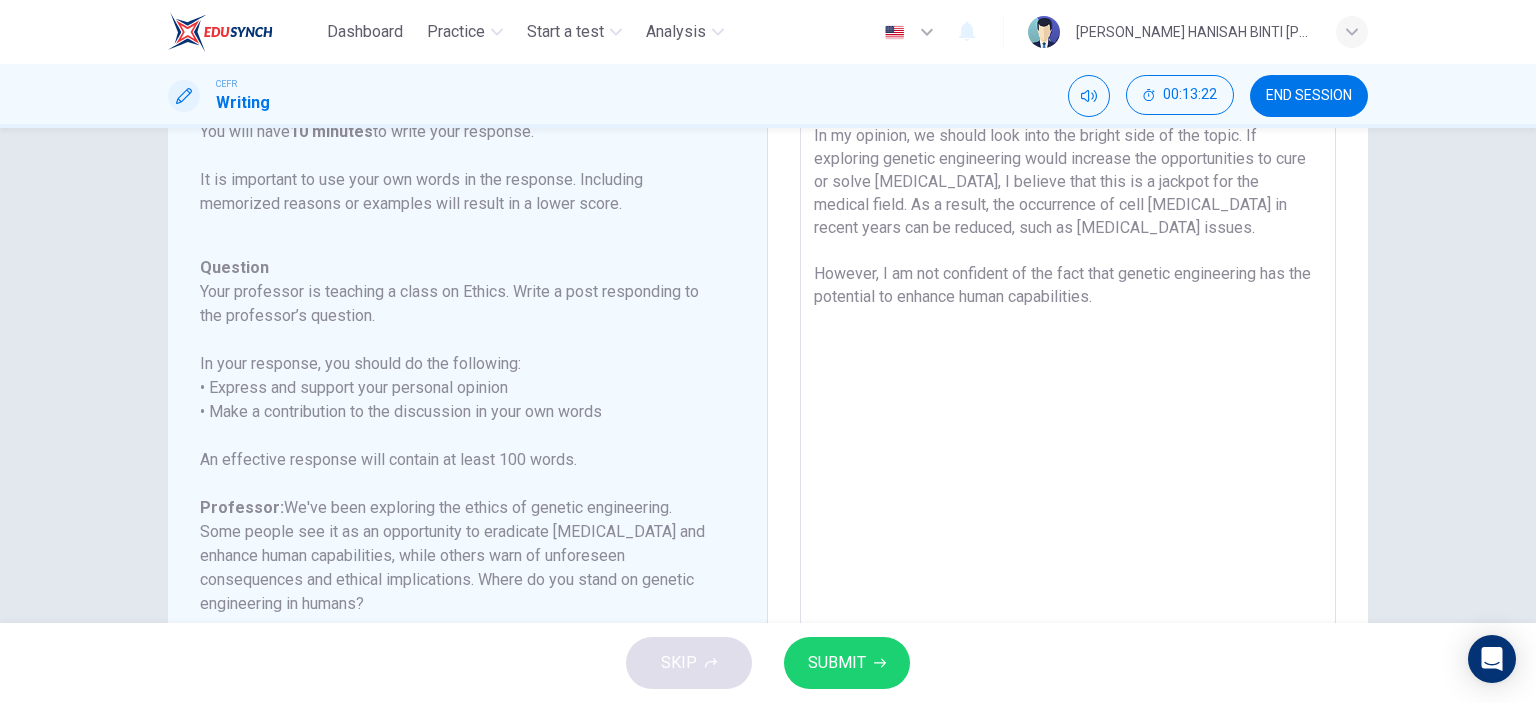 scroll, scrollTop: 129, scrollLeft: 0, axis: vertical 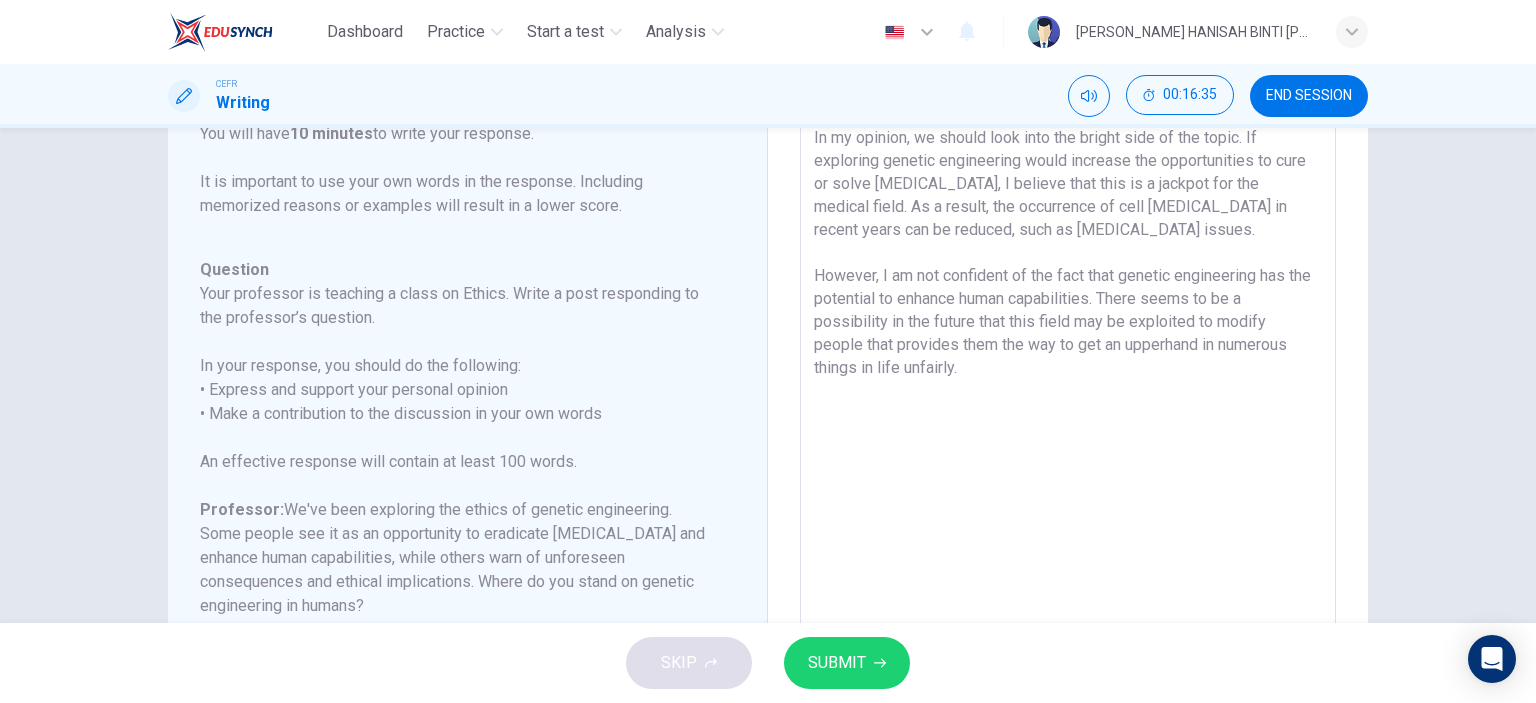 drag, startPoint x: 1020, startPoint y: 372, endPoint x: 1192, endPoint y: 329, distance: 177.29355 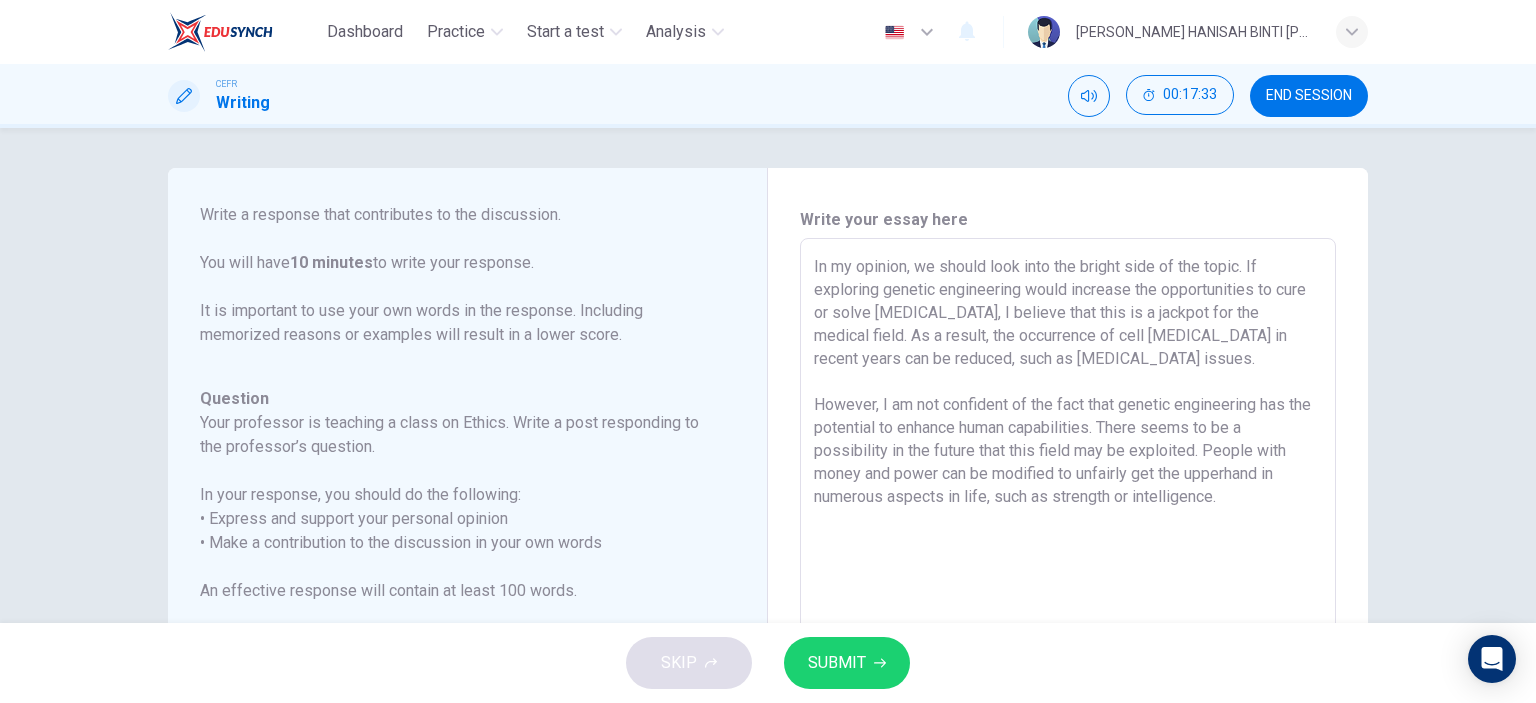 scroll, scrollTop: 129, scrollLeft: 0, axis: vertical 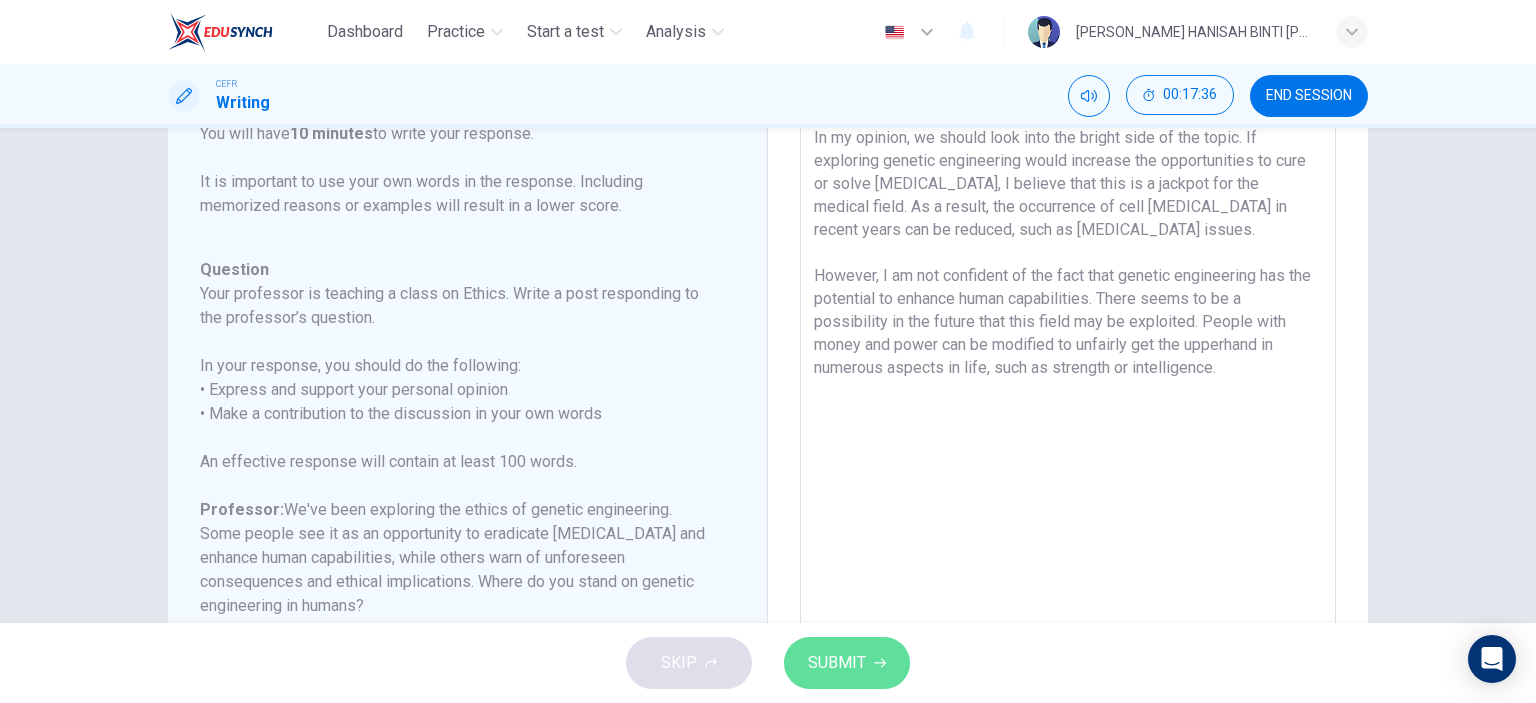 click on "SUBMIT" at bounding box center [837, 663] 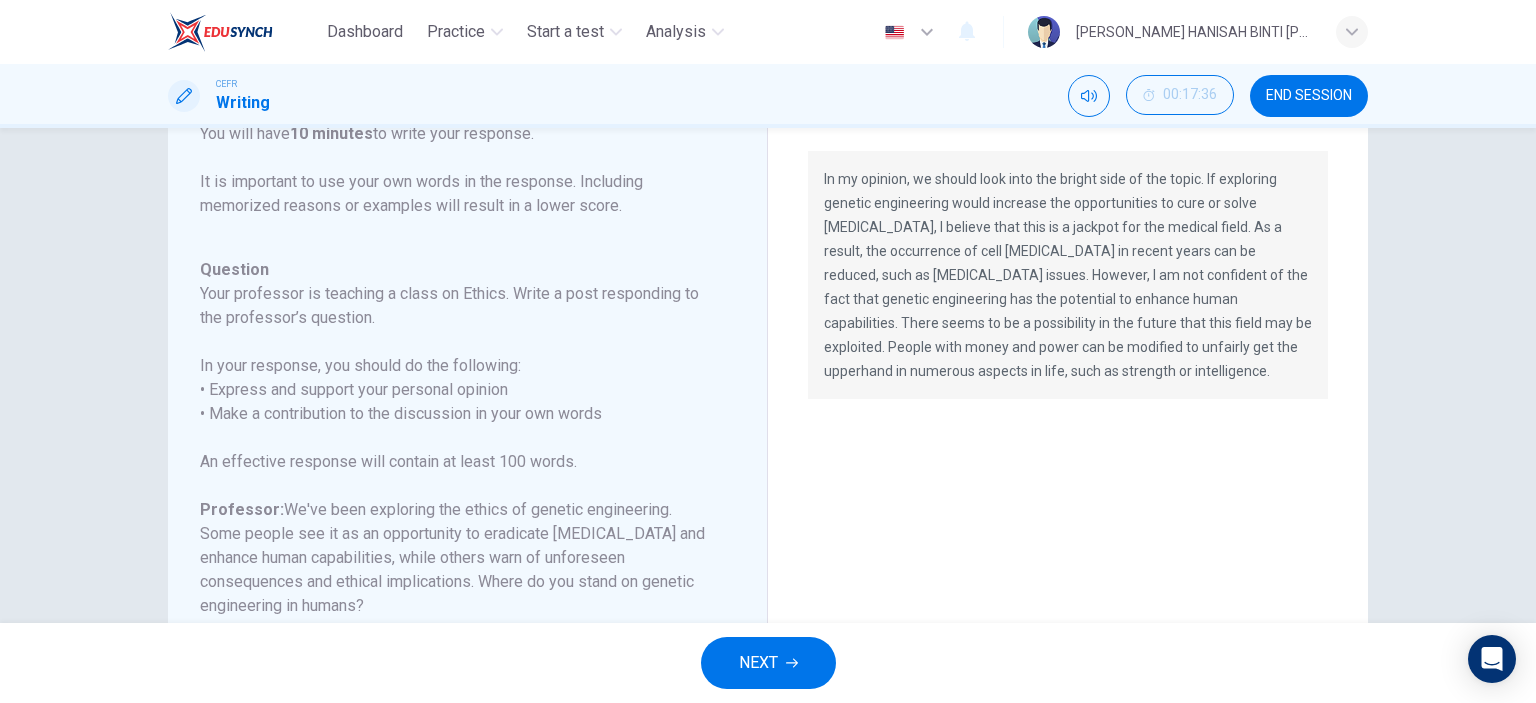 scroll, scrollTop: 0, scrollLeft: 0, axis: both 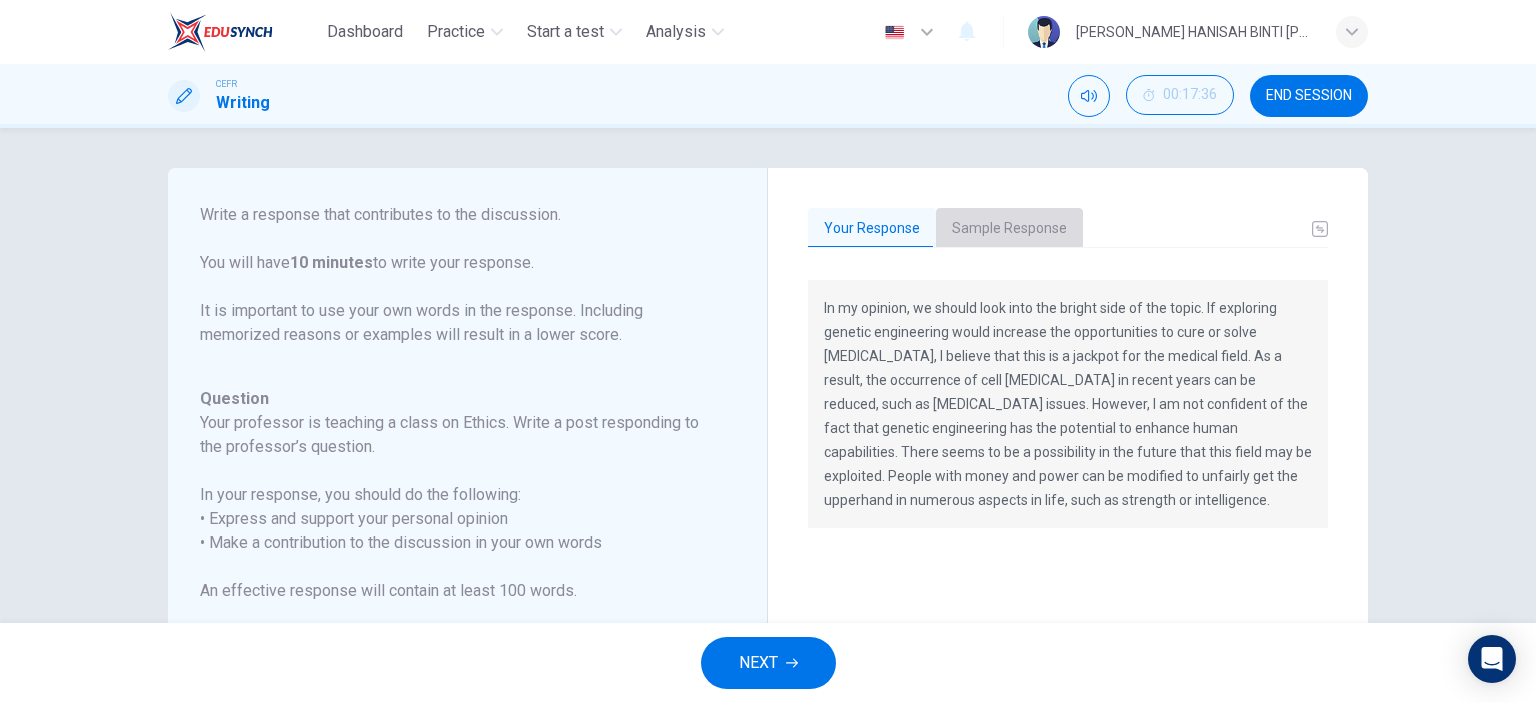 click on "Sample Response" at bounding box center [1009, 229] 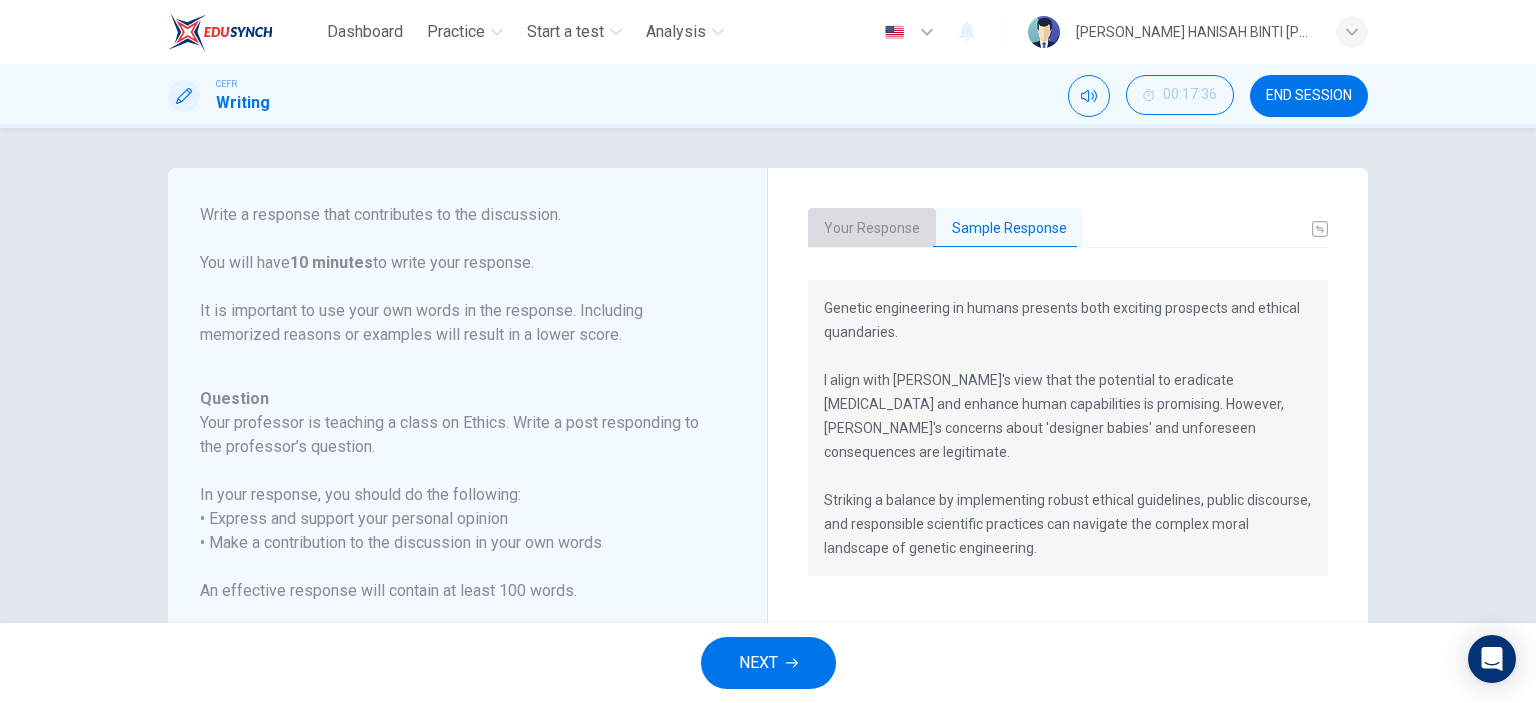 click on "Your Response" at bounding box center [872, 229] 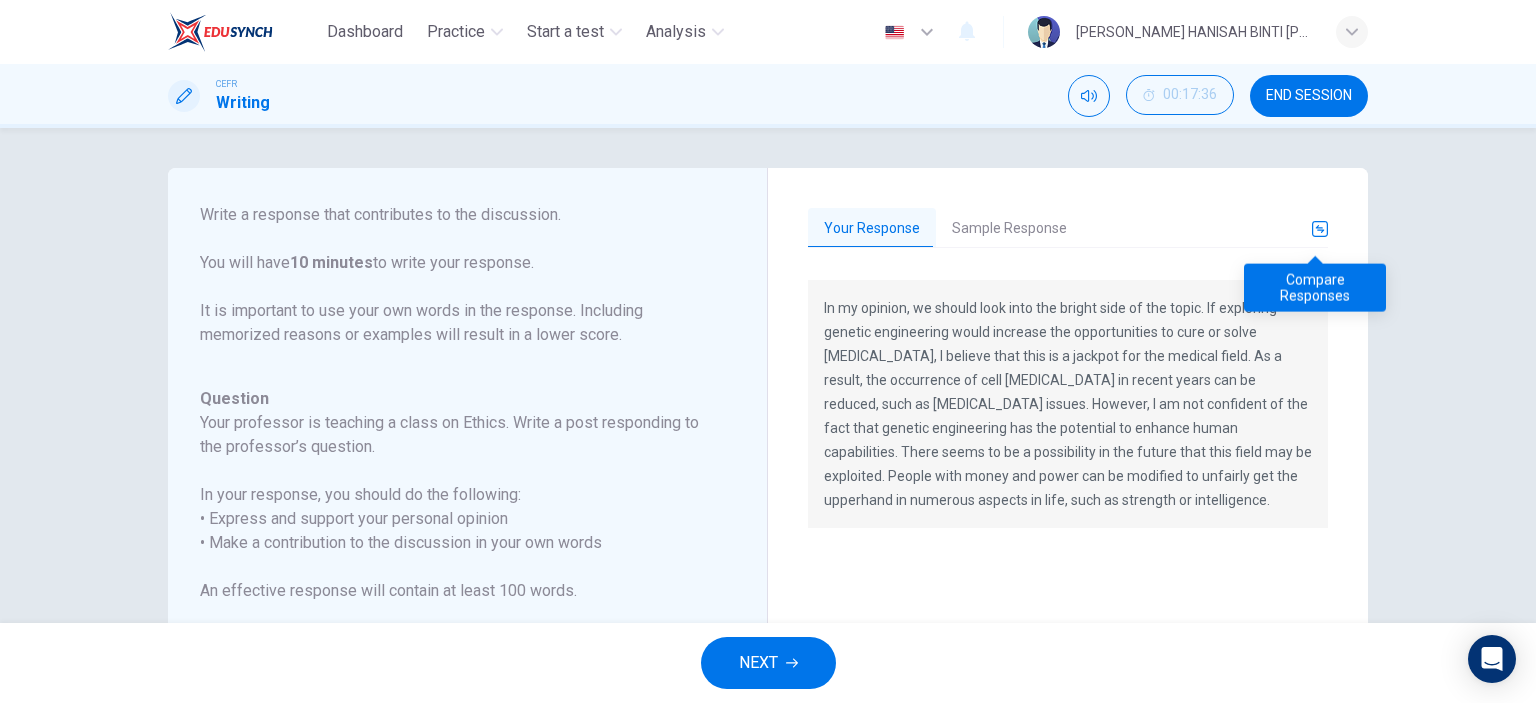 click 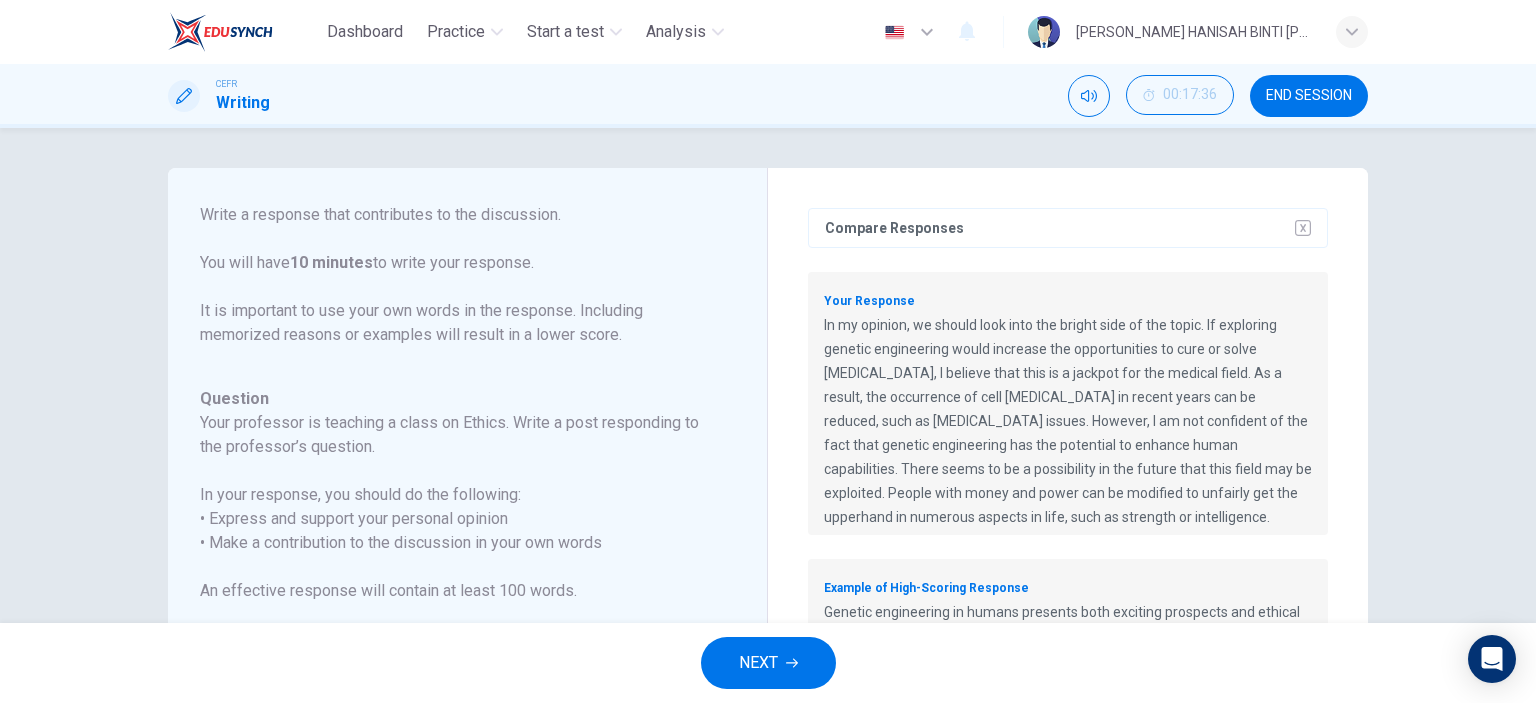 scroll, scrollTop: 10, scrollLeft: 0, axis: vertical 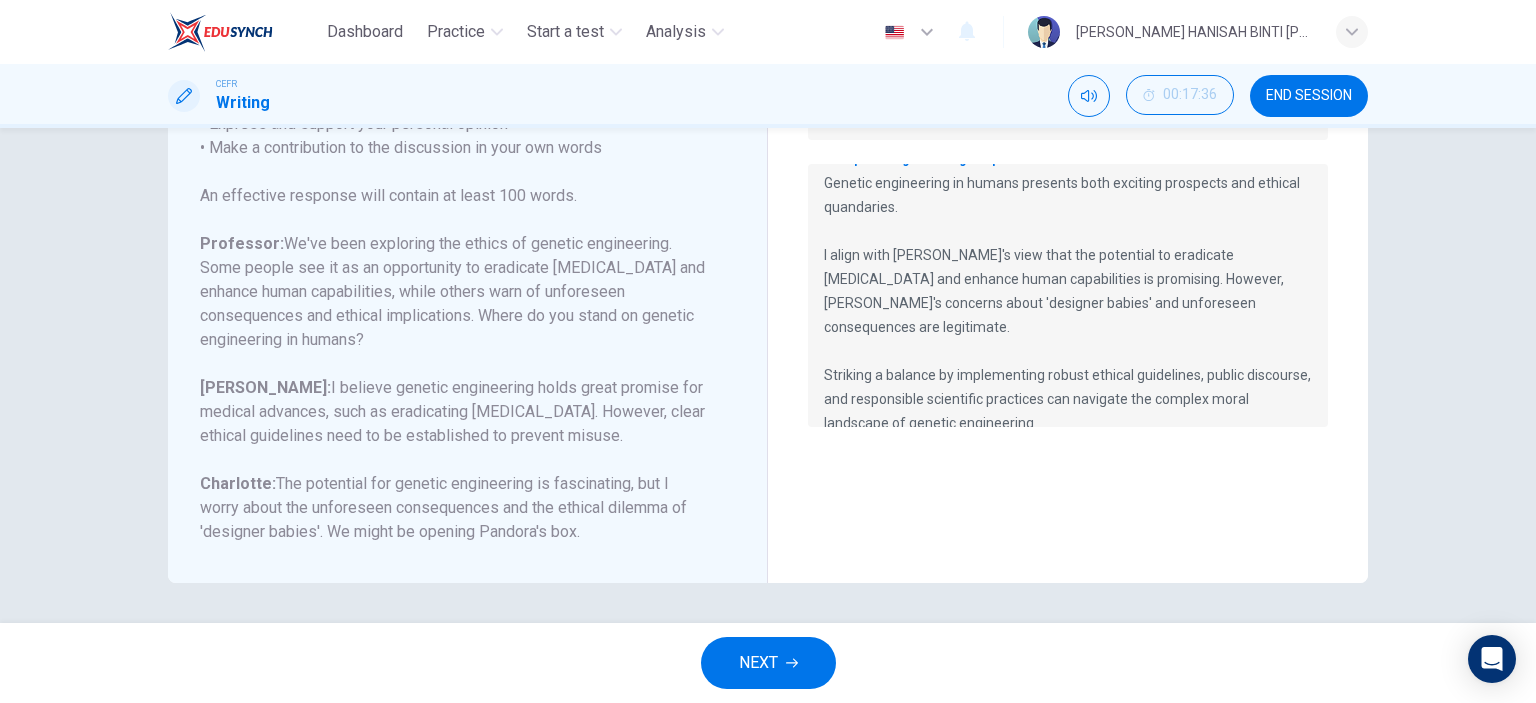 drag, startPoint x: 652, startPoint y: 536, endPoint x: 366, endPoint y: 388, distance: 322.02484 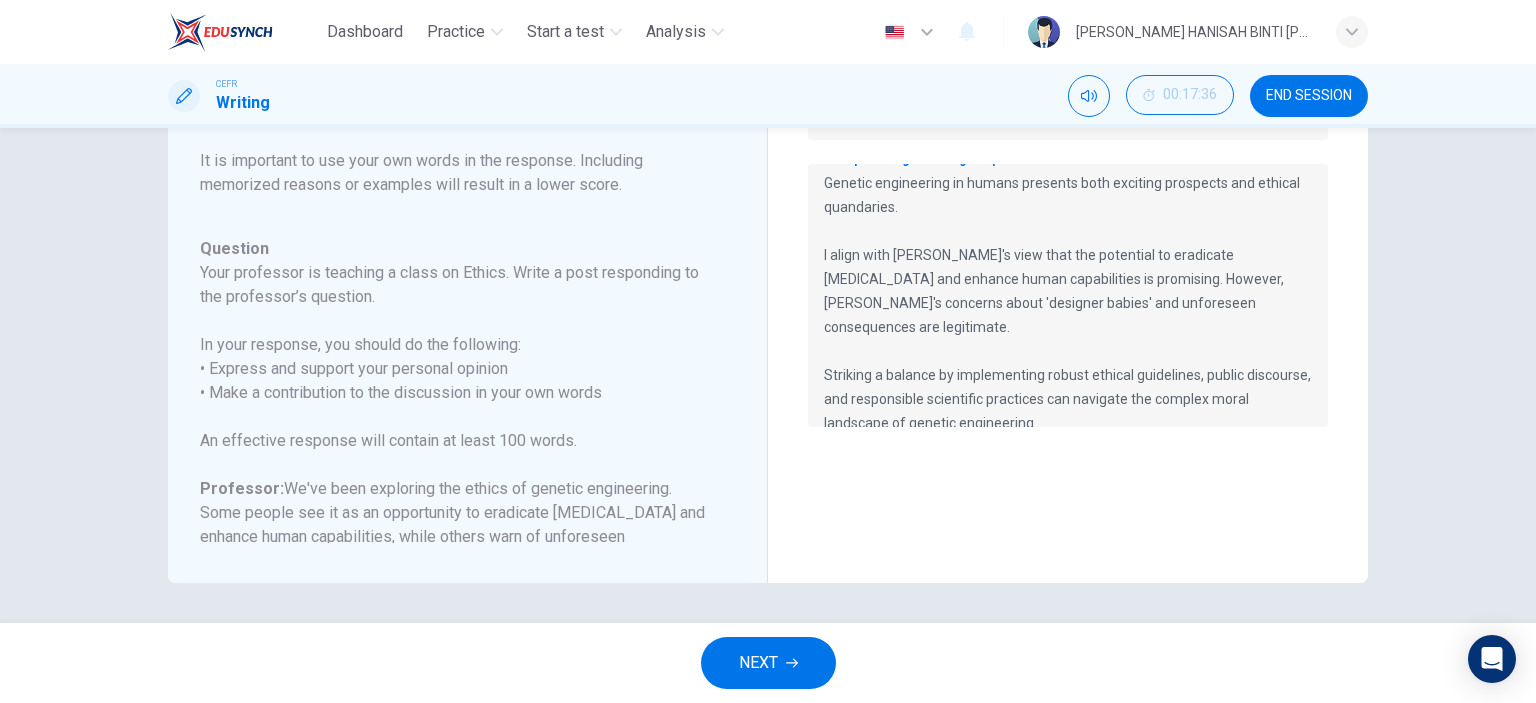drag, startPoint x: 196, startPoint y: 155, endPoint x: 417, endPoint y: 173, distance: 221.73183 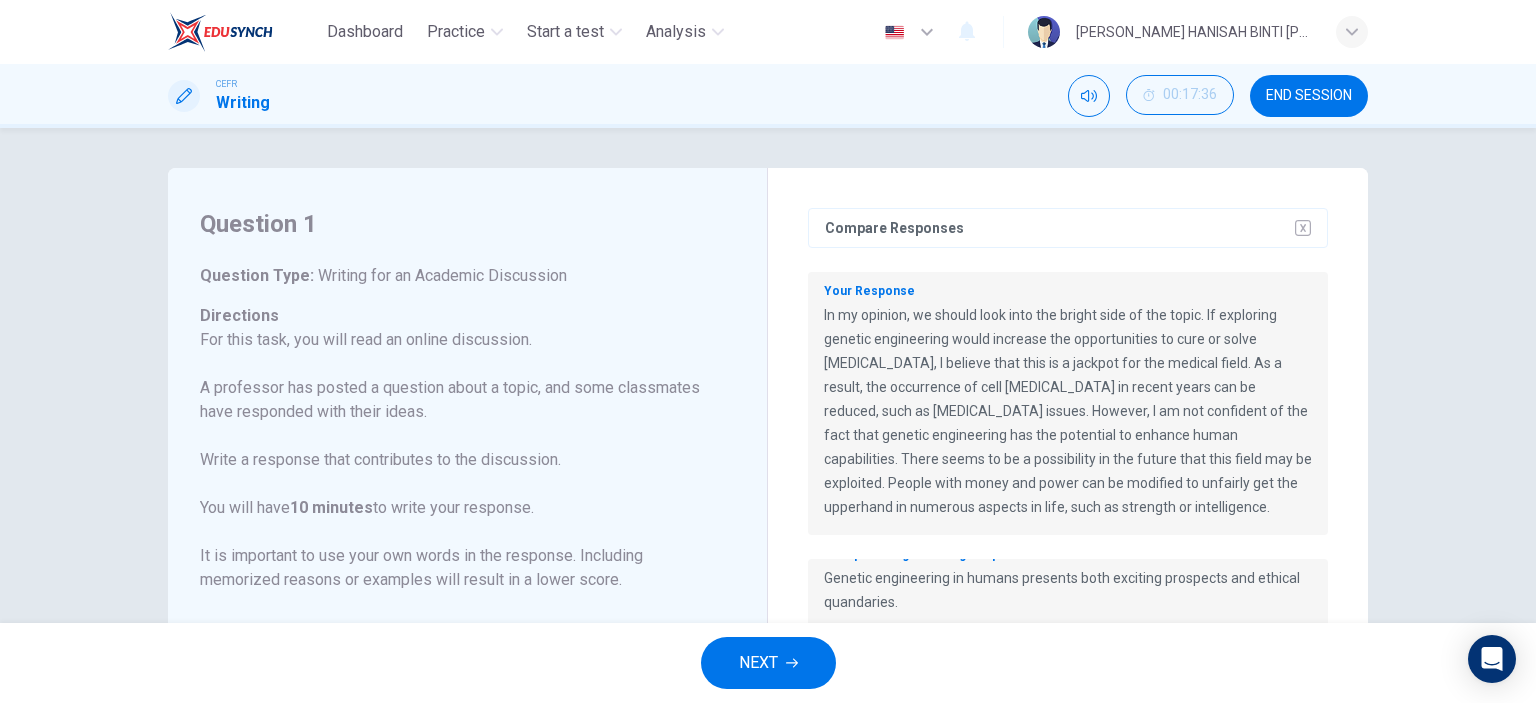 drag, startPoint x: 264, startPoint y: 263, endPoint x: 206, endPoint y: 213, distance: 76.57676 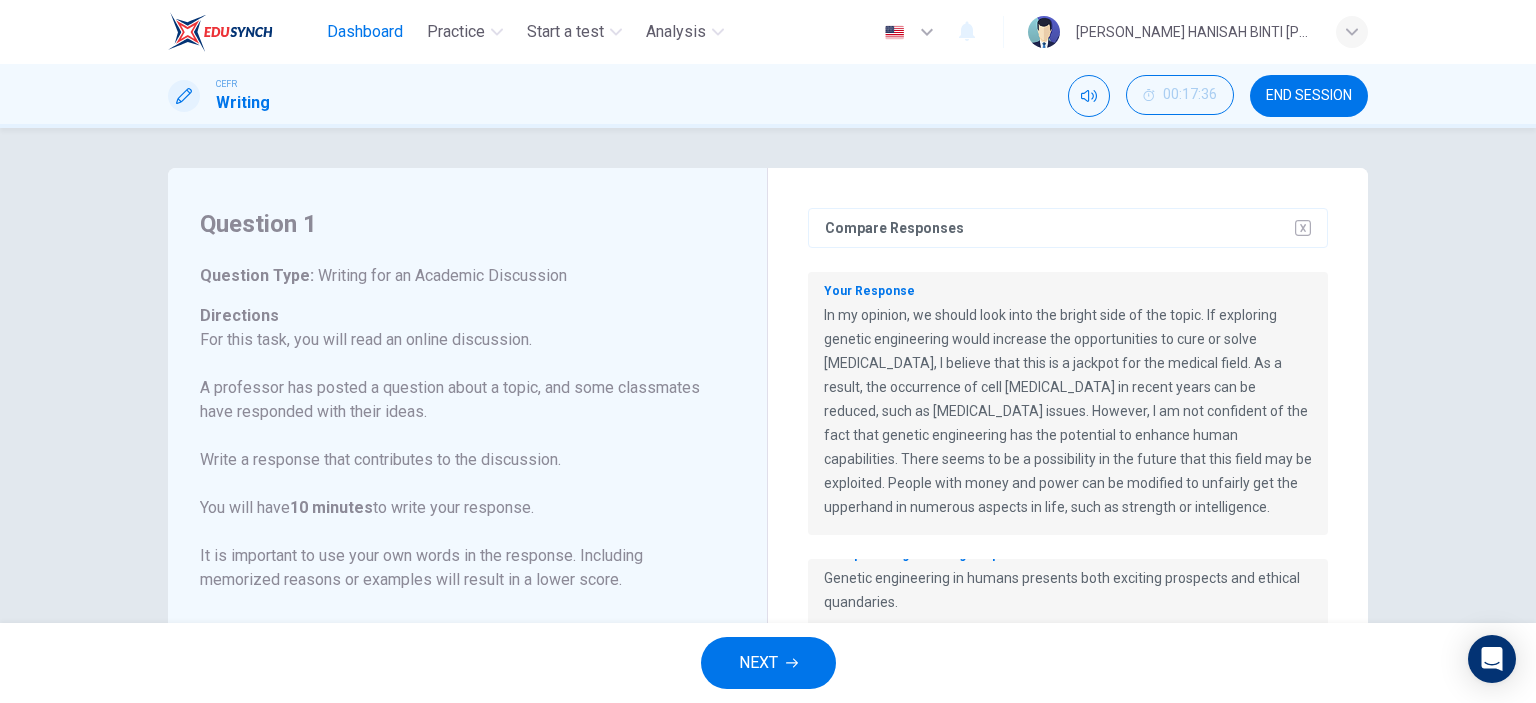 drag, startPoint x: 143, startPoint y: 36, endPoint x: 366, endPoint y: 21, distance: 223.50392 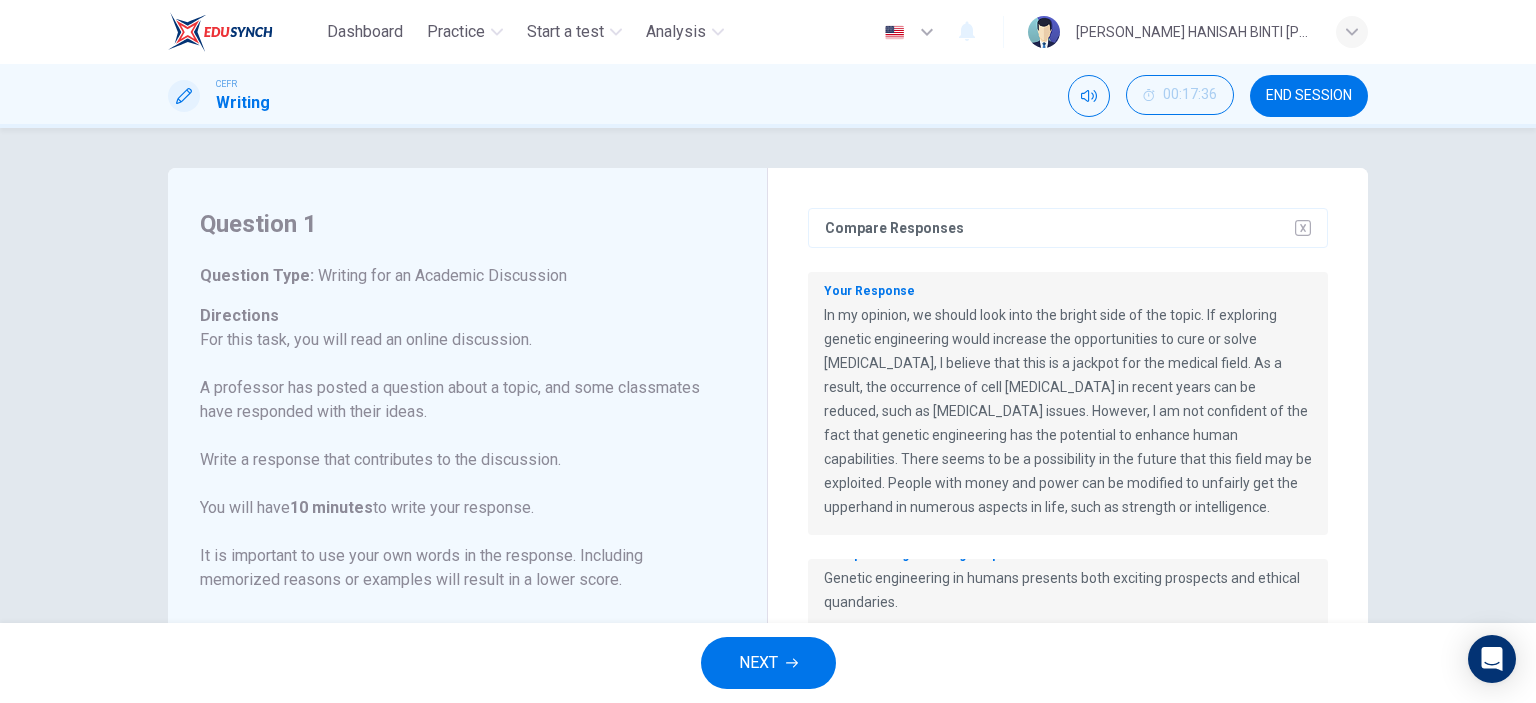 drag, startPoint x: 555, startPoint y: 344, endPoint x: 305, endPoint y: 229, distance: 275.18176 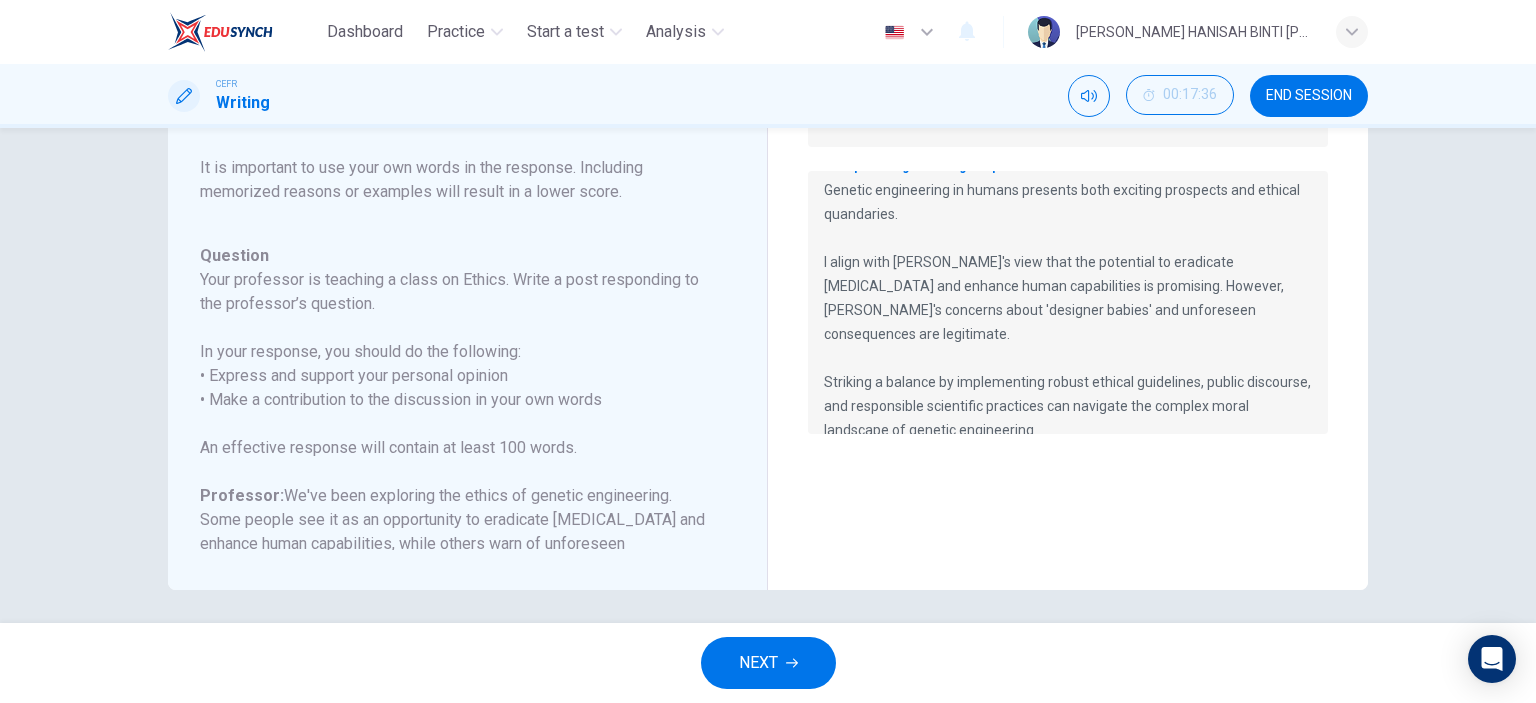 scroll, scrollTop: 395, scrollLeft: 0, axis: vertical 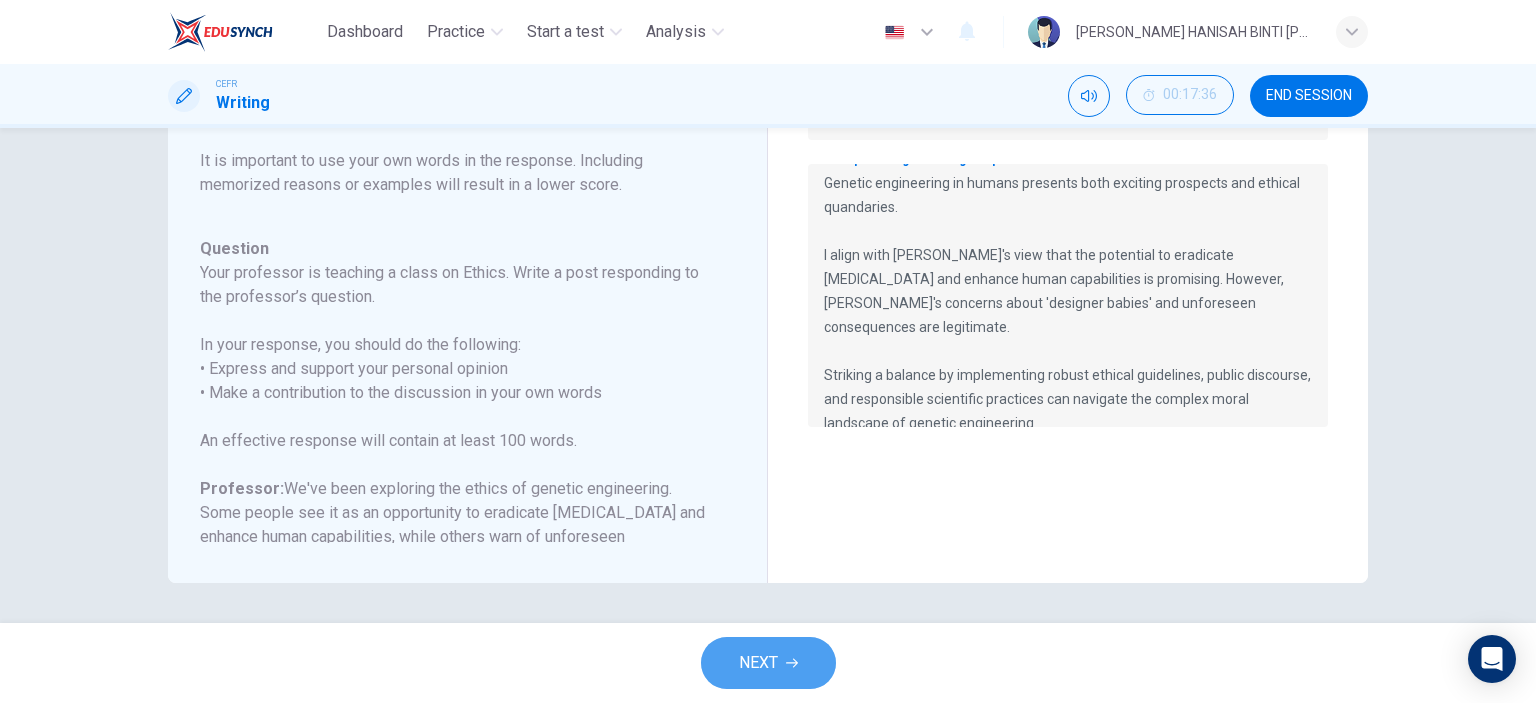 click on "NEXT" at bounding box center (758, 663) 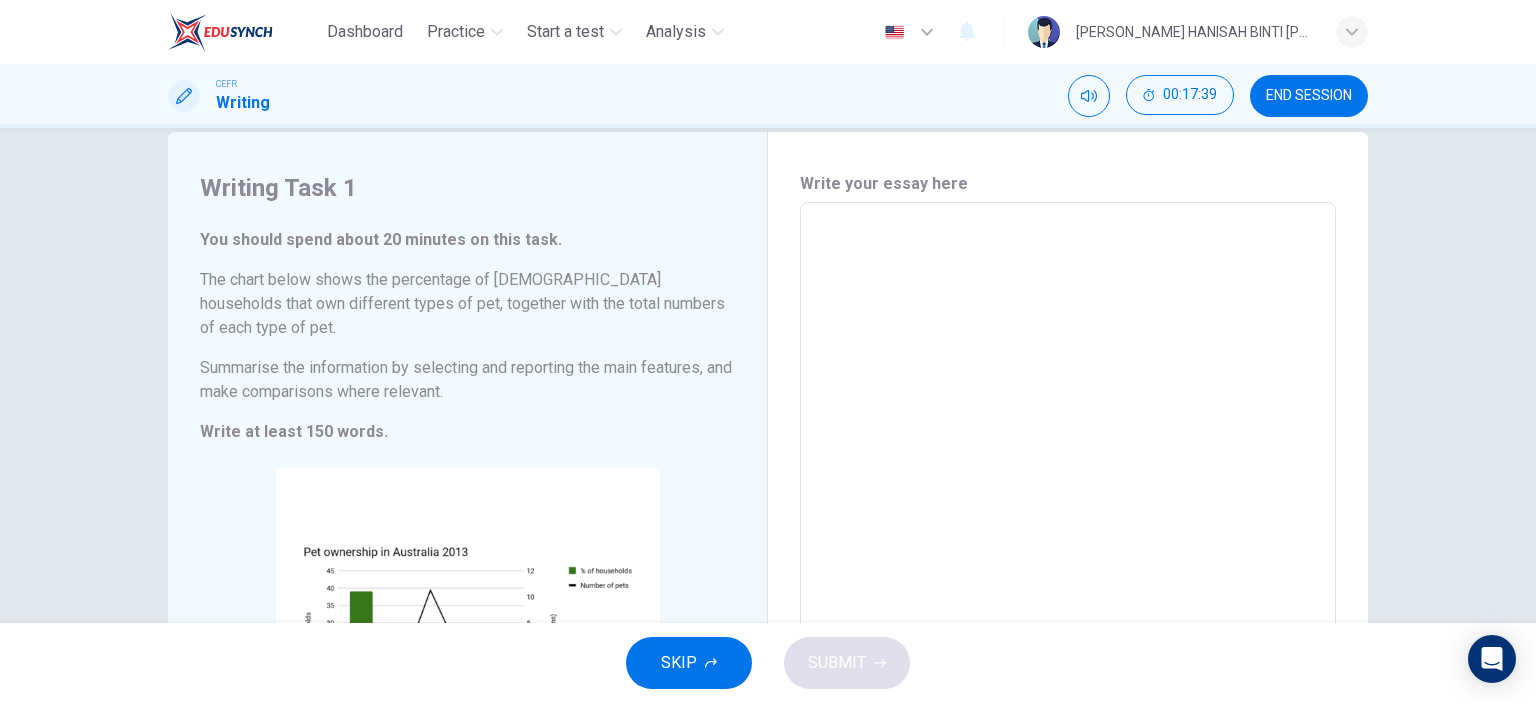 scroll, scrollTop: 0, scrollLeft: 0, axis: both 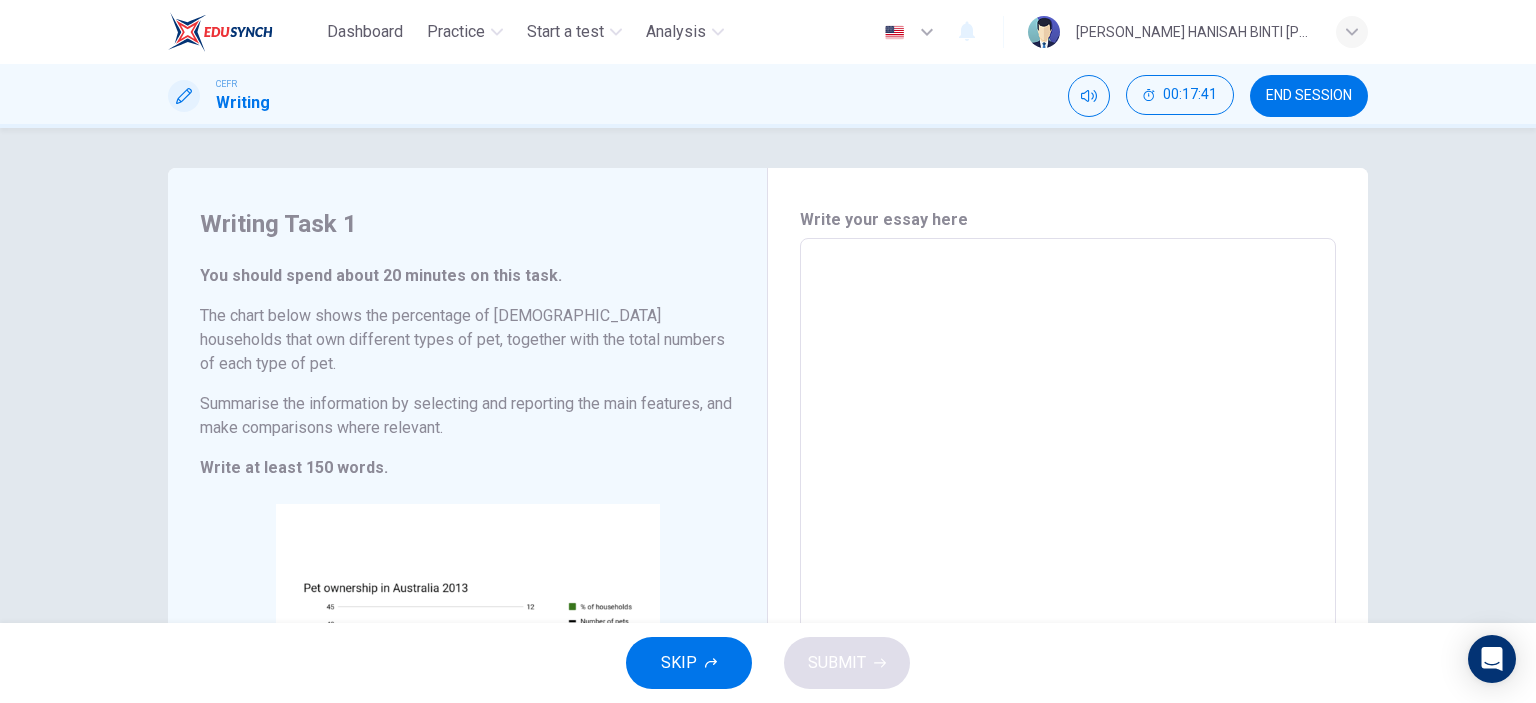 click on "You should spend about 20 minutes on this task. The chart below shows the percentage of Australian households that own different types of pet, together with the total numbers of each type of pet. Summarise the information by selecting and reporting the main features, and make comparisons where relevant. Write at least 150 words." at bounding box center (467, 372) 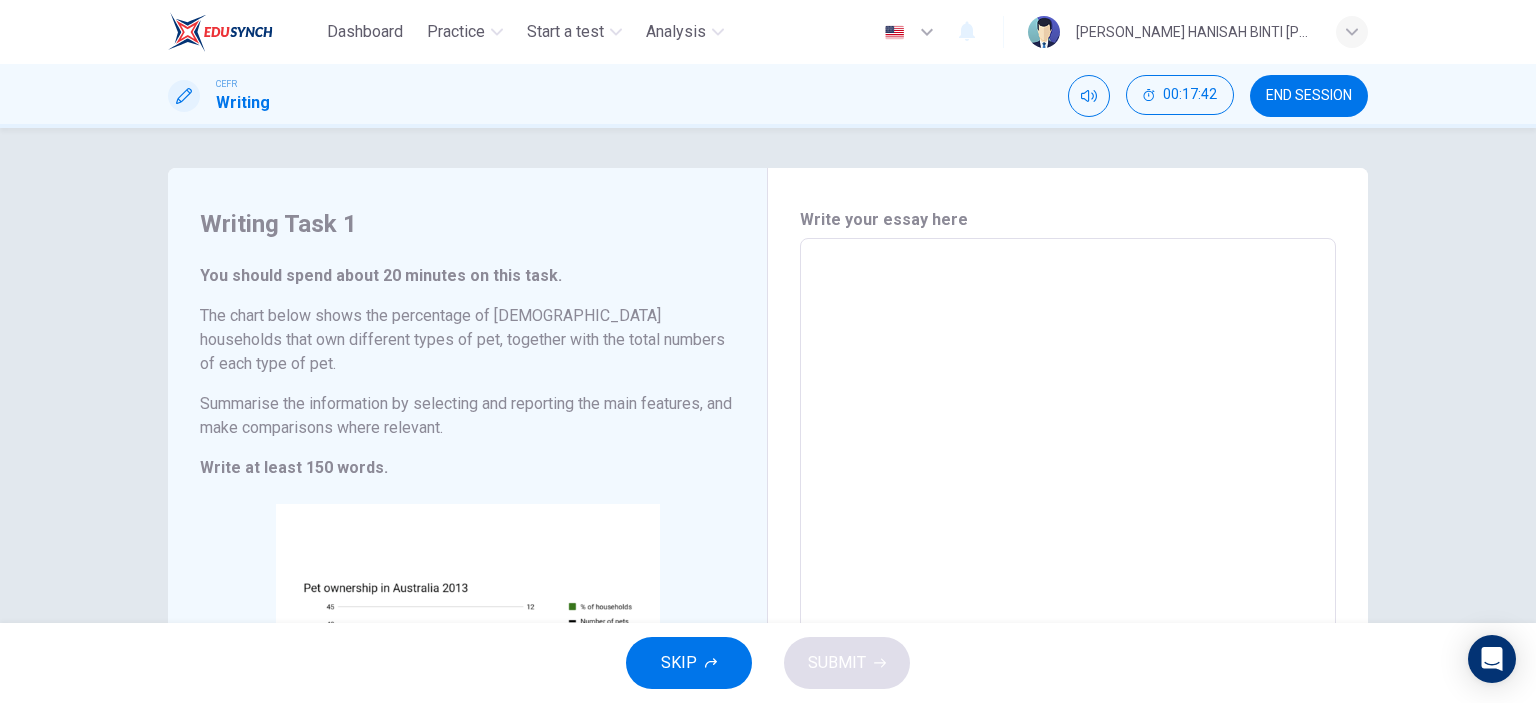 drag, startPoint x: 321, startPoint y: 275, endPoint x: 184, endPoint y: 284, distance: 137.2953 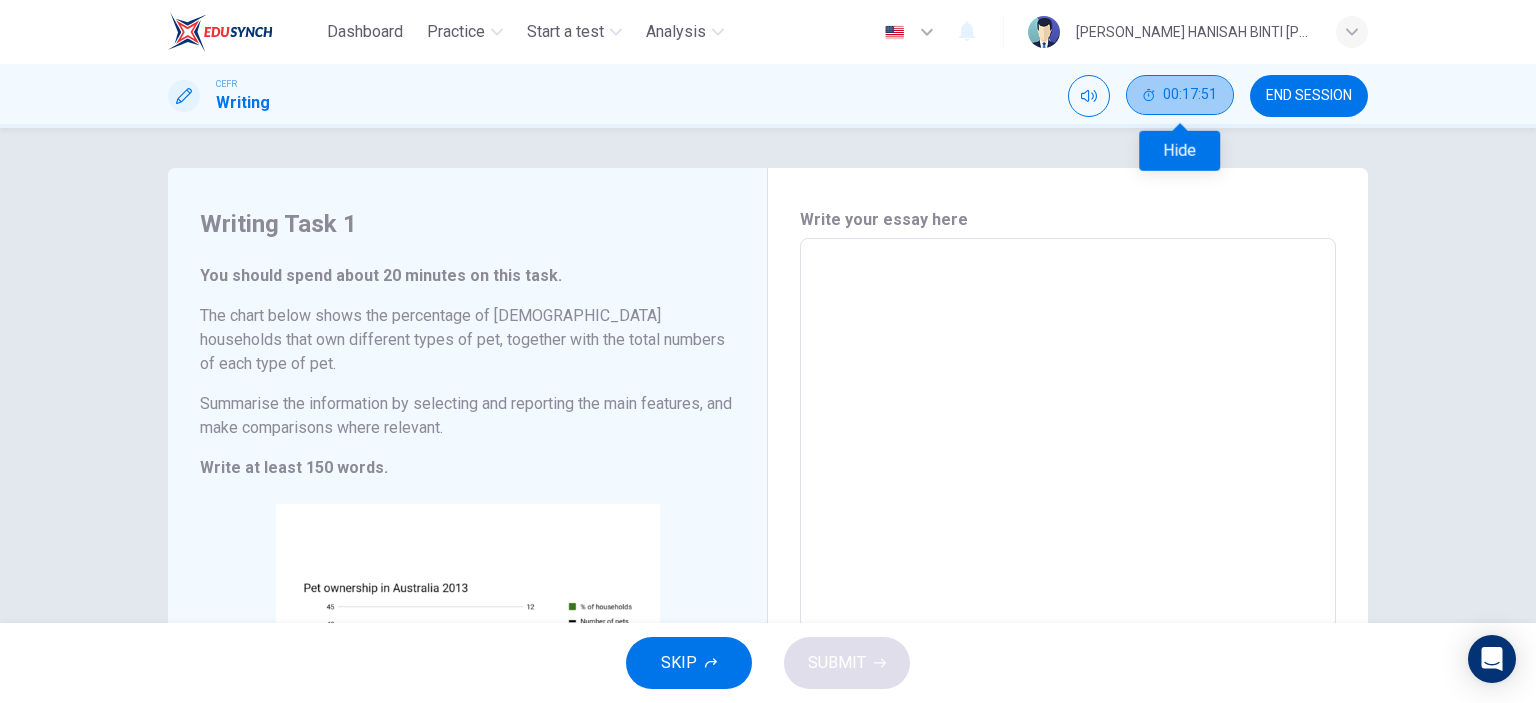 click on "00:17:51" at bounding box center [1190, 95] 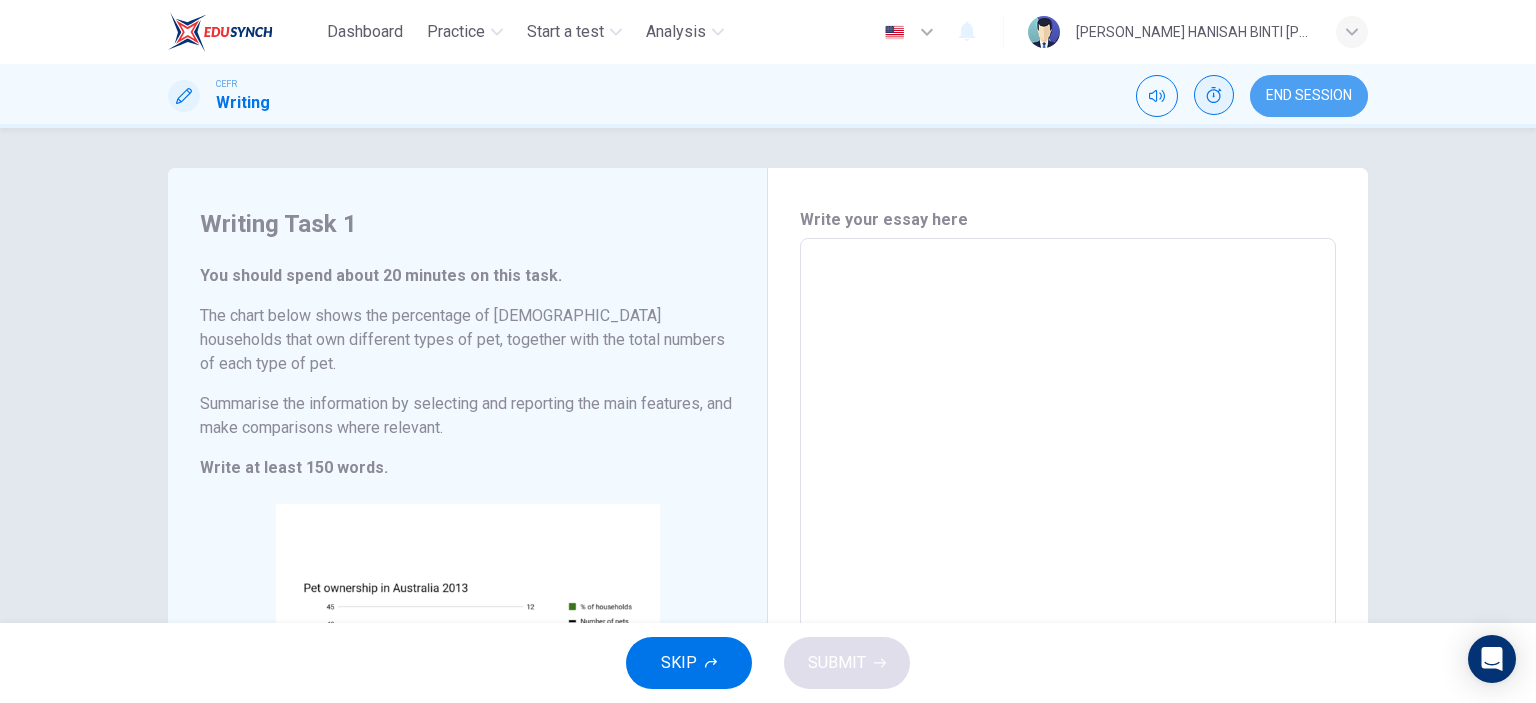 click on "END SESSION" at bounding box center [1309, 96] 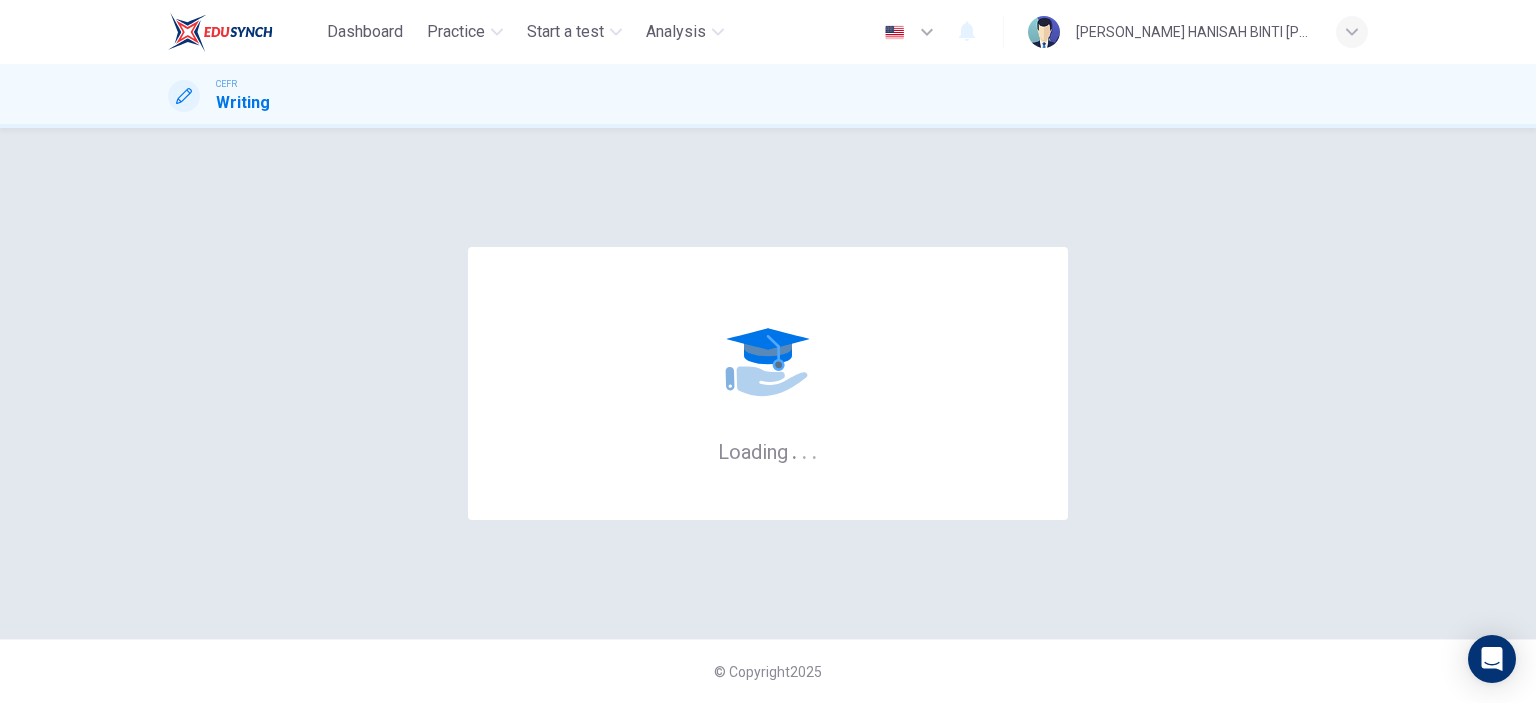 scroll, scrollTop: 0, scrollLeft: 0, axis: both 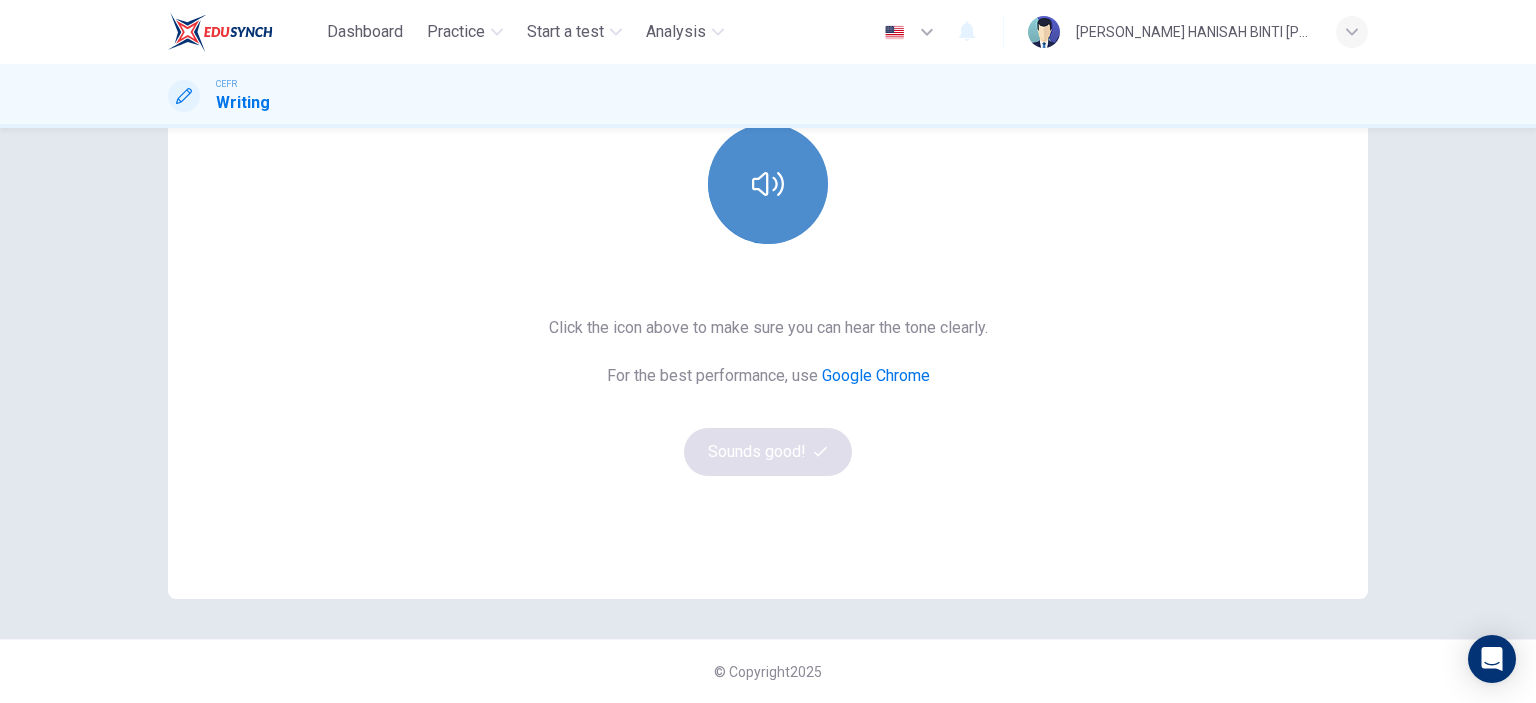 click at bounding box center (768, 184) 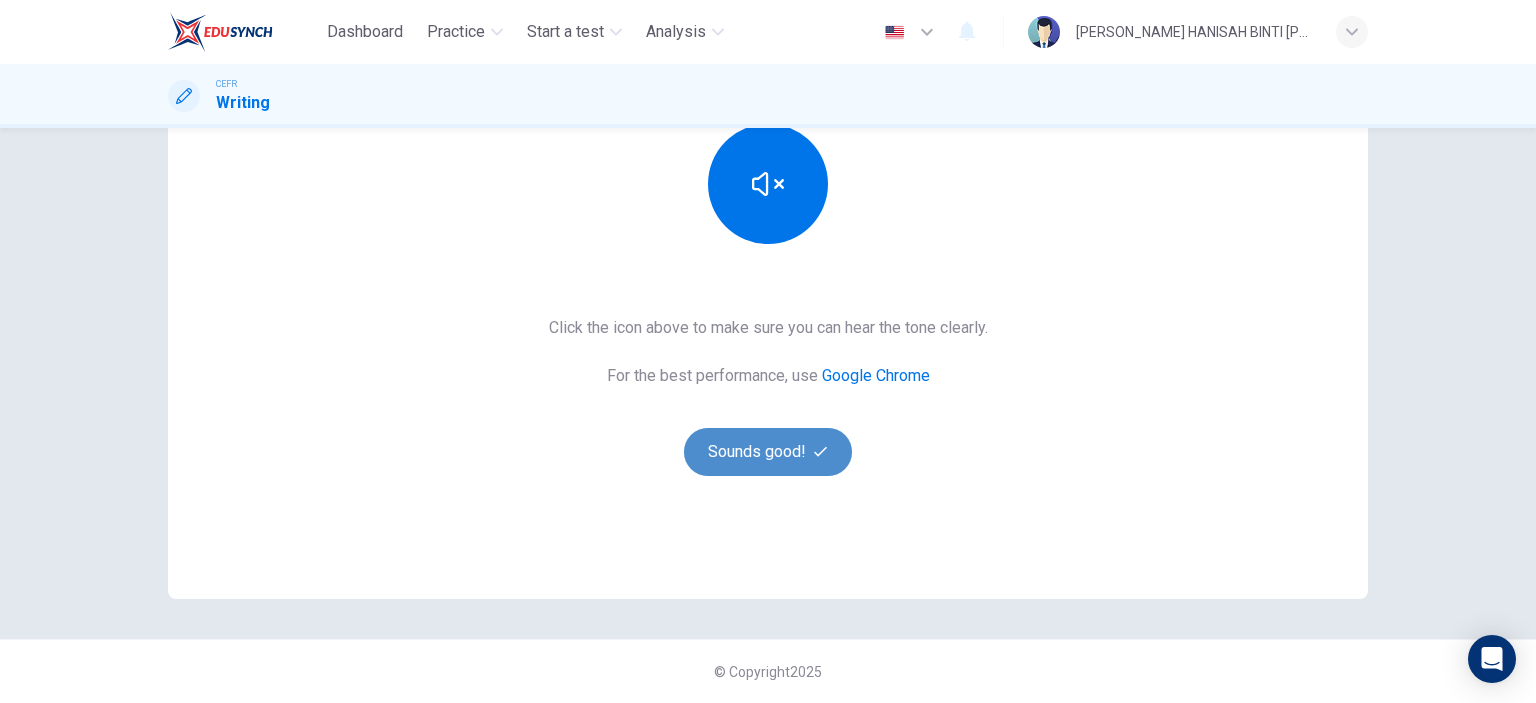 click on "Sounds good!" at bounding box center [768, 452] 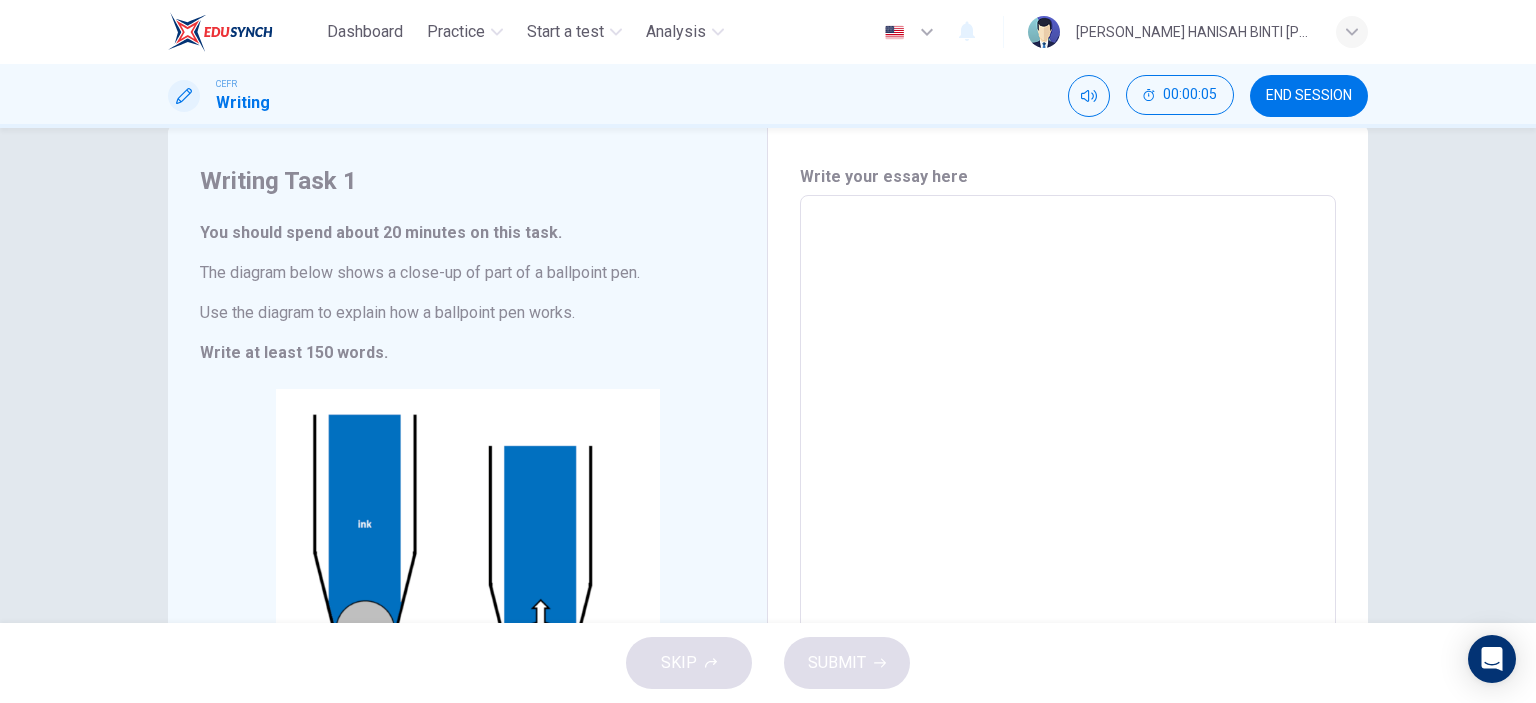 scroll, scrollTop: 0, scrollLeft: 0, axis: both 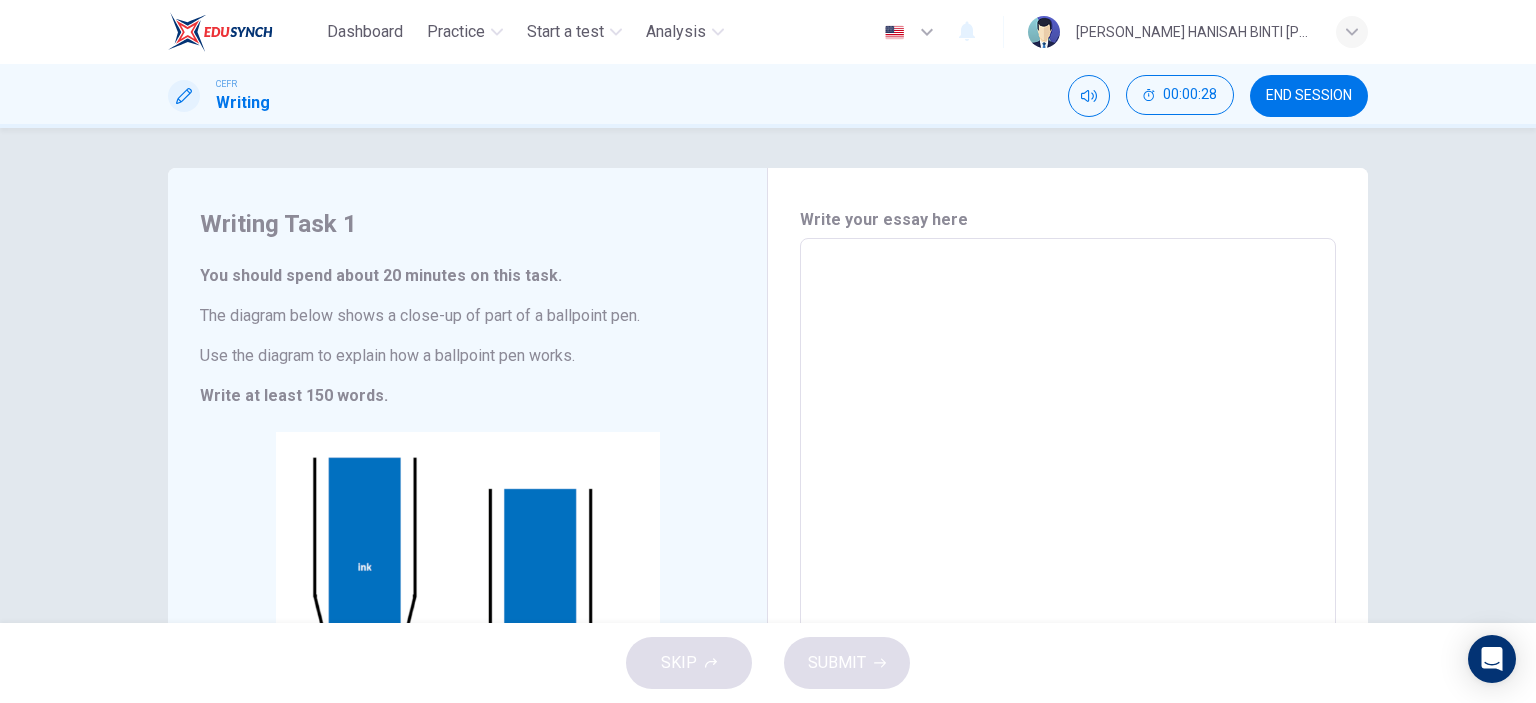 click at bounding box center [1068, 515] 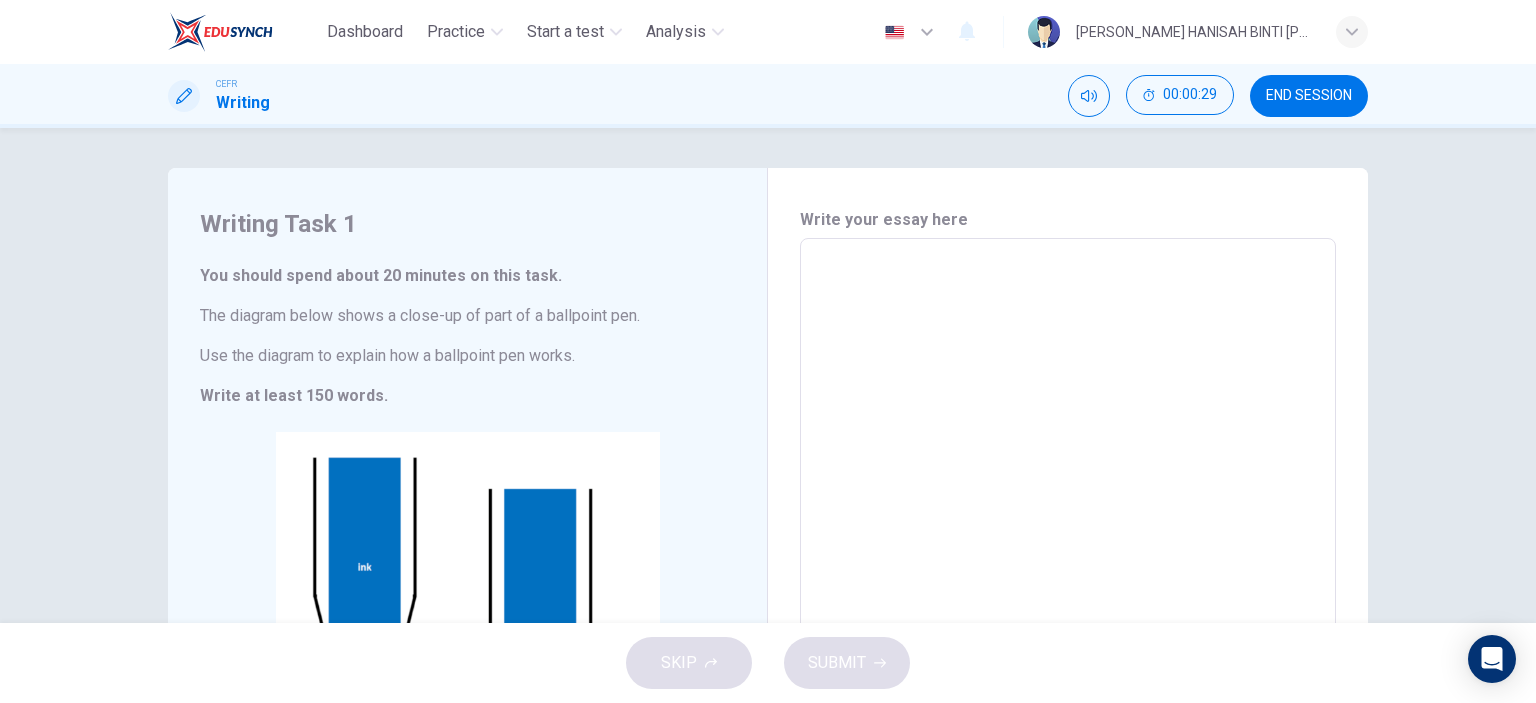 click on "You should spend about 20 minutes on this task. The diagram below shows a close-up of part of a ballpoint pen.  Use the diagram to explain how a ballpoint pen works. Write at least 150 words." at bounding box center [467, 336] 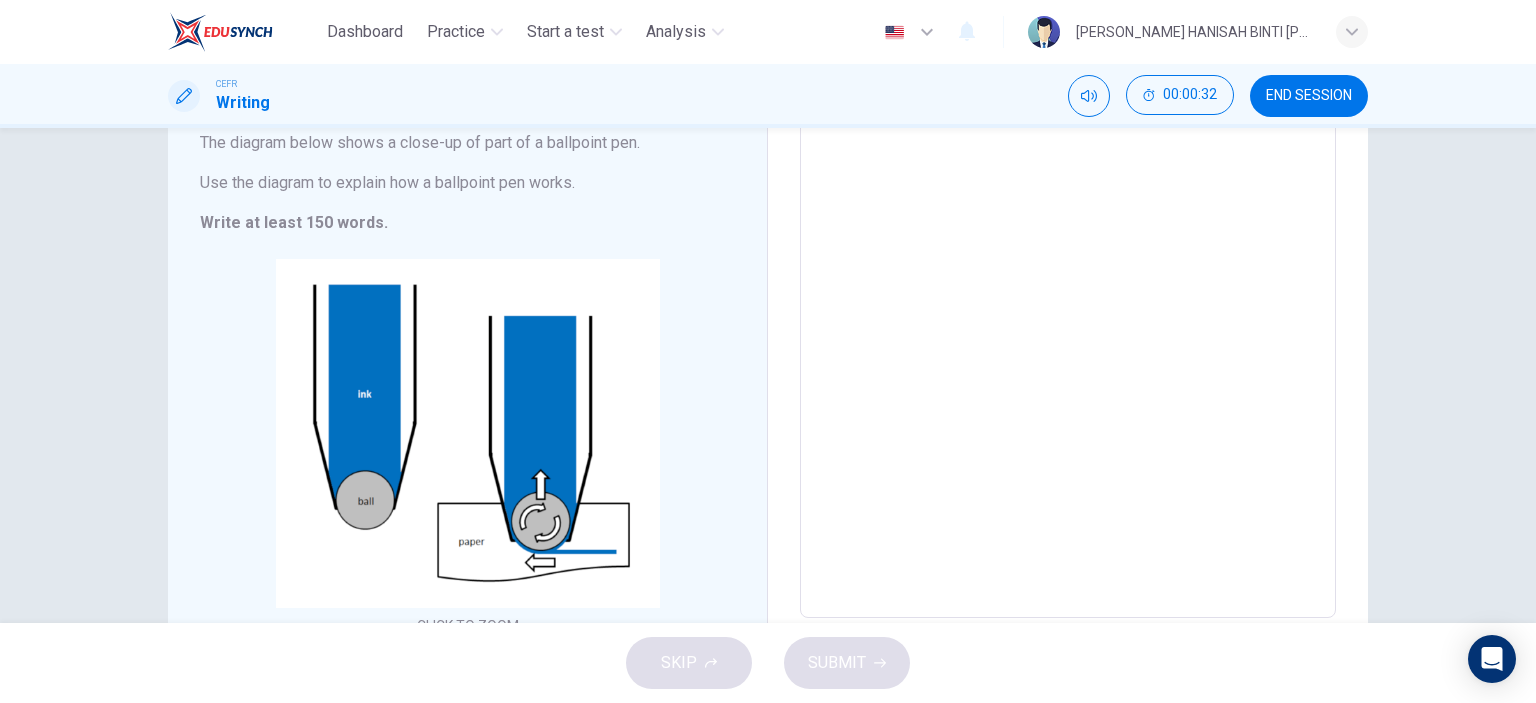 scroll, scrollTop: 80, scrollLeft: 0, axis: vertical 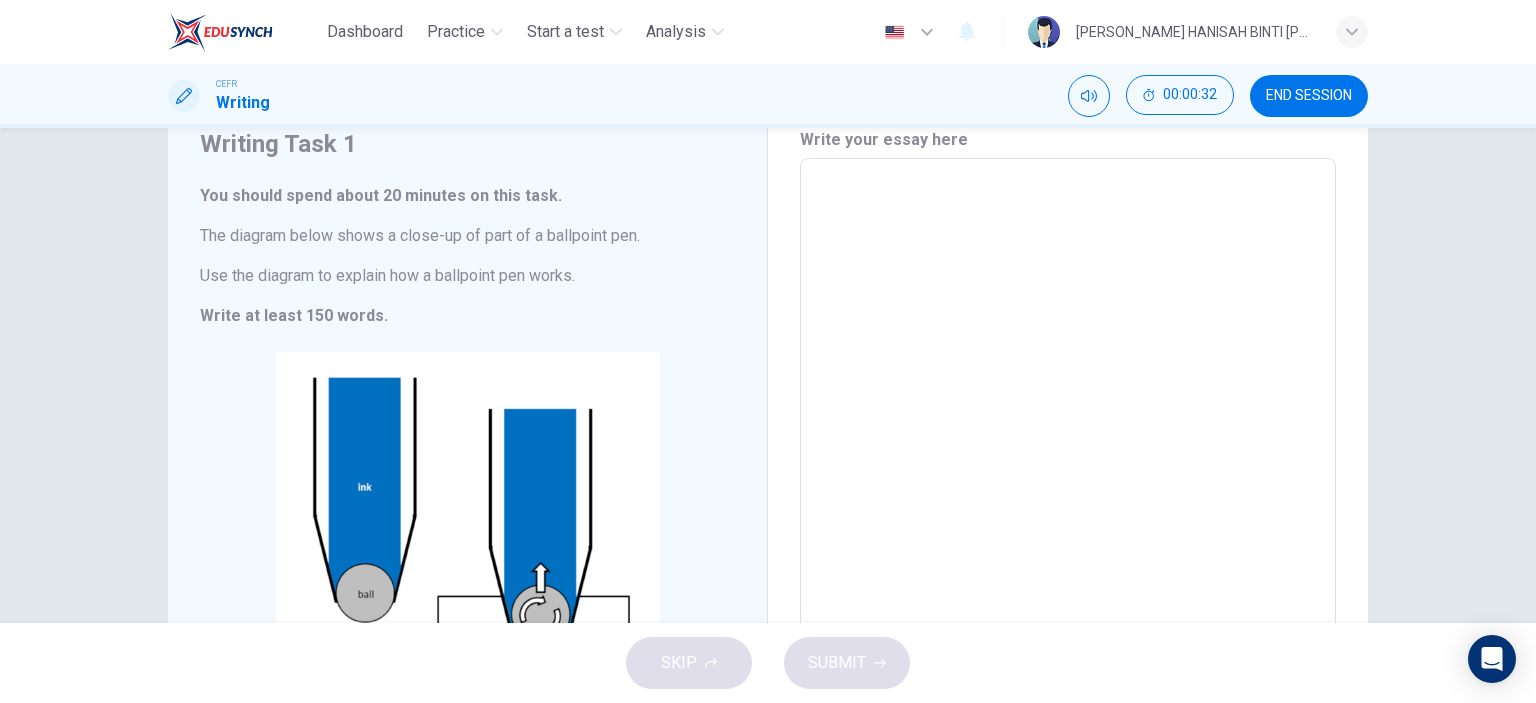 click at bounding box center [1068, 435] 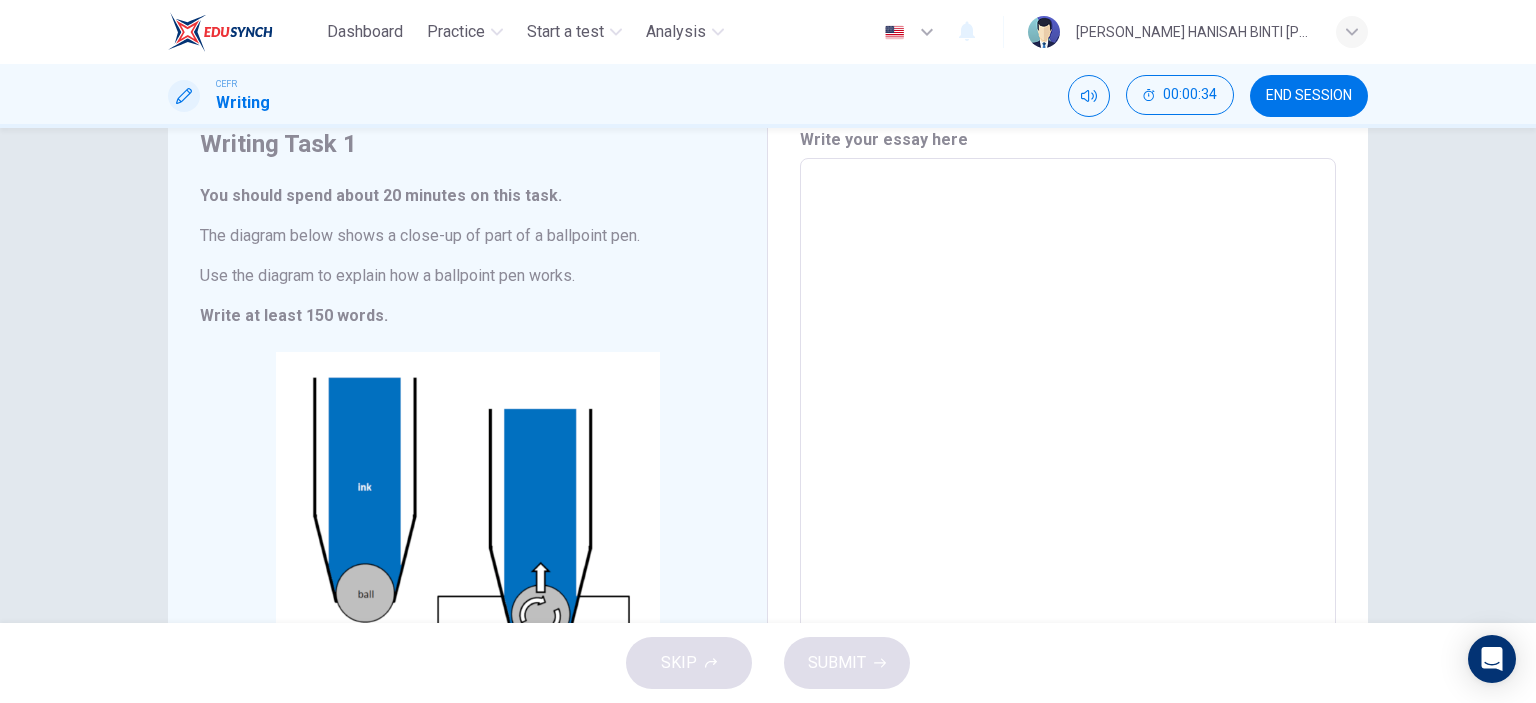 type on "A" 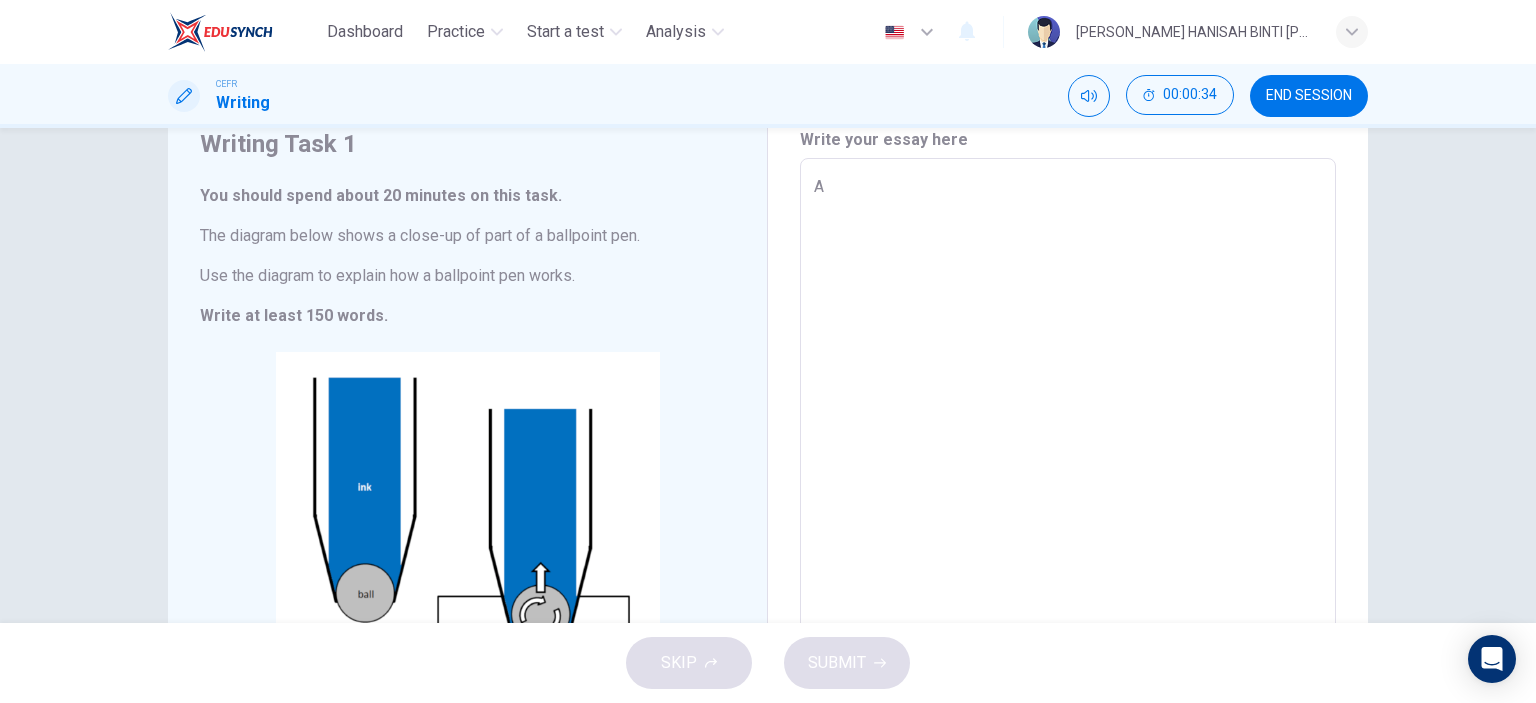 type on "x" 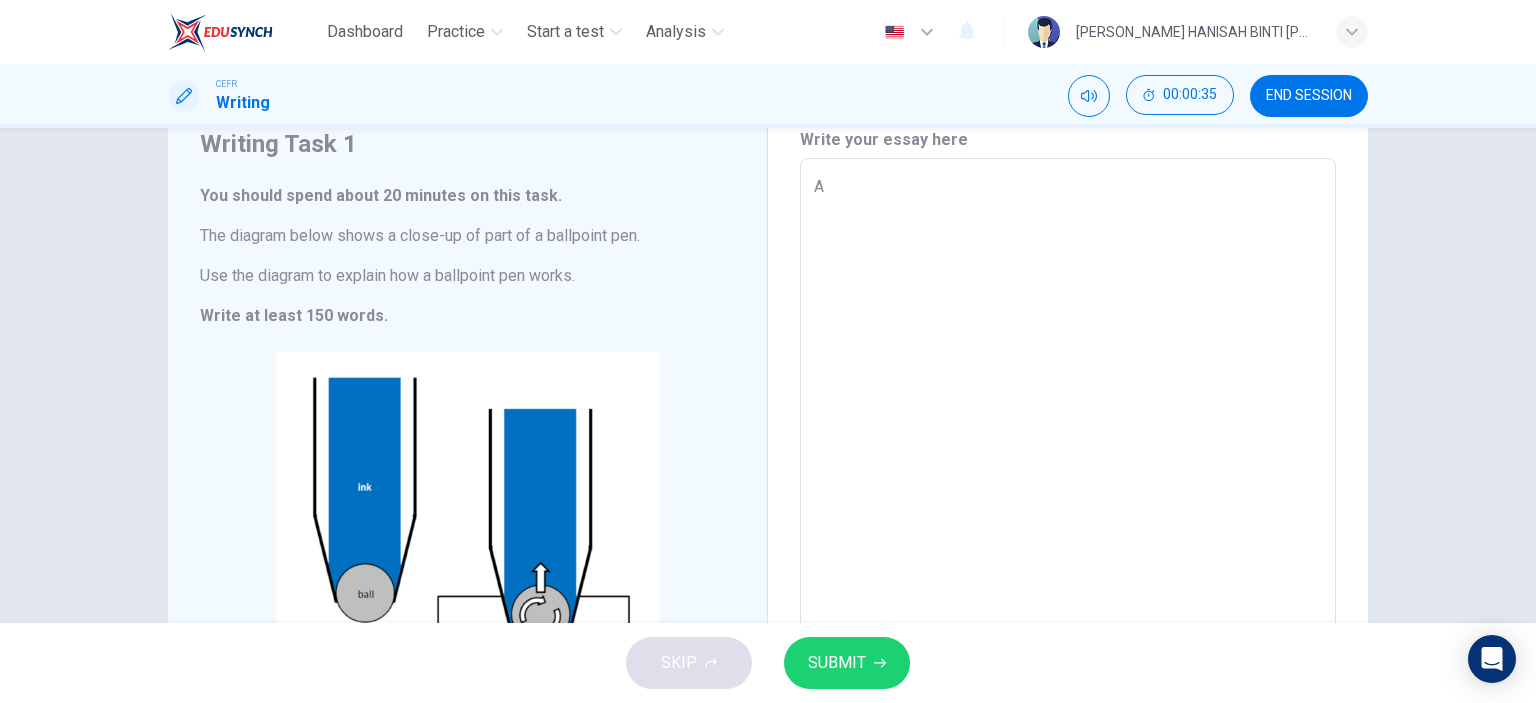 type on "A" 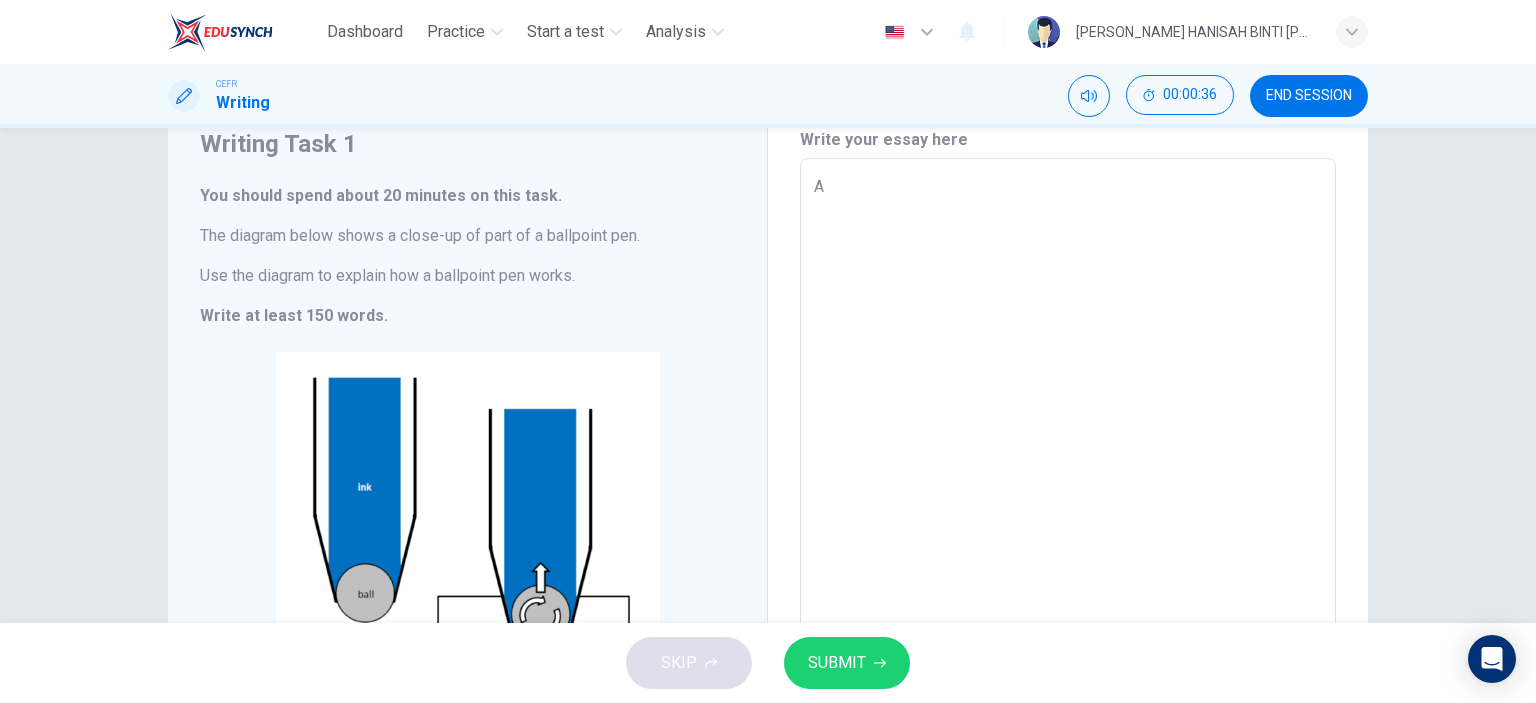 drag, startPoint x: 249, startPoint y: 221, endPoint x: 268, endPoint y: 222, distance: 19.026299 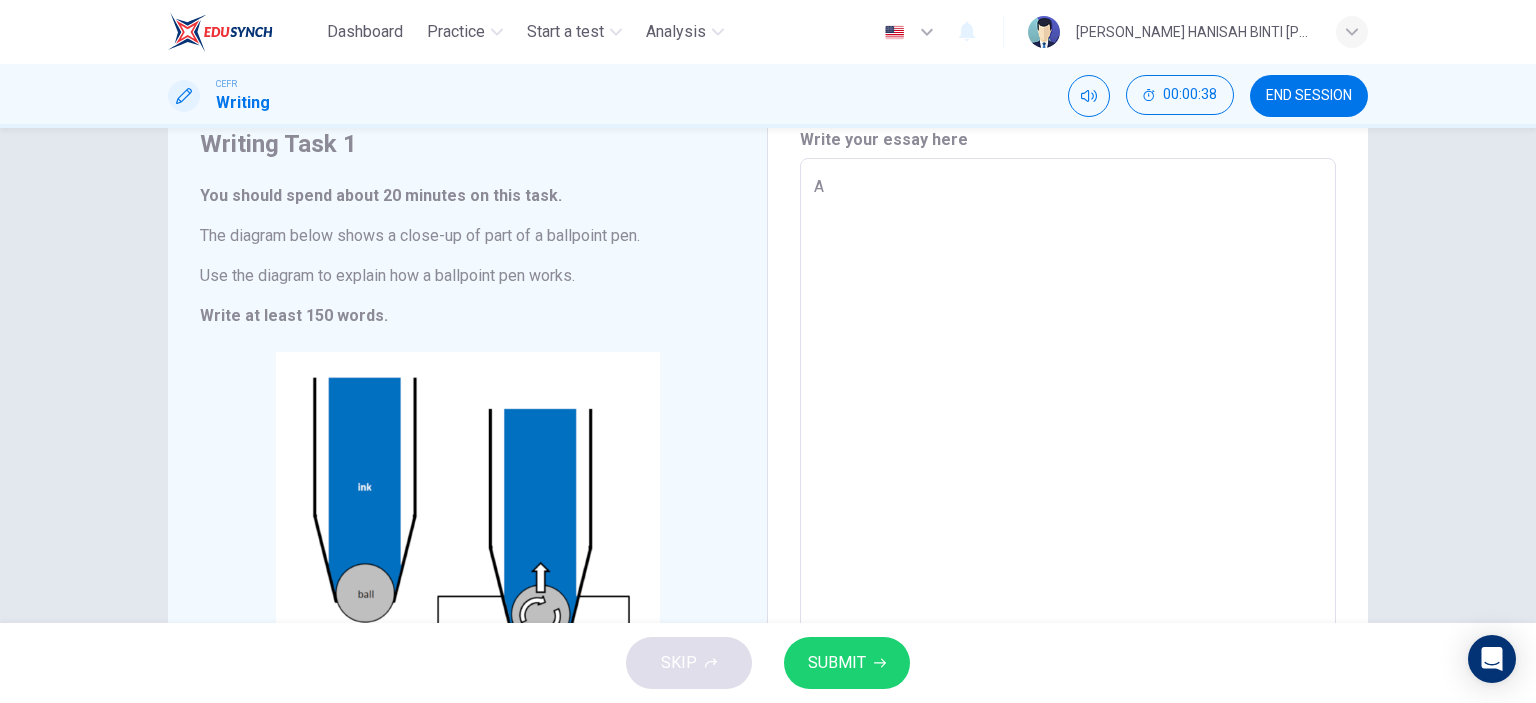 drag, startPoint x: 284, startPoint y: 235, endPoint x: 198, endPoint y: 122, distance: 142.00352 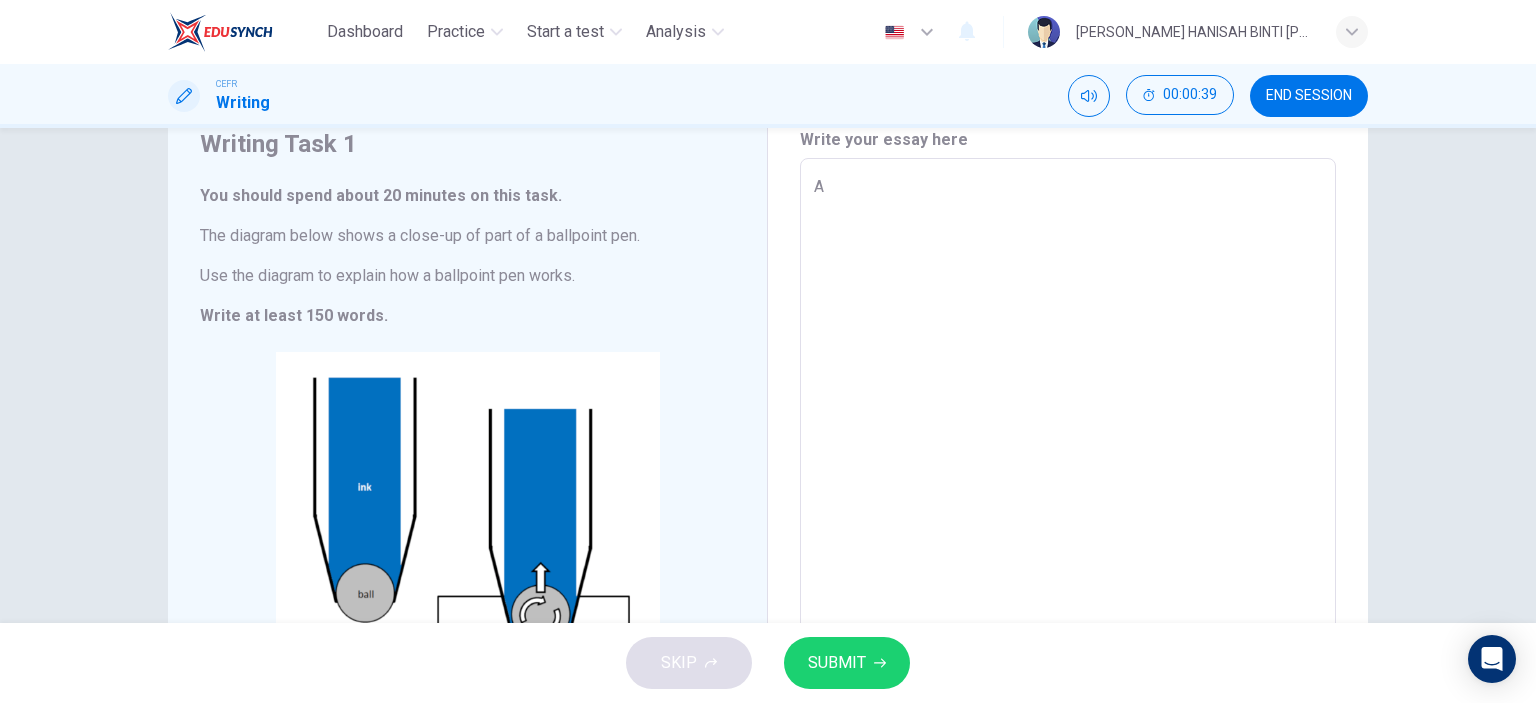 drag, startPoint x: 205, startPoint y: 147, endPoint x: 385, endPoint y: 145, distance: 180.01111 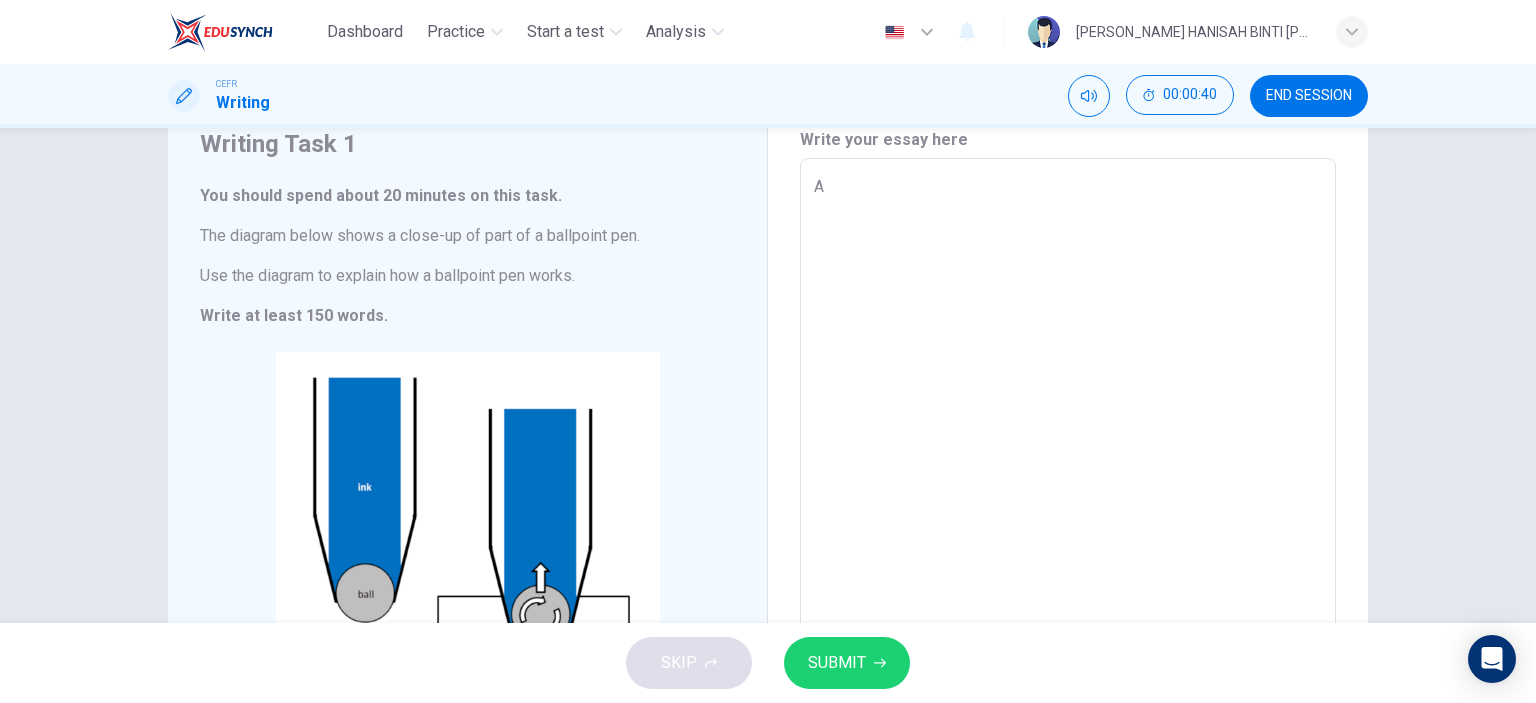 click on "Writing Task 1" at bounding box center (467, 144) 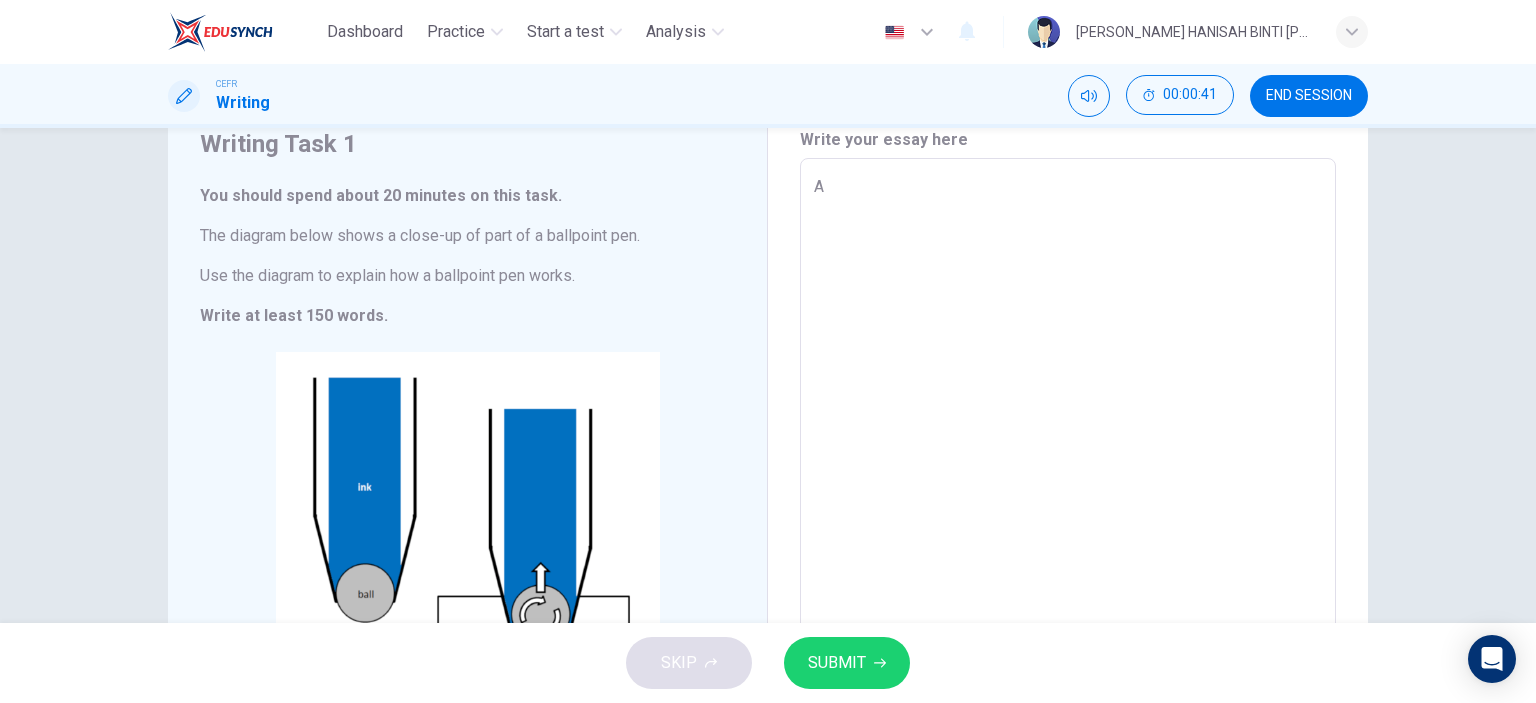 click on "Writing Task 1" at bounding box center [467, 144] 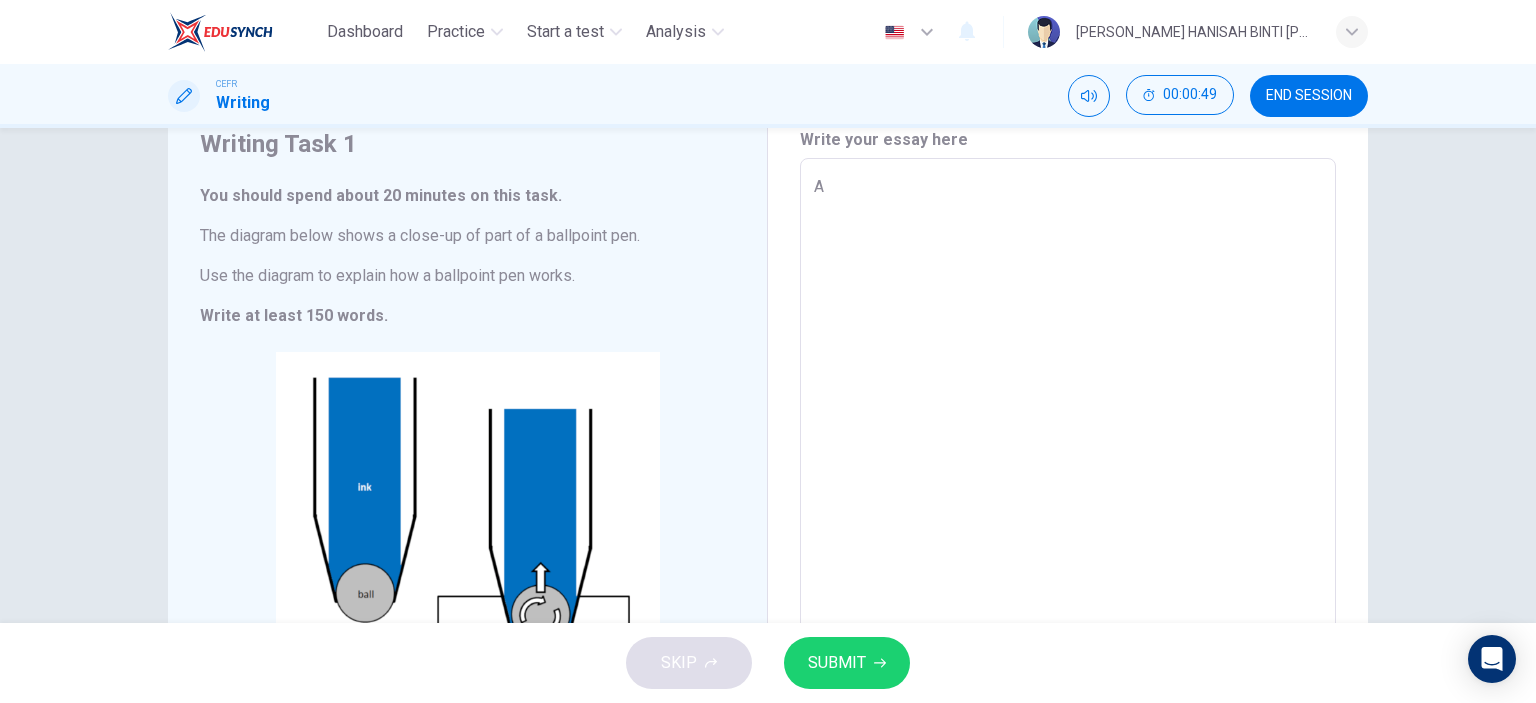drag, startPoint x: 229, startPoint y: 69, endPoint x: 231, endPoint y: 42, distance: 27.073973 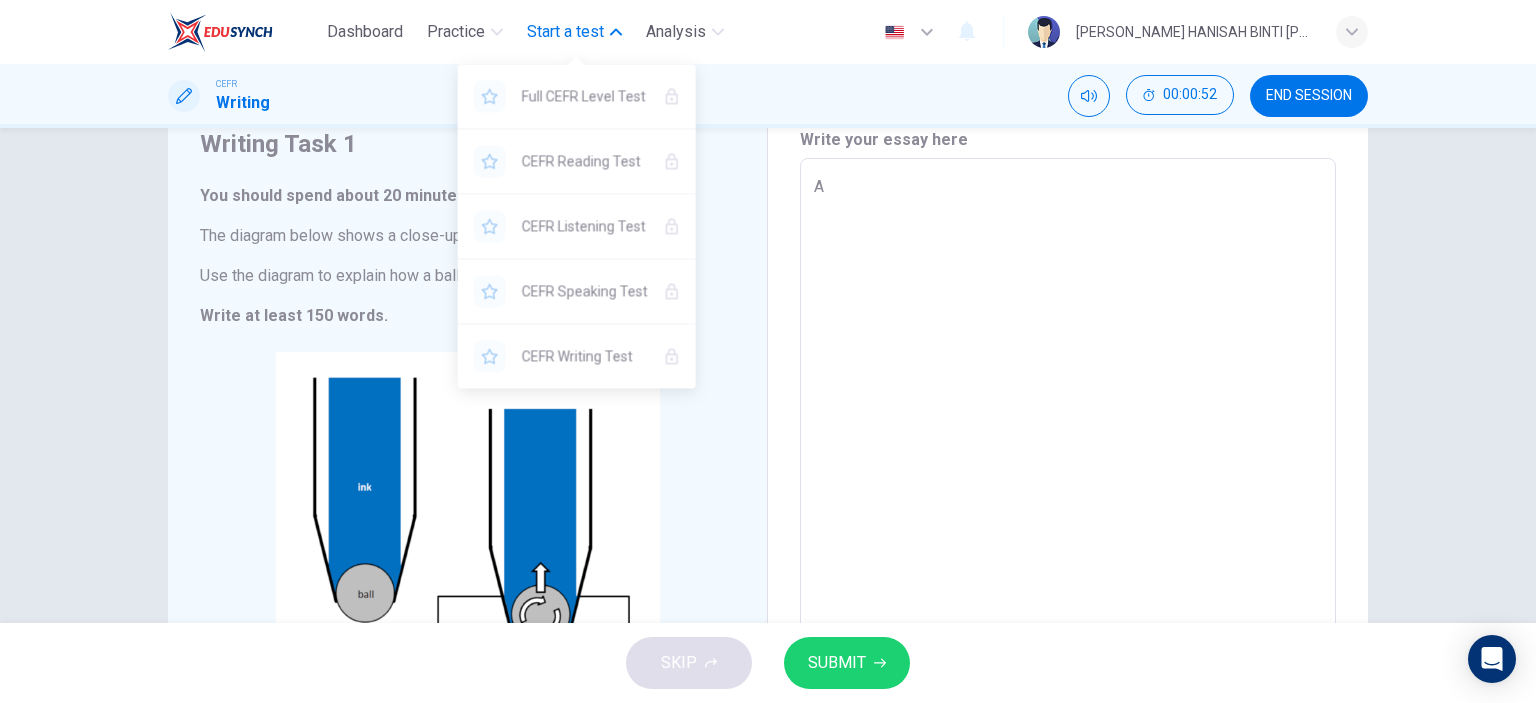 click on "Start a test" at bounding box center (565, 32) 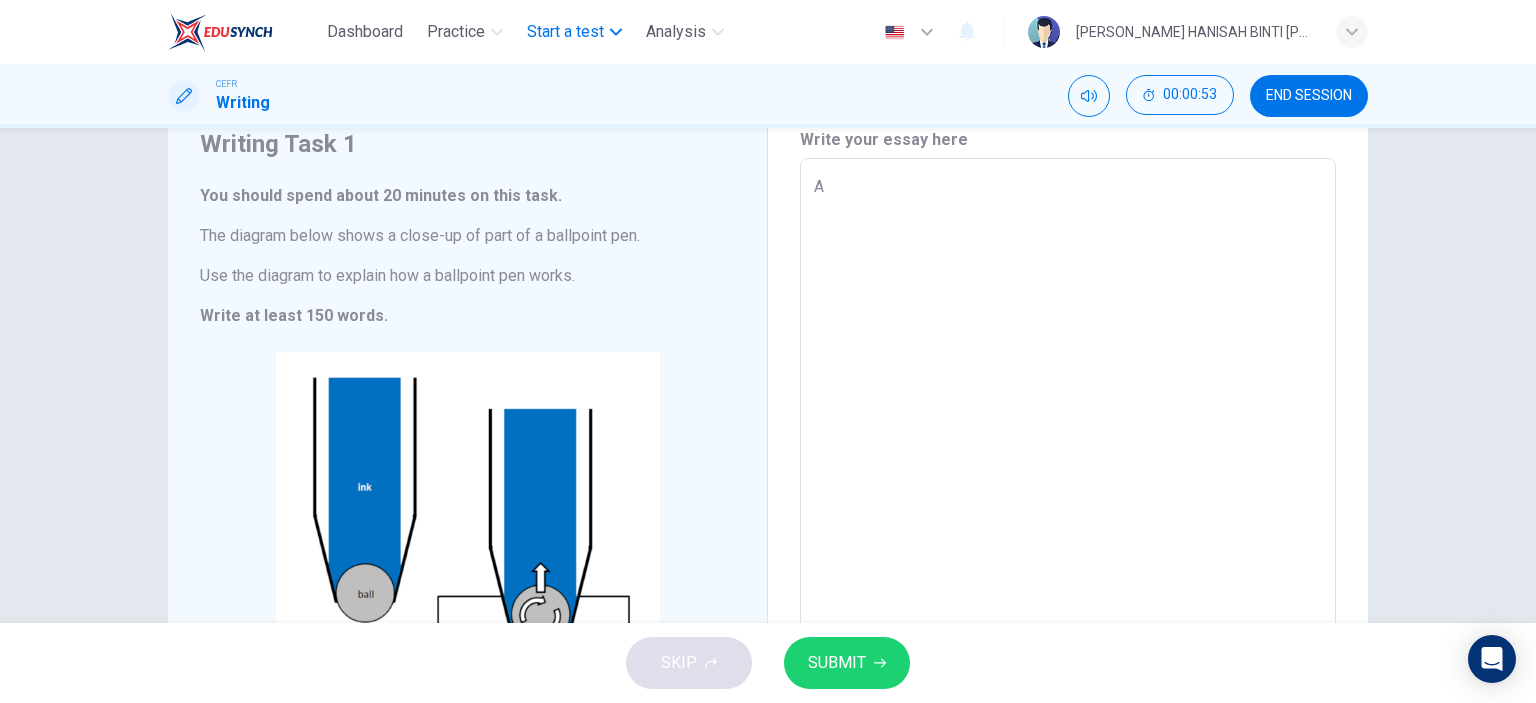 click on "Start a test" at bounding box center (565, 32) 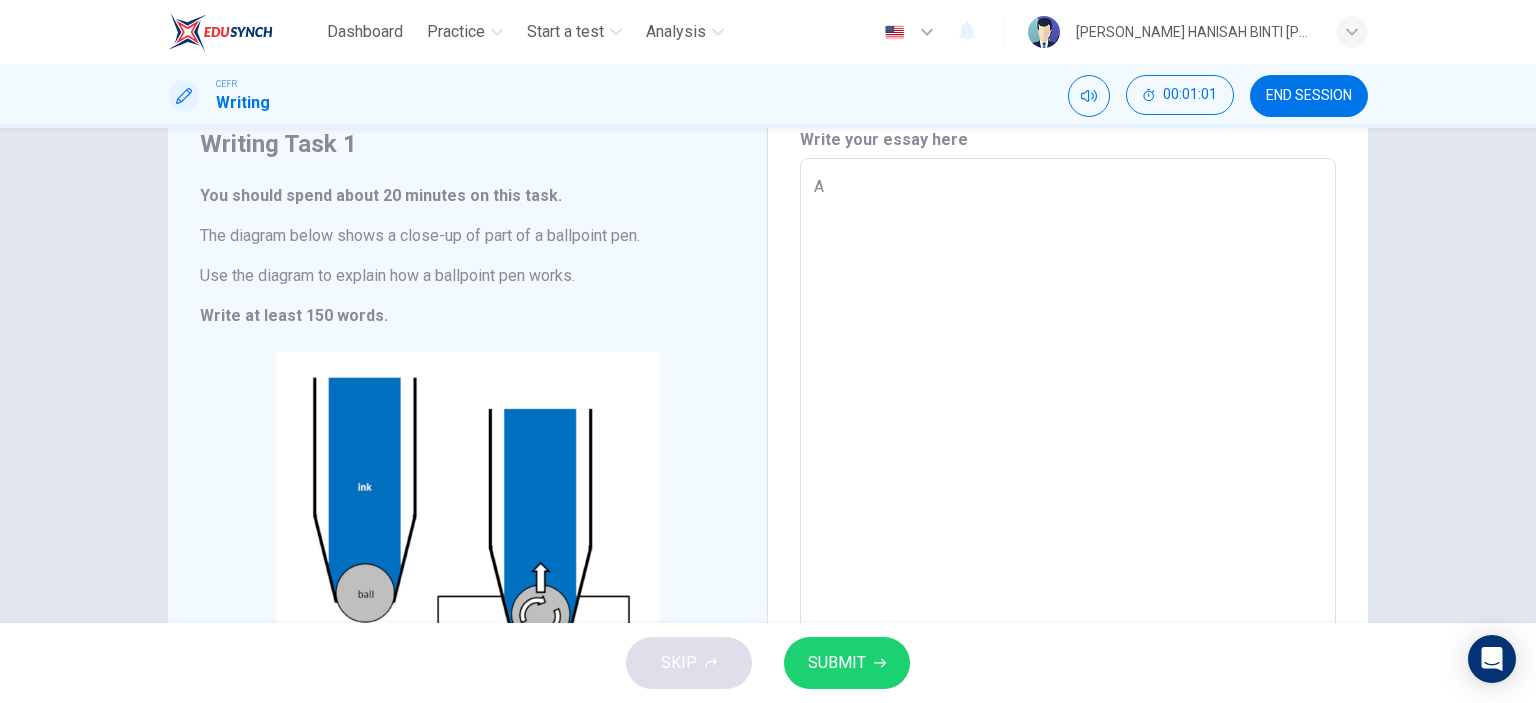 drag, startPoint x: 583, startPoint y: 0, endPoint x: 492, endPoint y: 199, distance: 218.81956 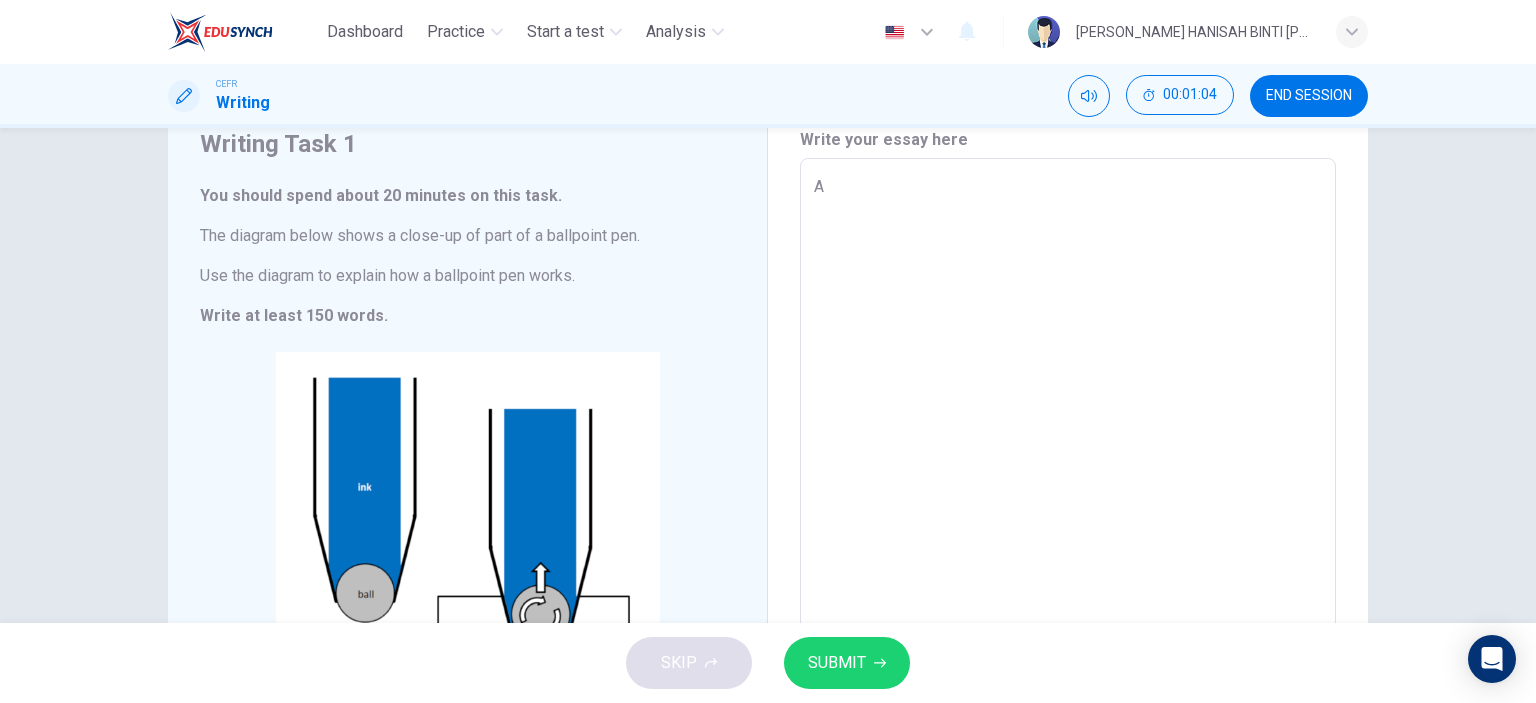 click on "You should spend about 20 minutes on this task." at bounding box center [467, 196] 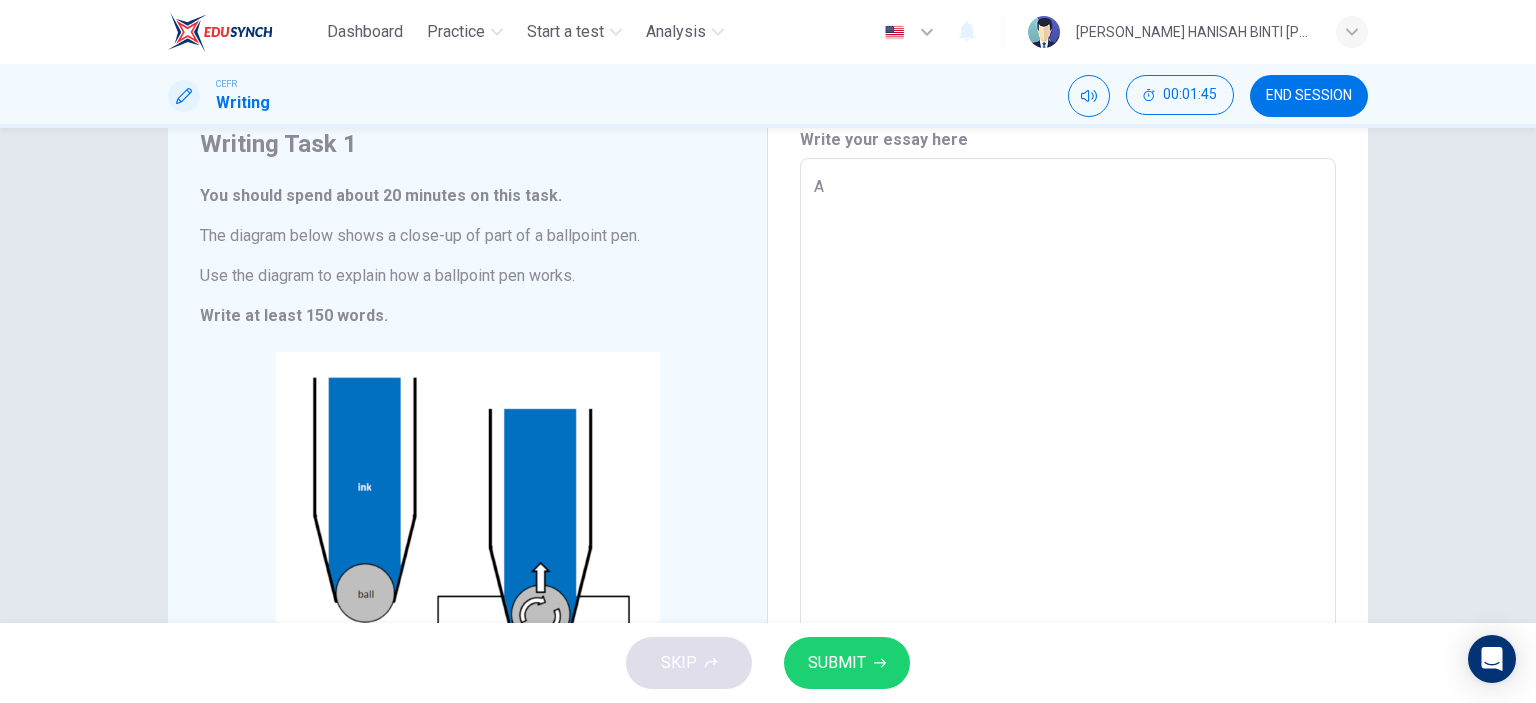 type on "x" 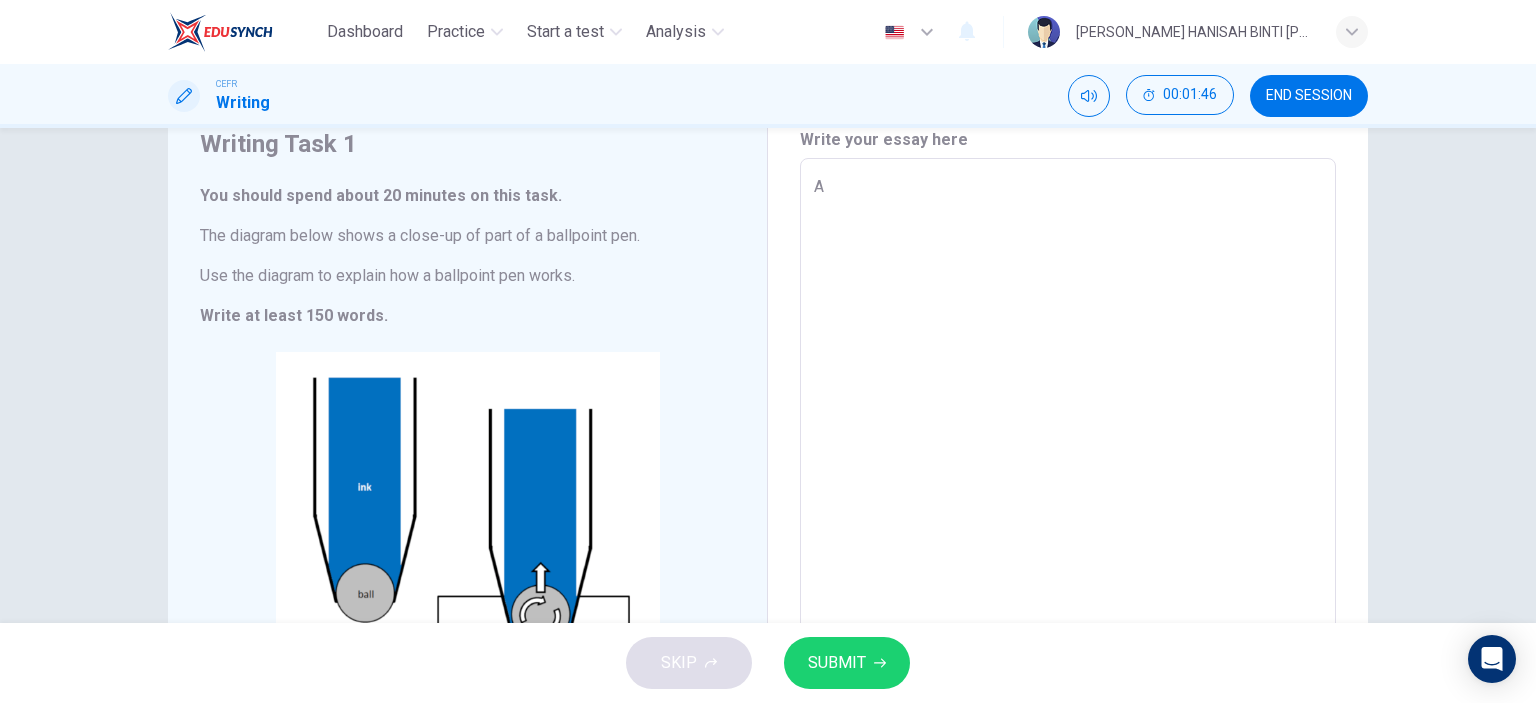 click on "Writing Task 1 You should spend about 20 minutes on this task. The diagram below shows a close-up of part of a ballpoint pen.  Use the diagram to explain how a ballpoint pen works. Write at least 150 words. CLICK TO ZOOM Click to Zoom Write your essay here A x ​ Word count :  1" at bounding box center (768, 375) 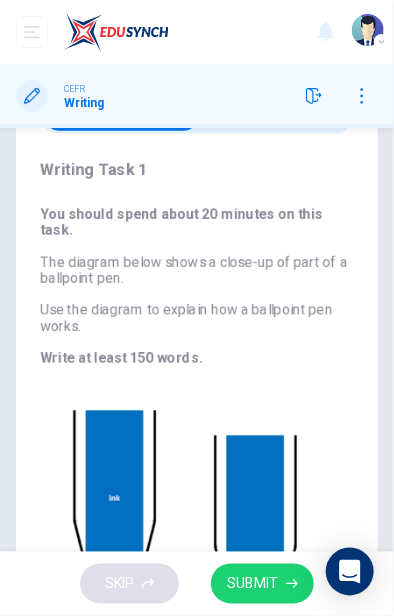 click on "Writing Task 1" at bounding box center [197, 170] 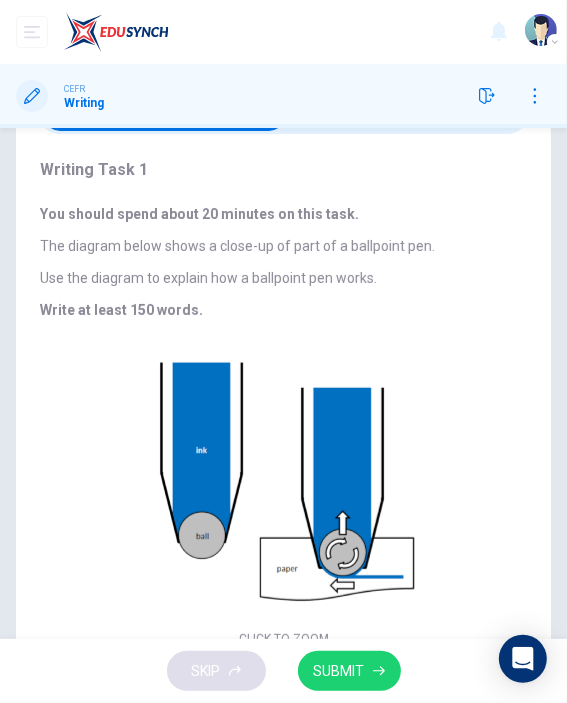 click on "Writing Task 1 You should spend about 20 minutes on this task. The diagram below shows a close-up of part of a ballpoint pen.  Use the diagram to explain how a ballpoint pen works. Write at least 150 words. CLICK TO ZOOM Click to Zoom" at bounding box center [283, 405] 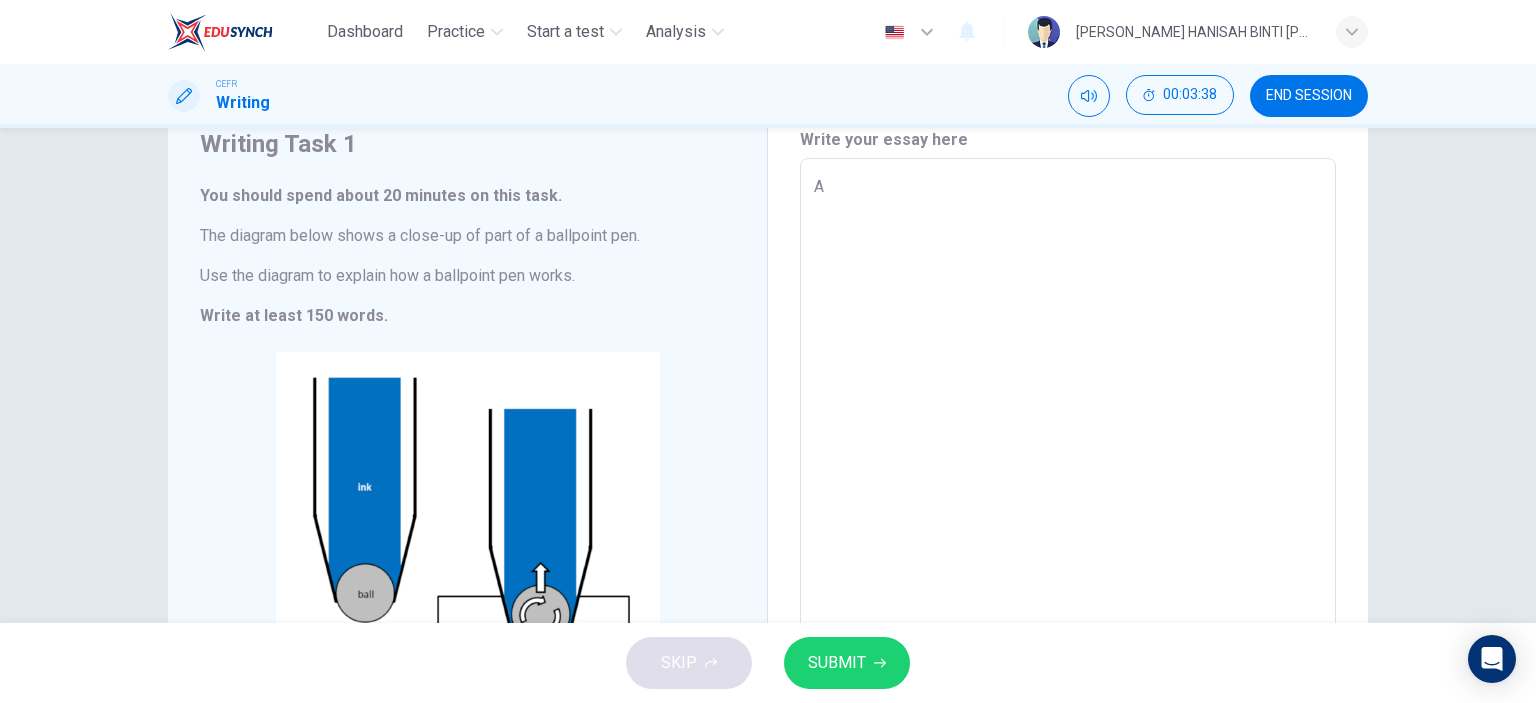 click on "The diagram below shows a close-up of part of a ballpoint pen." at bounding box center (467, 236) 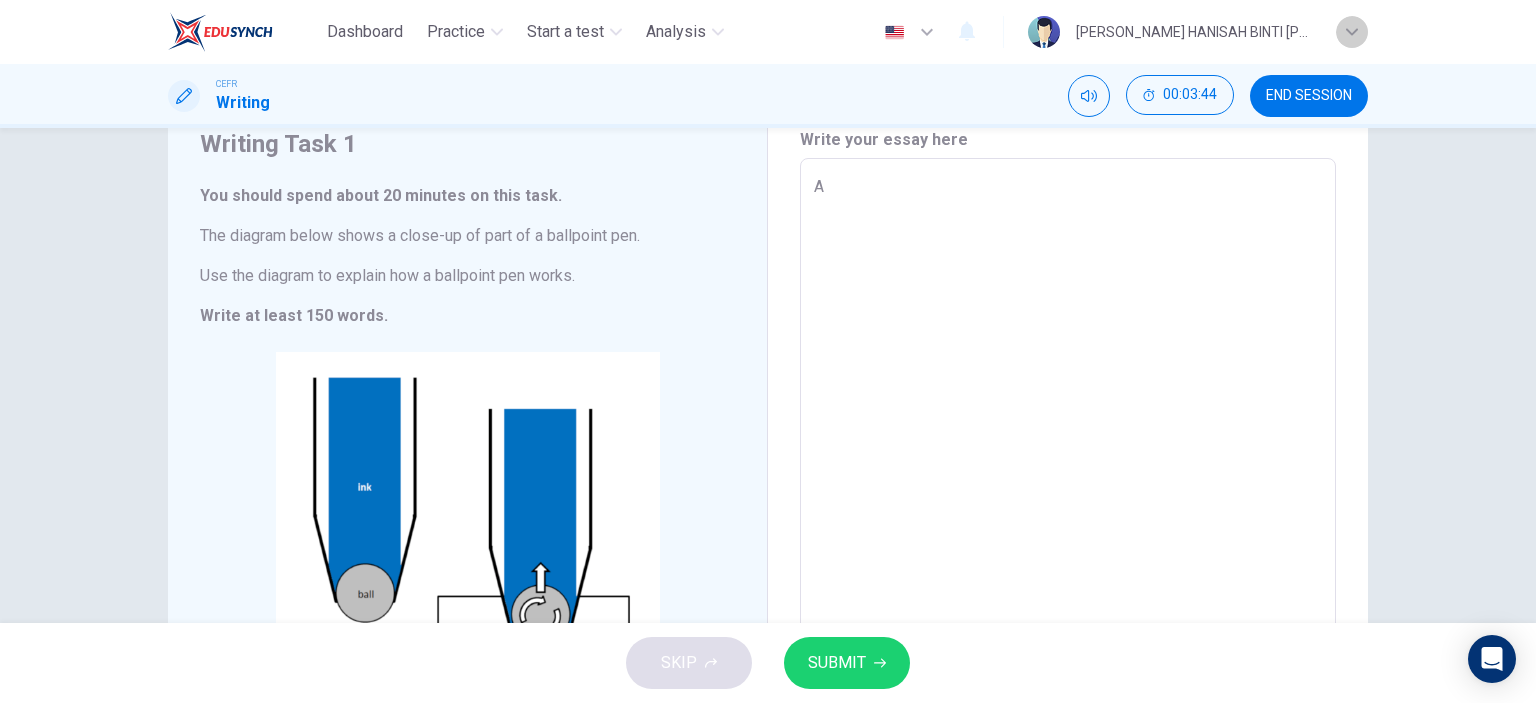 click 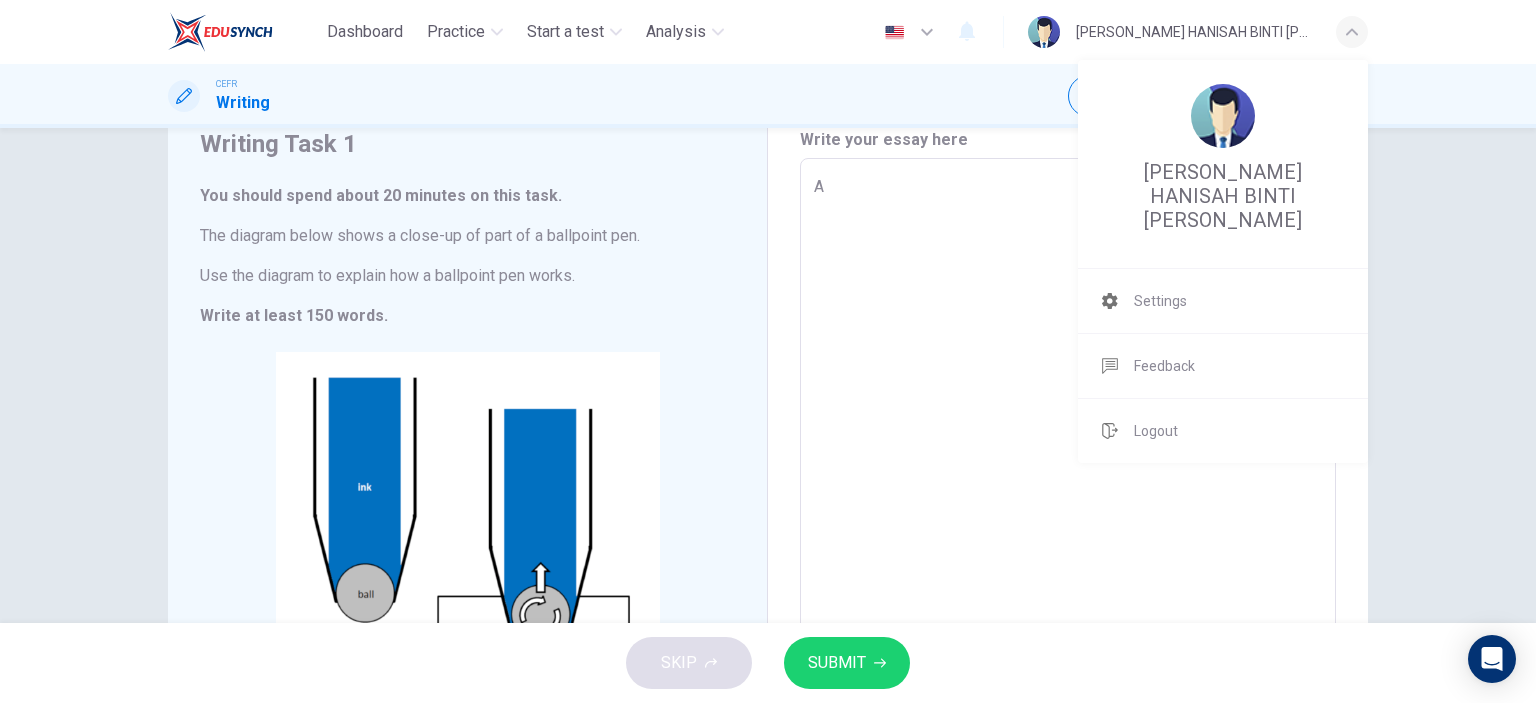 drag, startPoint x: 1535, startPoint y: 298, endPoint x: 1526, endPoint y: 474, distance: 176.22997 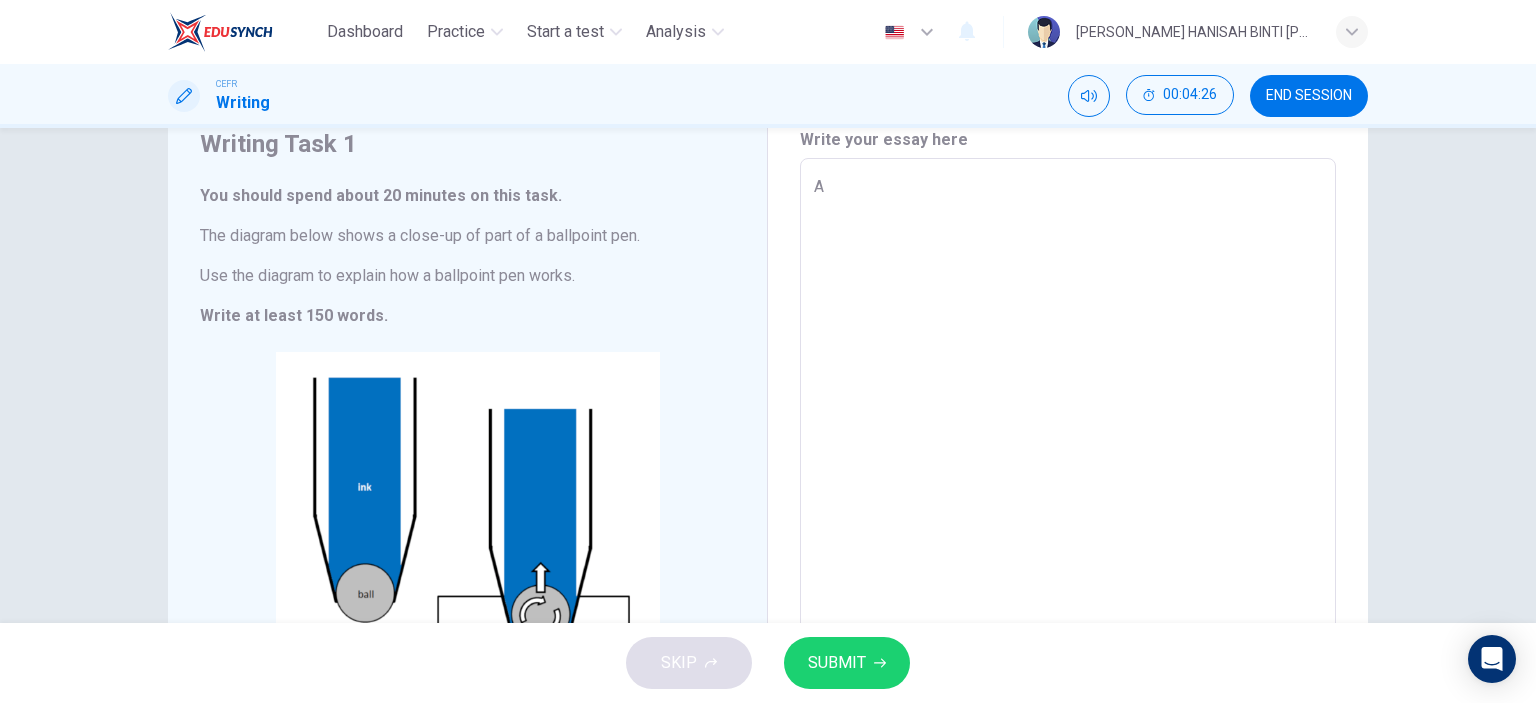 click on "The diagram below shows a close-up of part of a ballpoint pen." at bounding box center (467, 236) 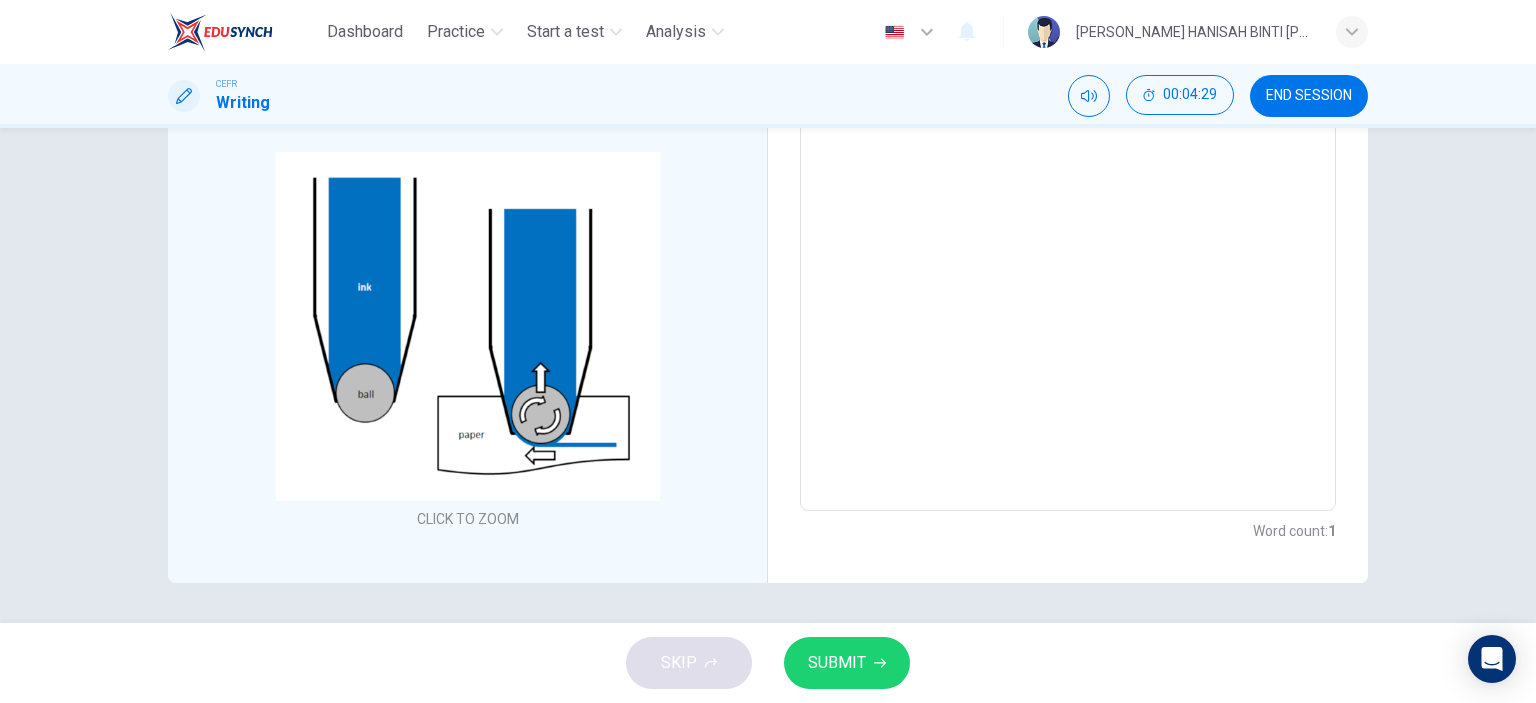 scroll, scrollTop: 0, scrollLeft: 0, axis: both 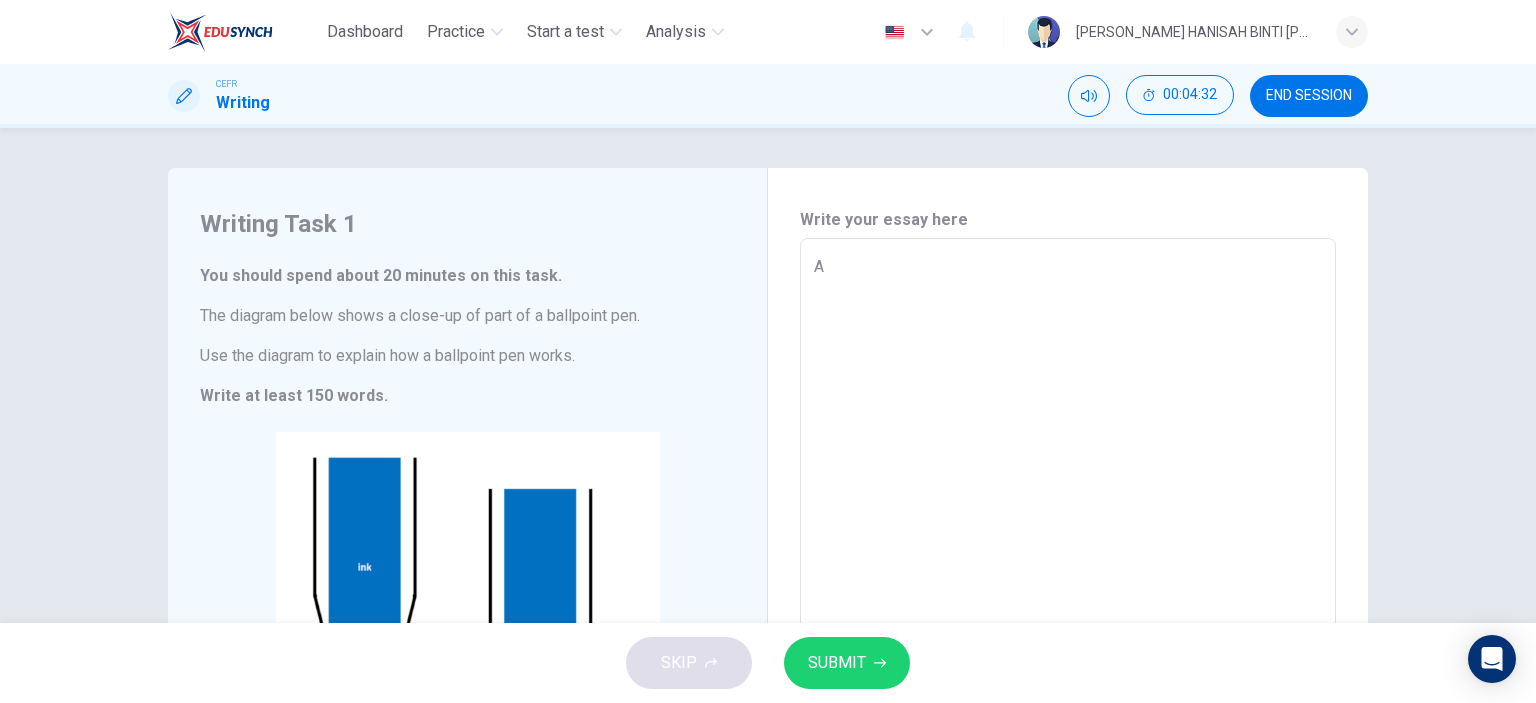 drag, startPoint x: 316, startPoint y: 204, endPoint x: 260, endPoint y: 200, distance: 56.142673 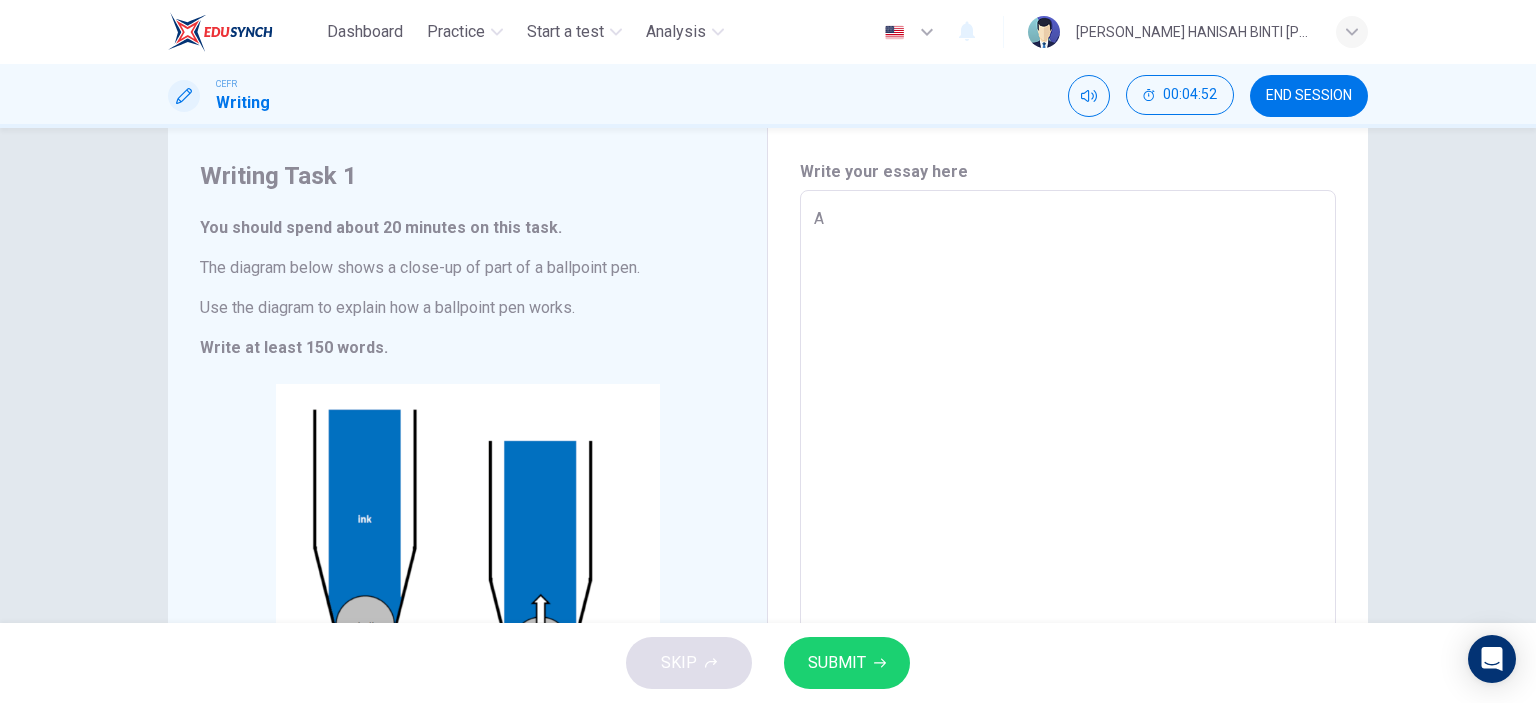 scroll, scrollTop: 46, scrollLeft: 0, axis: vertical 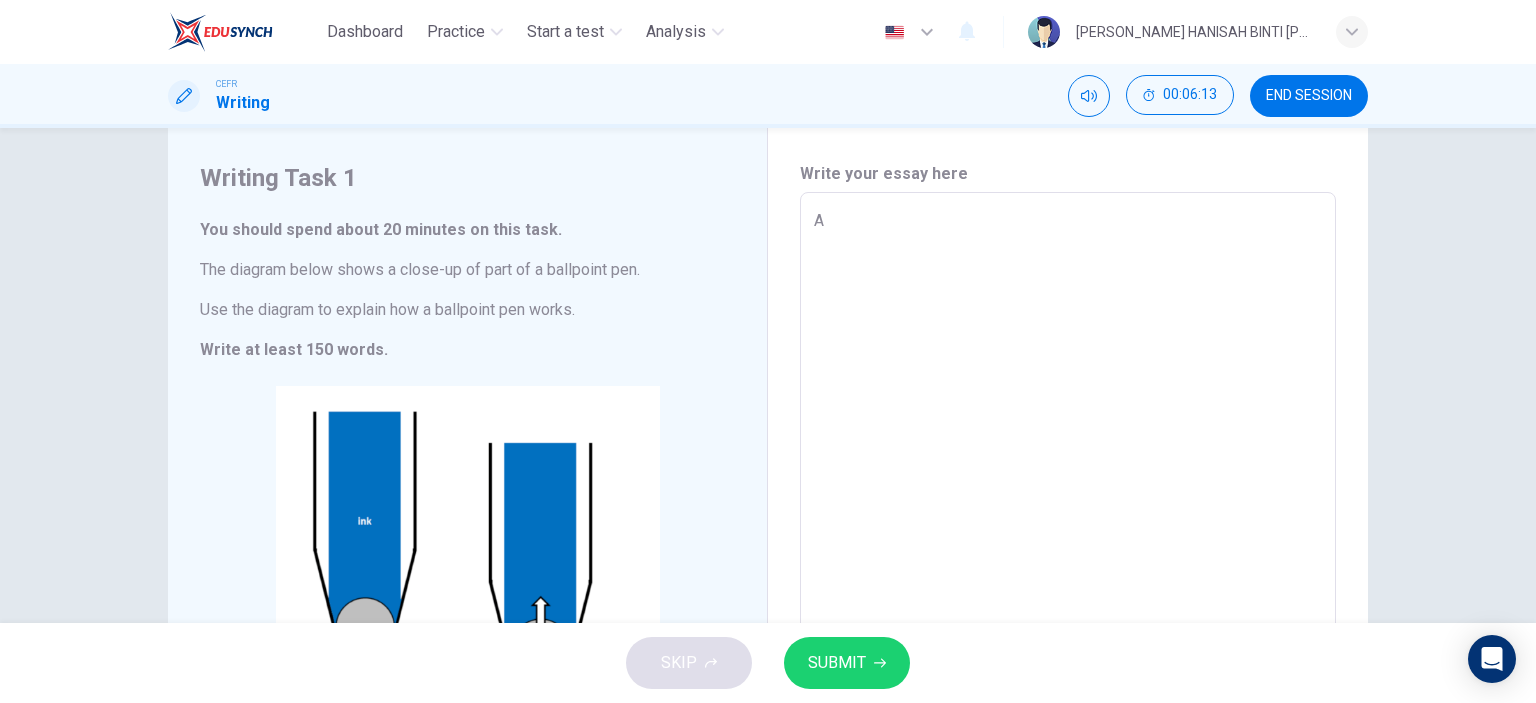 click on "English en ​ AMIRAH HANISAH BINTI KHAIRIL AFENDY" at bounding box center [1105, 32] 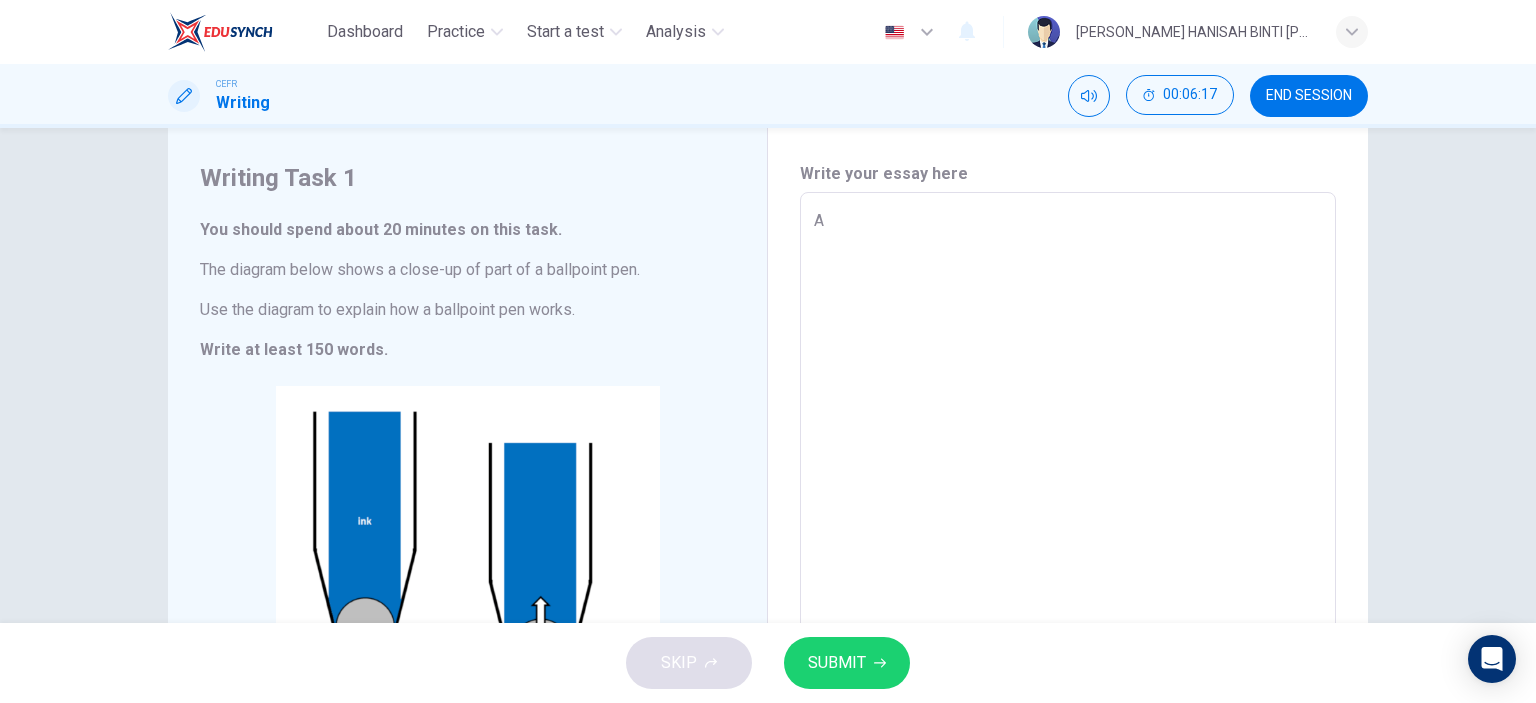 drag, startPoint x: 851, startPoint y: 15, endPoint x: 1468, endPoint y: 231, distance: 653.7163 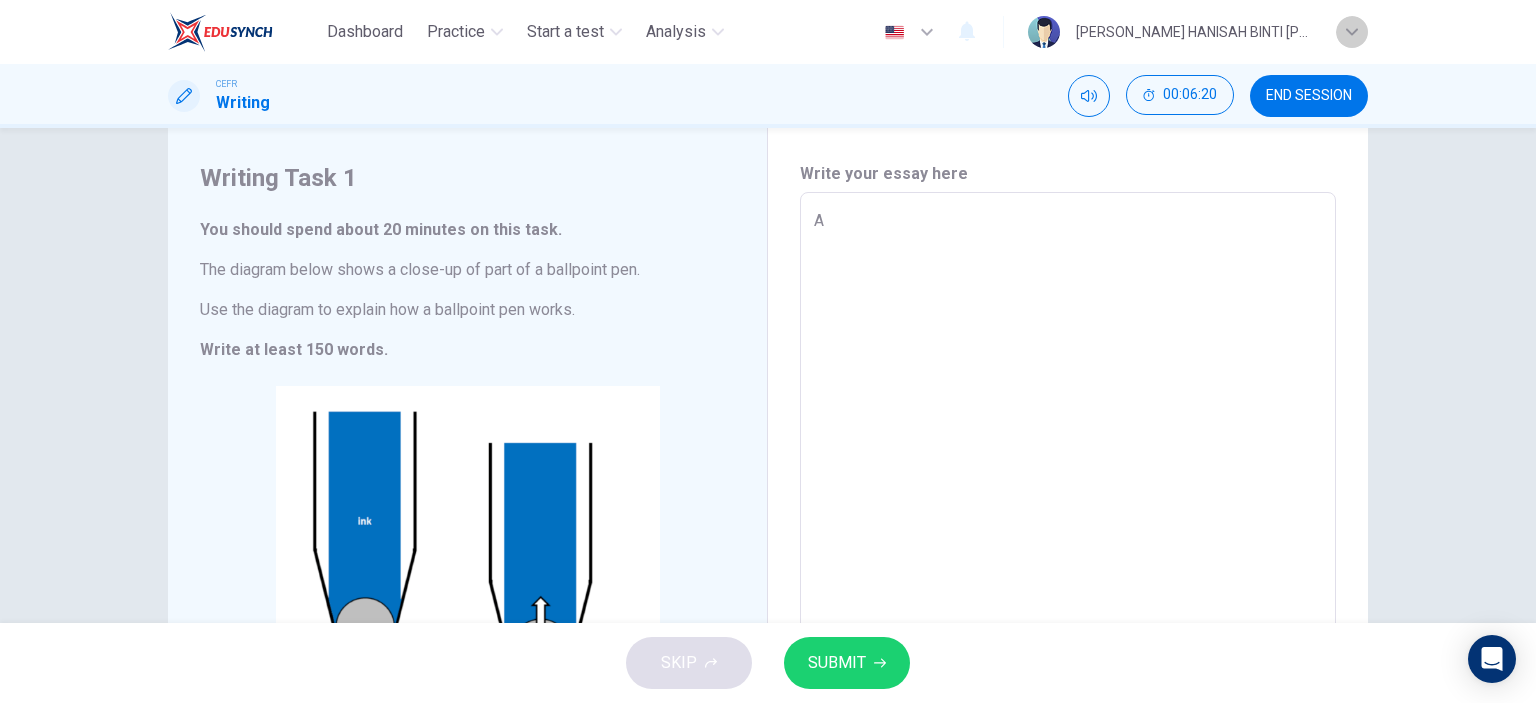 click at bounding box center (1352, 32) 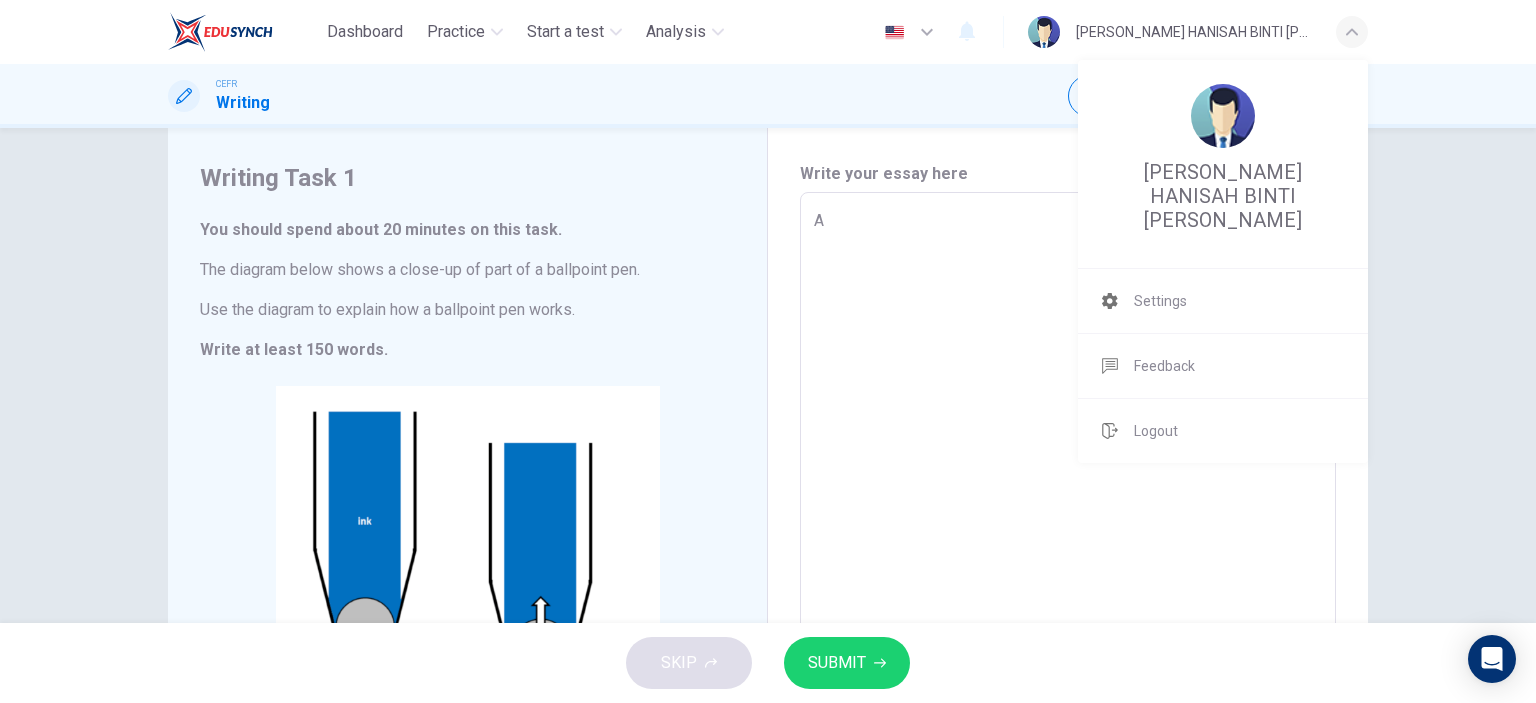 click at bounding box center [768, 351] 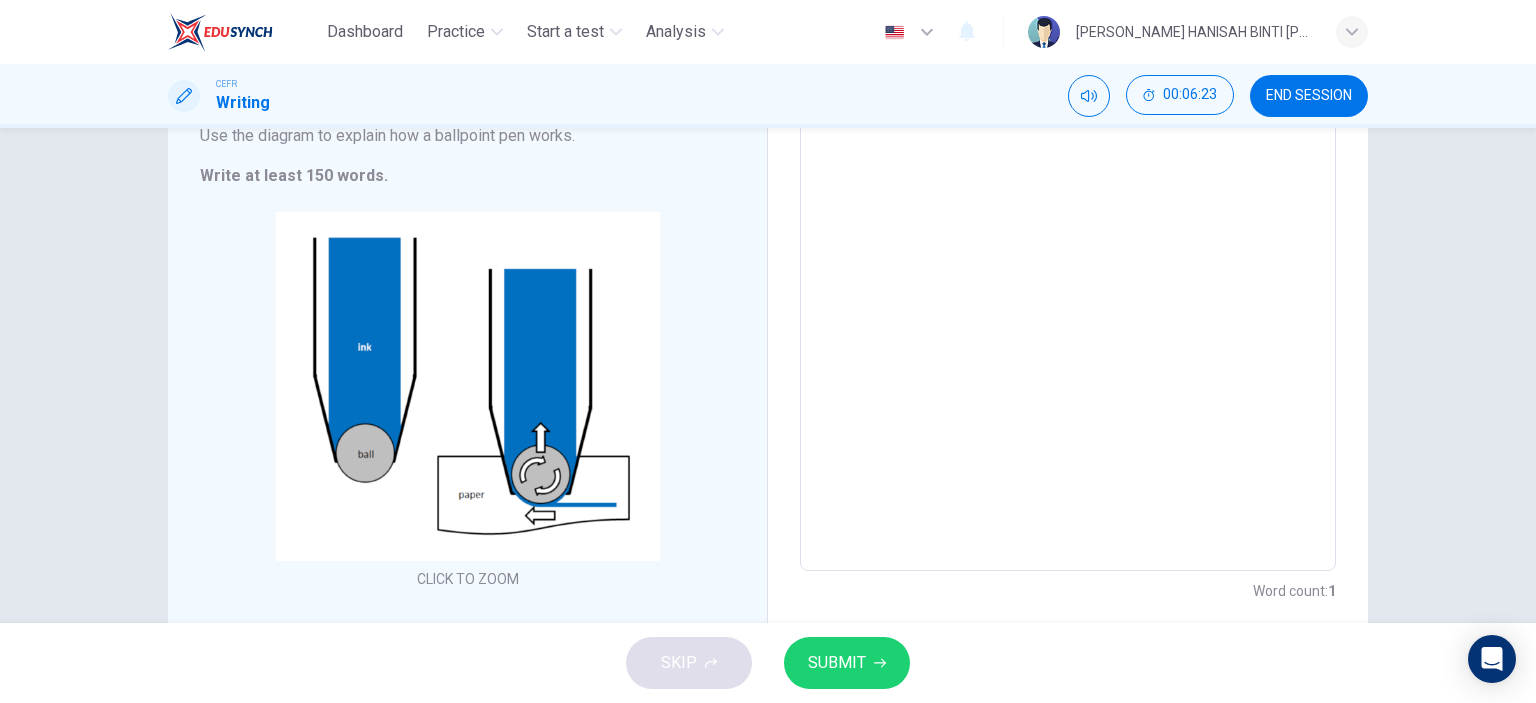scroll, scrollTop: 280, scrollLeft: 0, axis: vertical 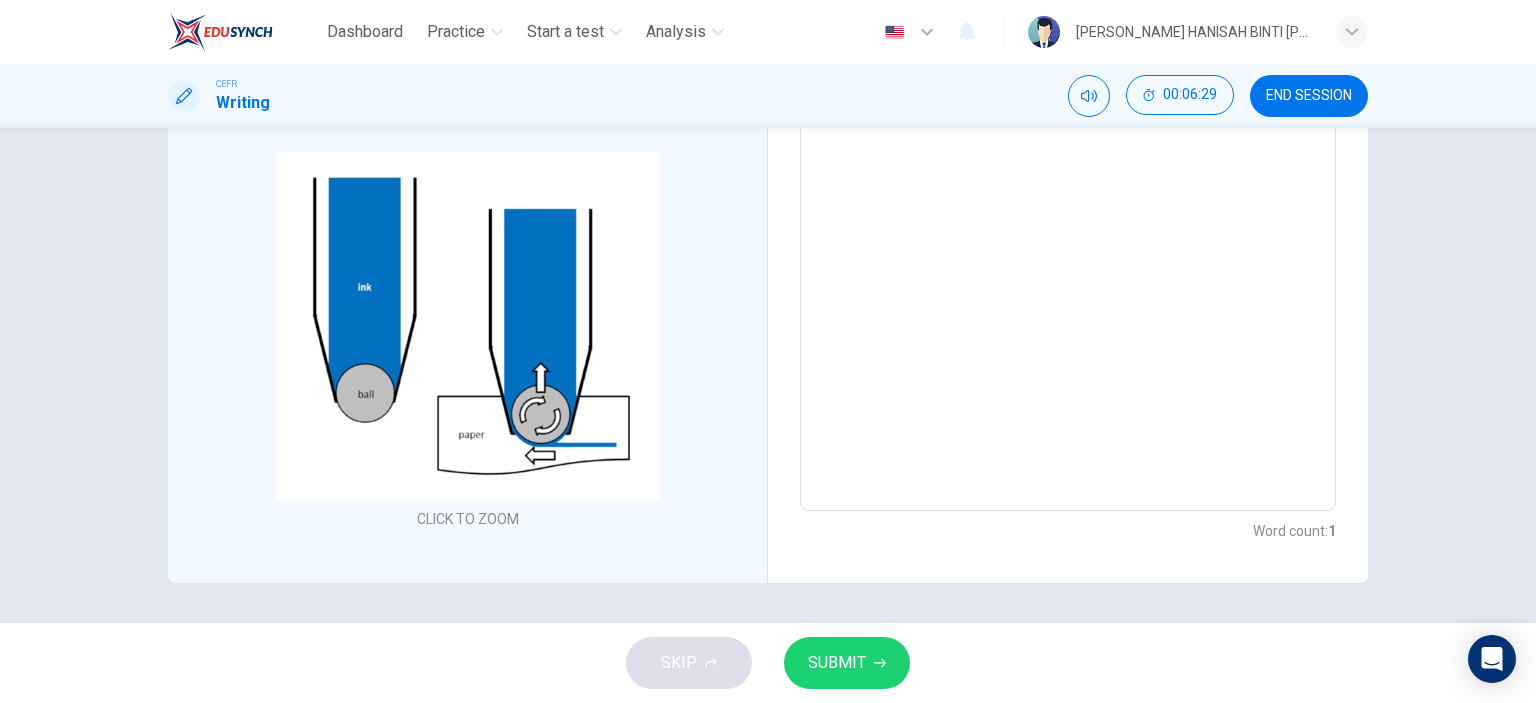 type on "x" 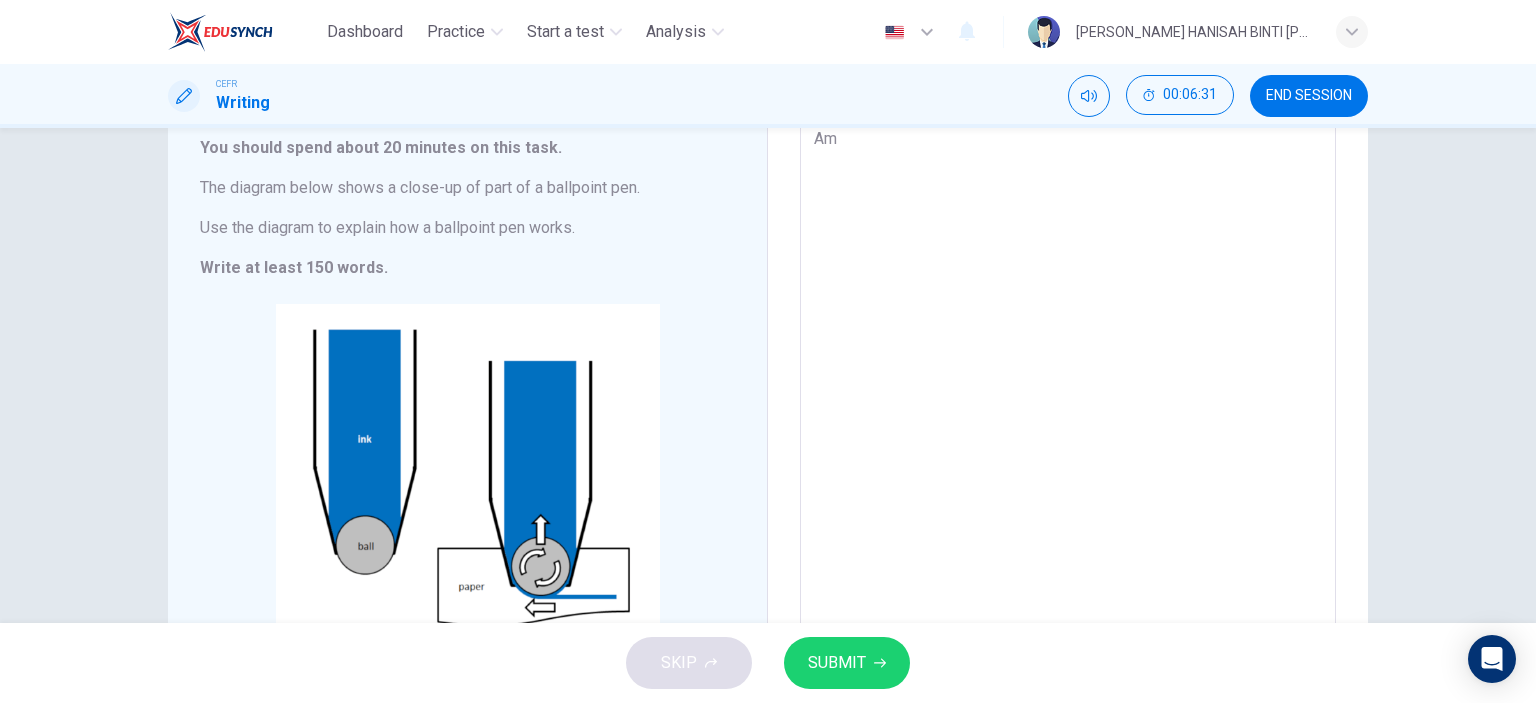 drag, startPoint x: 893, startPoint y: 259, endPoint x: 782, endPoint y: 253, distance: 111.16204 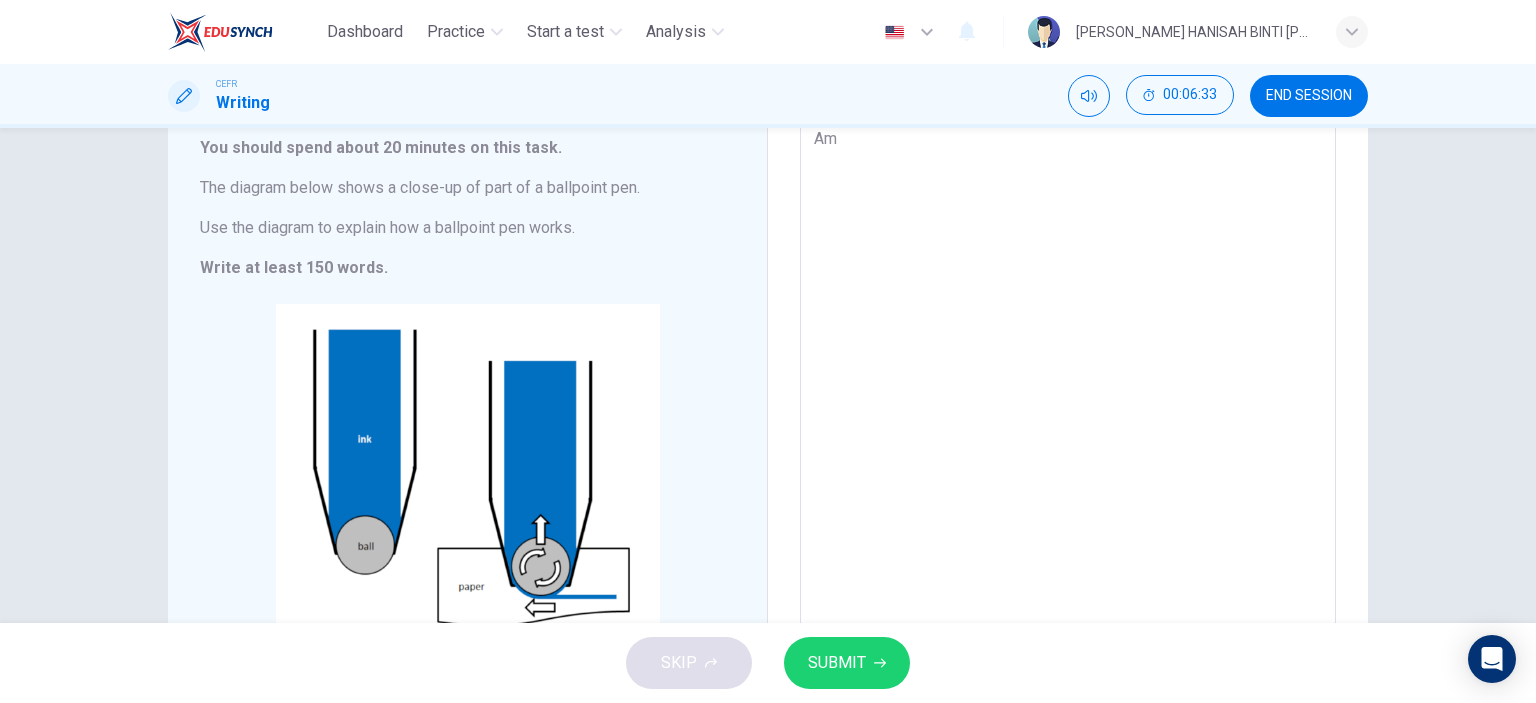 type on "Am" 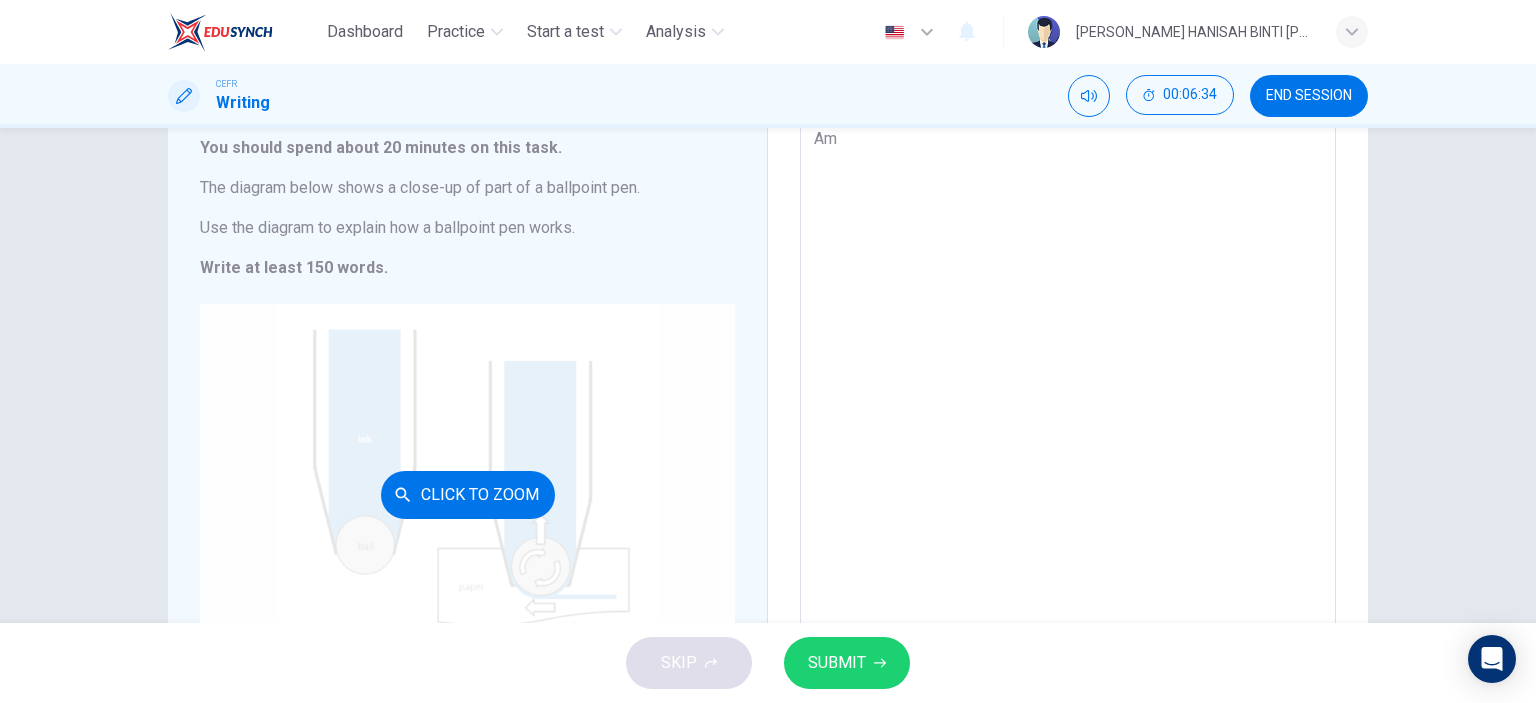 drag, startPoint x: 391, startPoint y: 189, endPoint x: 468, endPoint y: 331, distance: 161.53328 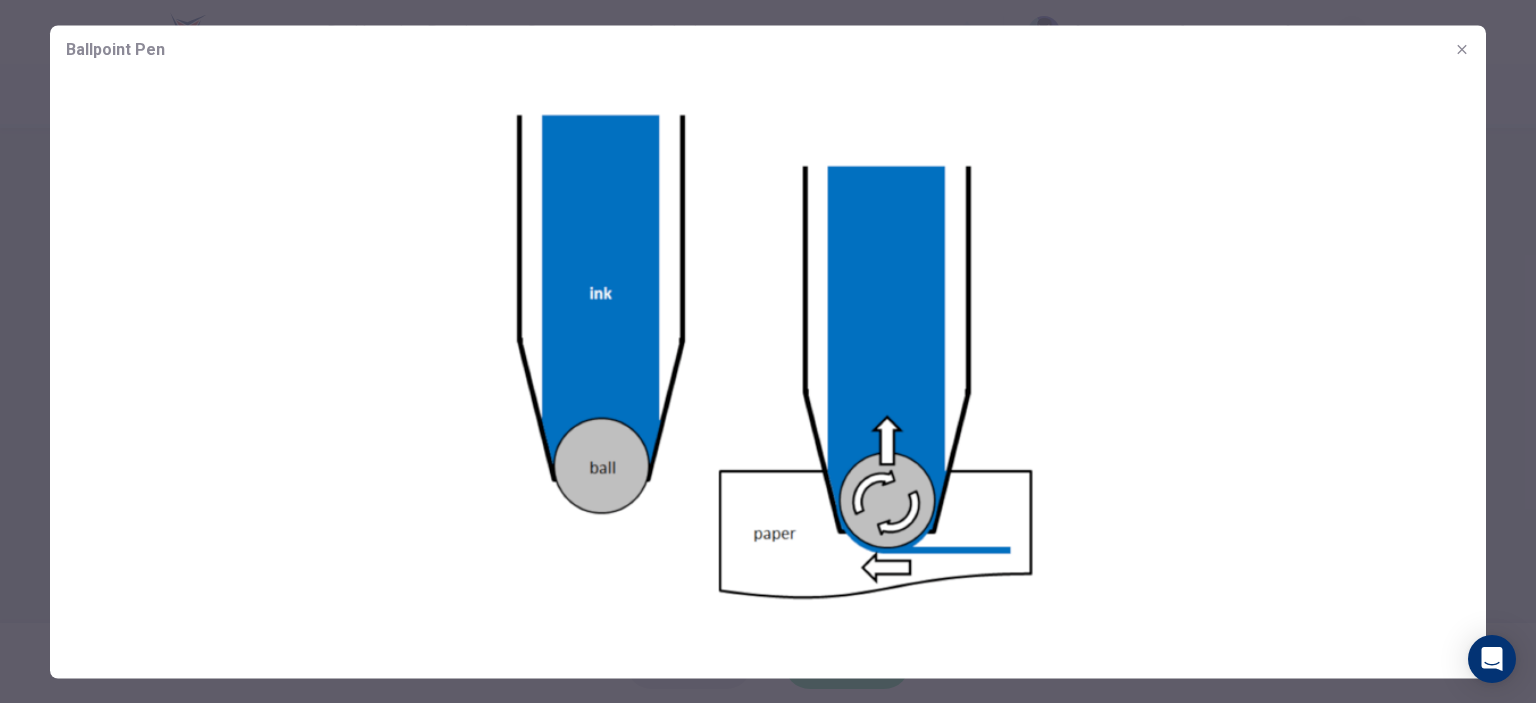 click 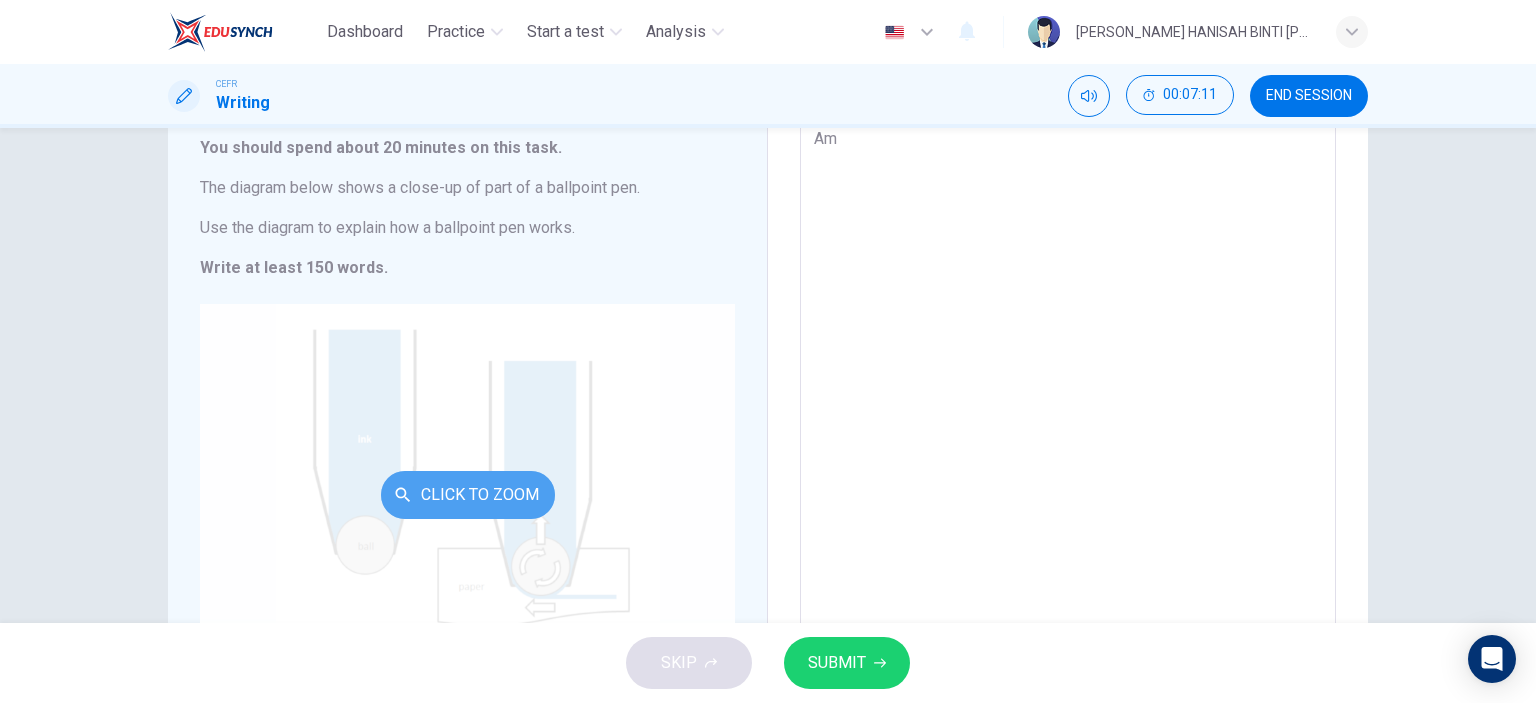 click on "Click to Zoom" at bounding box center (468, 495) 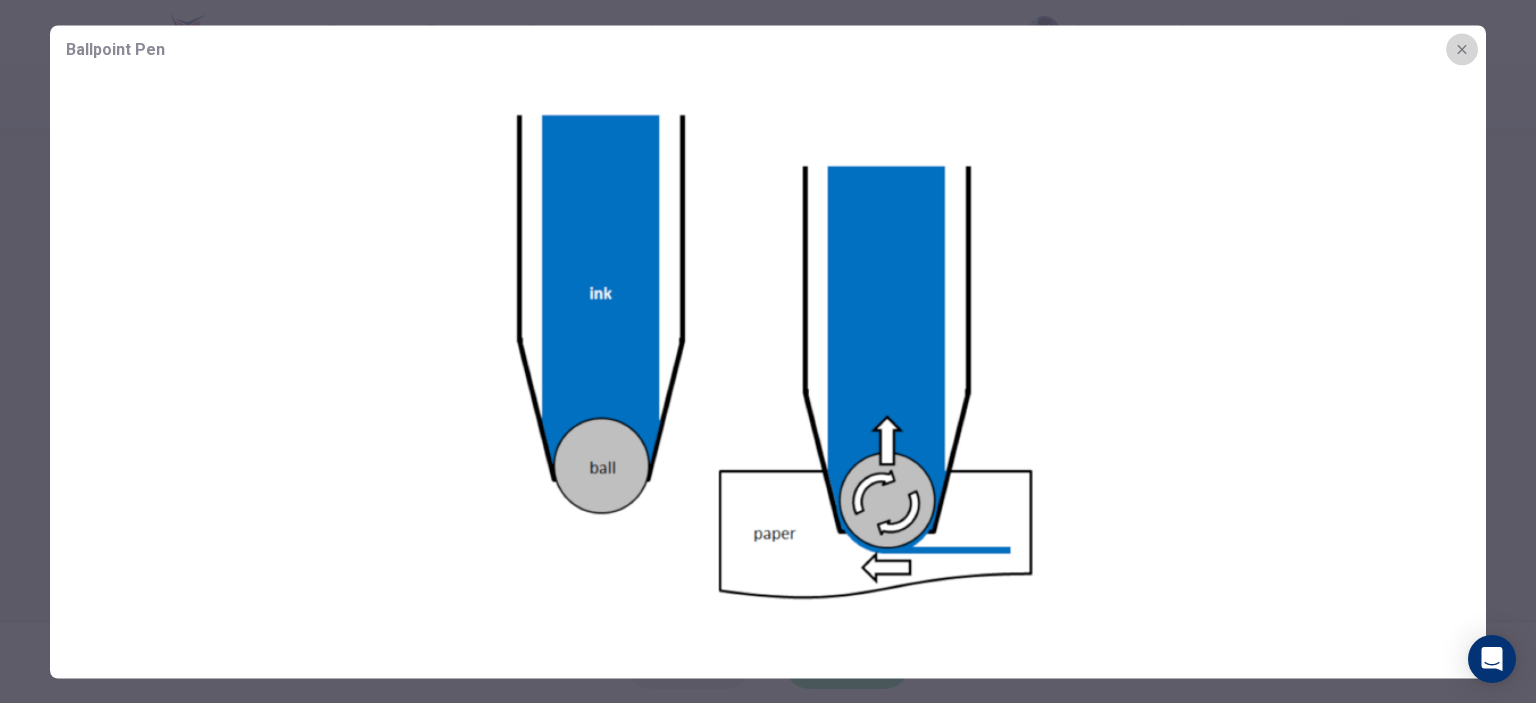 click at bounding box center [1462, 49] 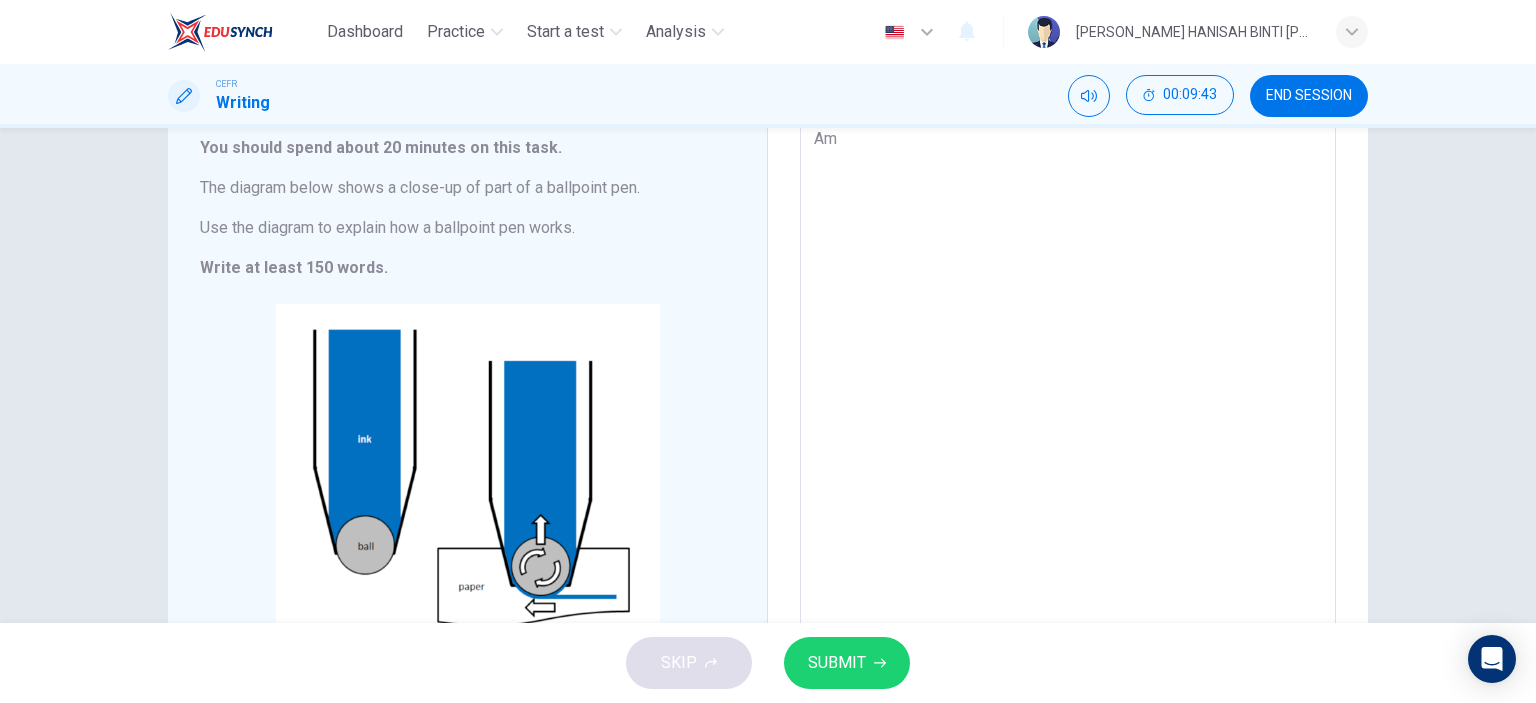 type on "x" 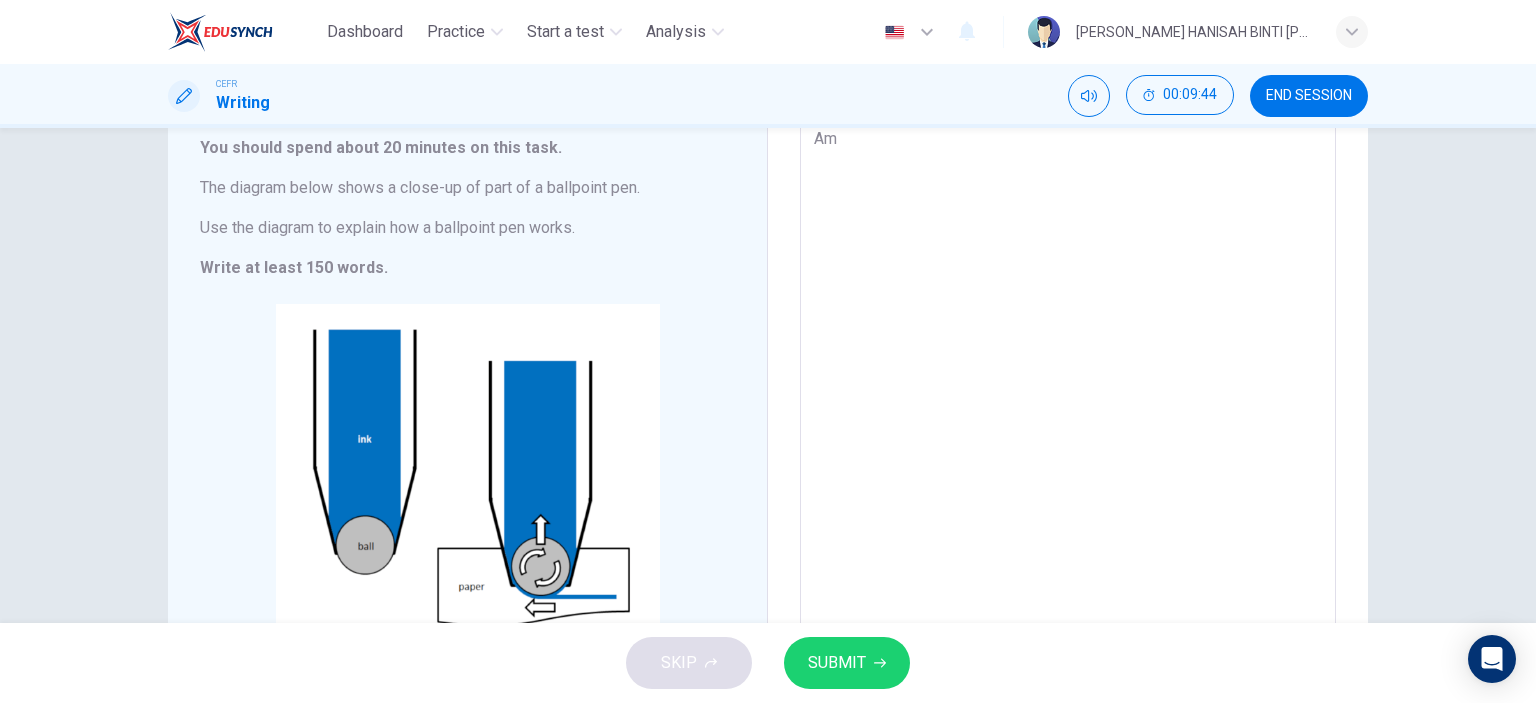 click on "Am" at bounding box center [1068, 387] 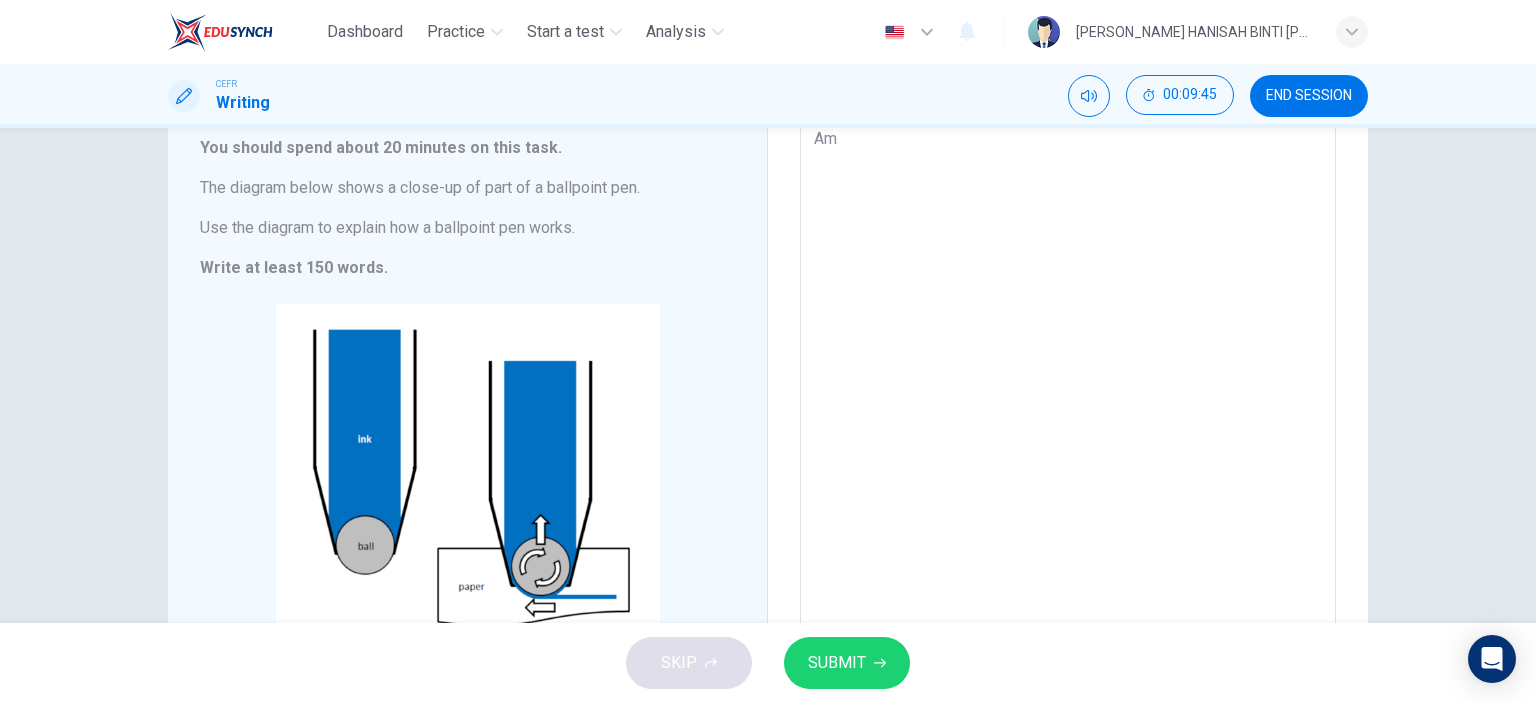 type on "A" 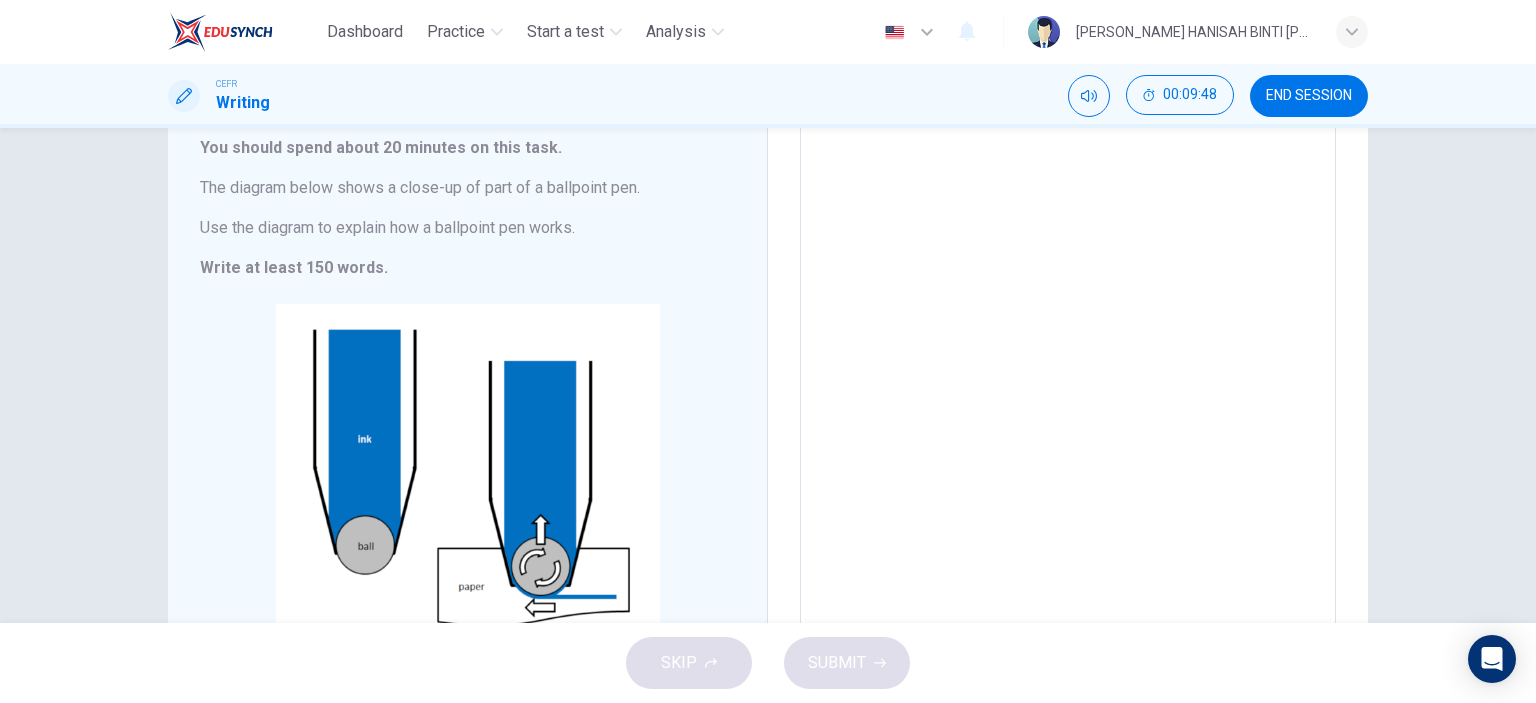 scroll, scrollTop: 0, scrollLeft: 0, axis: both 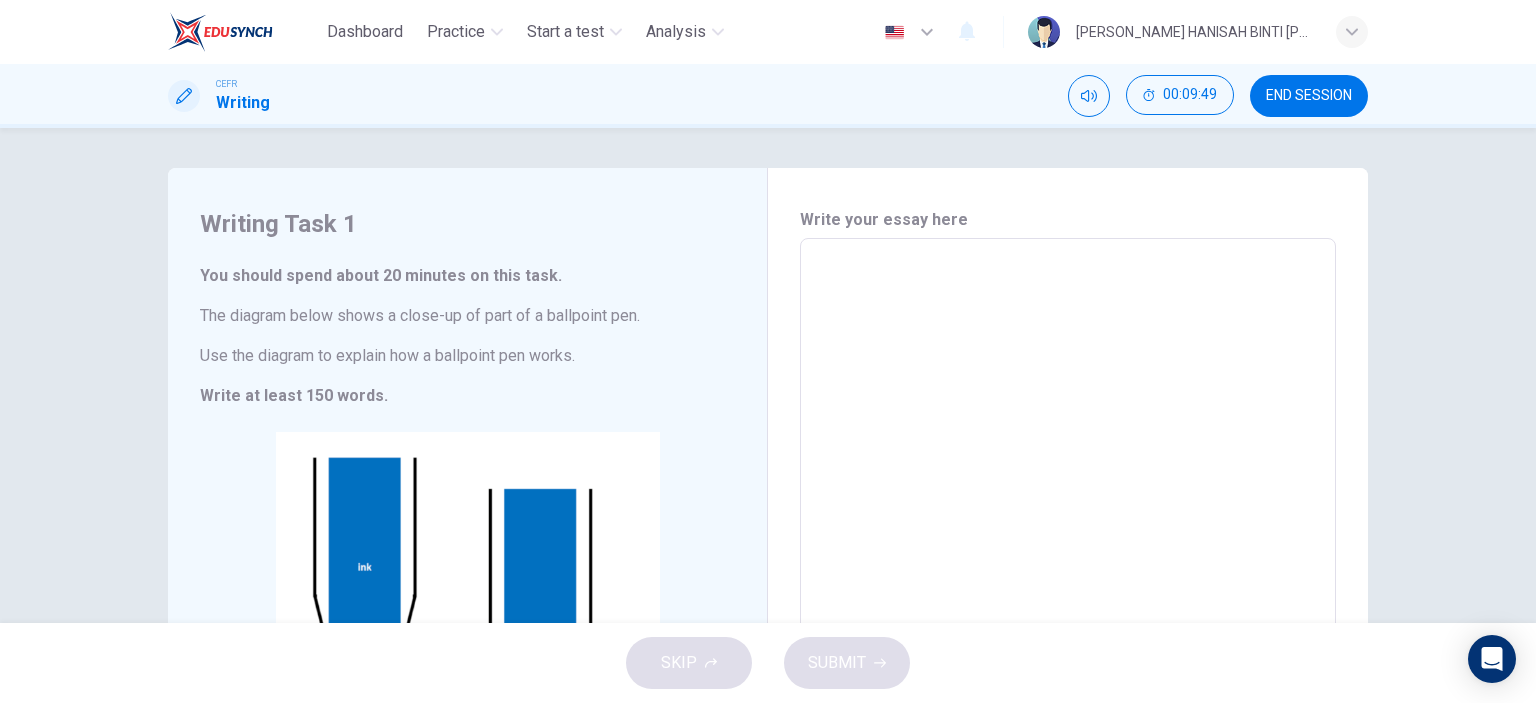 type 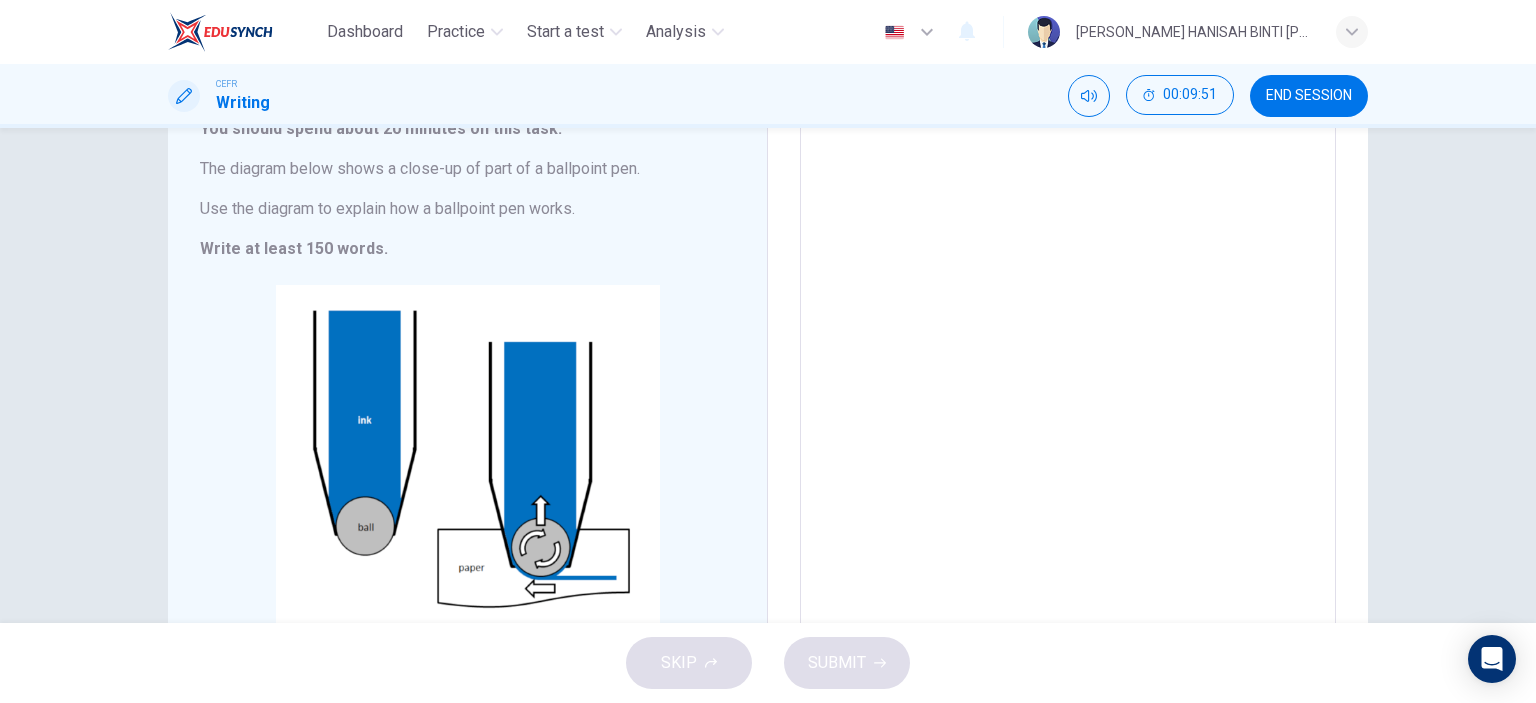 scroll, scrollTop: 280, scrollLeft: 0, axis: vertical 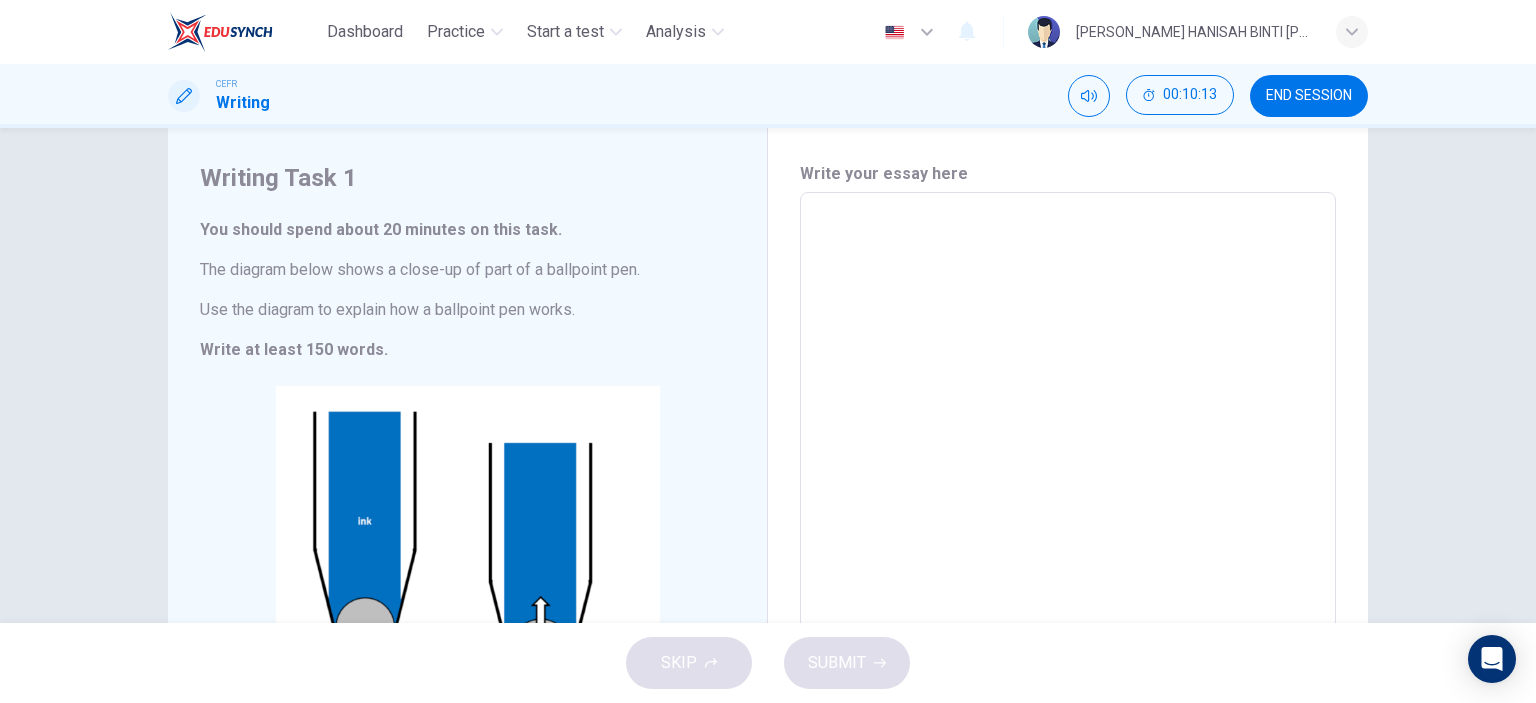 click on "Writing Task 1 You should spend about 20 minutes on this task. The diagram below shows a close-up of part of a ballpoint pen.  Use the diagram to explain how a ballpoint pen works. Write at least 150 words. CLICK TO ZOOM Click to Zoom Write your essay here x ​ Word count :  0" at bounding box center [768, 375] 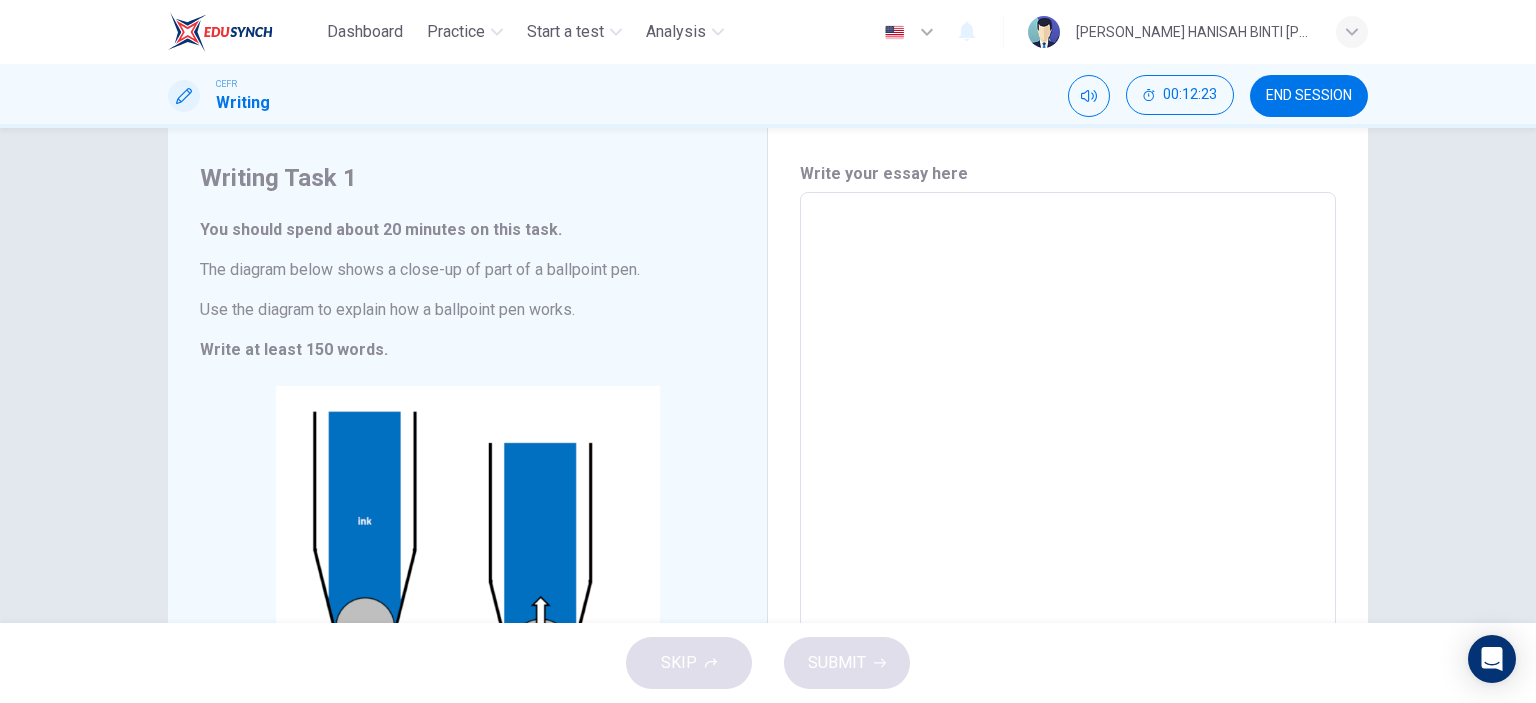 click on "Use the diagram to explain how a ballpoint pen works." at bounding box center [467, 310] 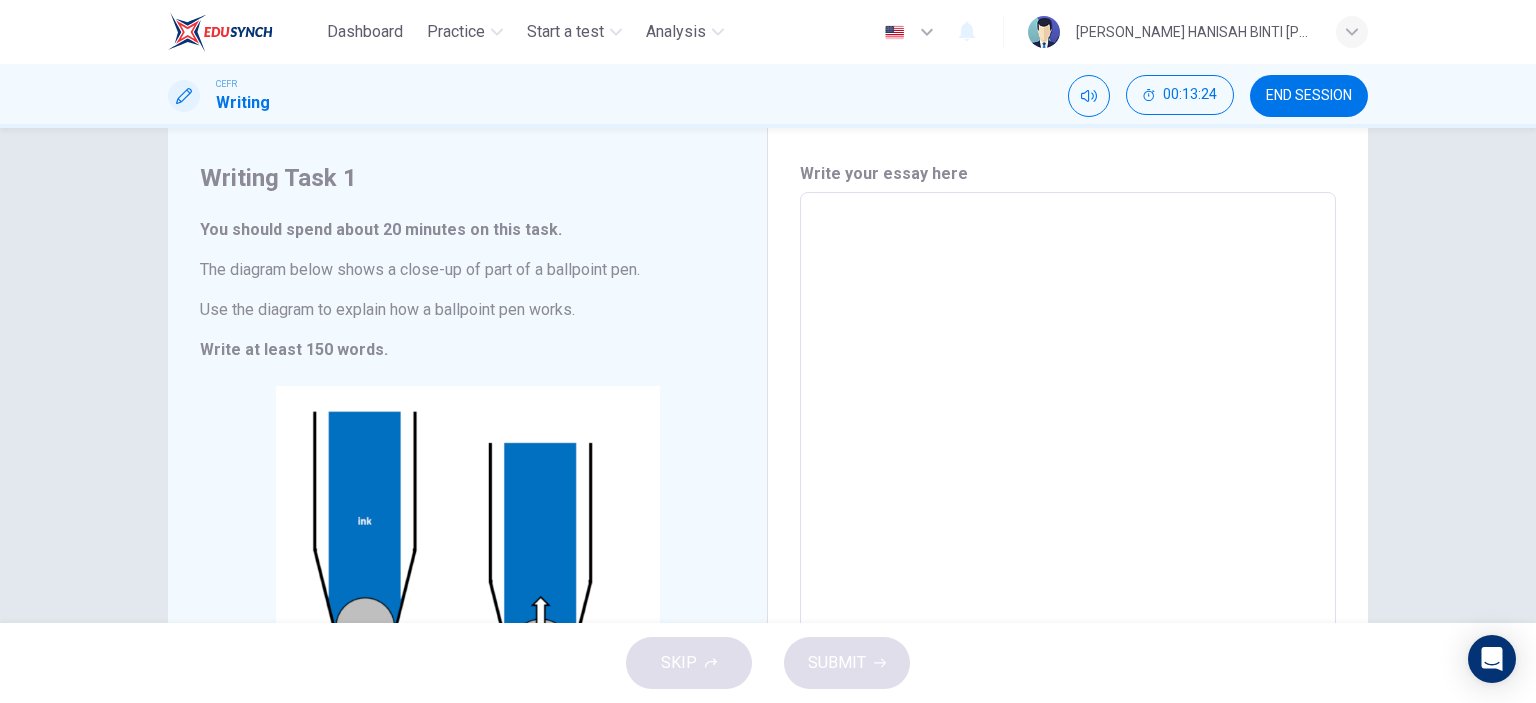 click at bounding box center (1068, 469) 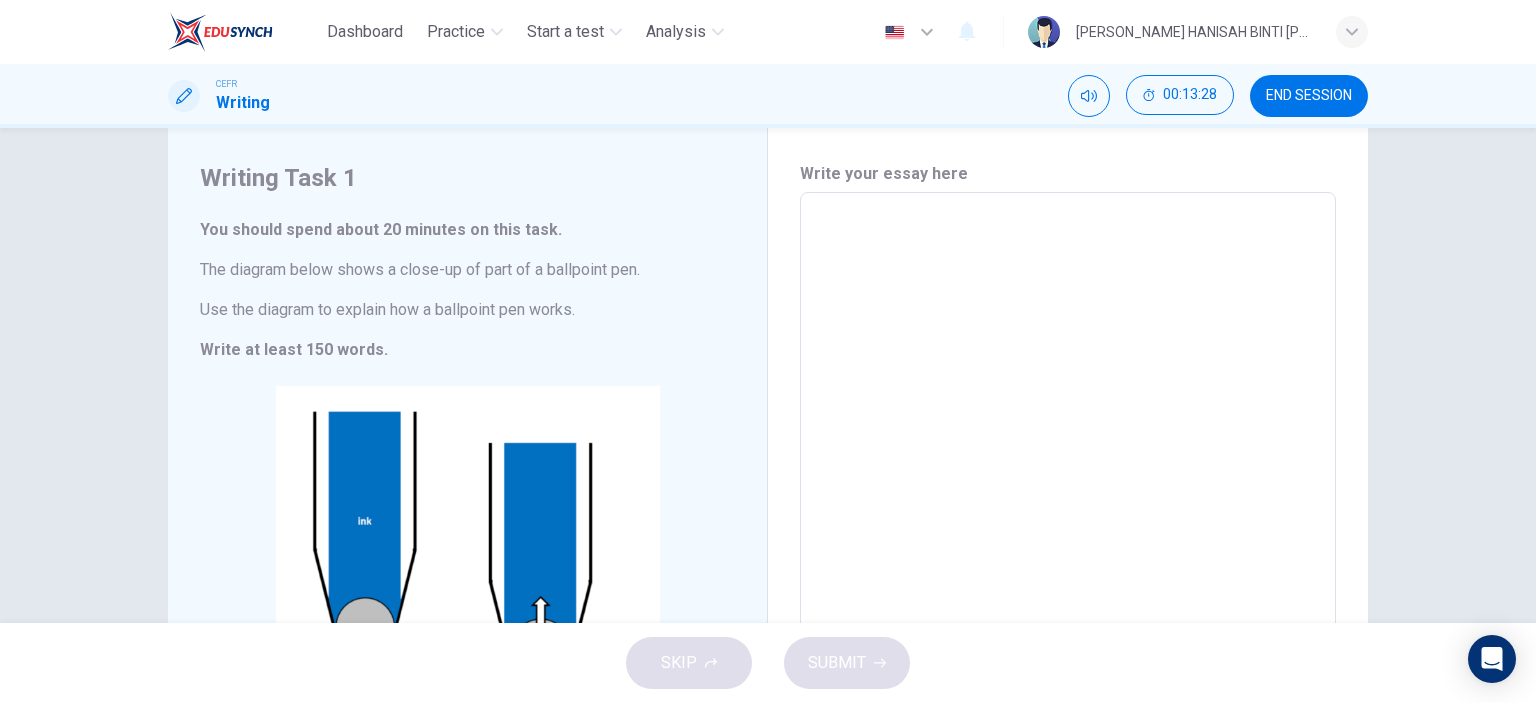 click on "The diagram below shows a close-up of part of a ballpoint pen." at bounding box center [467, 270] 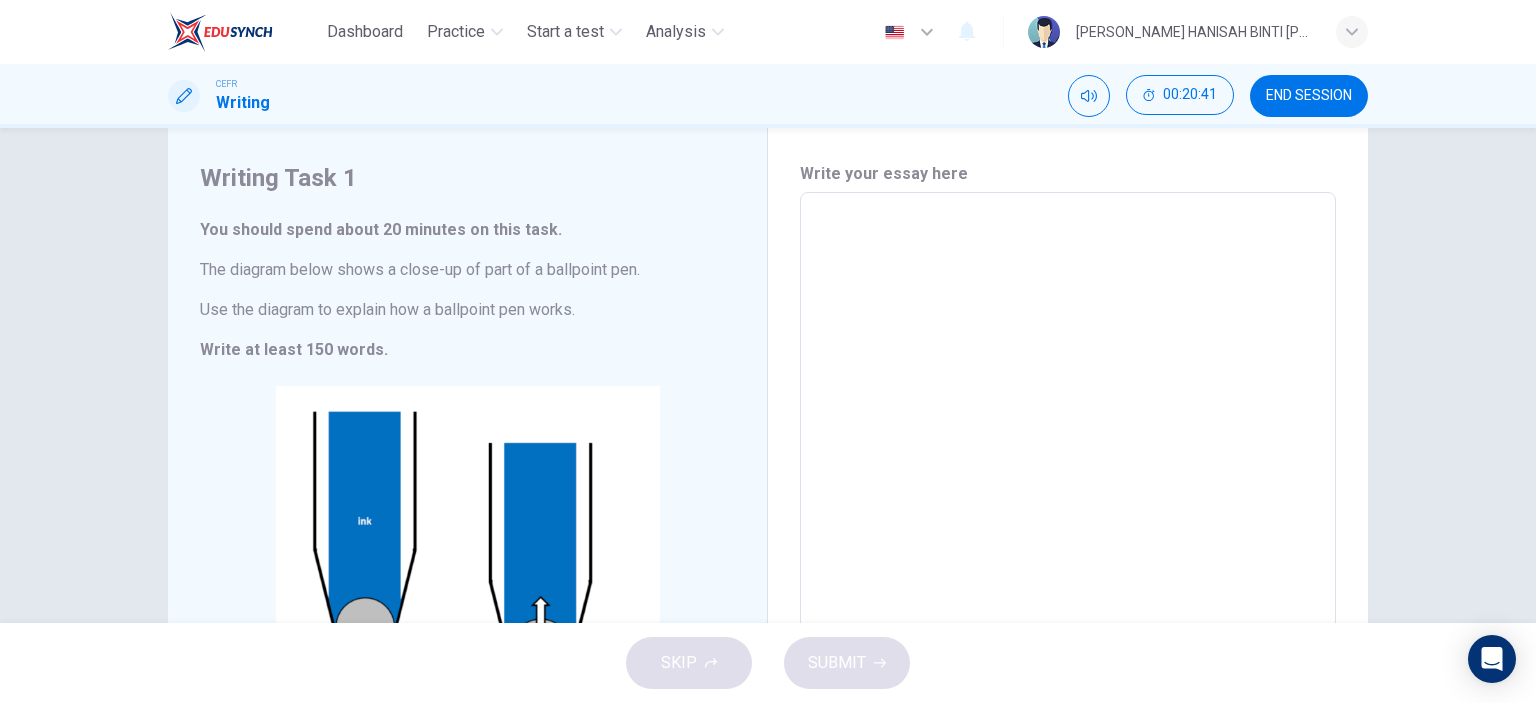 click at bounding box center (1068, 469) 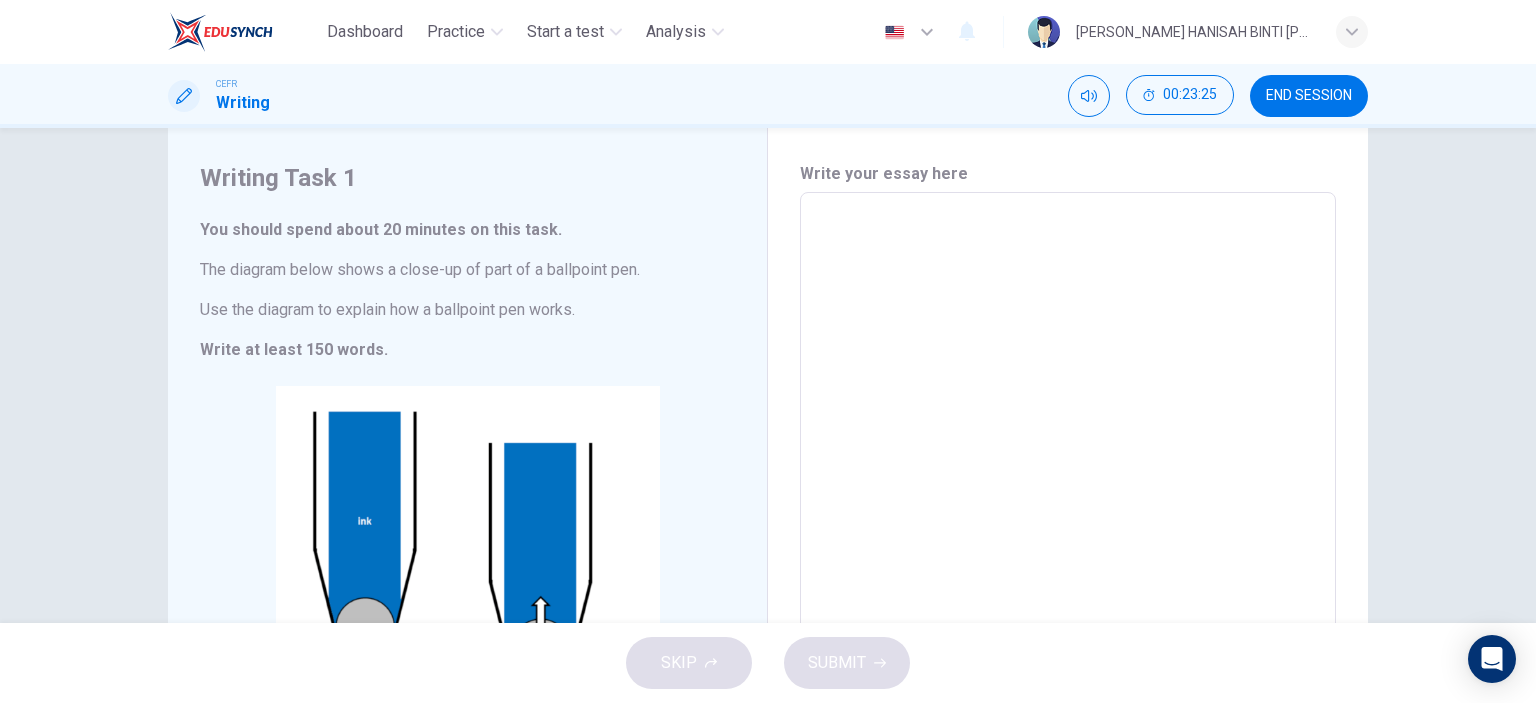click on "Writing Task 1 You should spend about 20 minutes on this task. The diagram below shows a close-up of part of a ballpoint pen.  Use the diagram to explain how a ballpoint pen works. Write at least 150 words. CLICK TO ZOOM Click to Zoom" at bounding box center [468, 469] 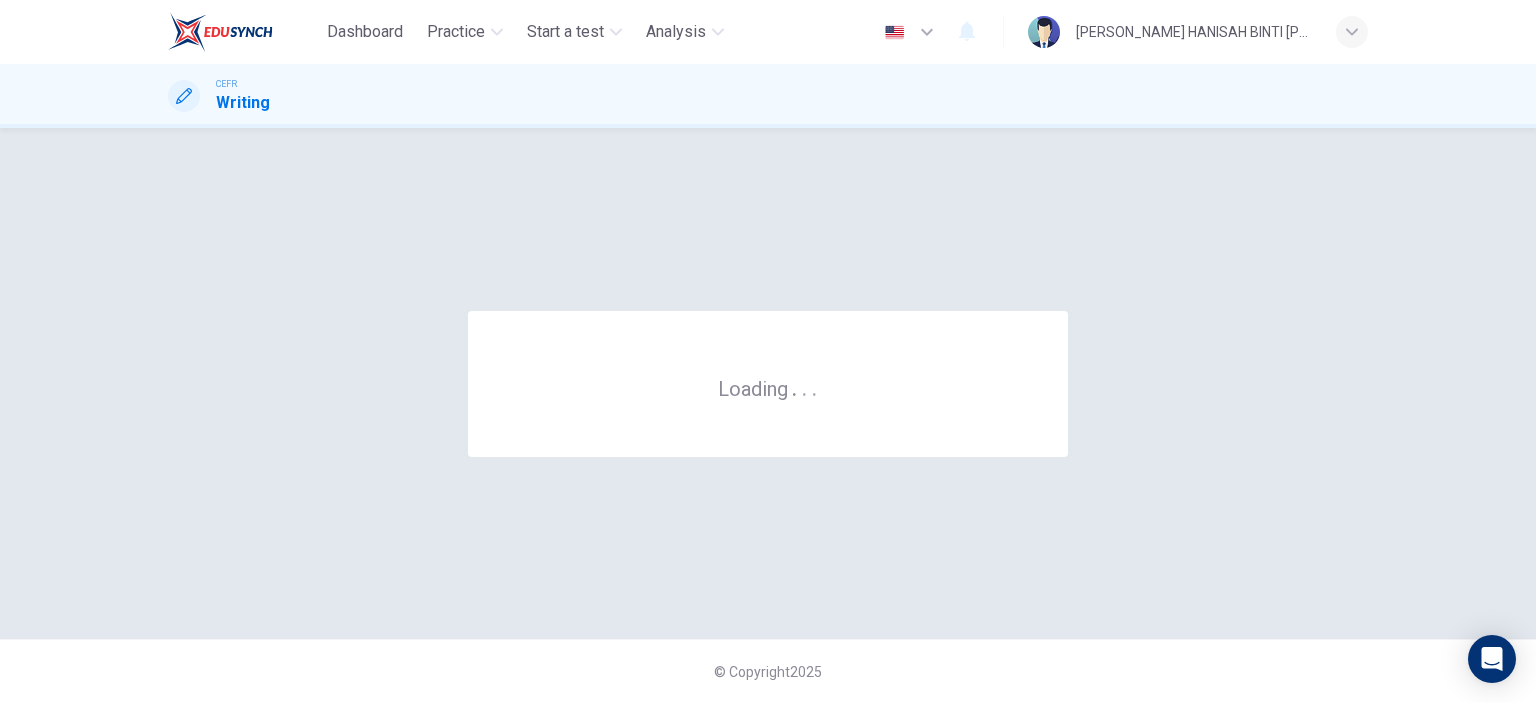 scroll, scrollTop: 0, scrollLeft: 0, axis: both 